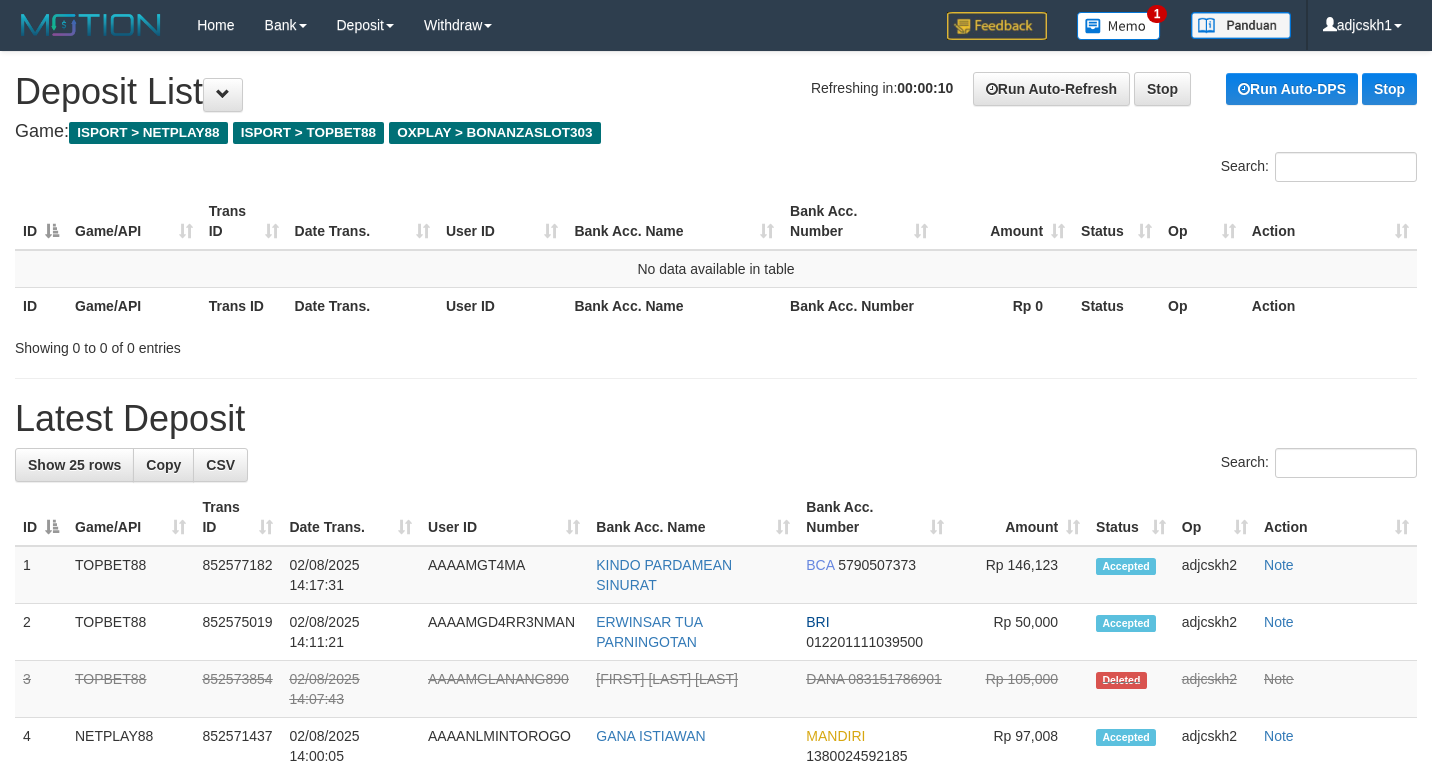 scroll, scrollTop: 0, scrollLeft: 0, axis: both 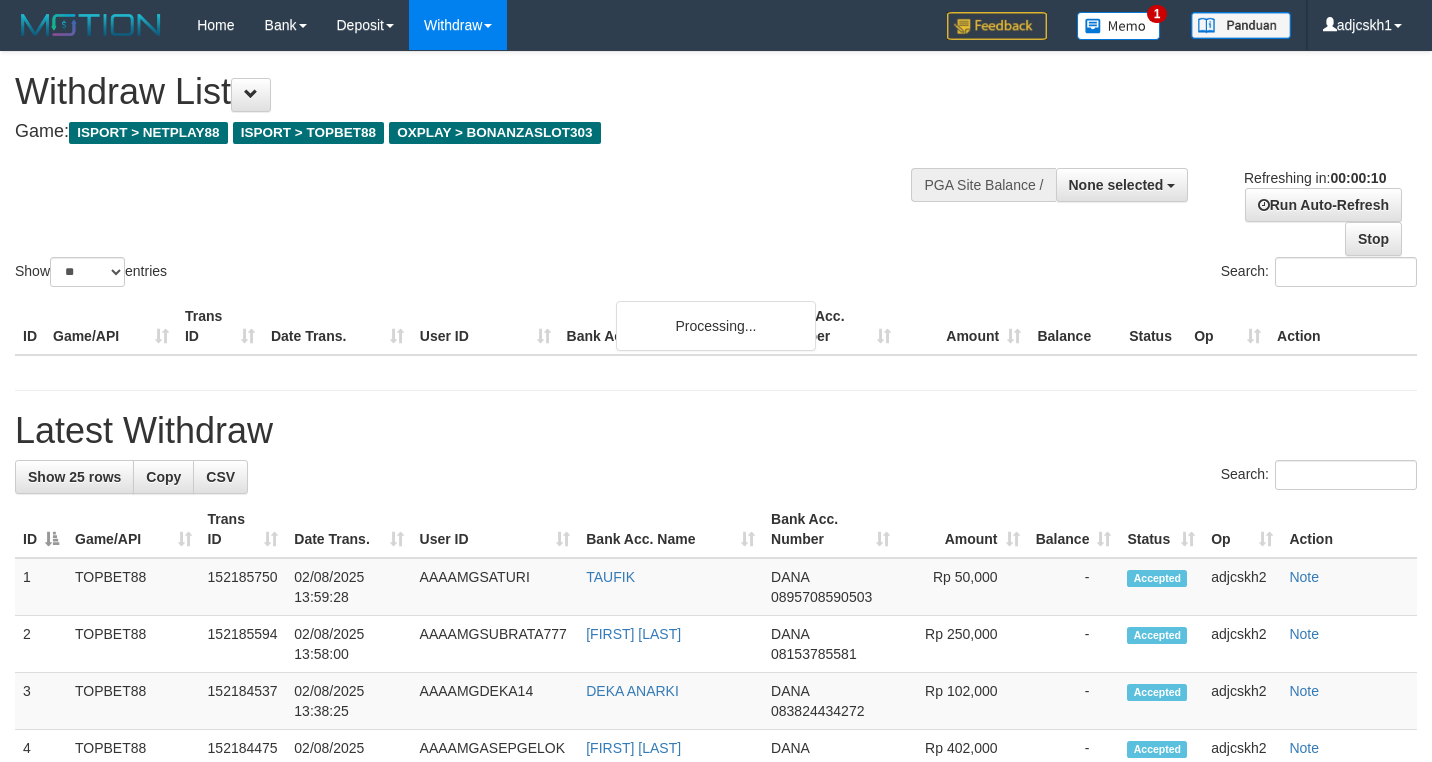 select 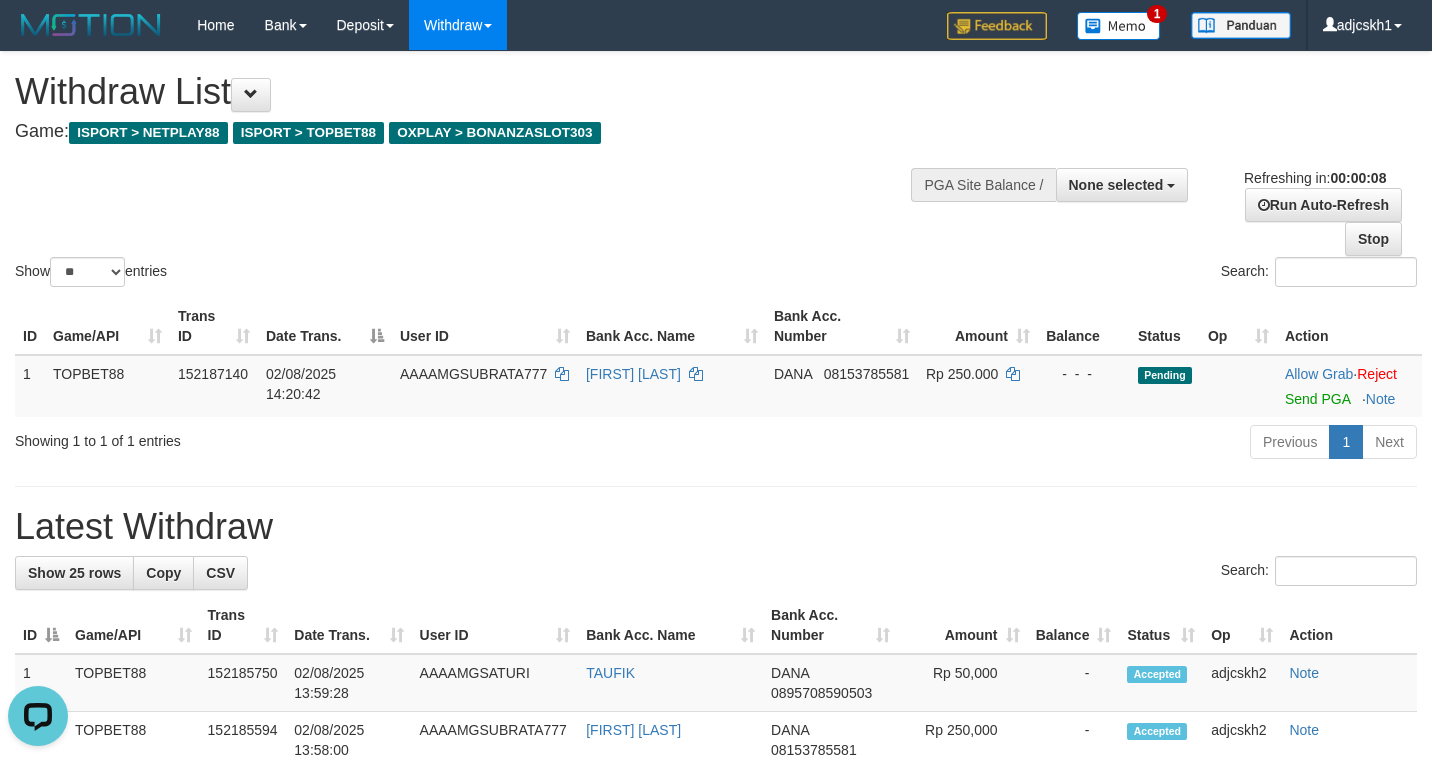 scroll, scrollTop: 0, scrollLeft: 0, axis: both 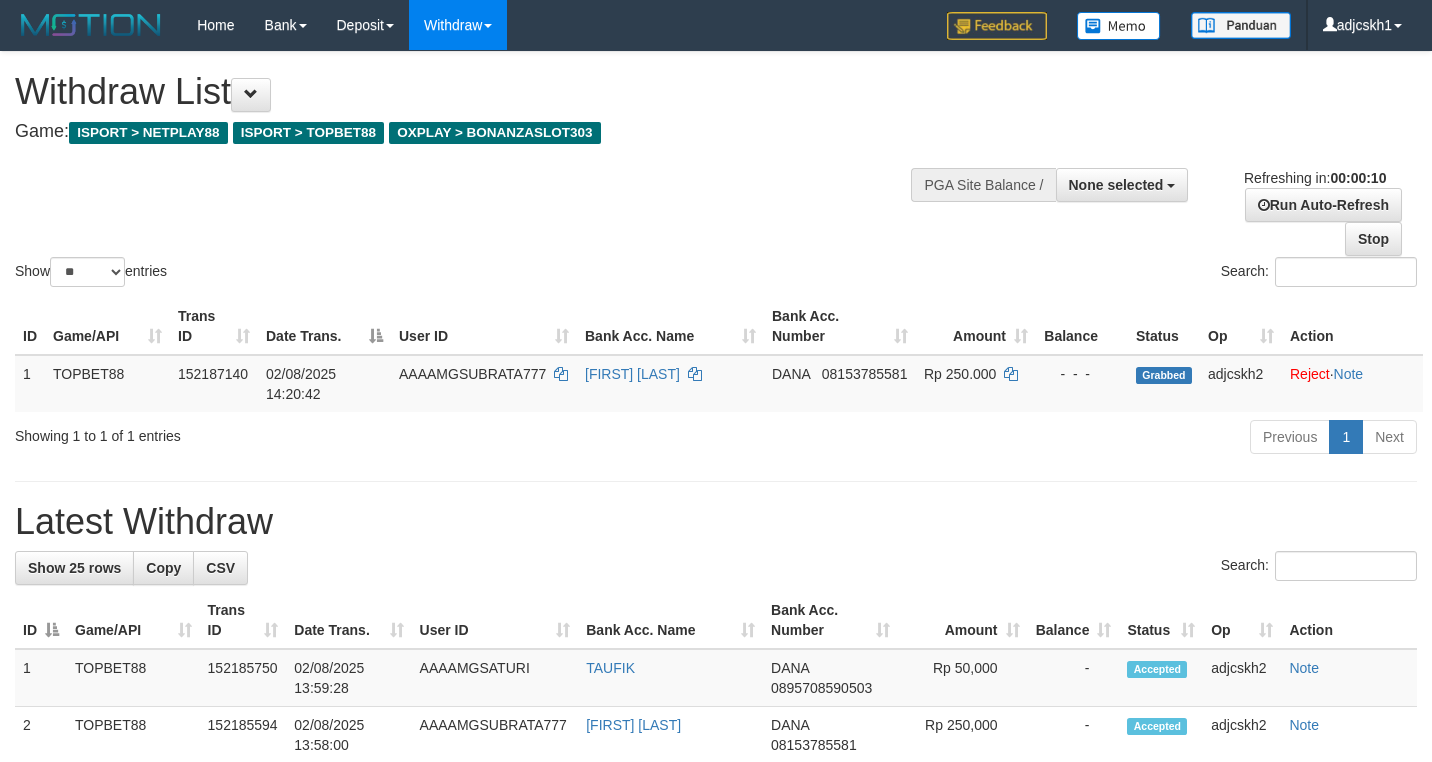 select 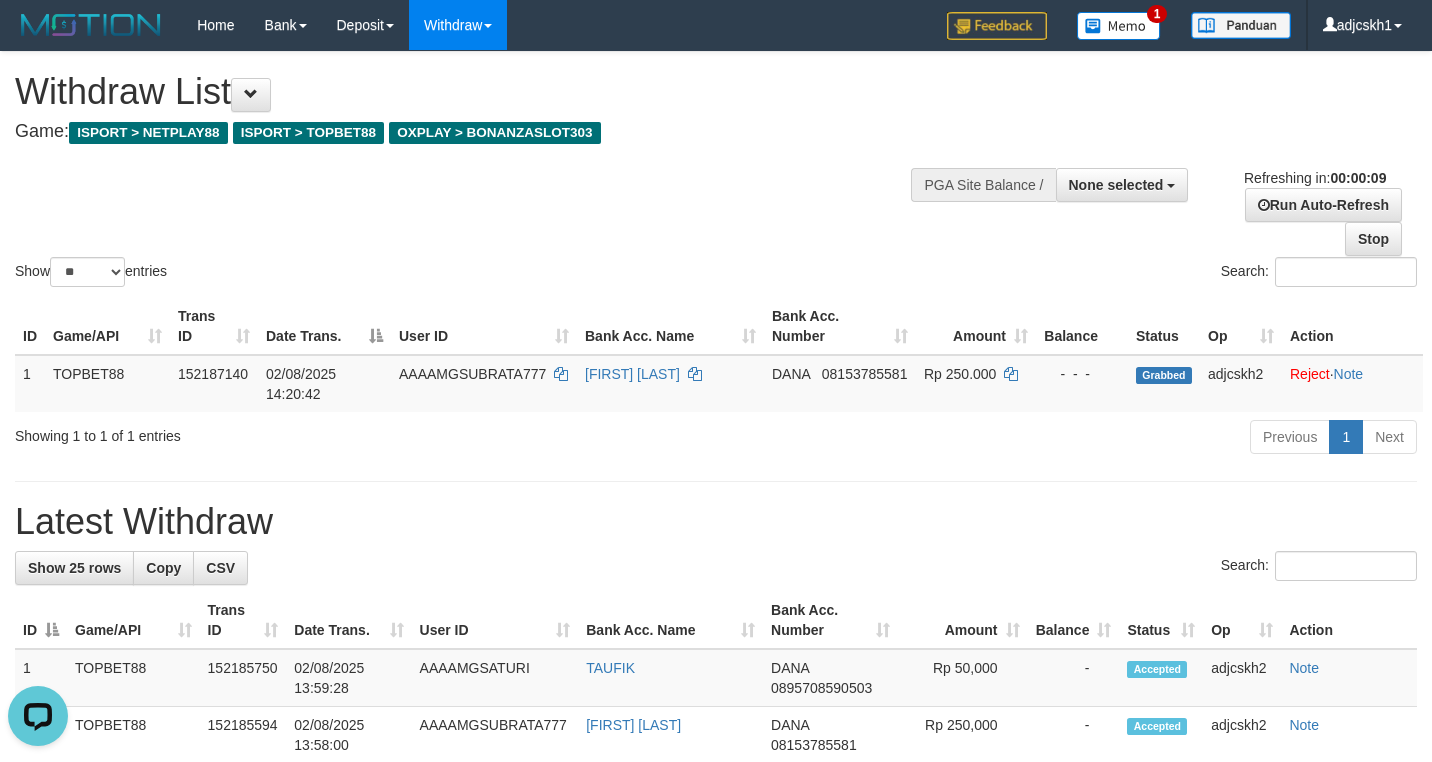 scroll, scrollTop: 0, scrollLeft: 0, axis: both 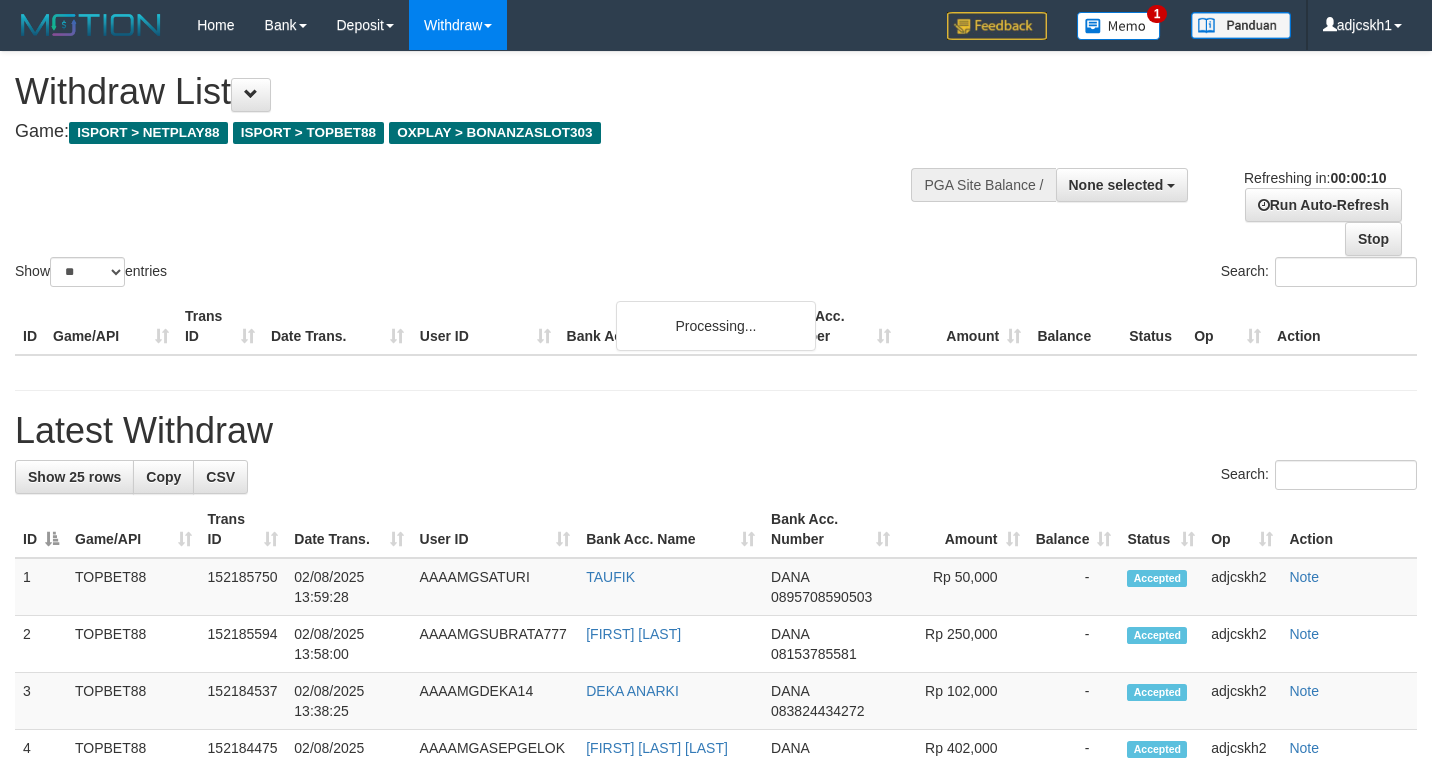 select 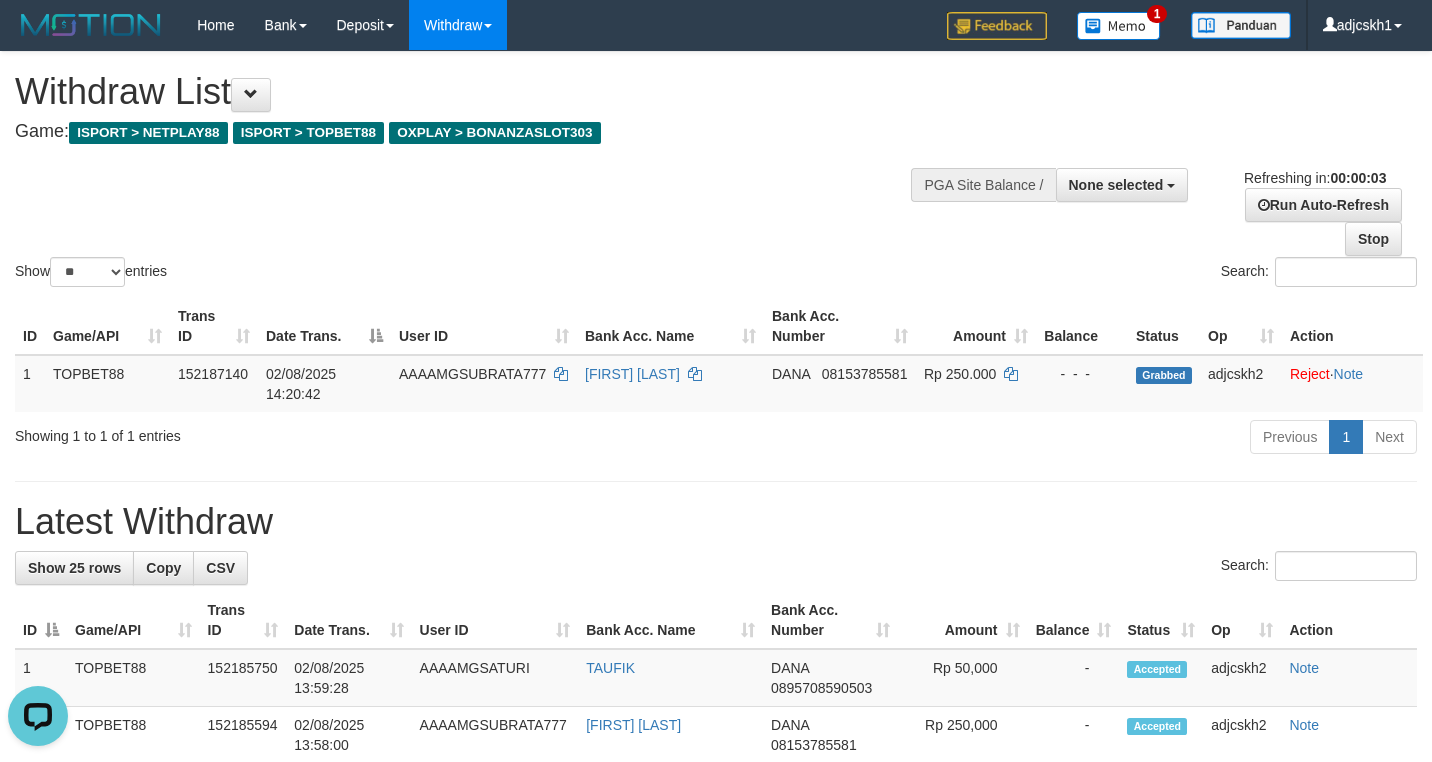scroll, scrollTop: 0, scrollLeft: 0, axis: both 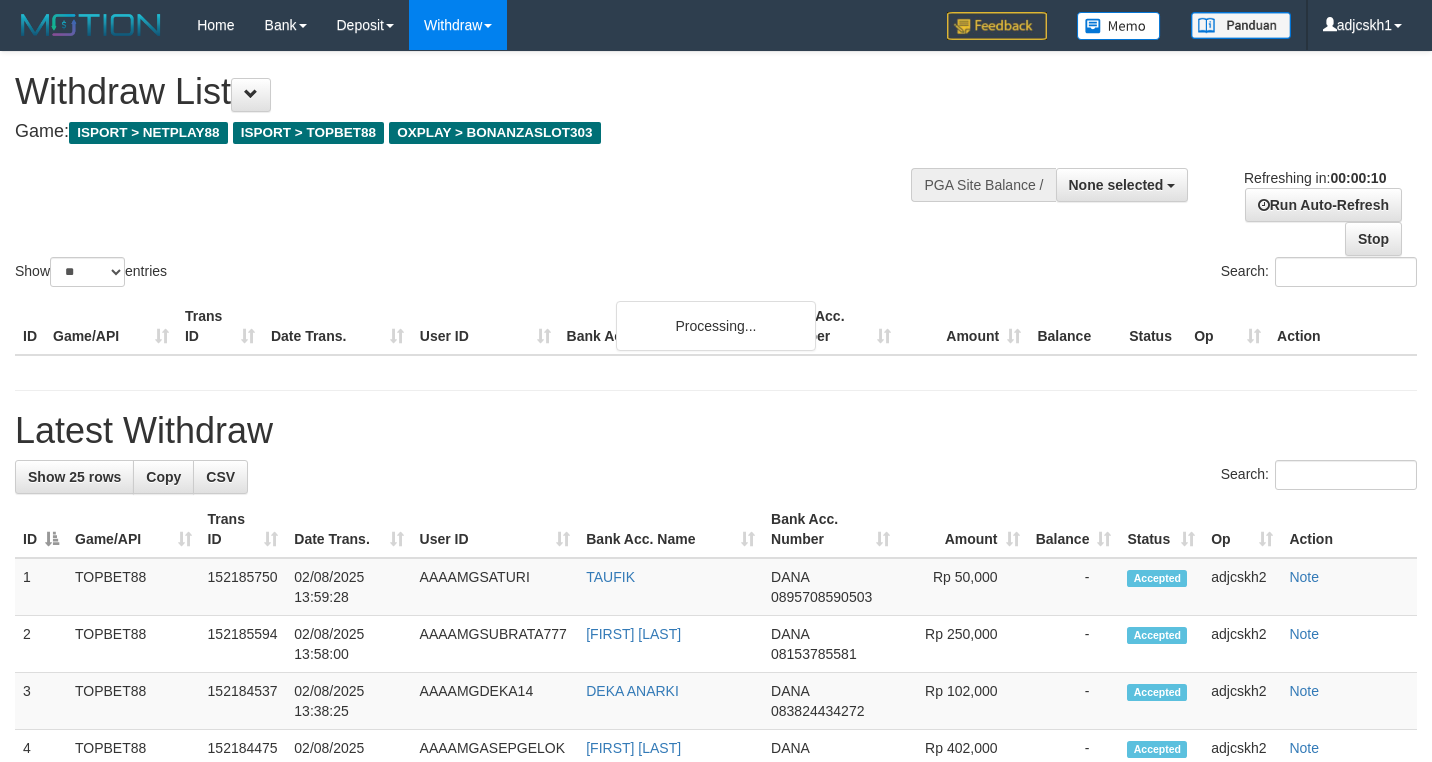 select 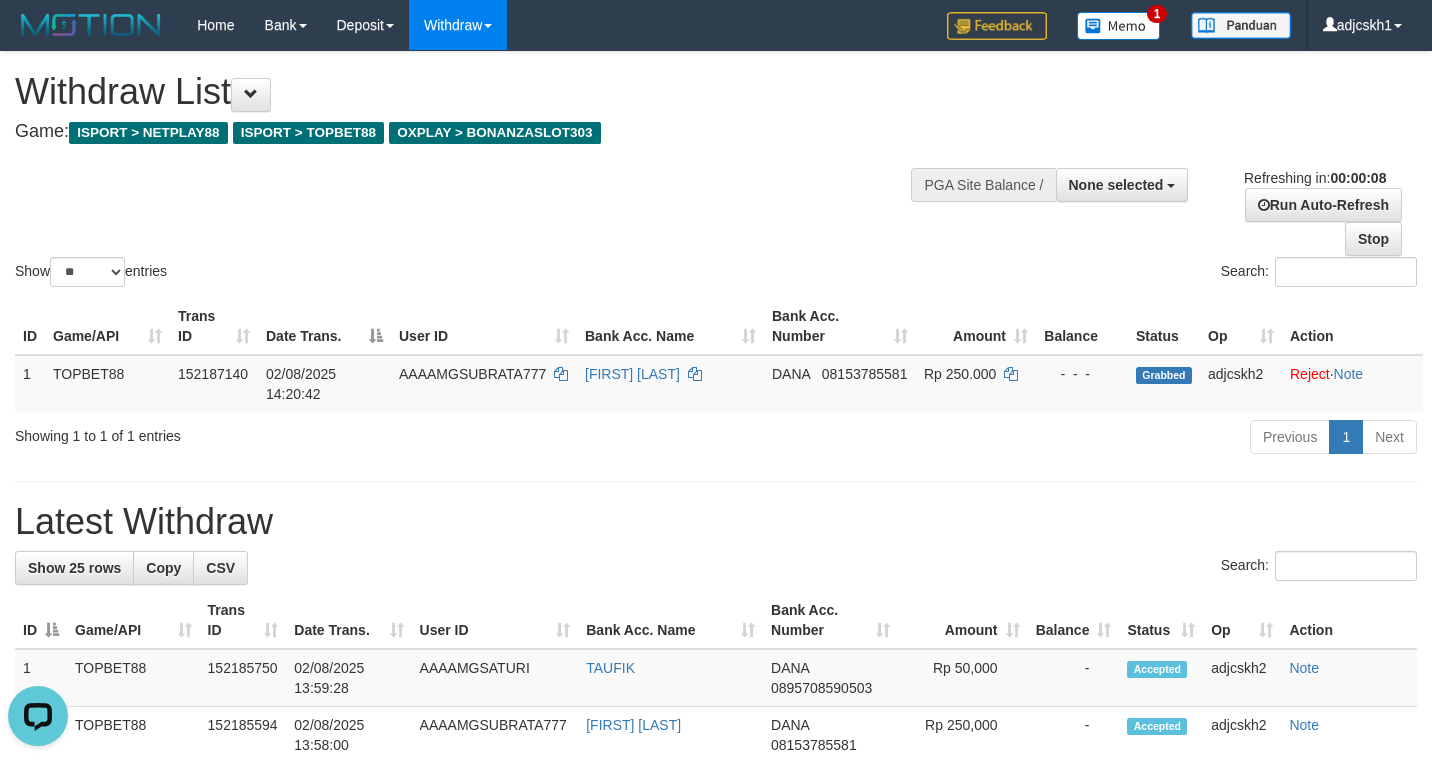 scroll, scrollTop: 0, scrollLeft: 0, axis: both 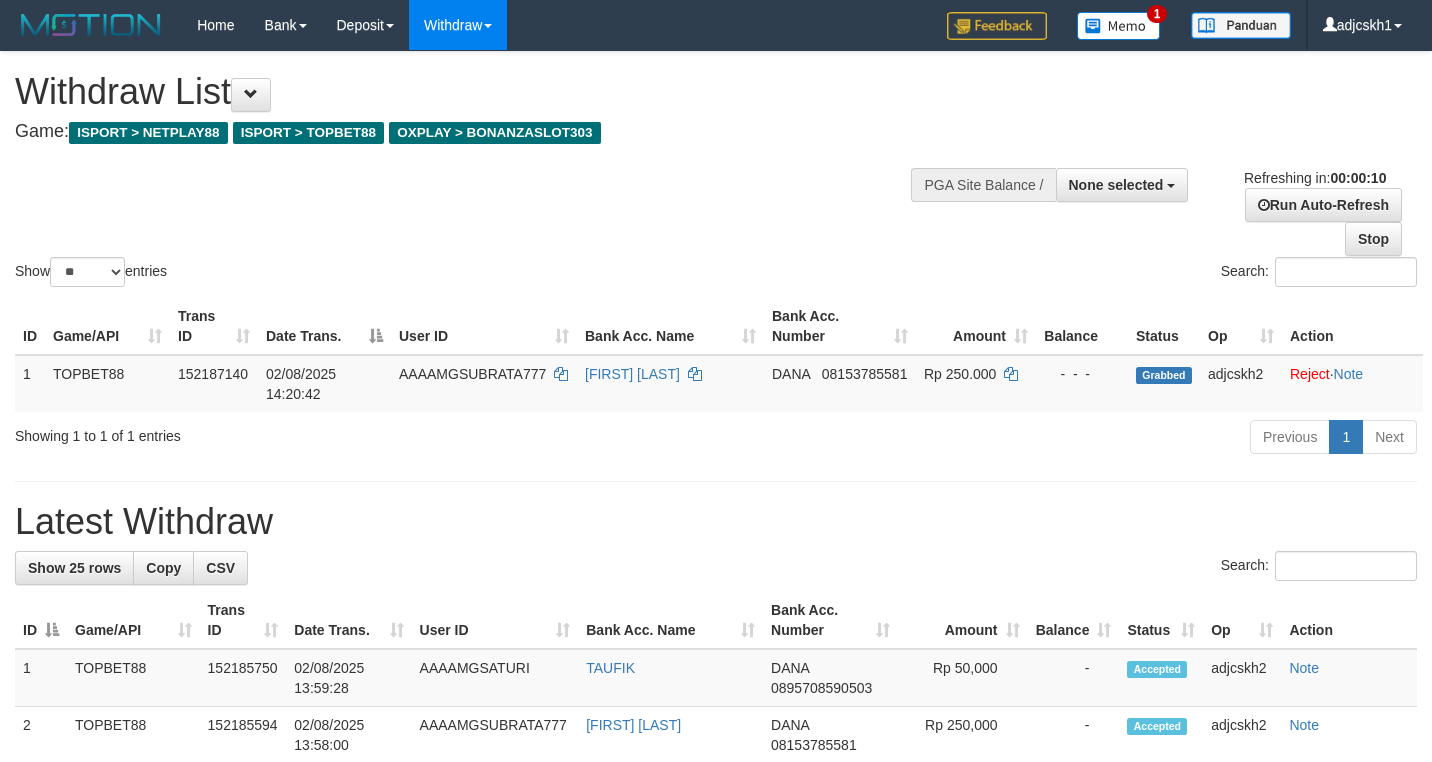 select 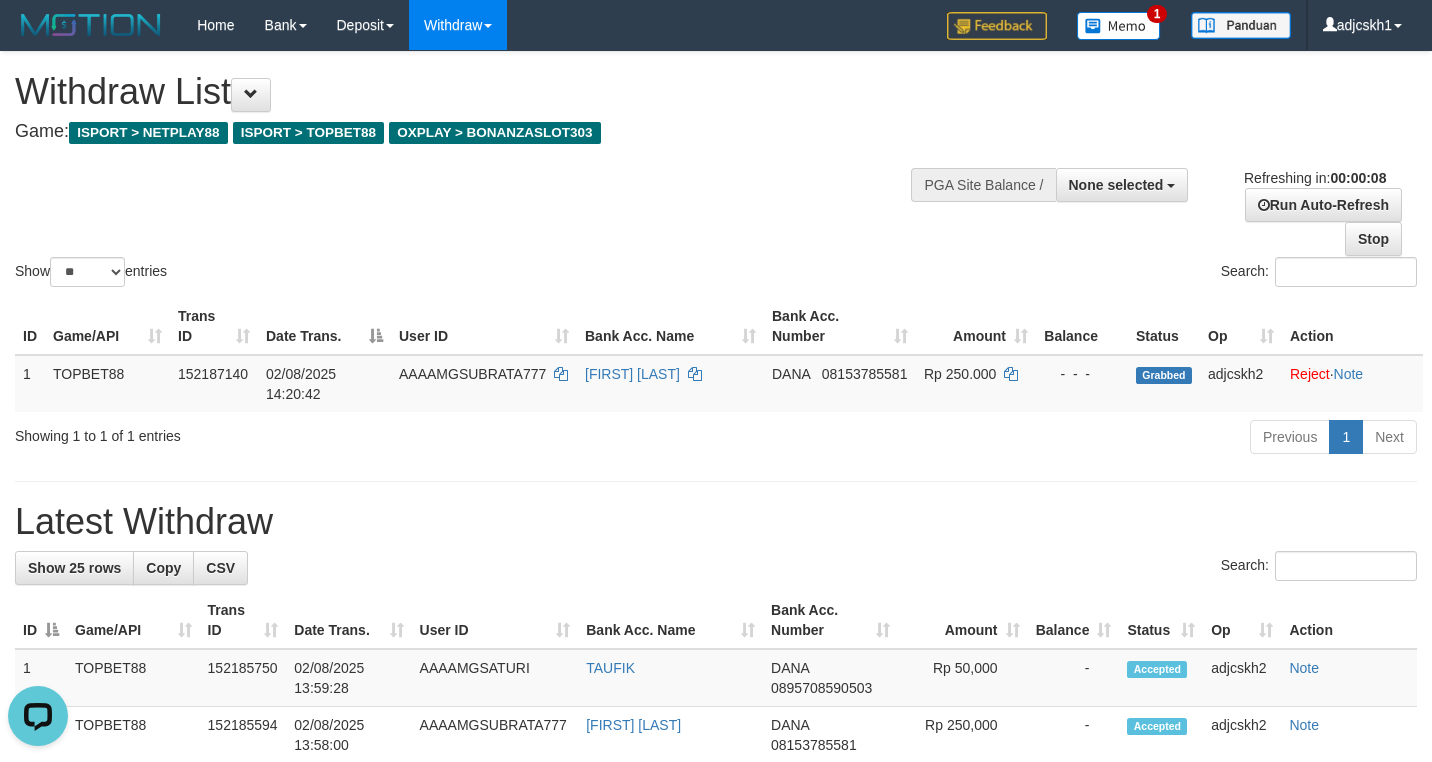 scroll, scrollTop: 0, scrollLeft: 0, axis: both 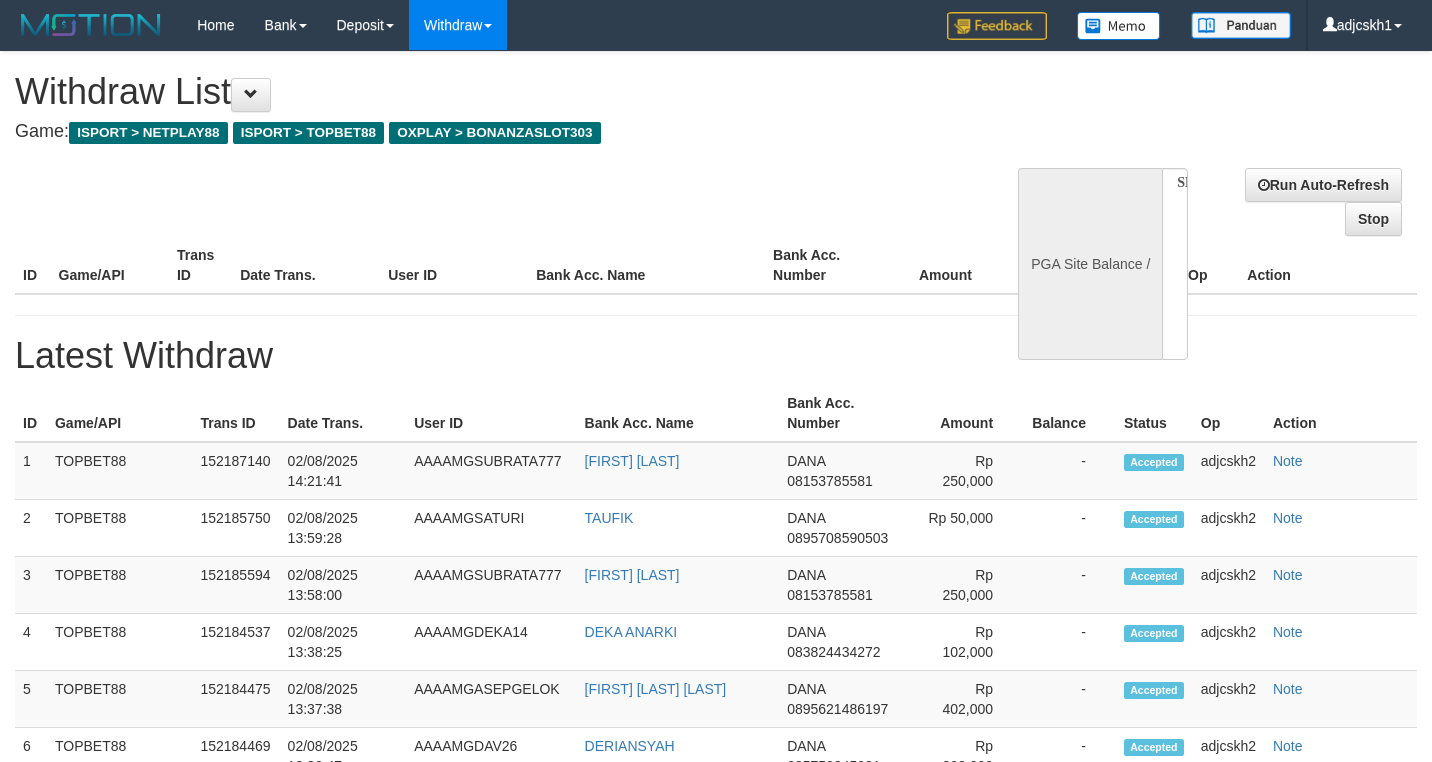 select 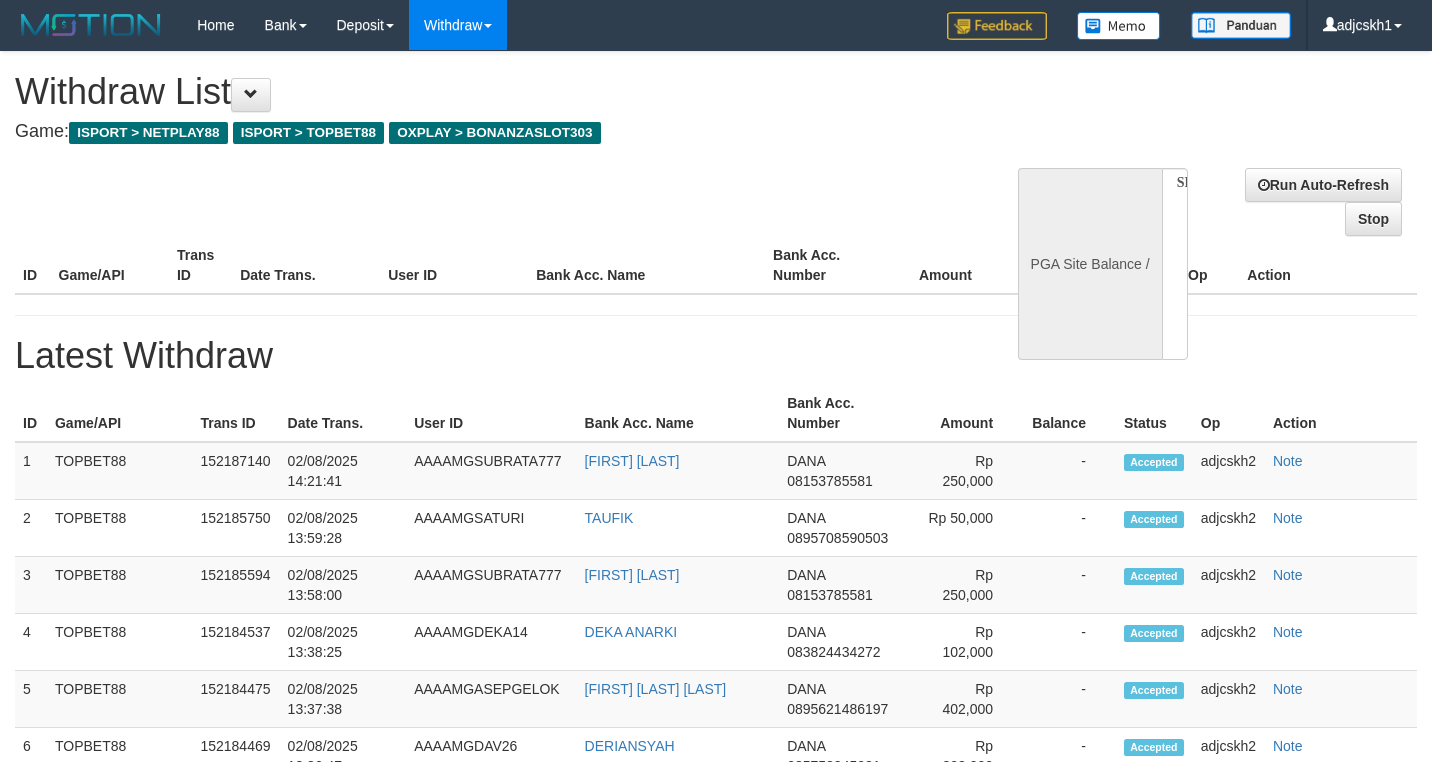 scroll, scrollTop: 0, scrollLeft: 0, axis: both 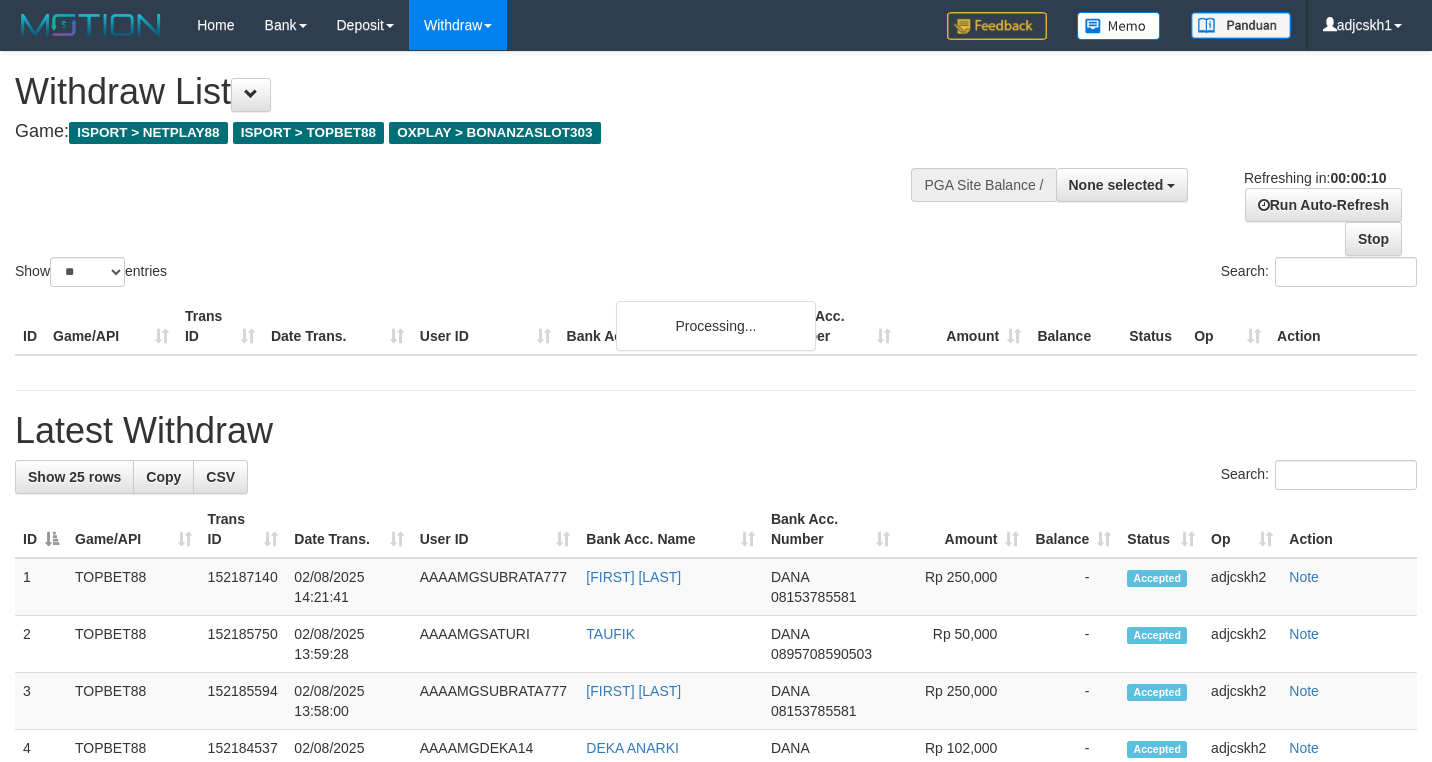 select 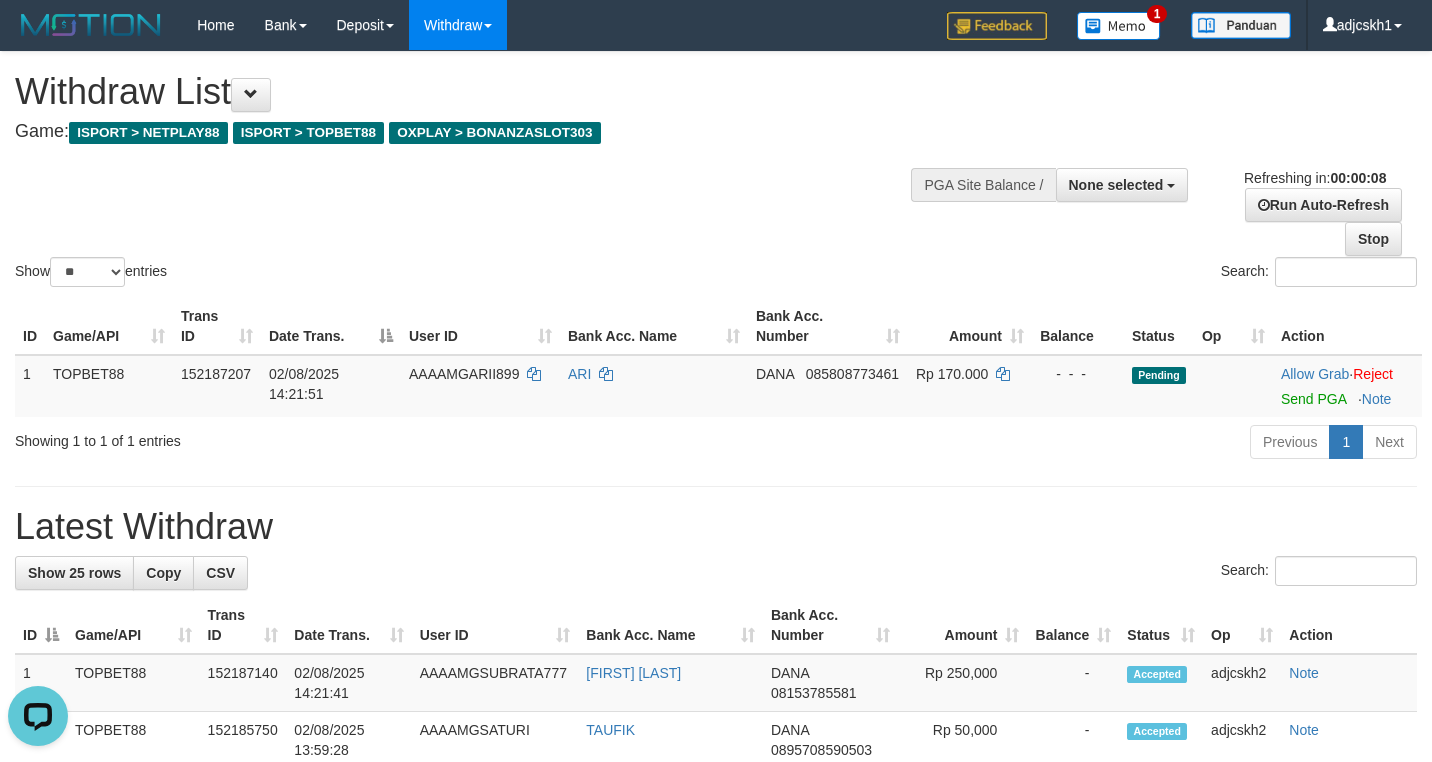 scroll, scrollTop: 0, scrollLeft: 0, axis: both 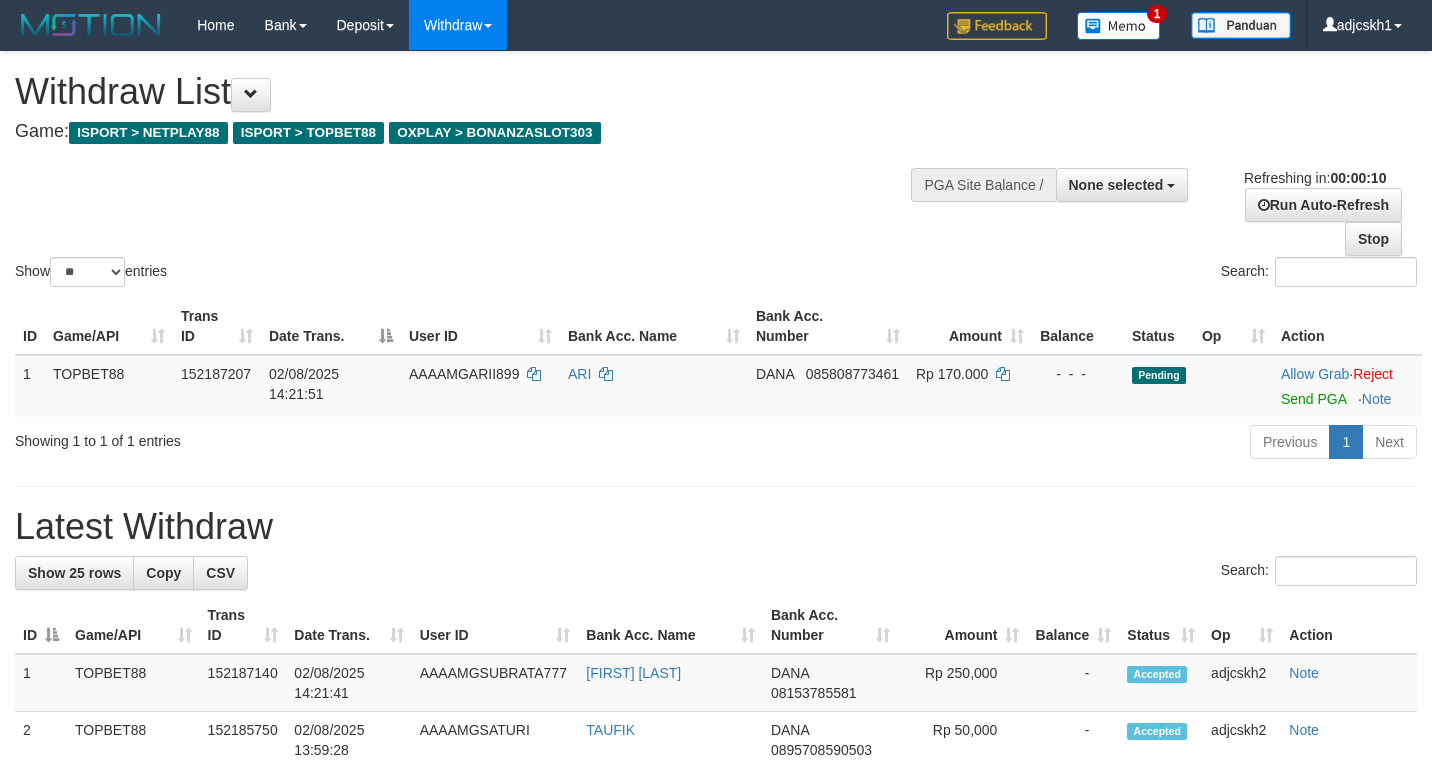 select 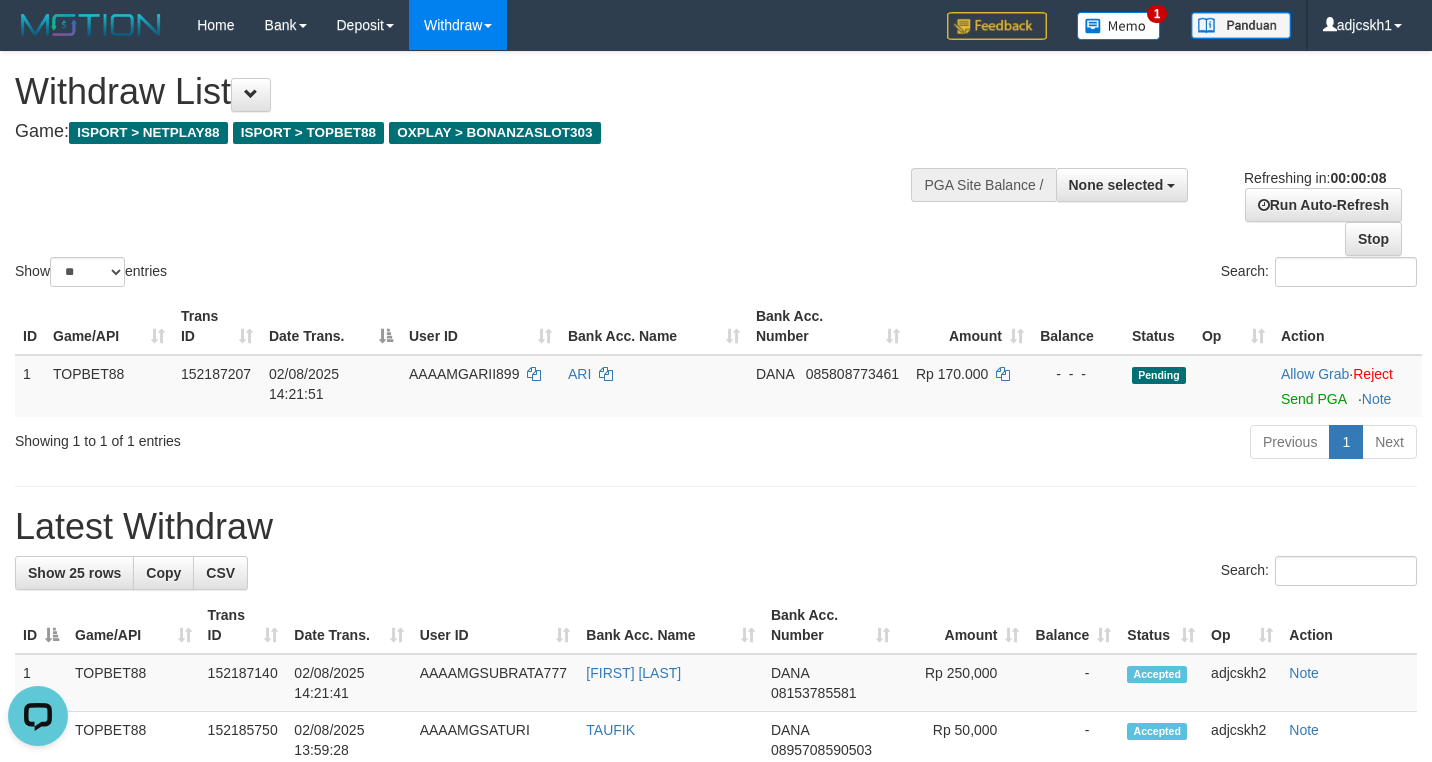 scroll, scrollTop: 0, scrollLeft: 0, axis: both 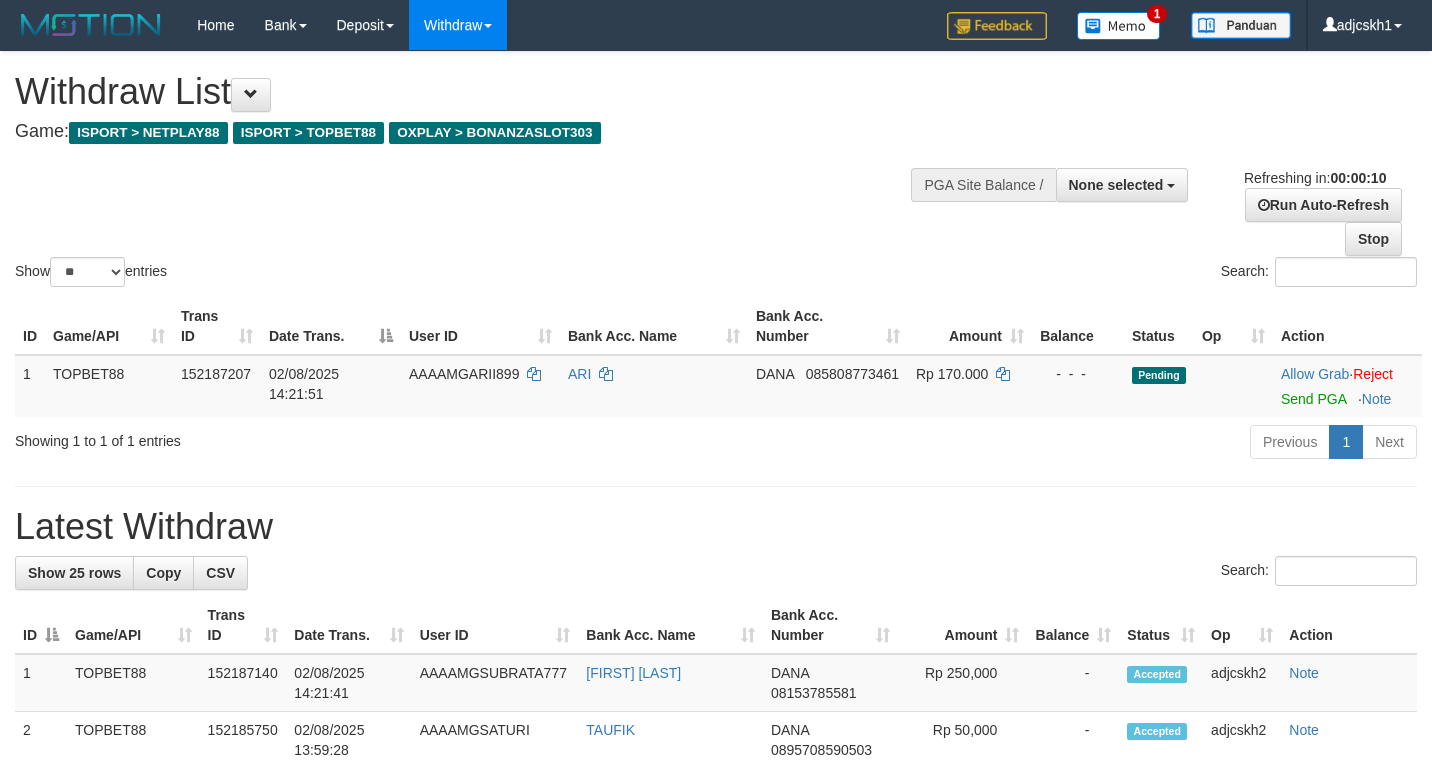 select 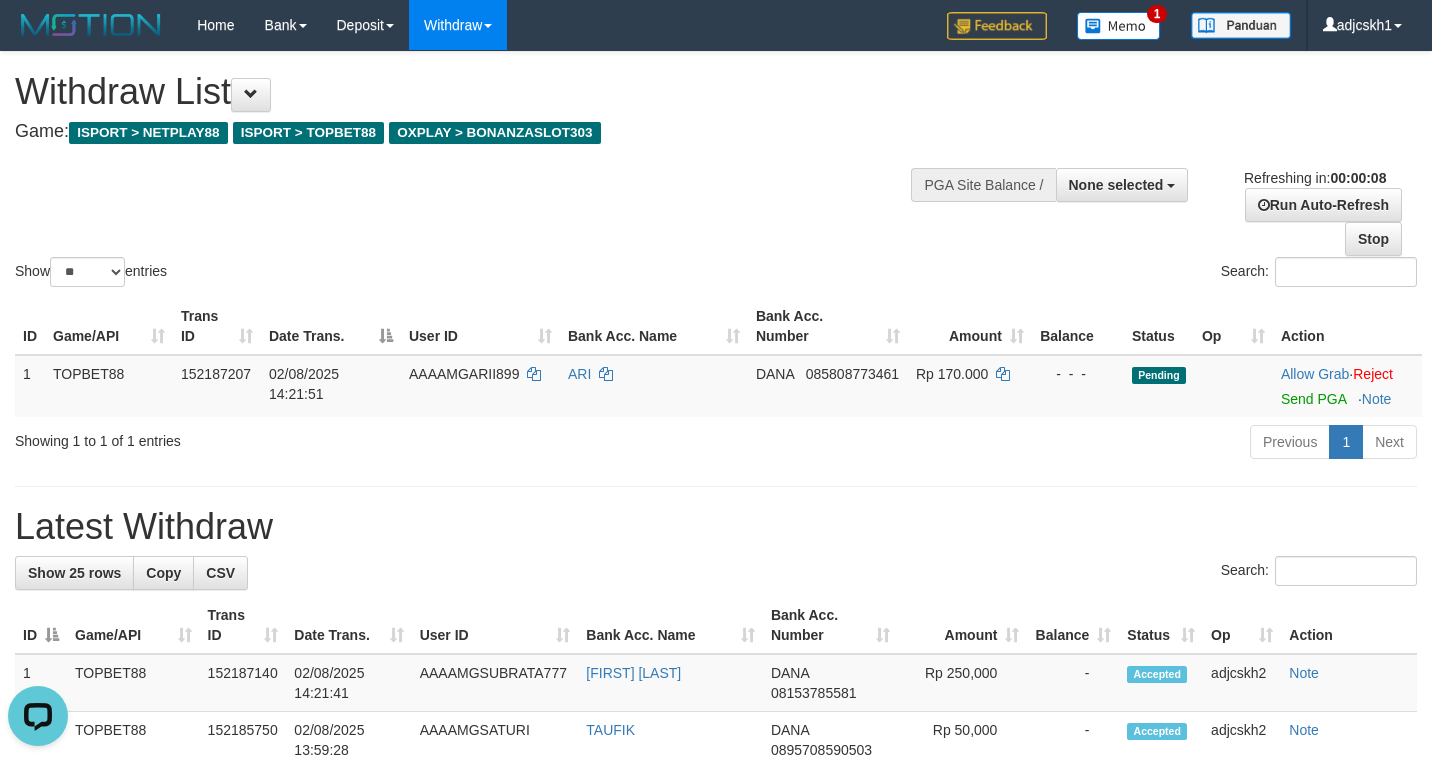 scroll, scrollTop: 0, scrollLeft: 0, axis: both 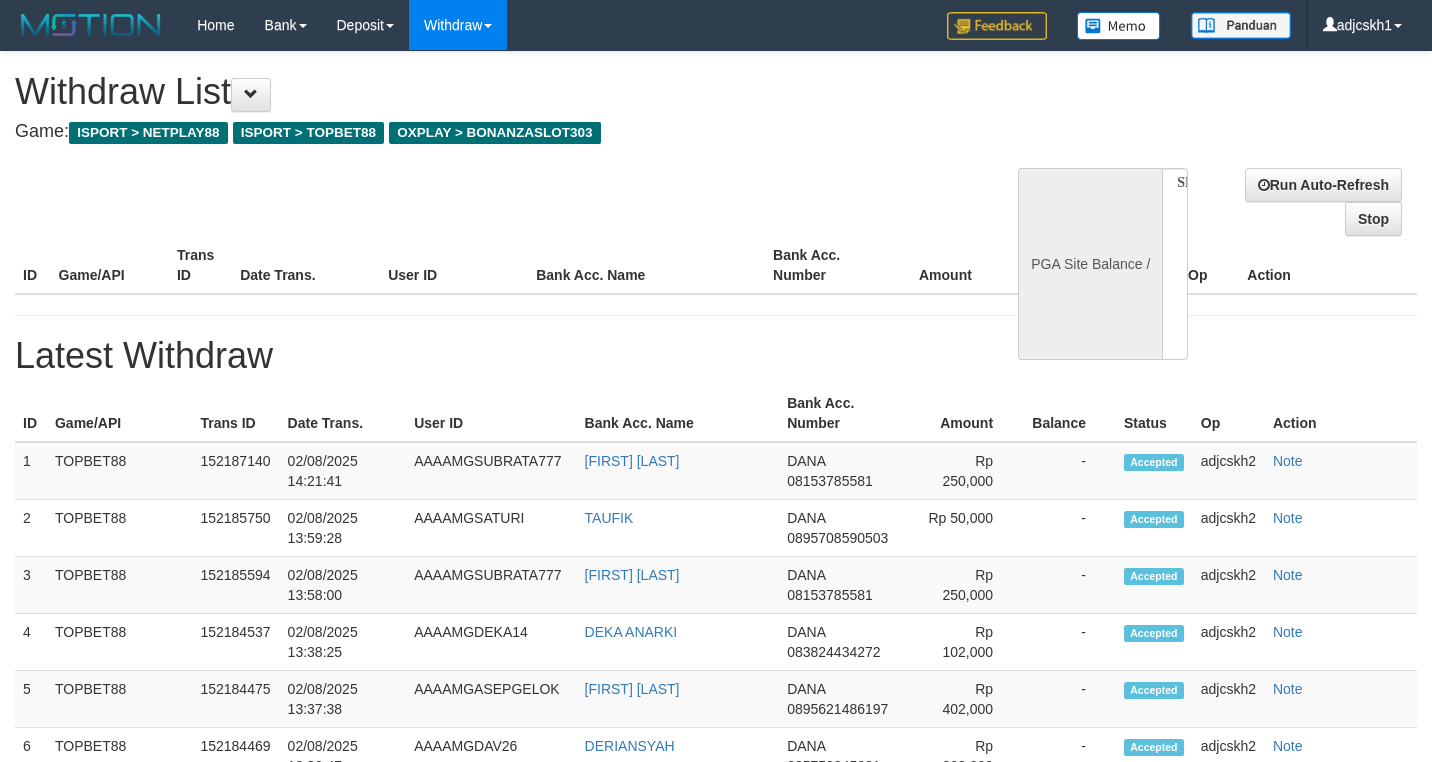 select 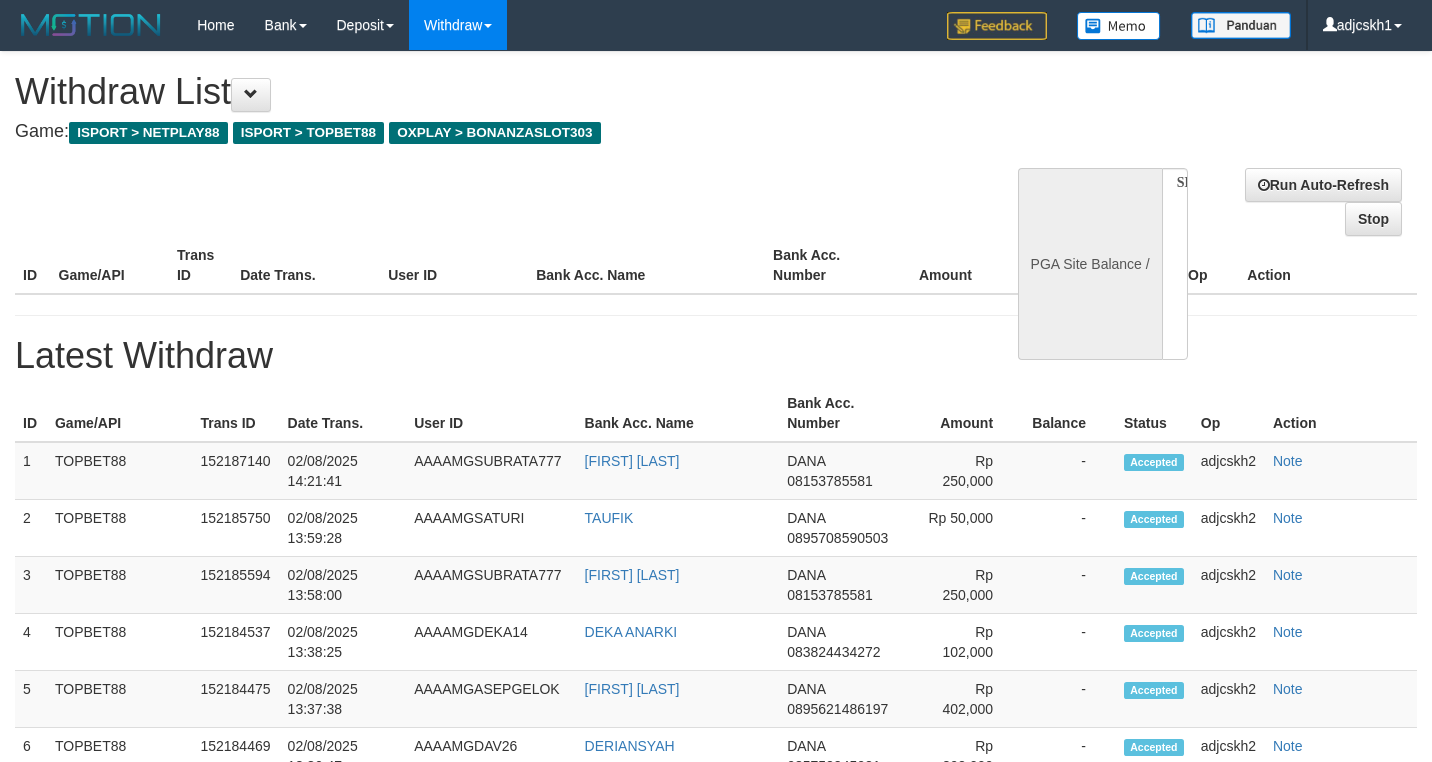 scroll, scrollTop: 0, scrollLeft: 0, axis: both 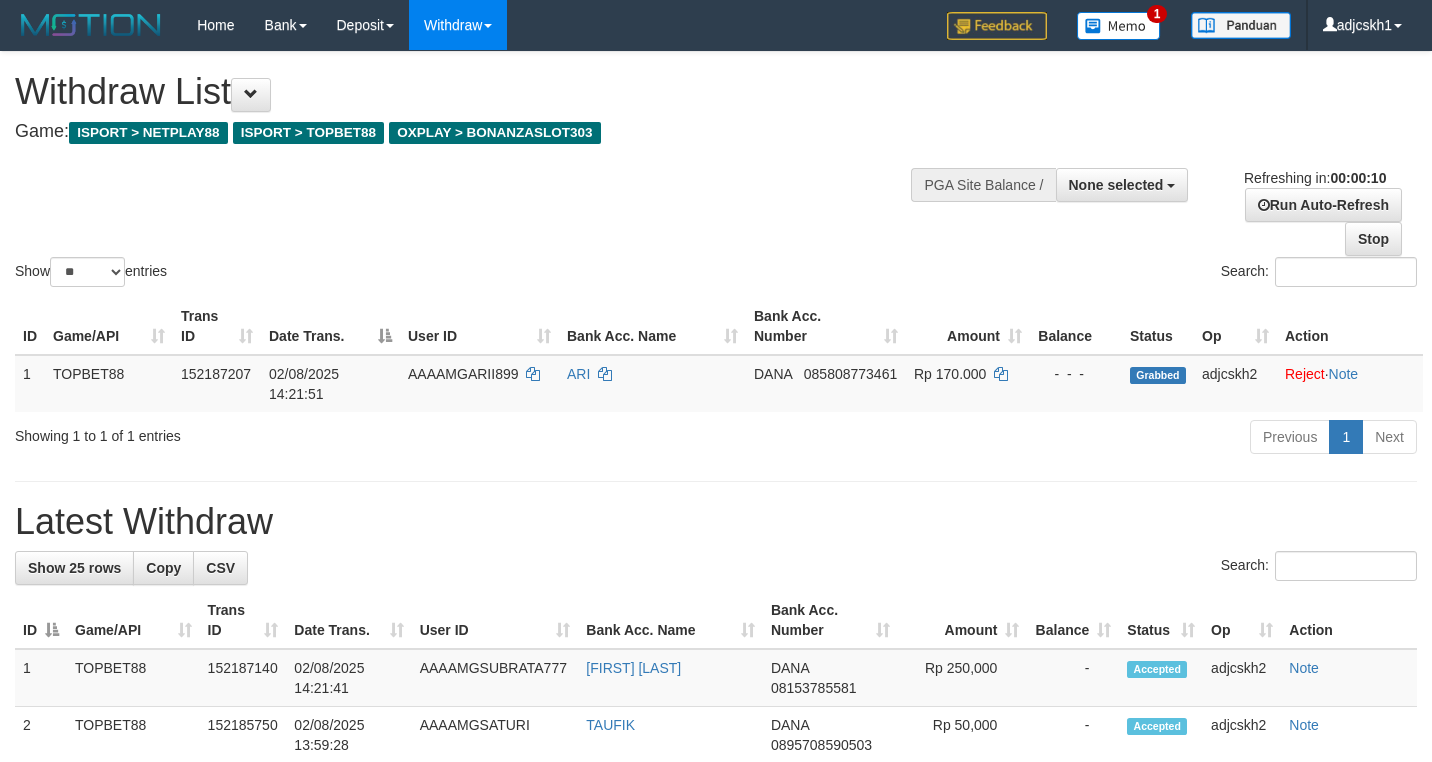 select 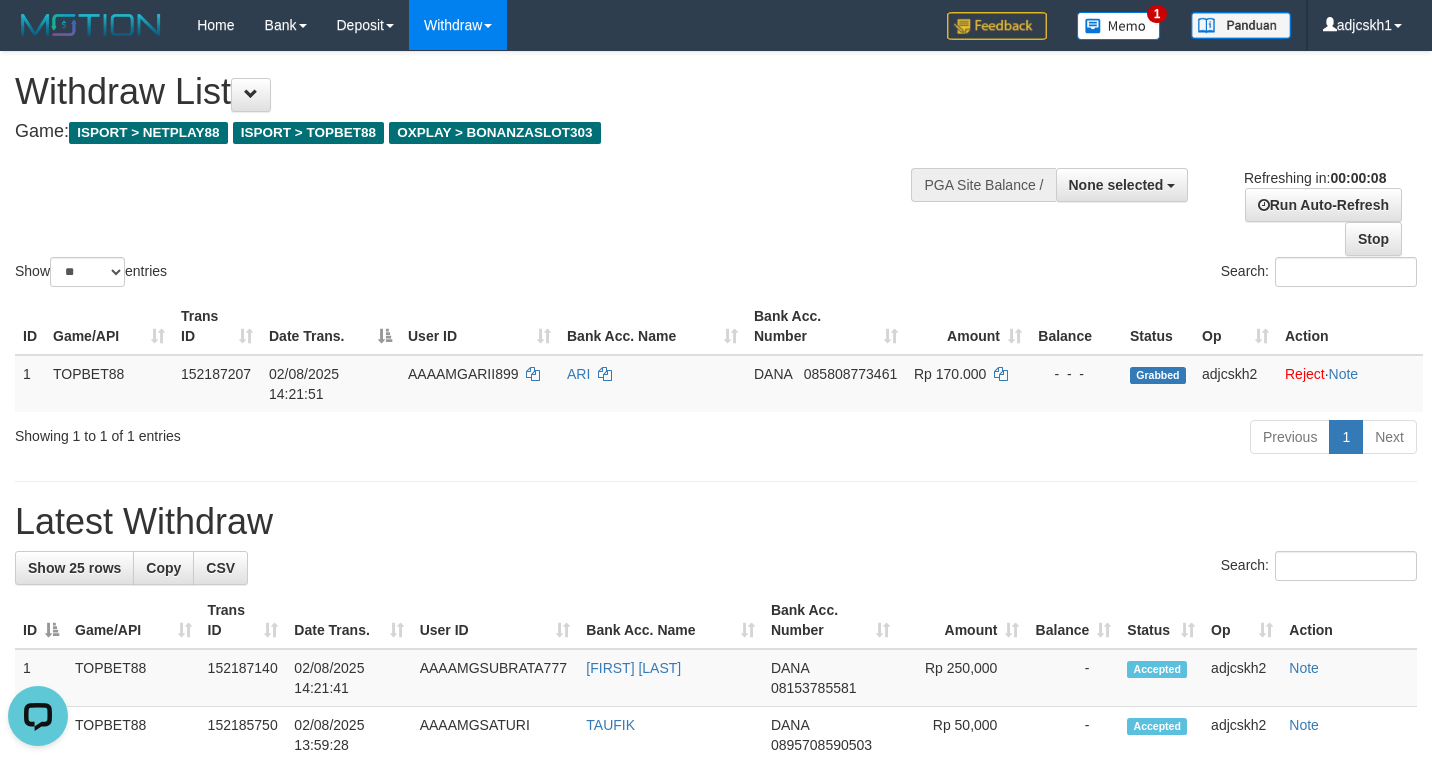 scroll, scrollTop: 0, scrollLeft: 0, axis: both 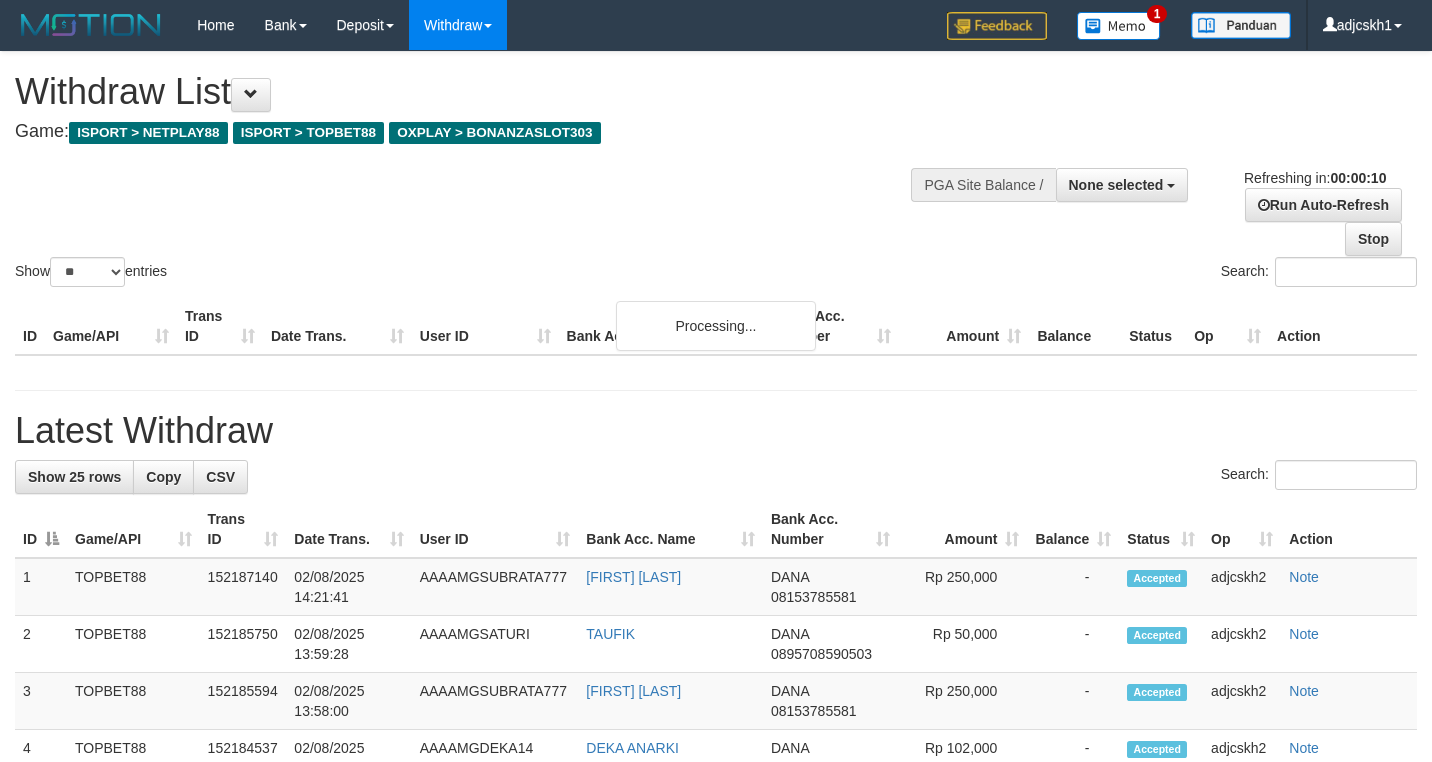 select 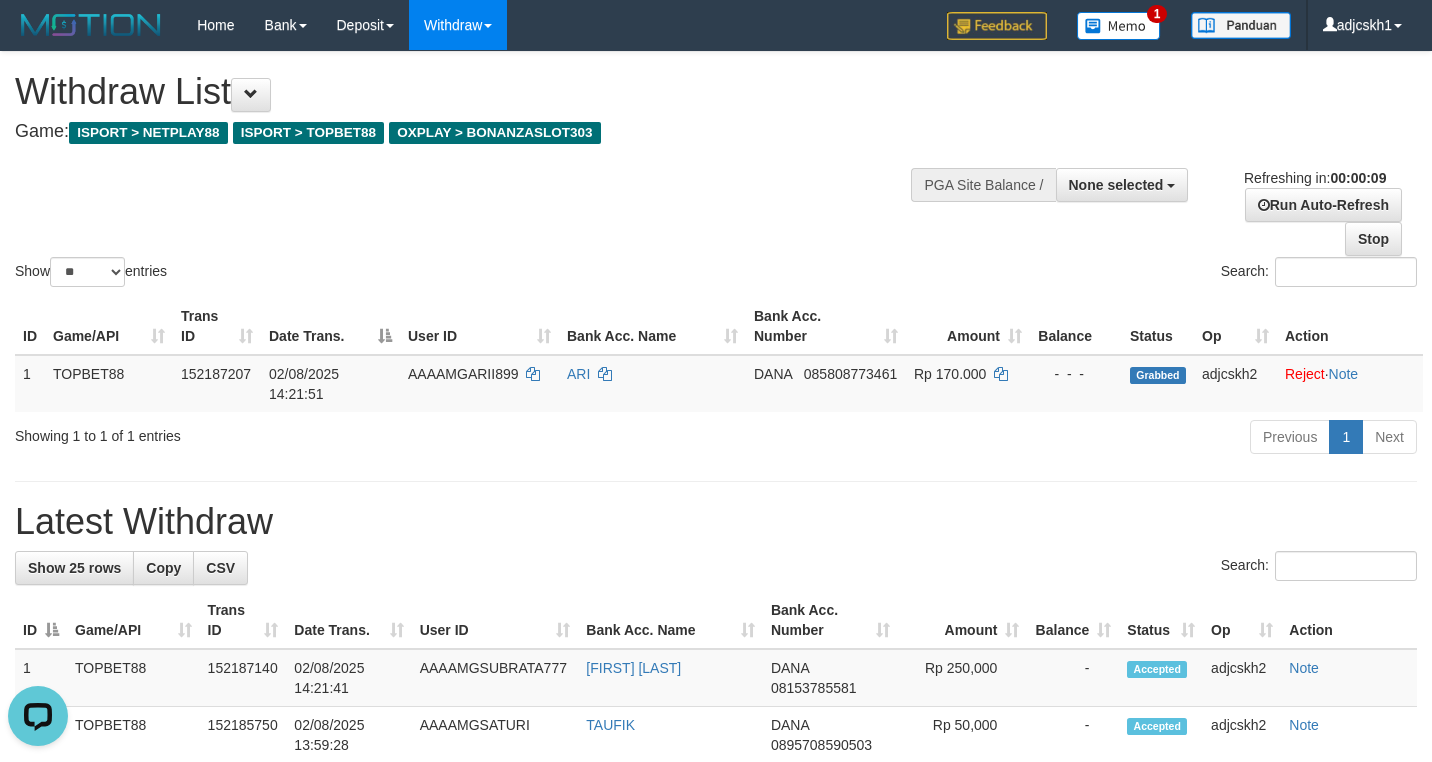 scroll, scrollTop: 0, scrollLeft: 0, axis: both 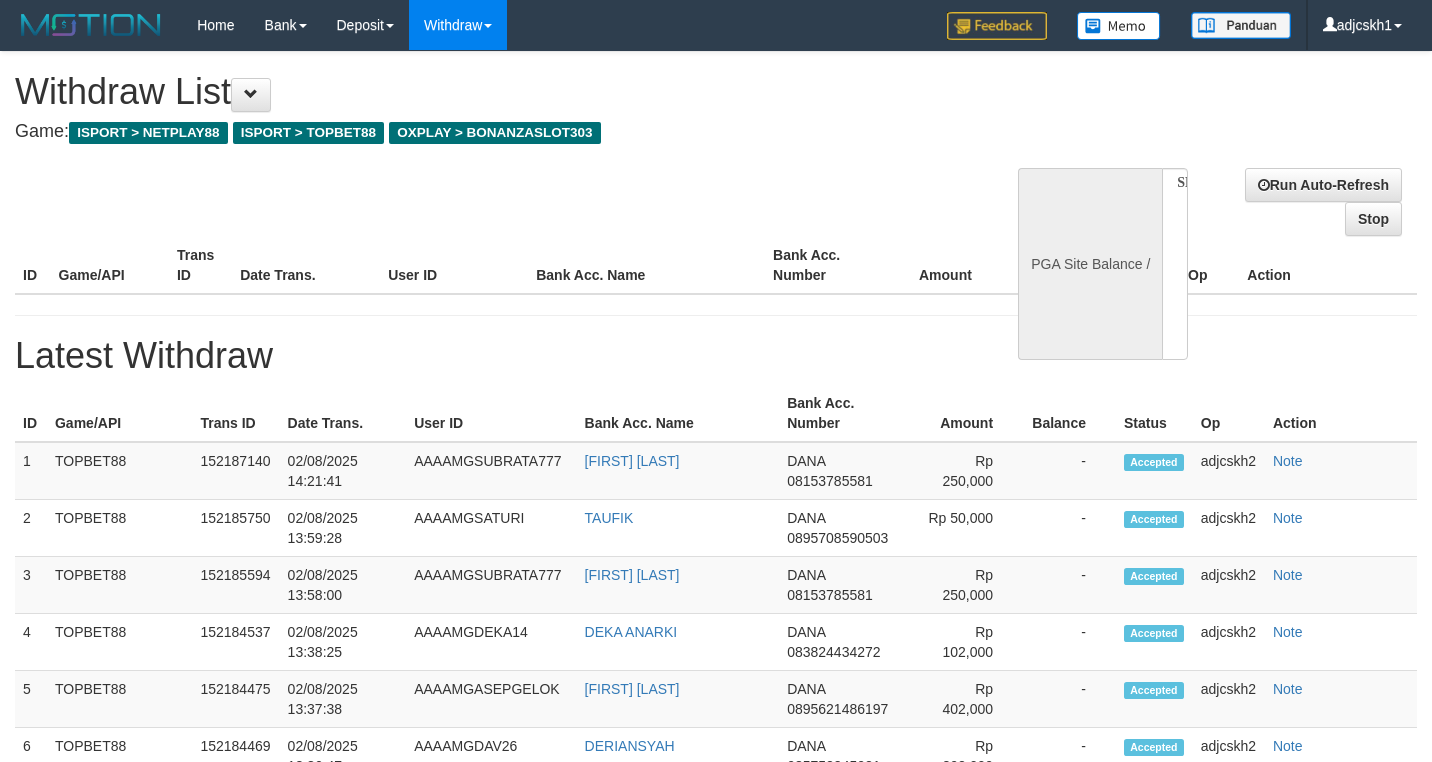 select 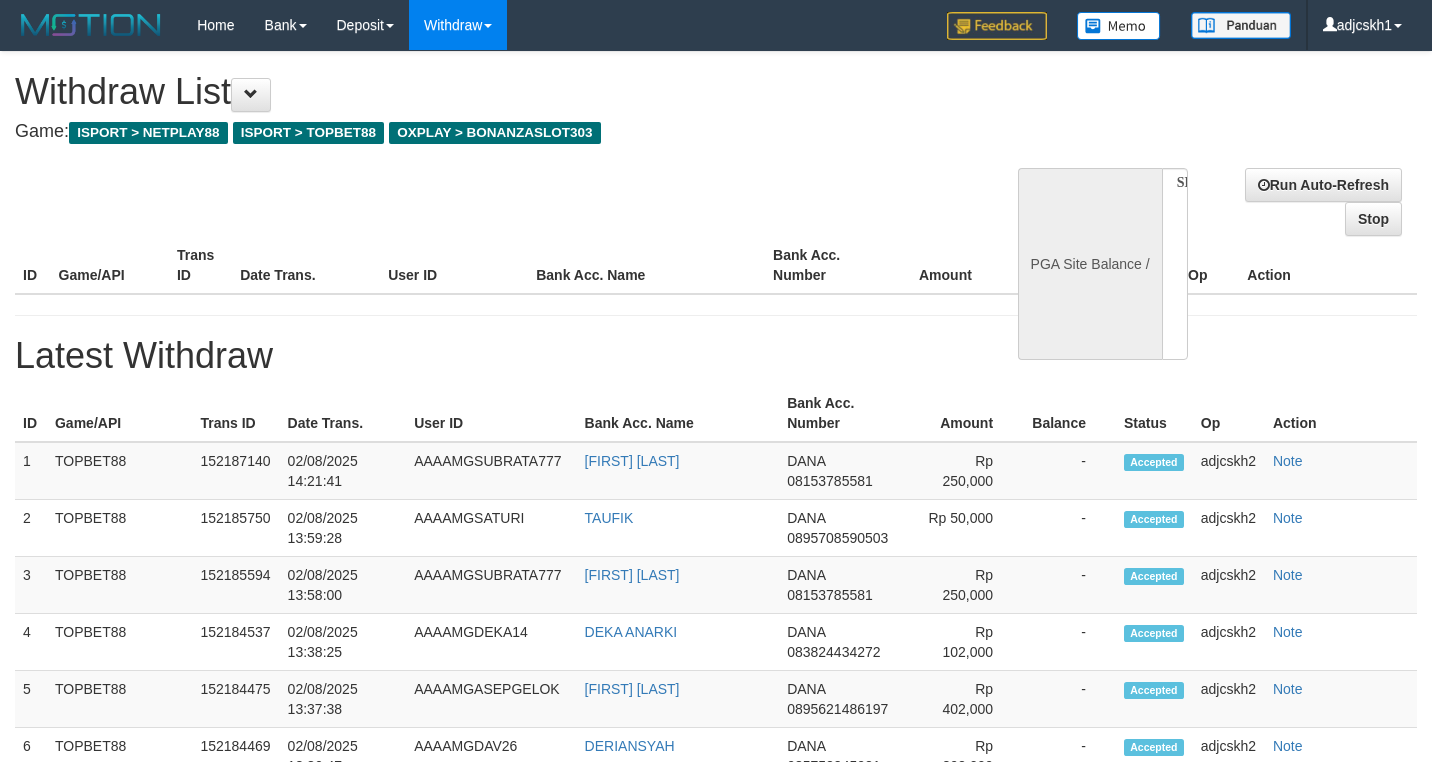 scroll, scrollTop: 0, scrollLeft: 0, axis: both 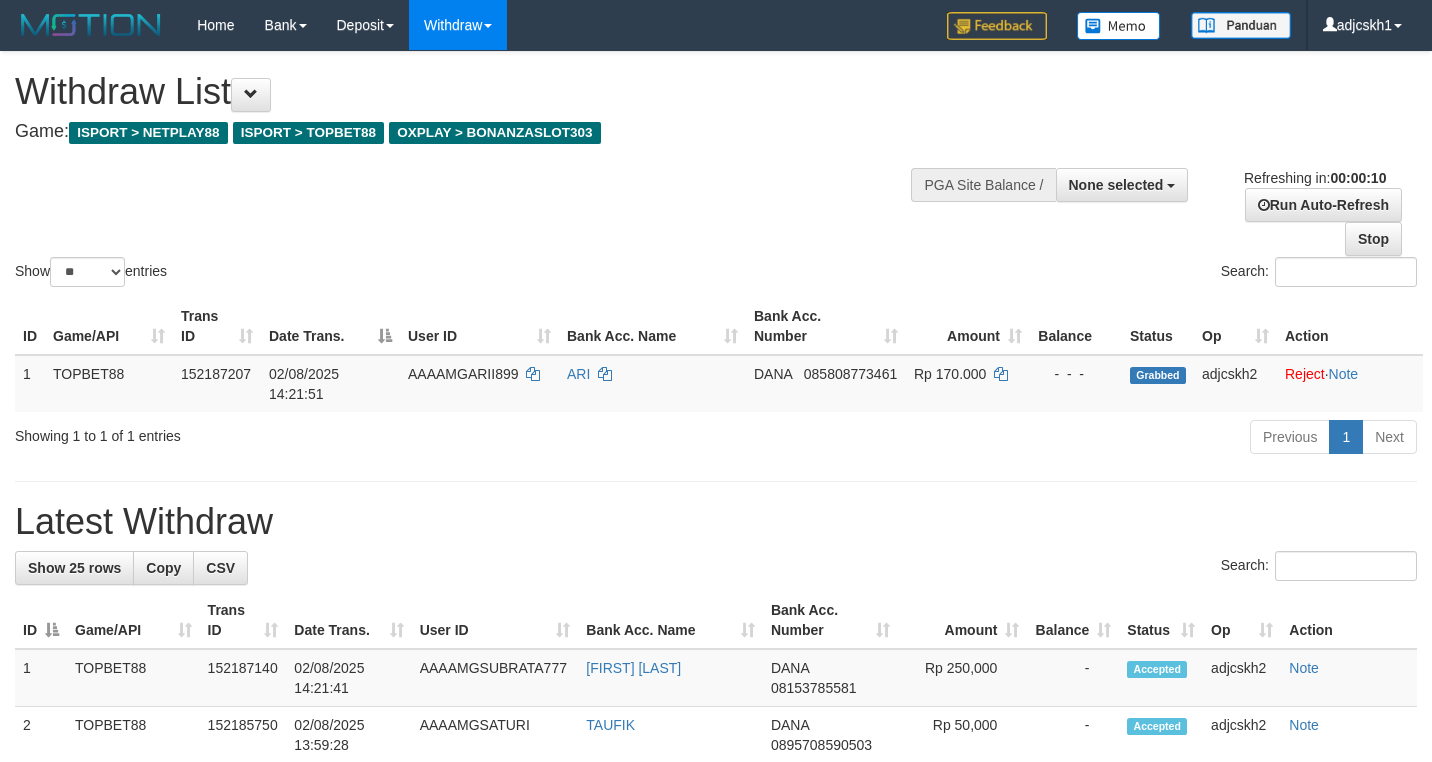 select 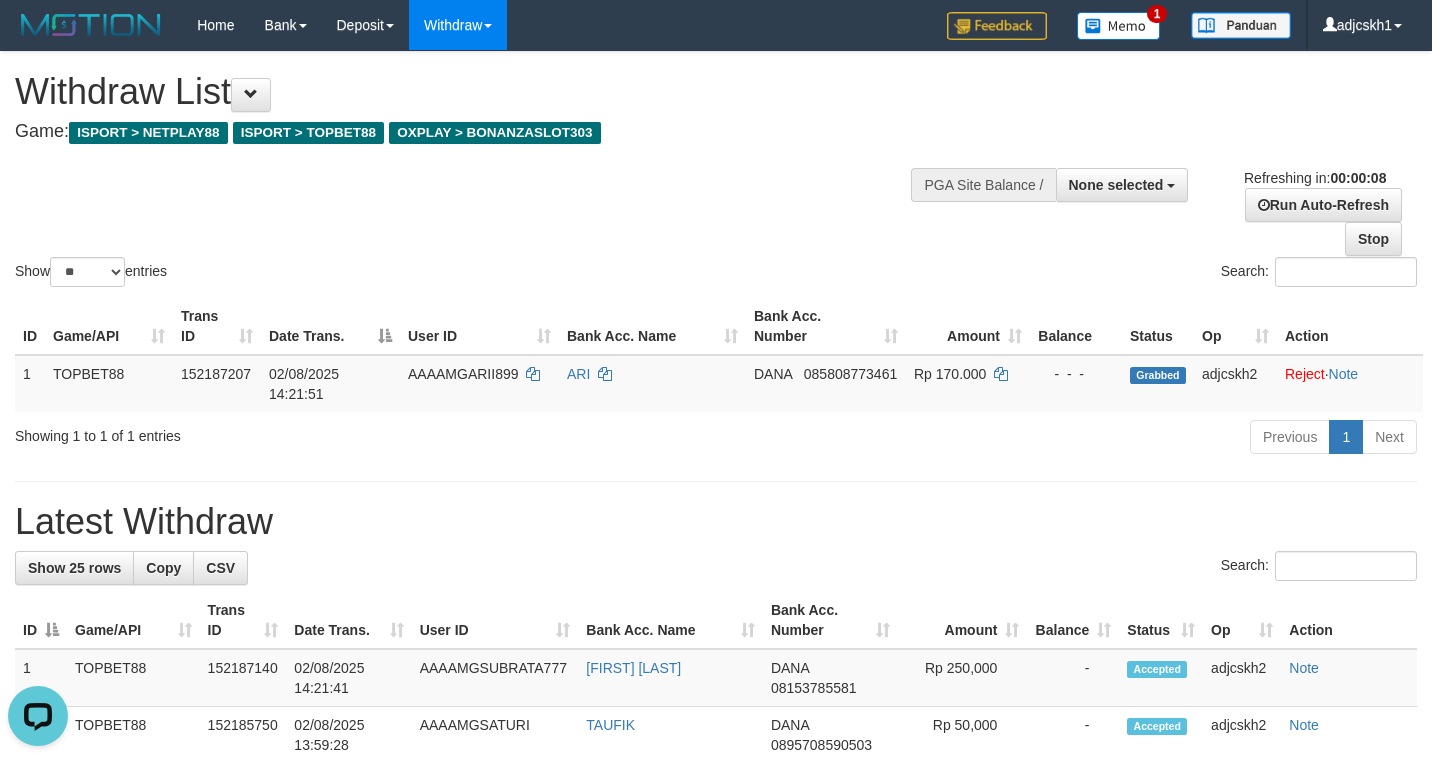 scroll, scrollTop: 0, scrollLeft: 0, axis: both 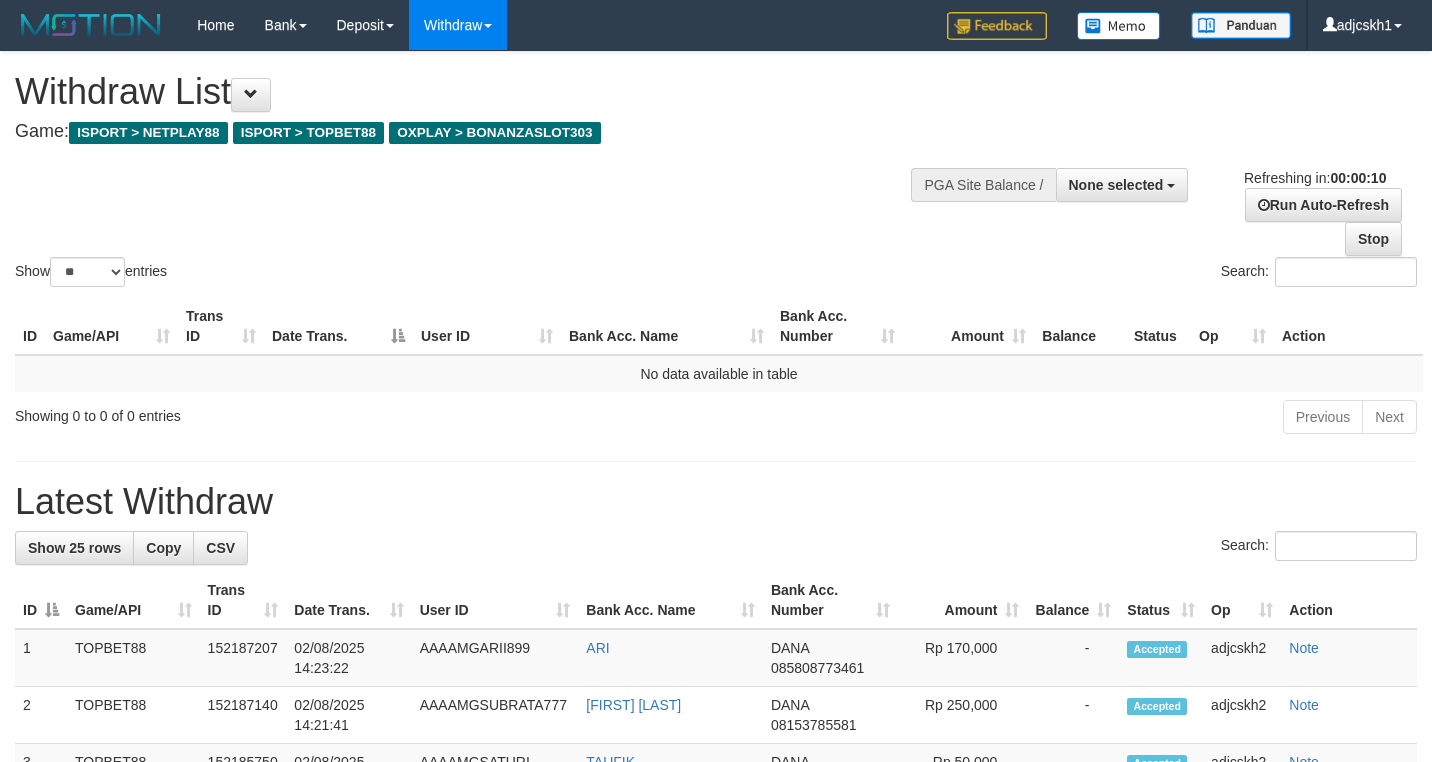 select 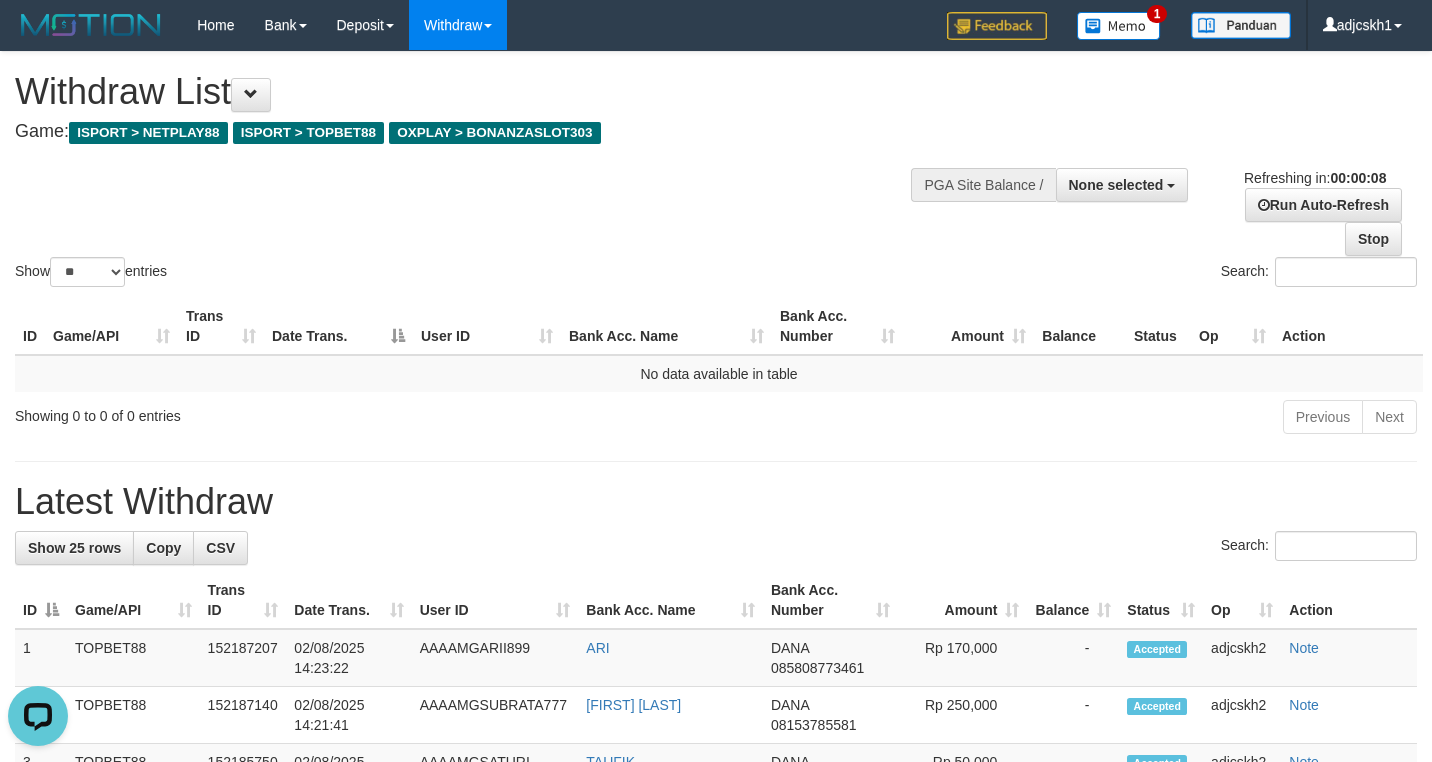 scroll, scrollTop: 0, scrollLeft: 0, axis: both 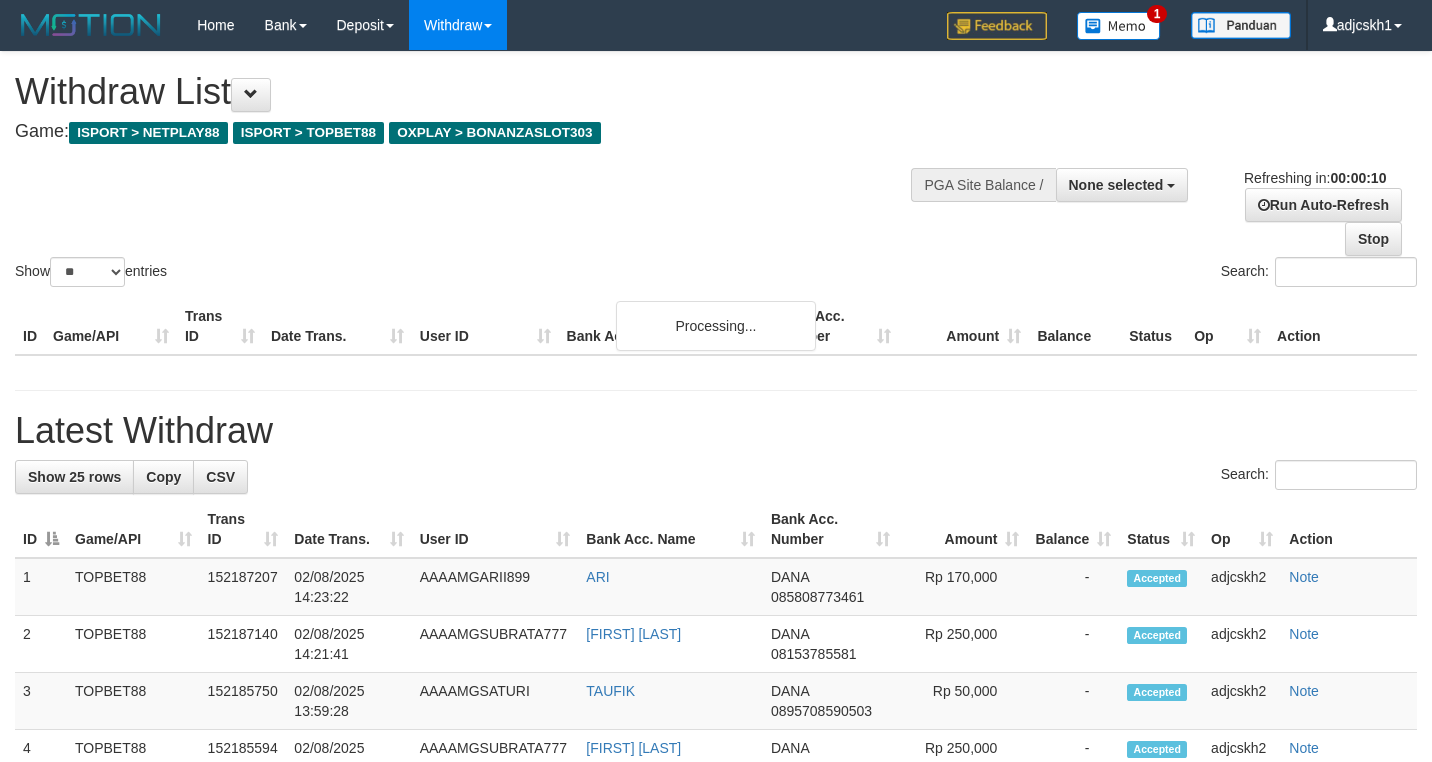 select 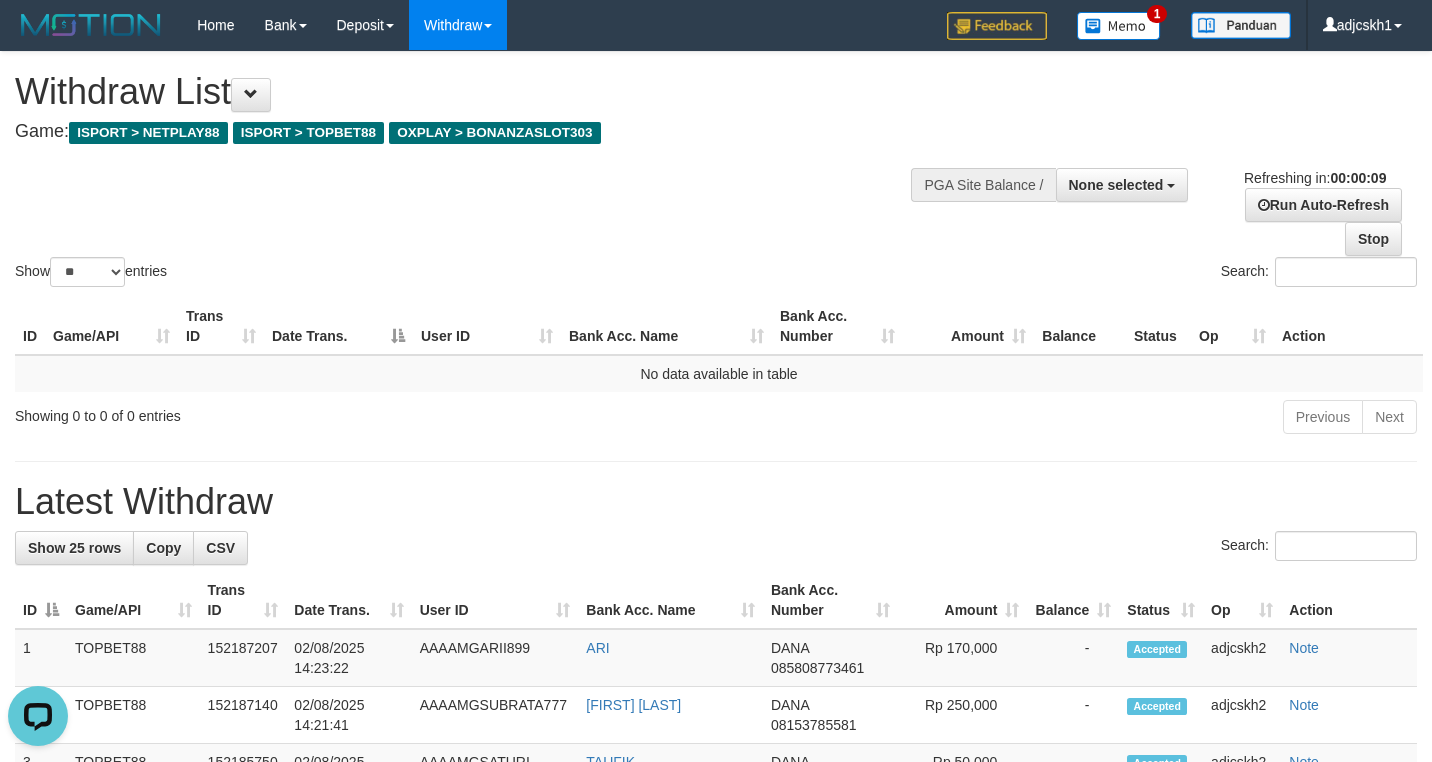 scroll, scrollTop: 0, scrollLeft: 0, axis: both 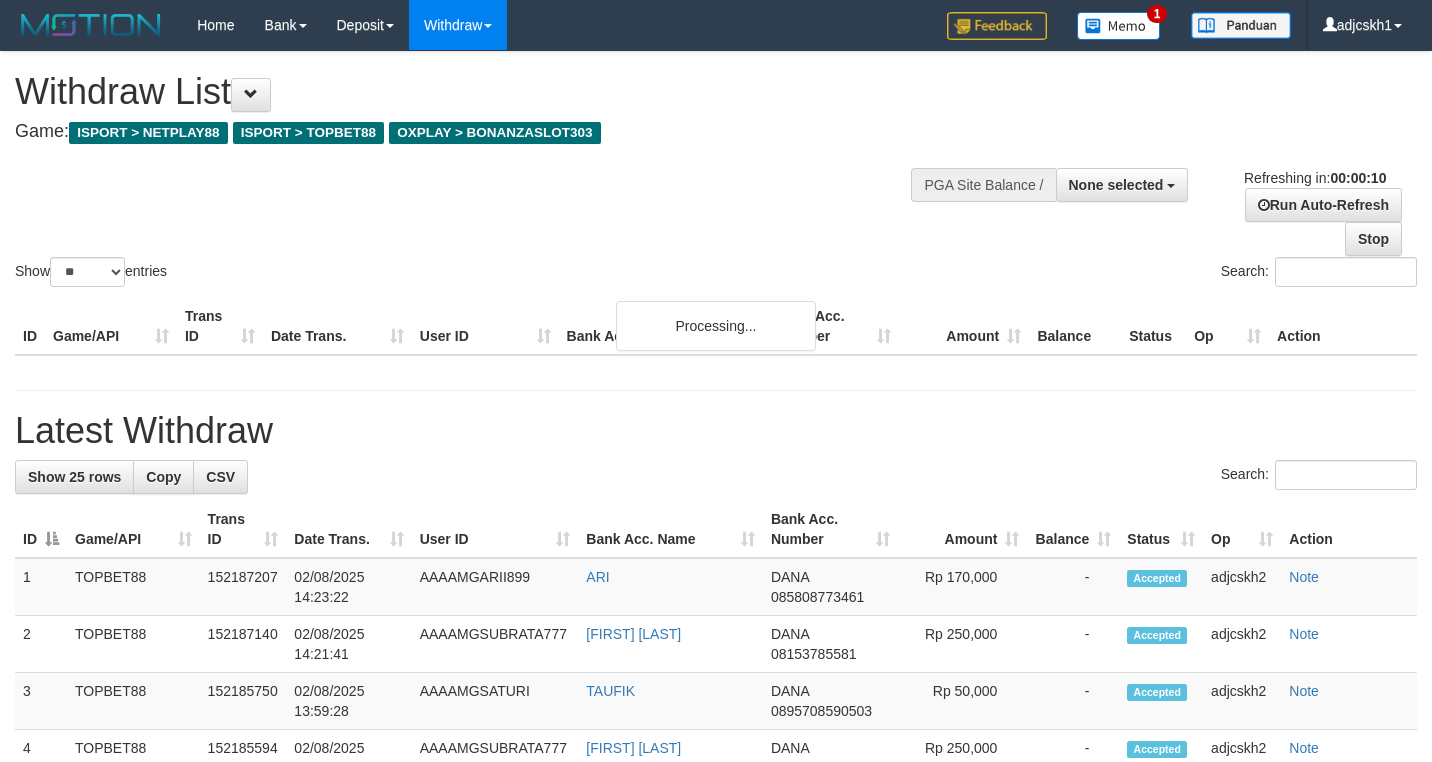 select 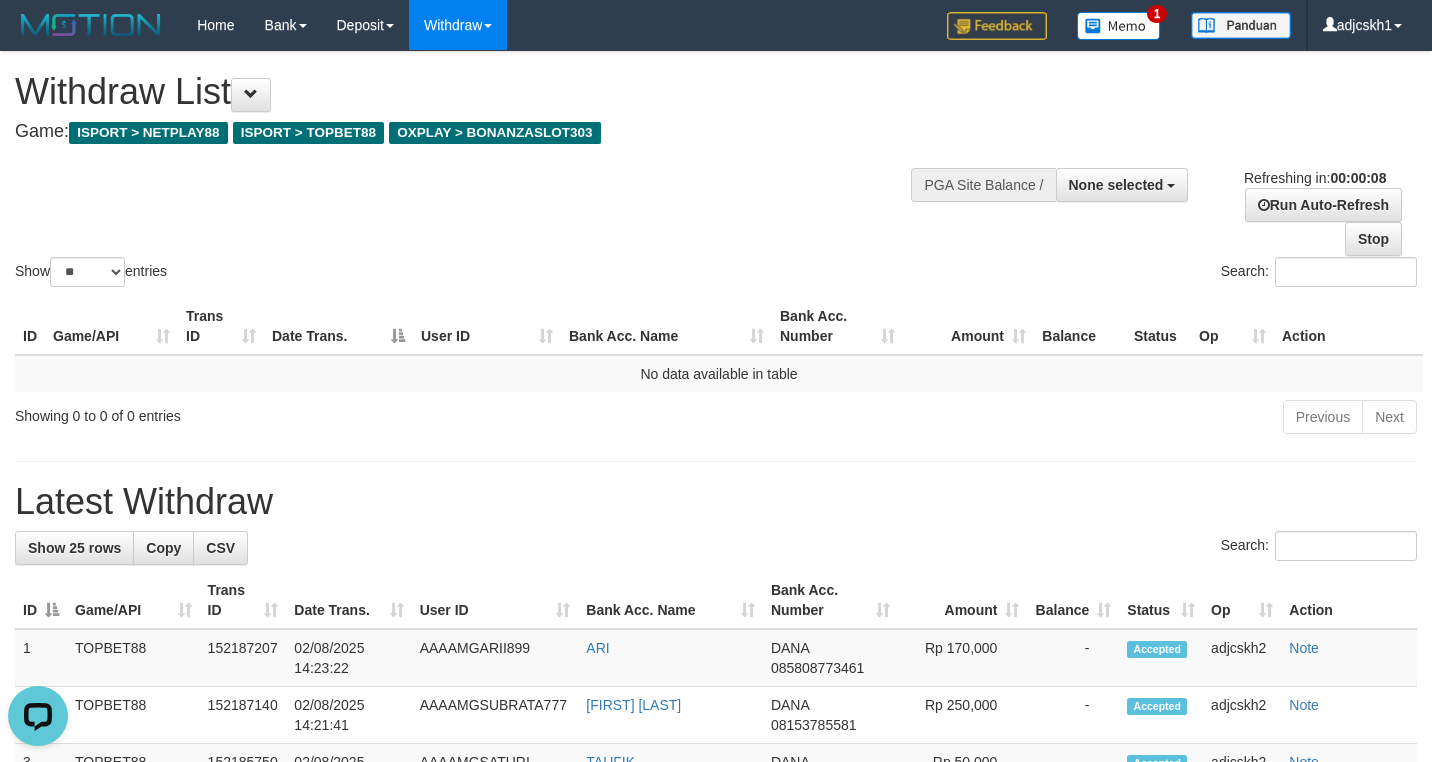 scroll, scrollTop: 0, scrollLeft: 0, axis: both 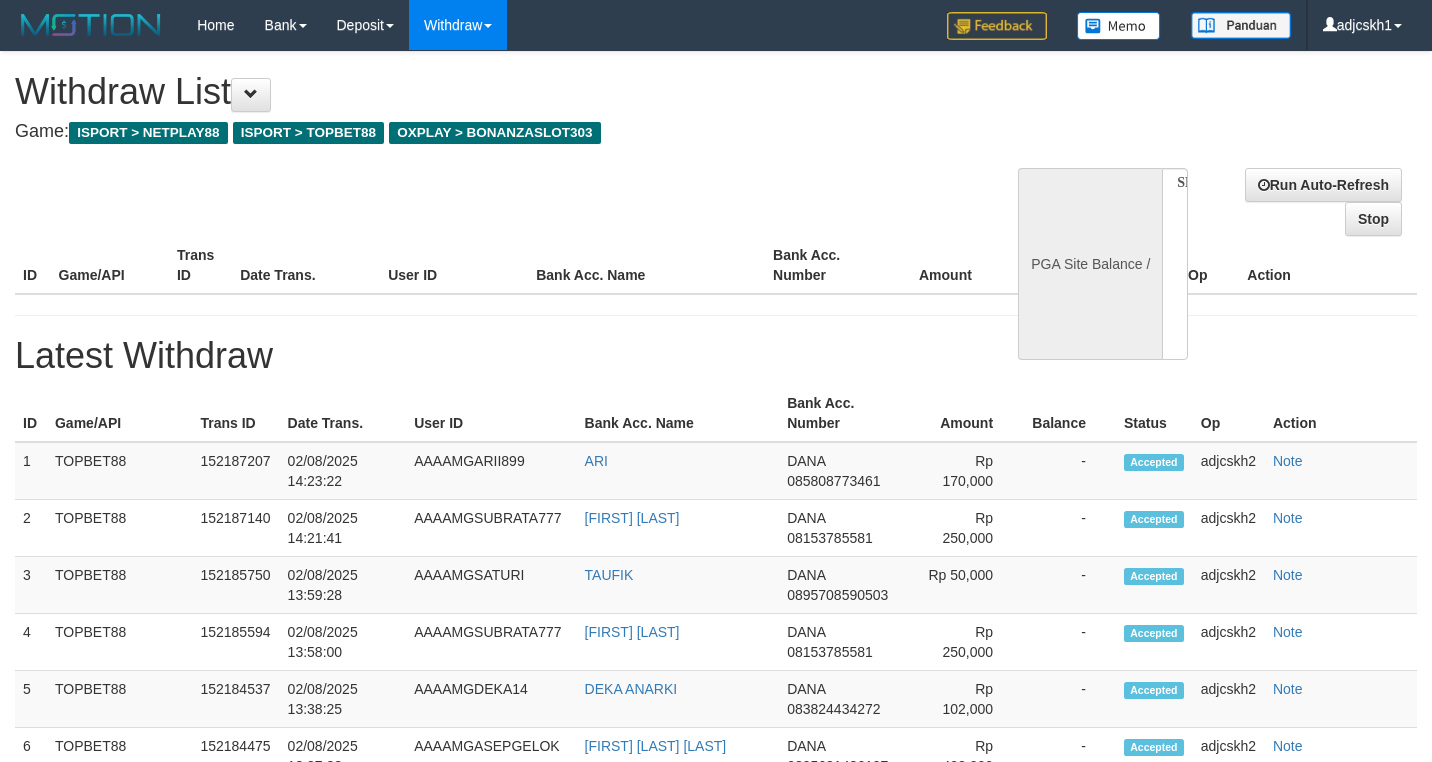 select 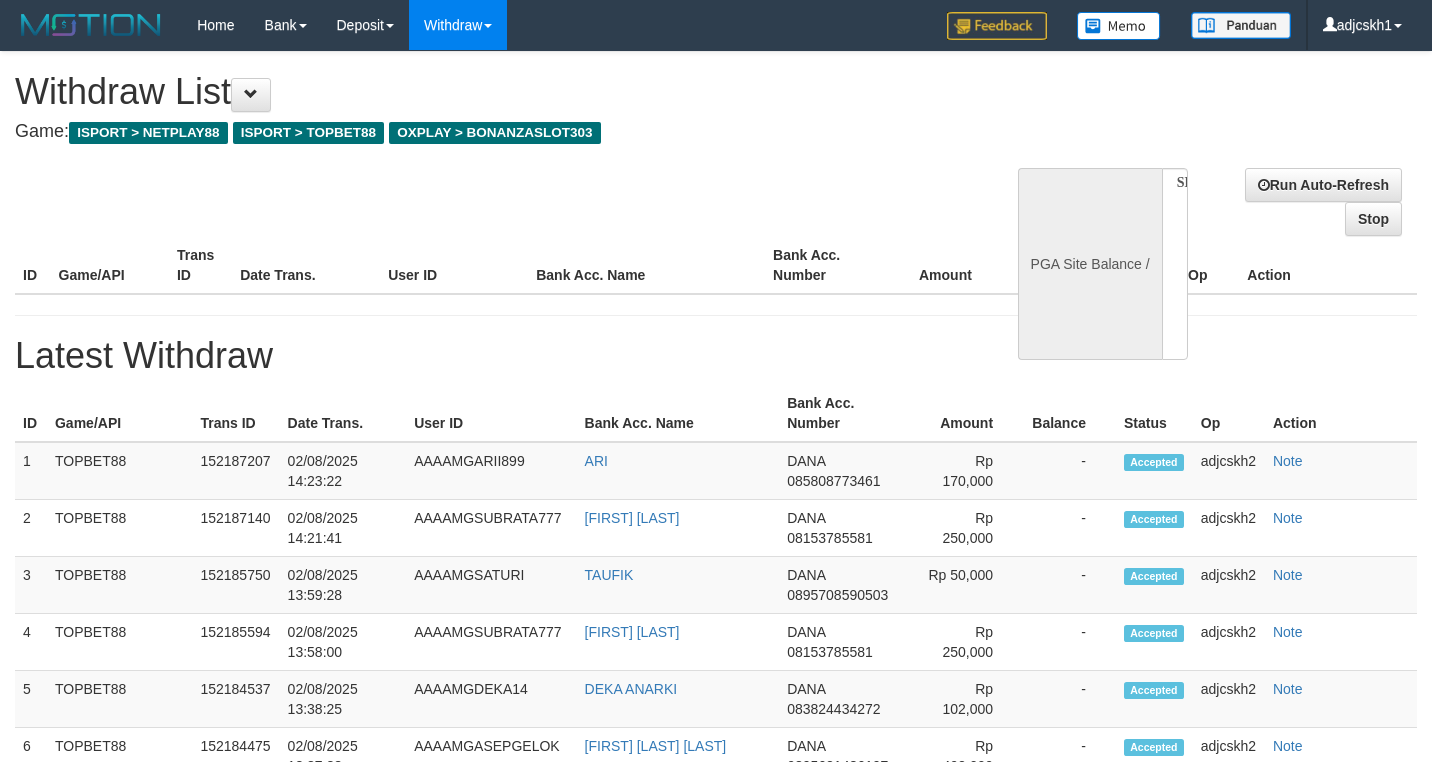 scroll, scrollTop: 0, scrollLeft: 0, axis: both 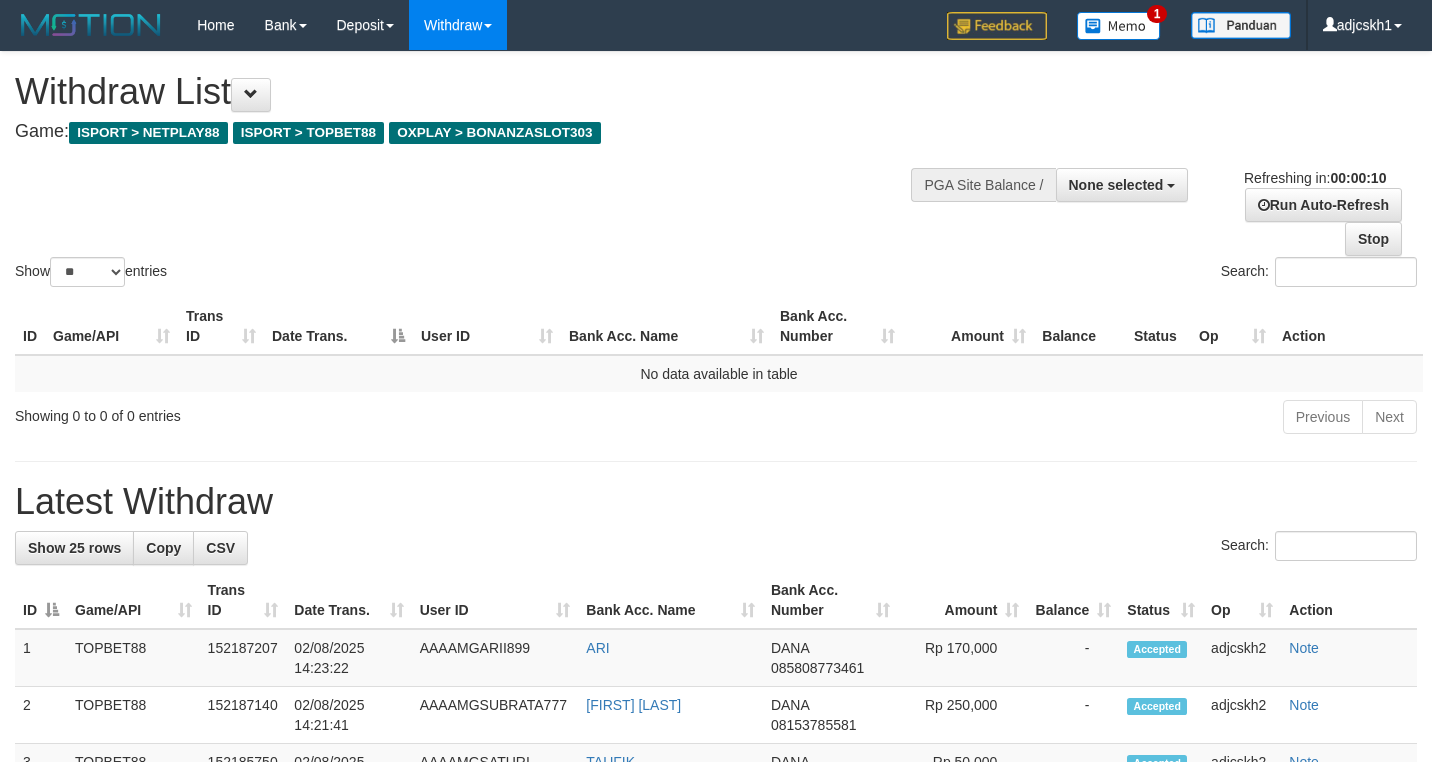 select 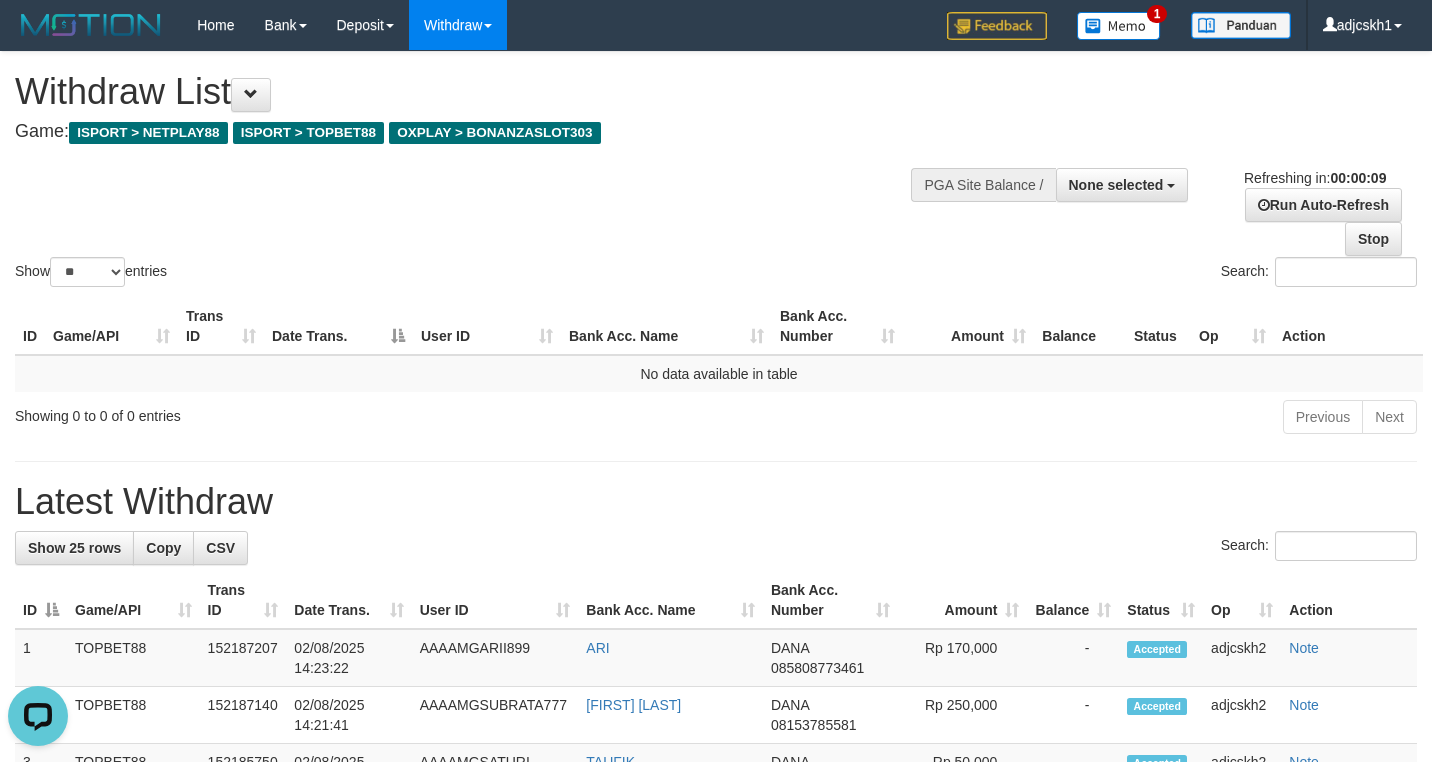 scroll, scrollTop: 0, scrollLeft: 0, axis: both 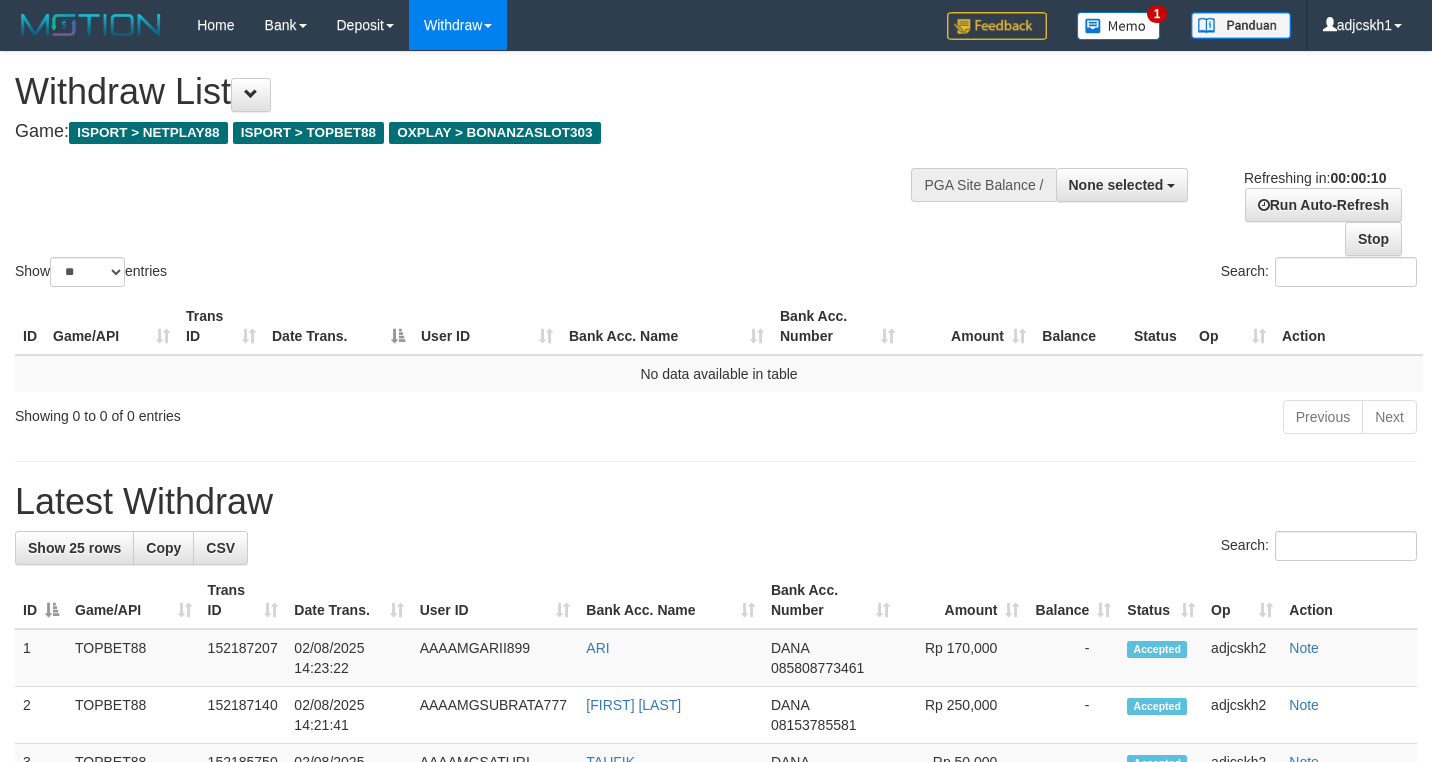 select 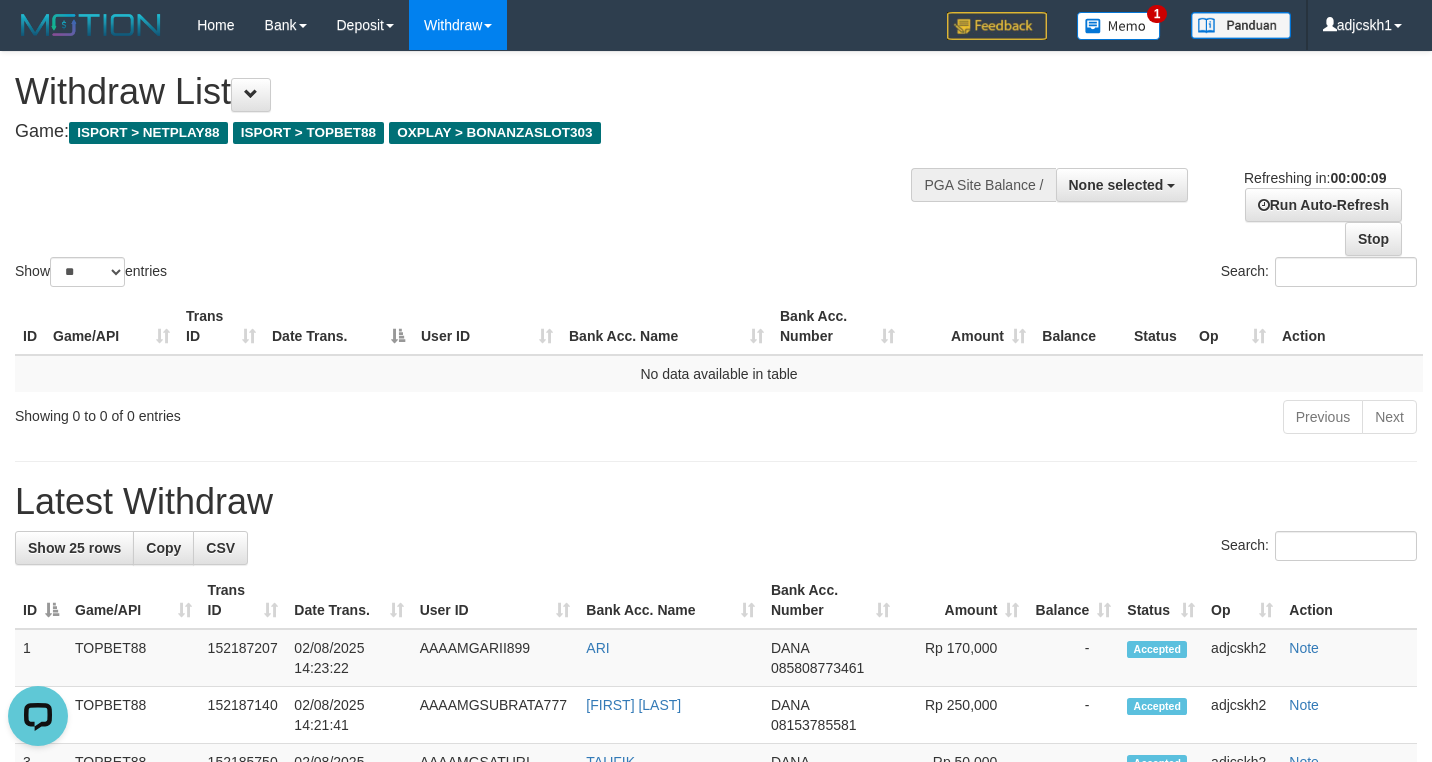 scroll, scrollTop: 0, scrollLeft: 0, axis: both 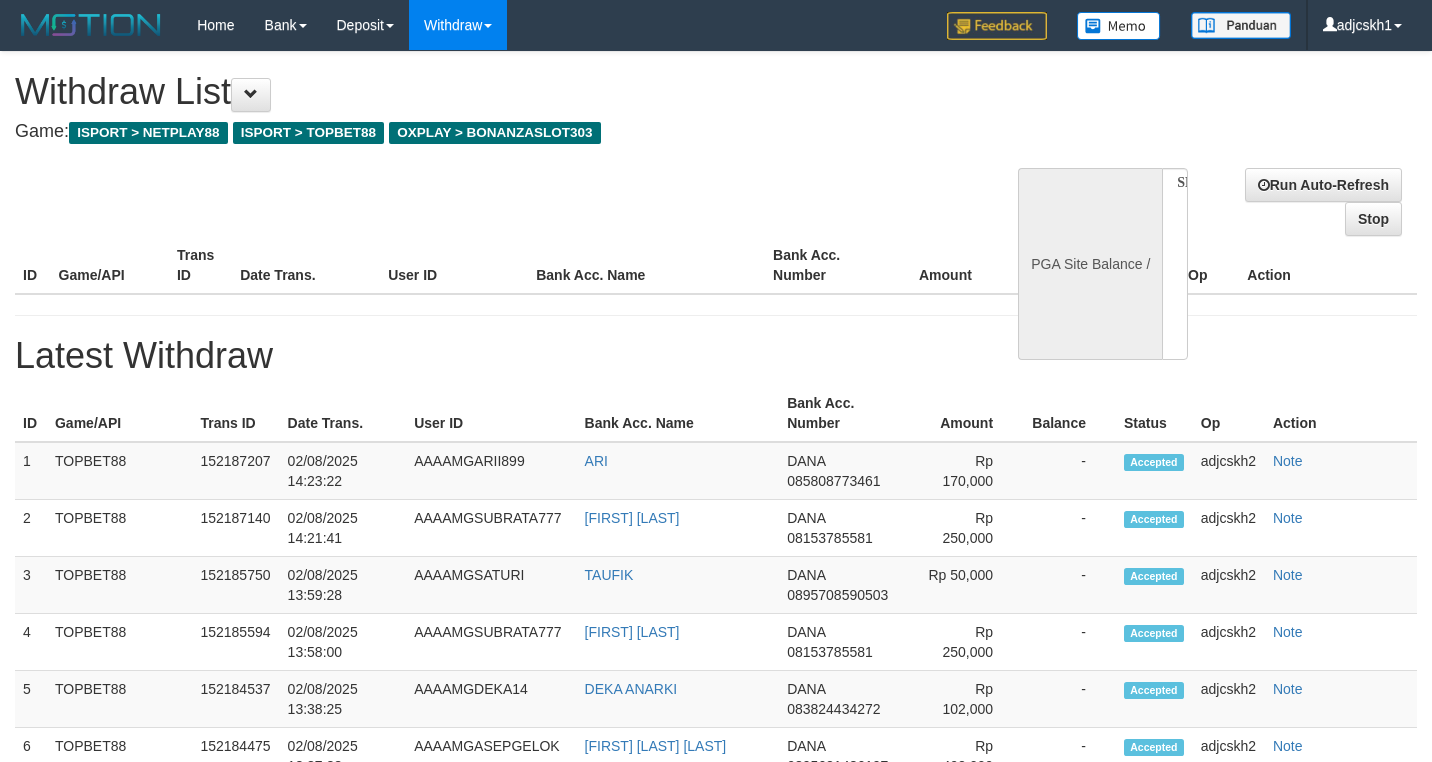 select 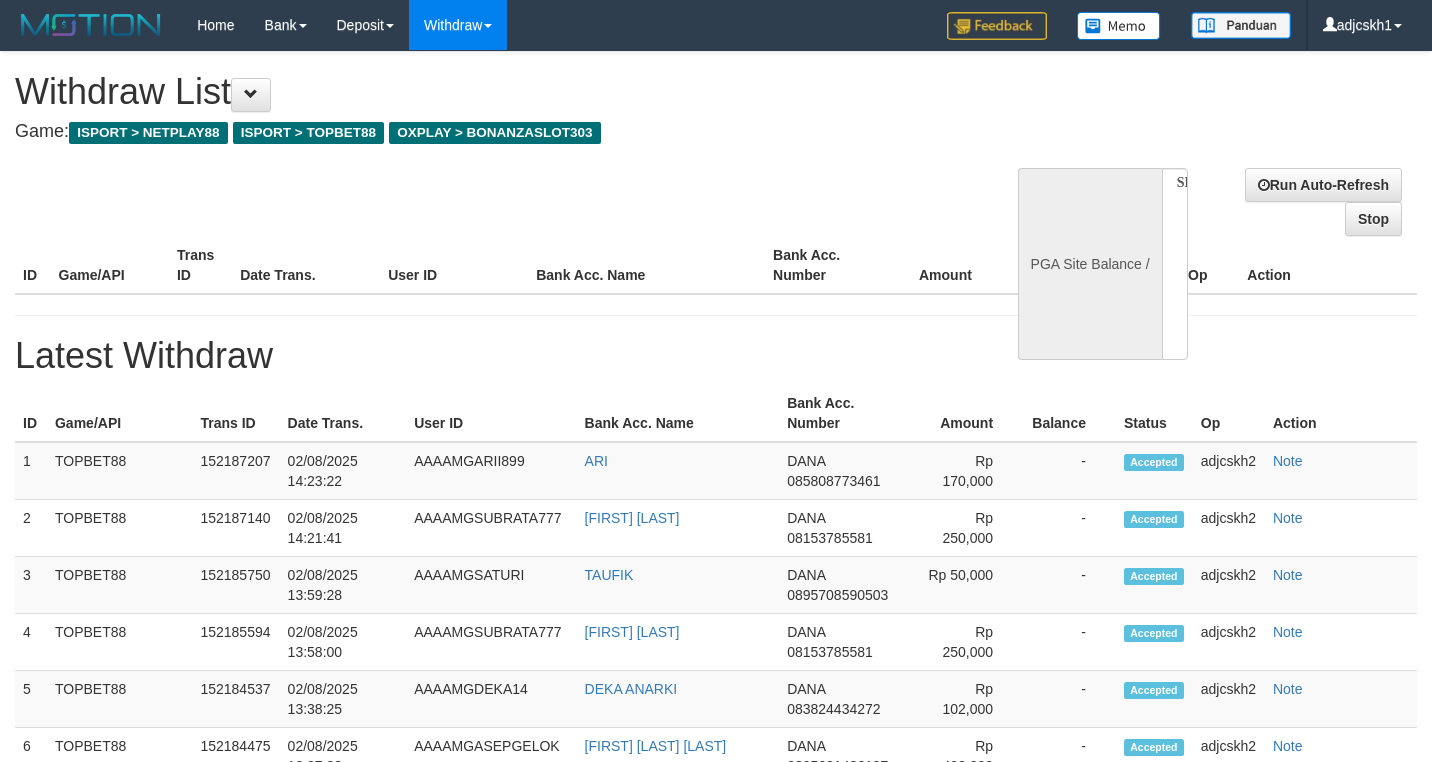 scroll, scrollTop: 0, scrollLeft: 0, axis: both 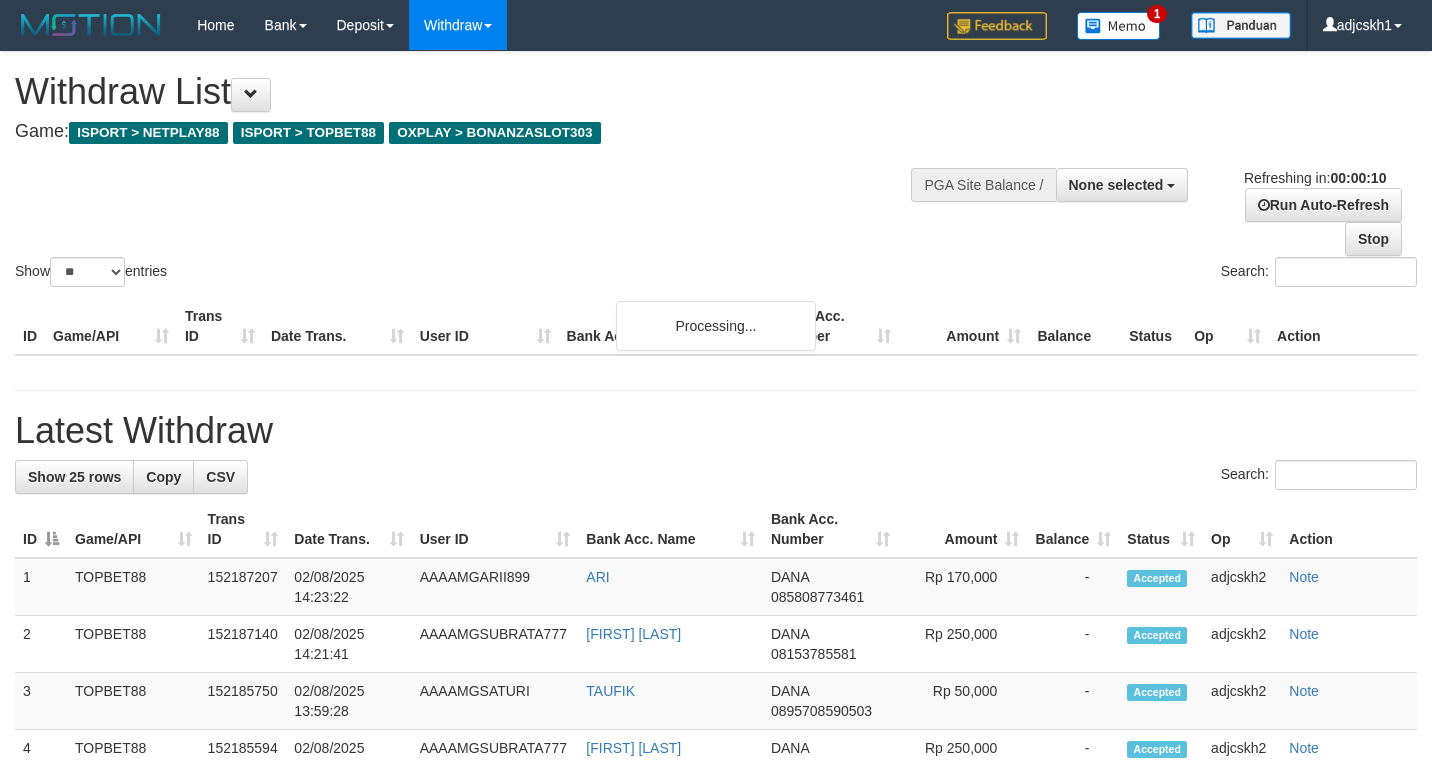 select 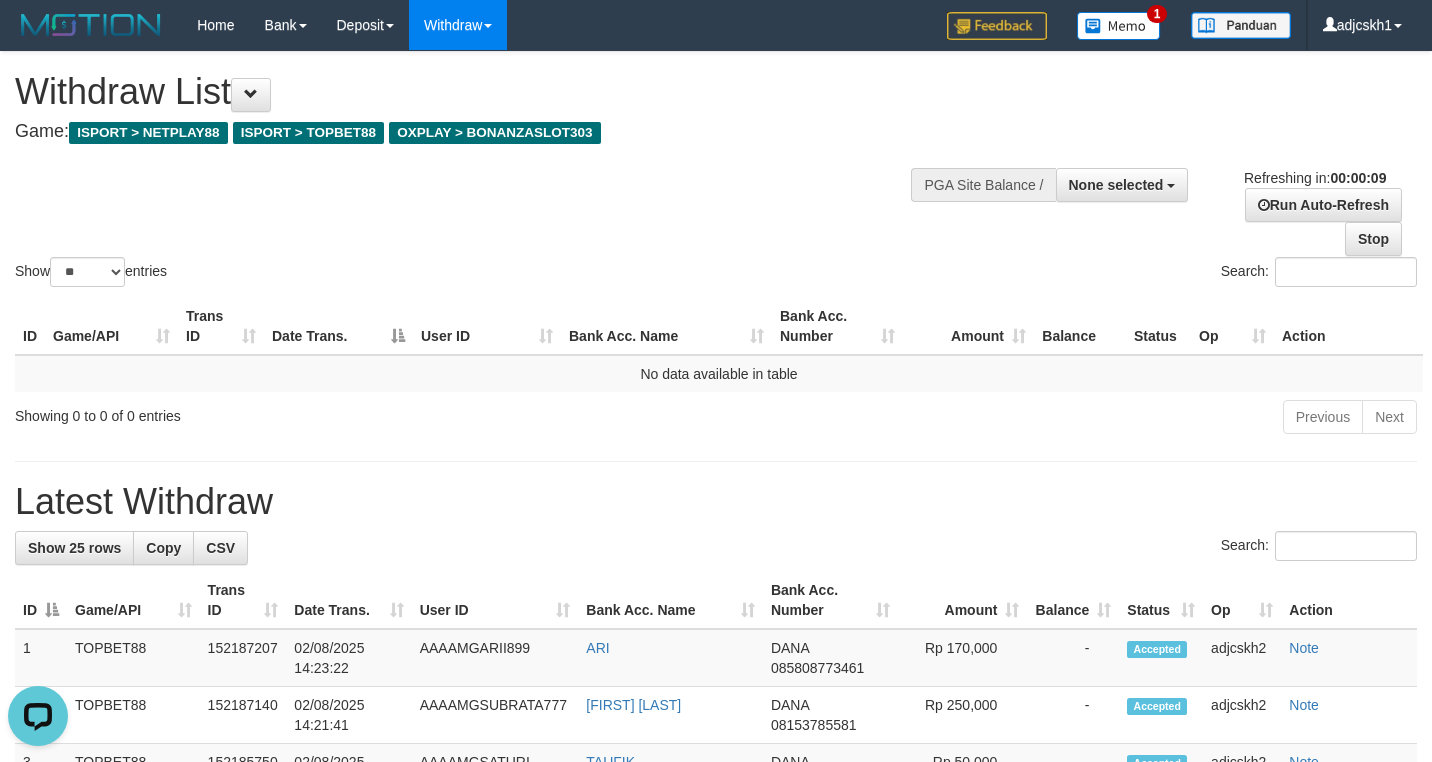 scroll, scrollTop: 0, scrollLeft: 0, axis: both 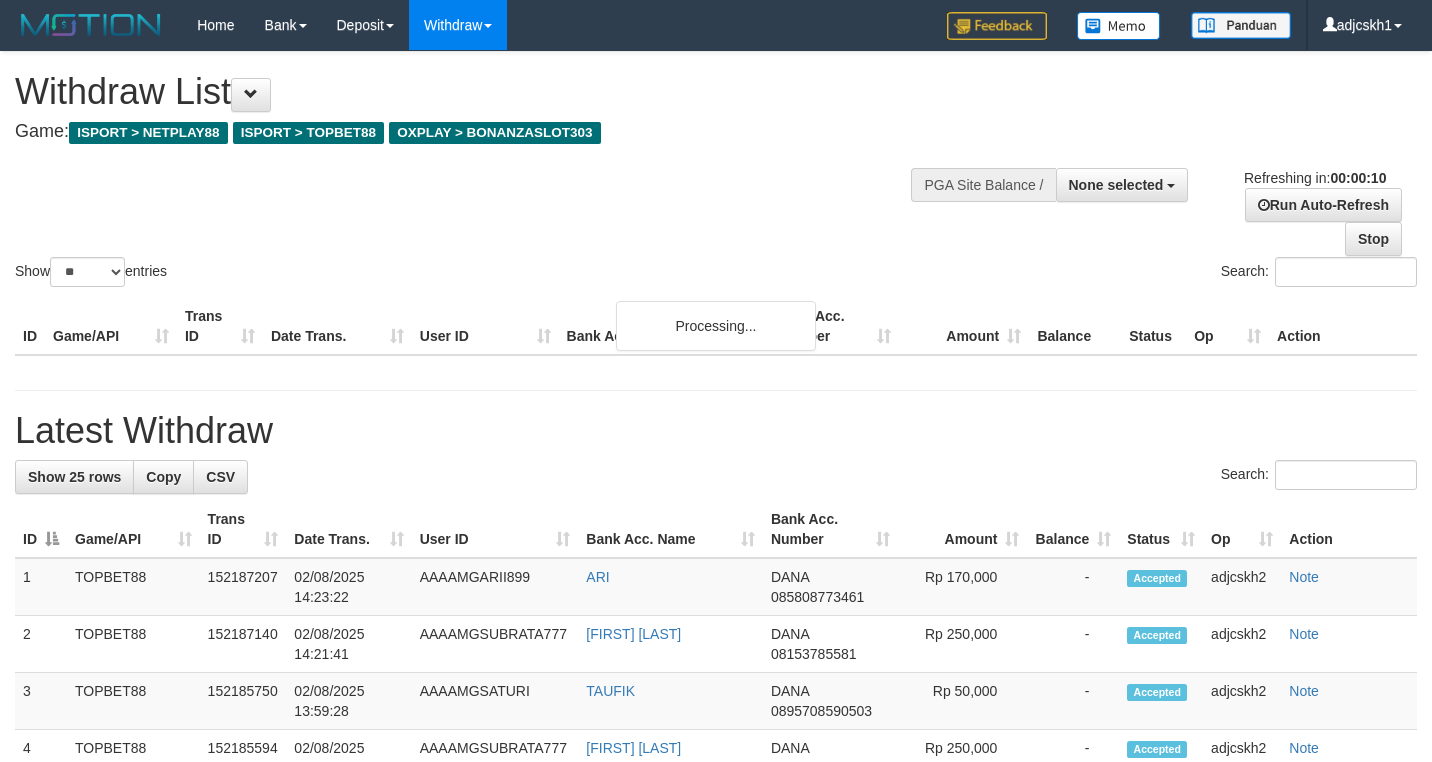 select 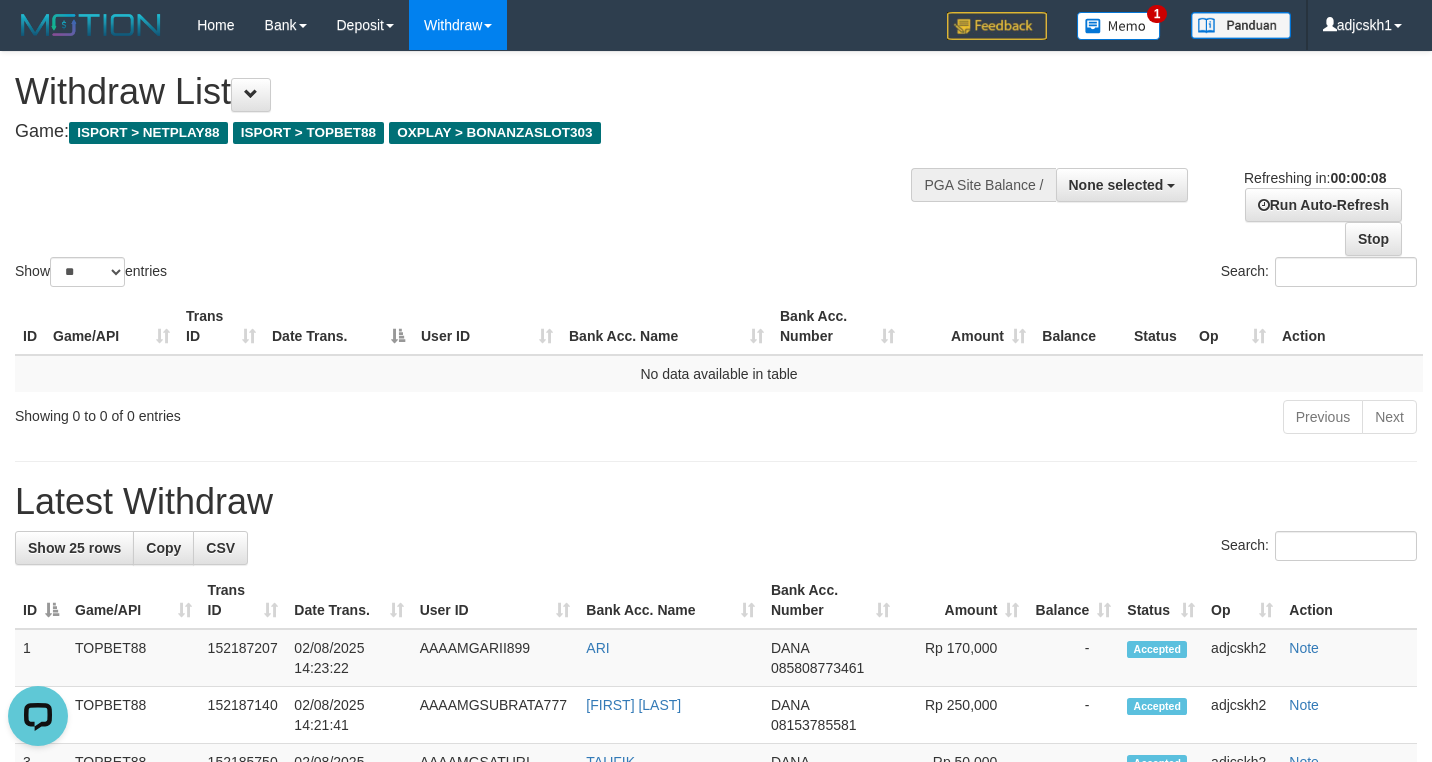 scroll, scrollTop: 0, scrollLeft: 0, axis: both 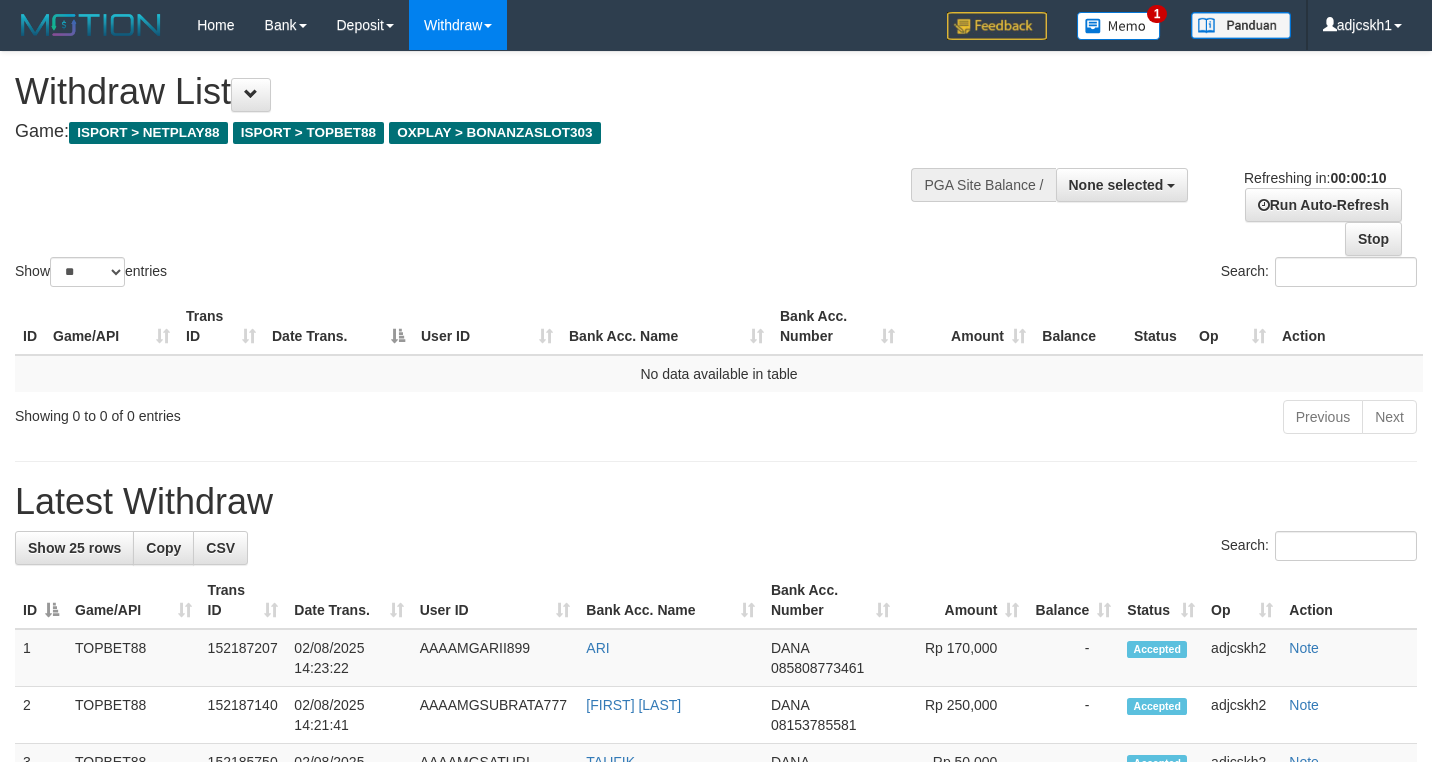 select 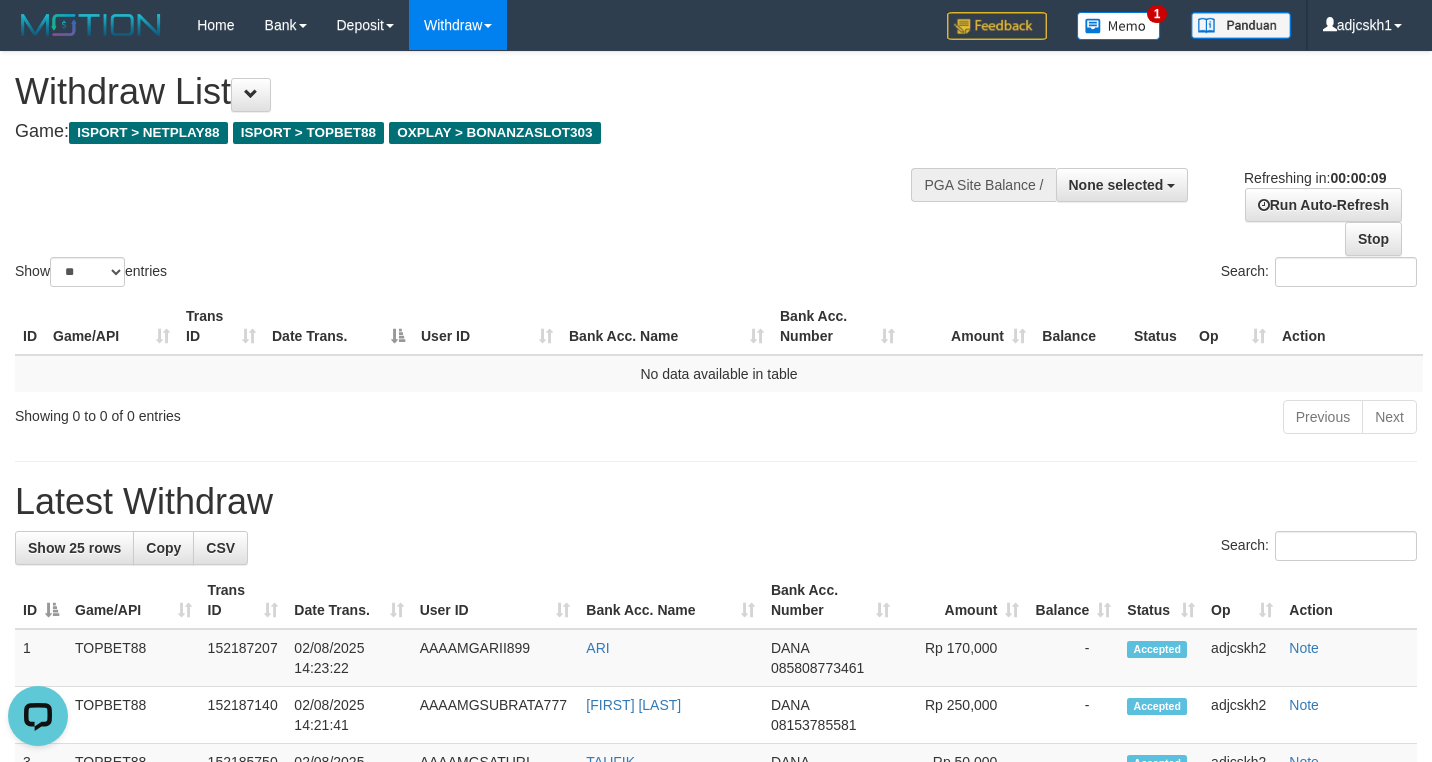 scroll, scrollTop: 0, scrollLeft: 0, axis: both 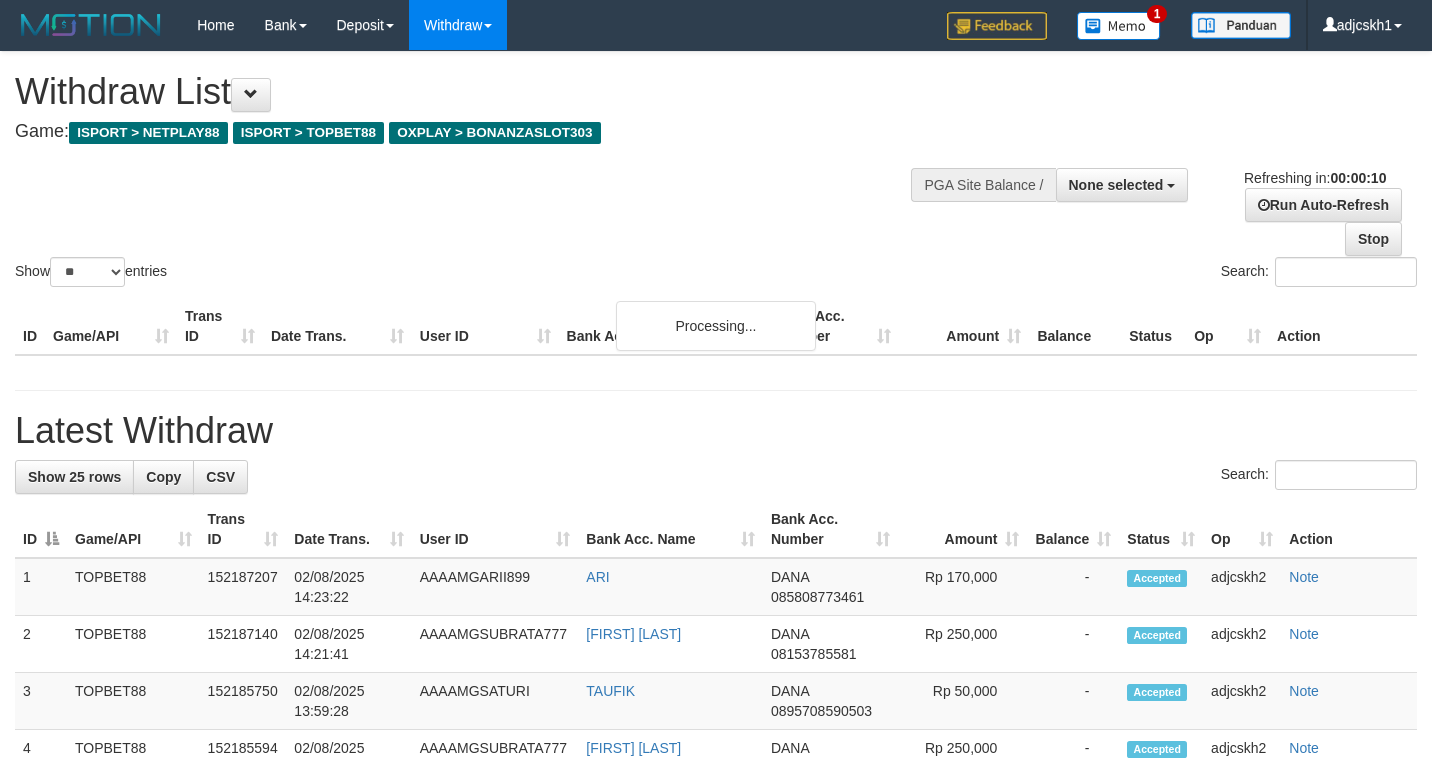 select 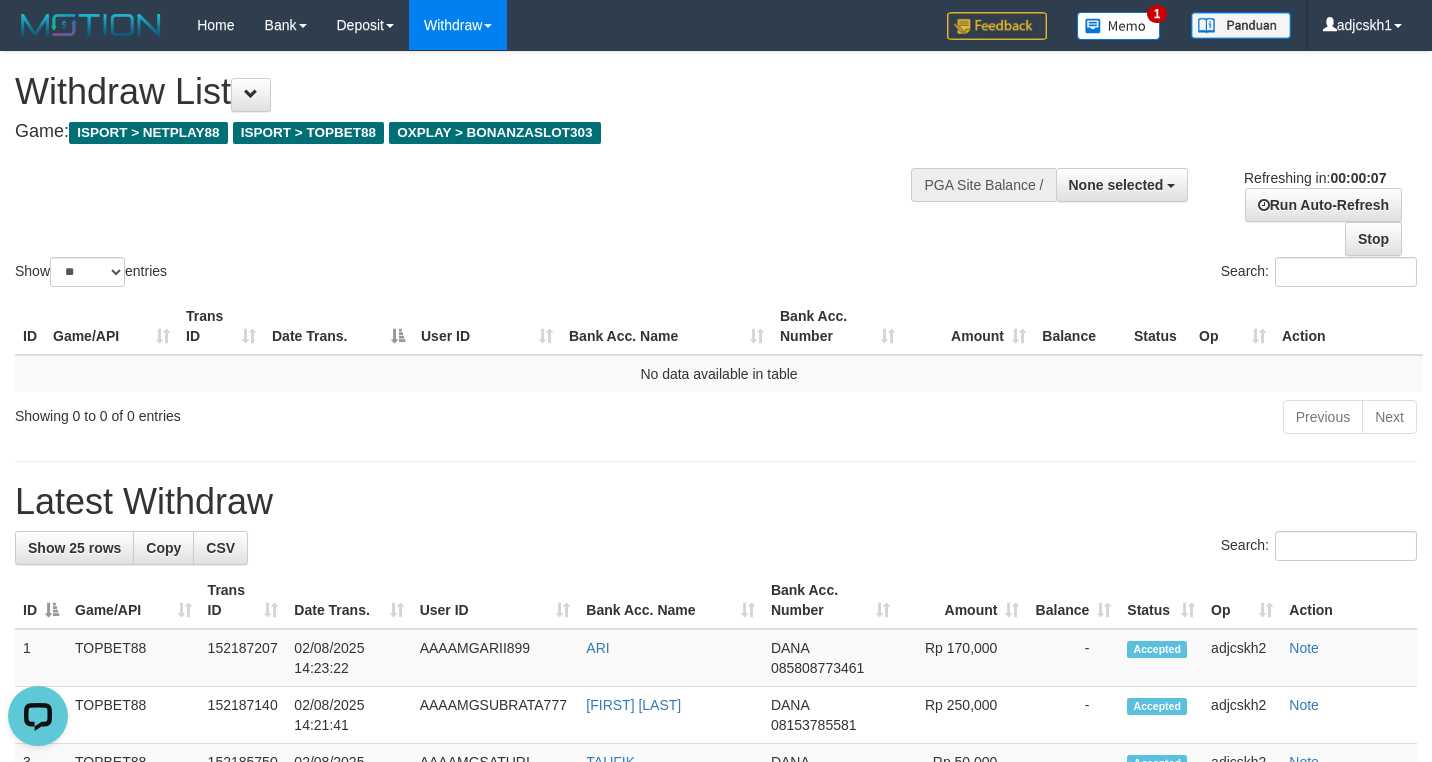 scroll, scrollTop: 0, scrollLeft: 0, axis: both 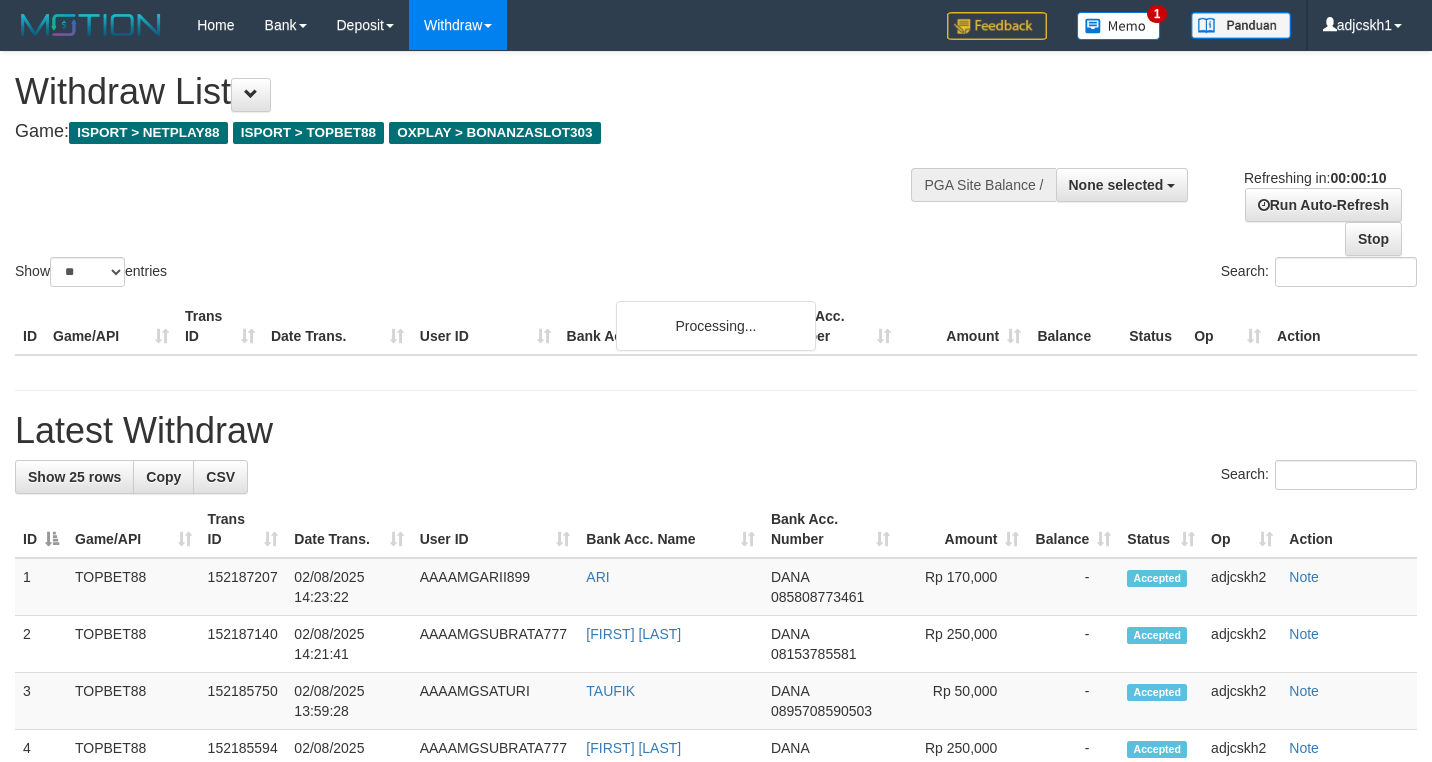 select 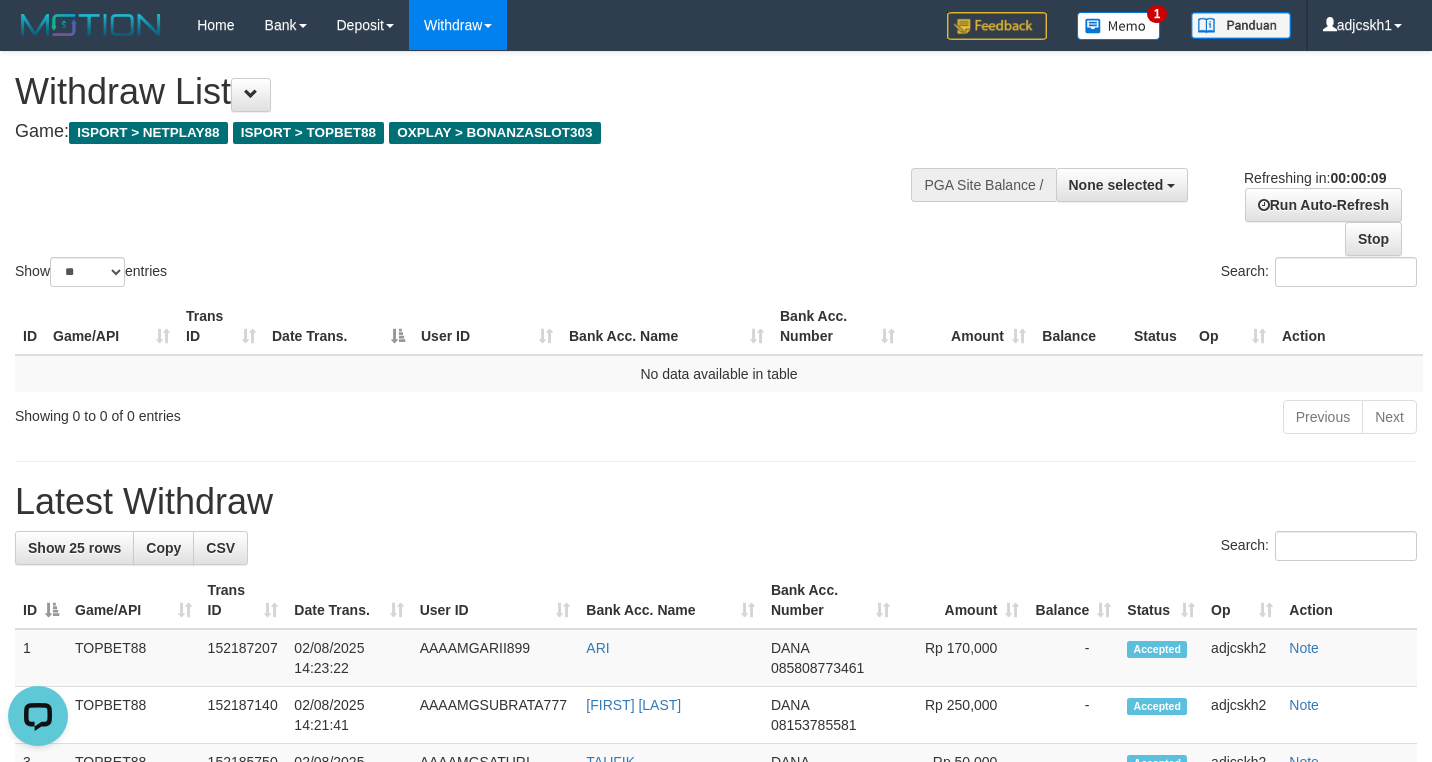 scroll, scrollTop: 0, scrollLeft: 0, axis: both 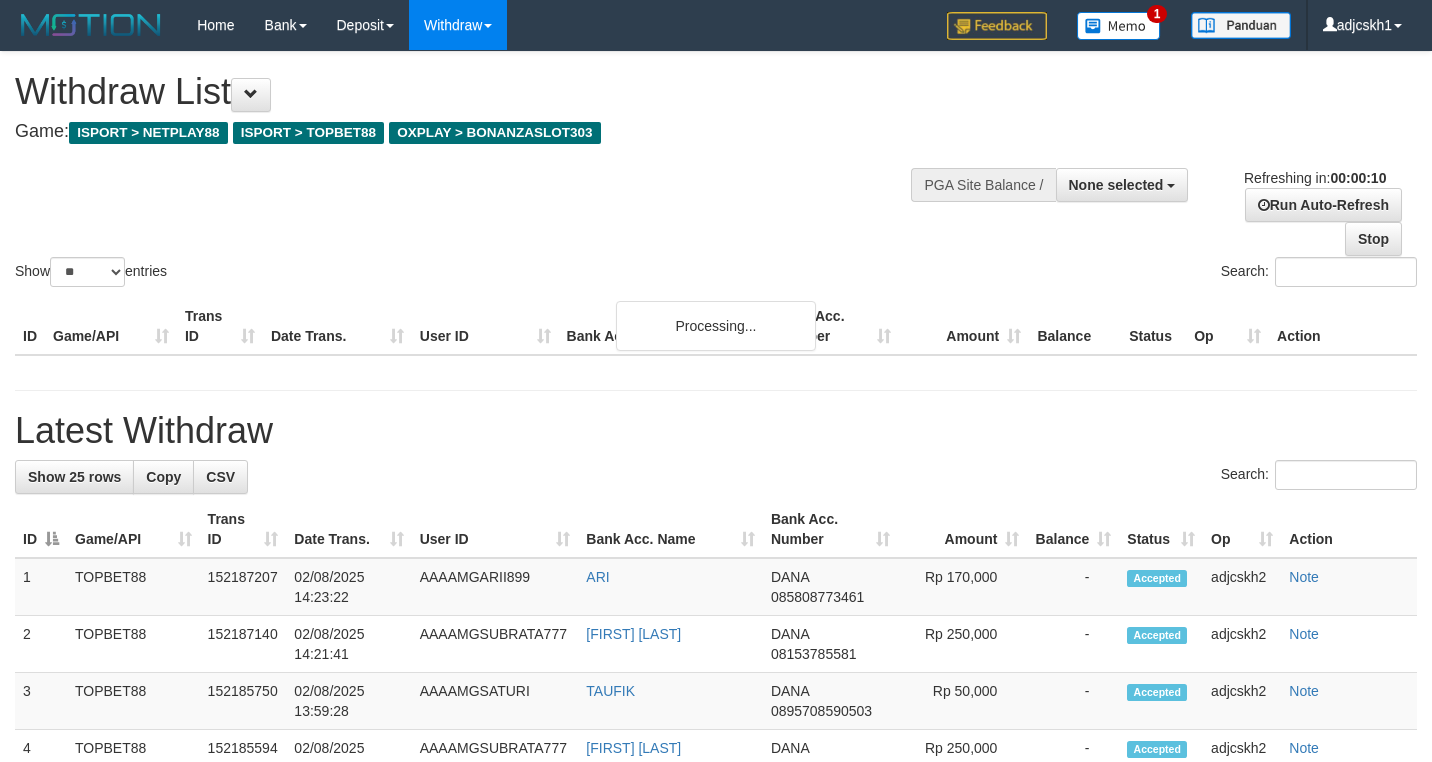 select 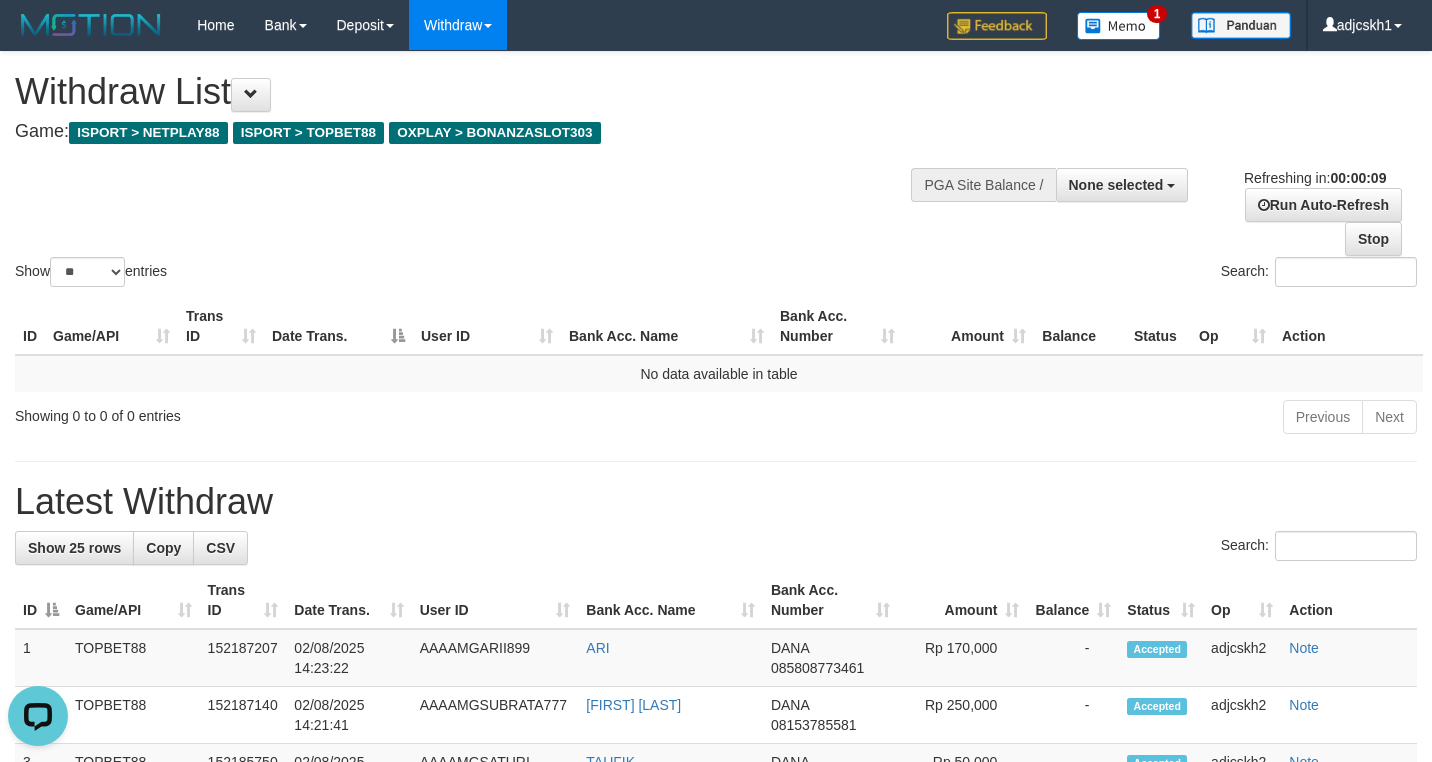 scroll, scrollTop: 0, scrollLeft: 0, axis: both 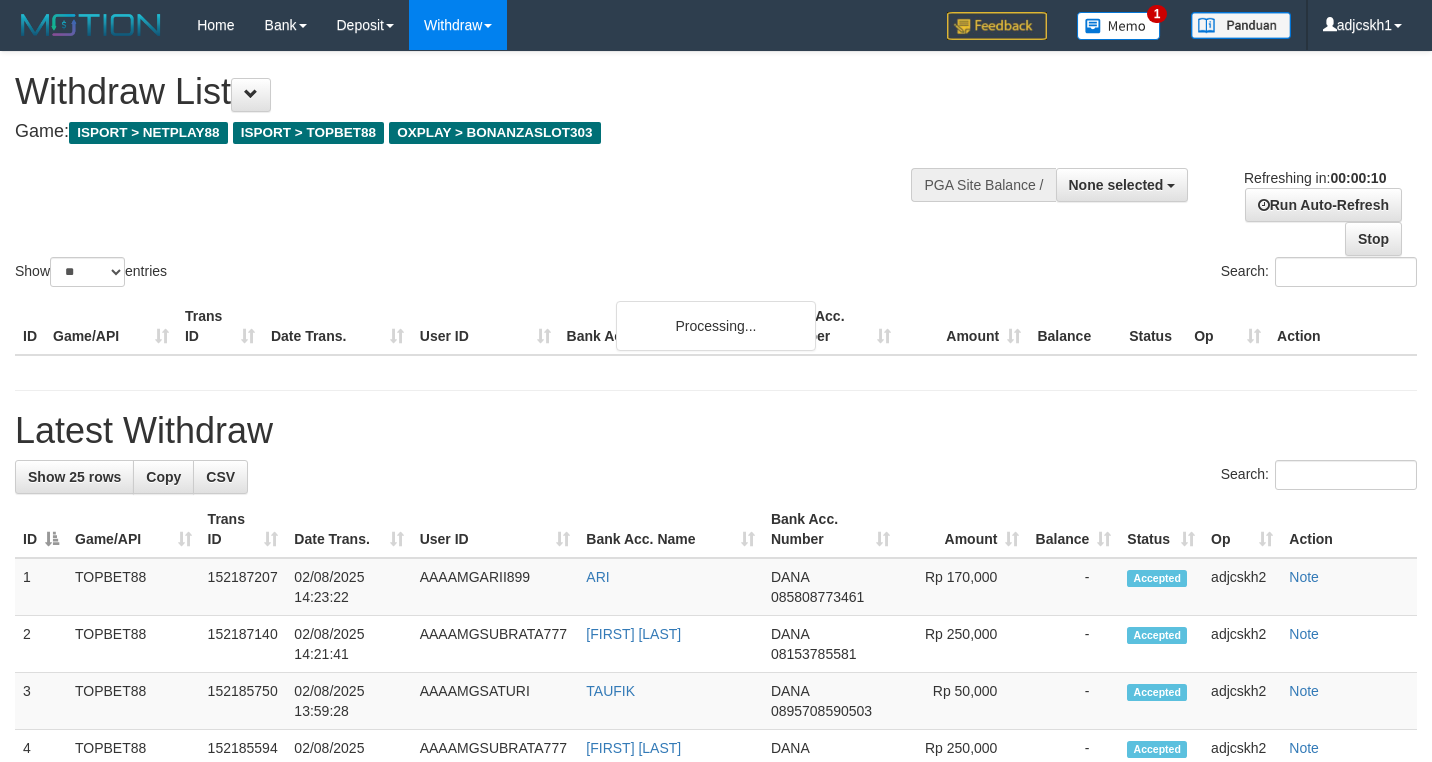 select 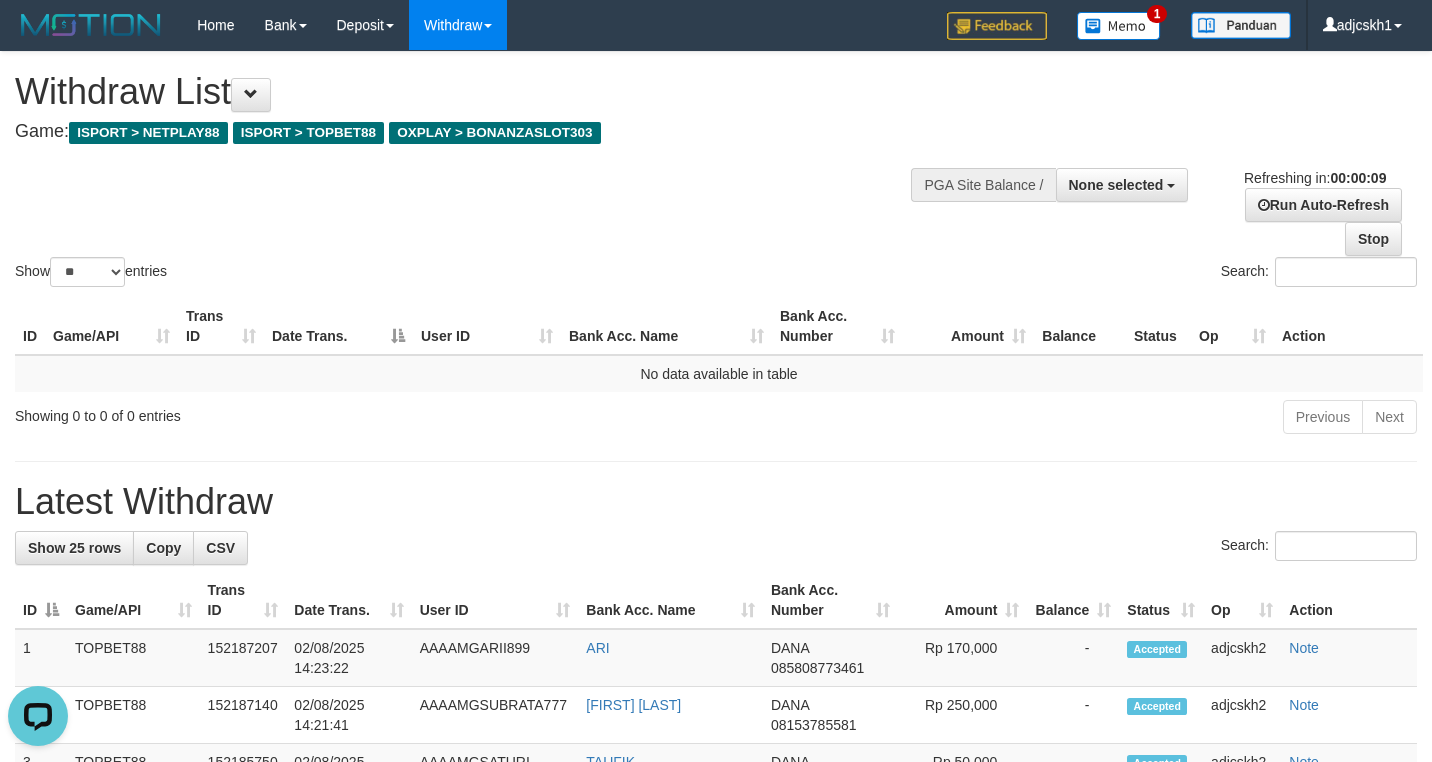 scroll, scrollTop: 0, scrollLeft: 0, axis: both 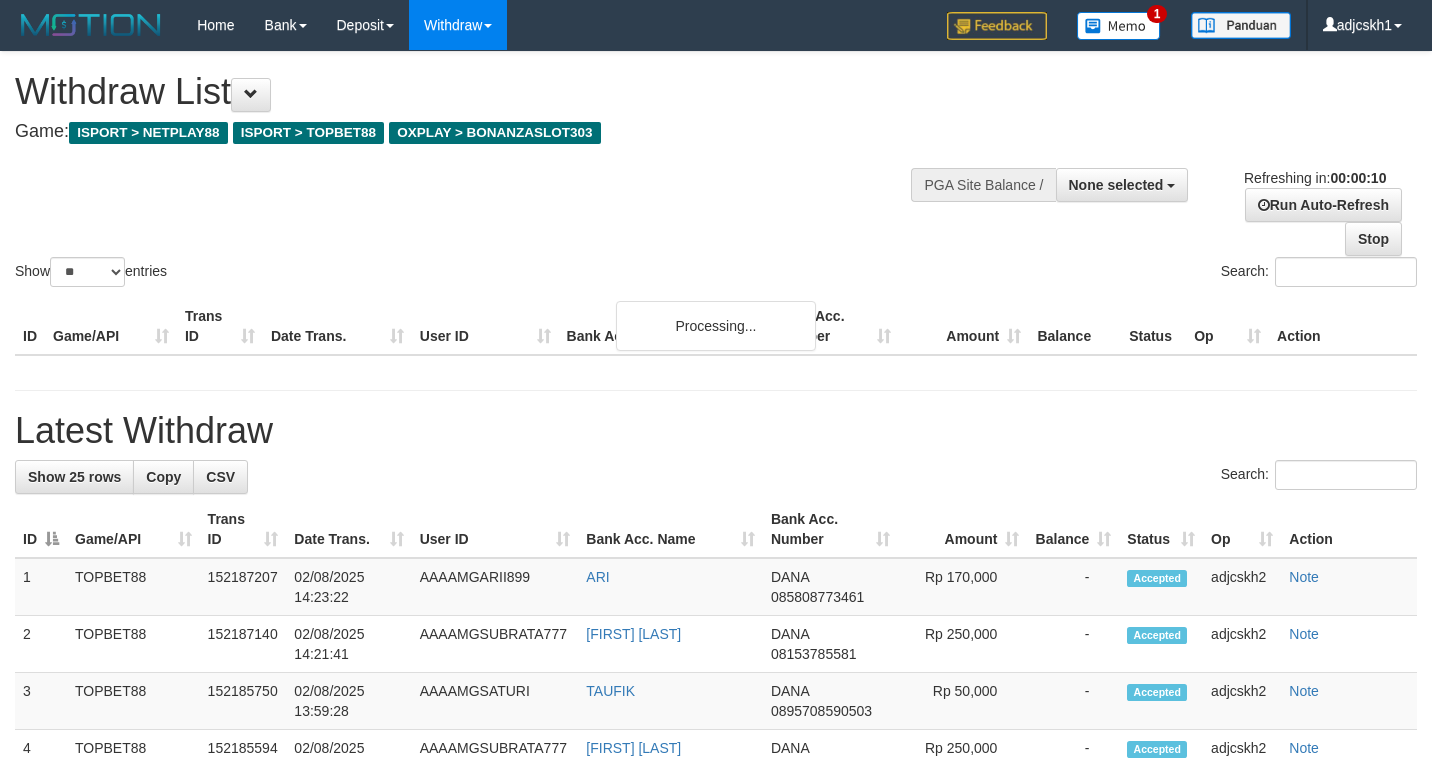 select 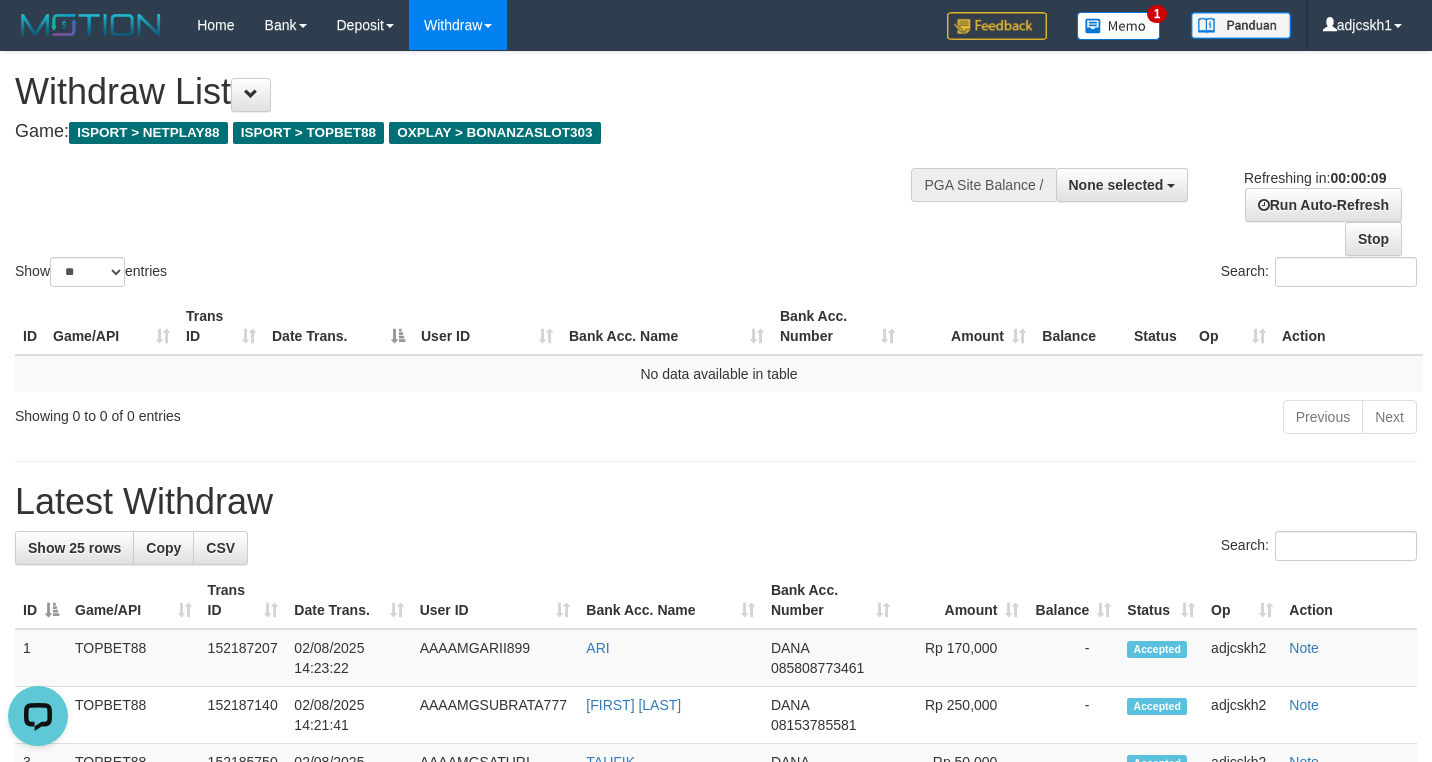 scroll, scrollTop: 0, scrollLeft: 0, axis: both 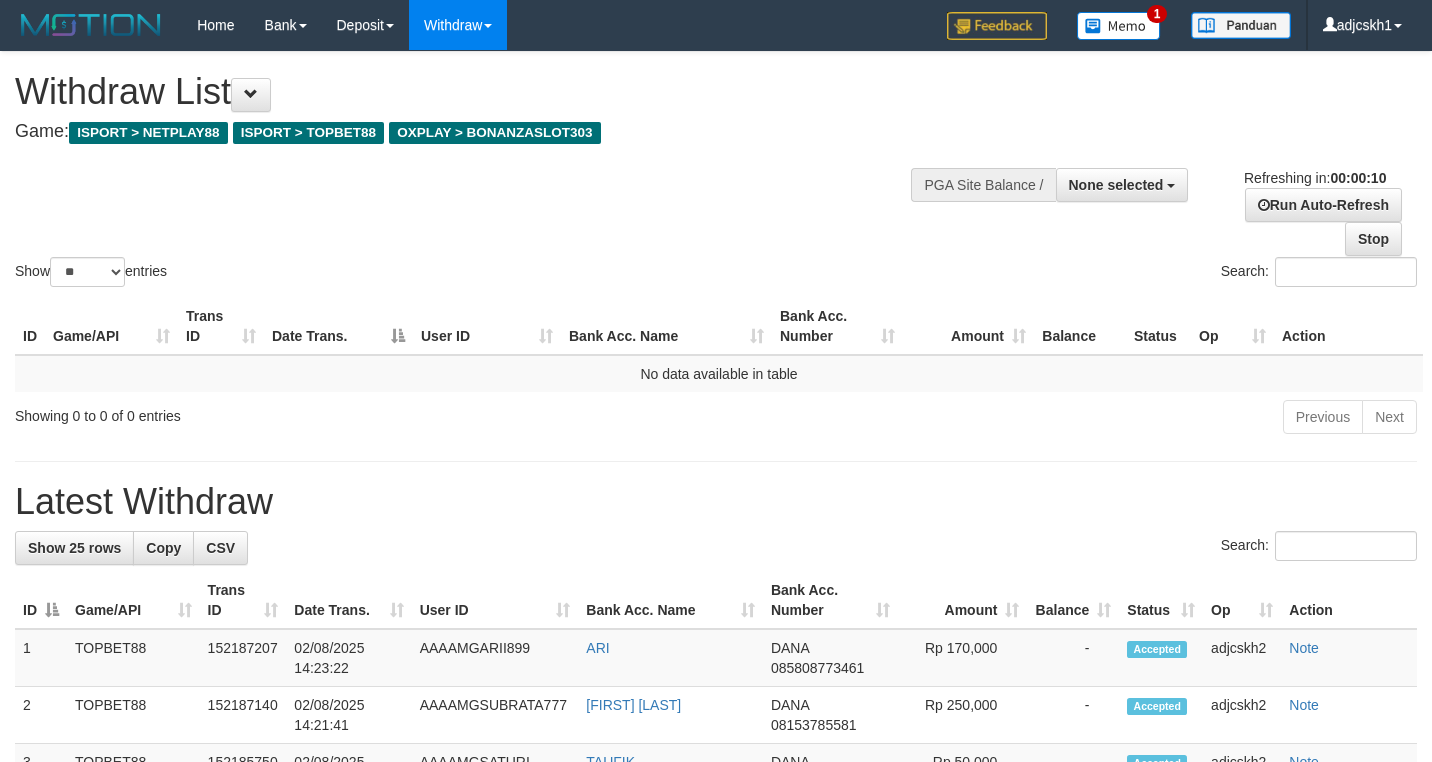 select 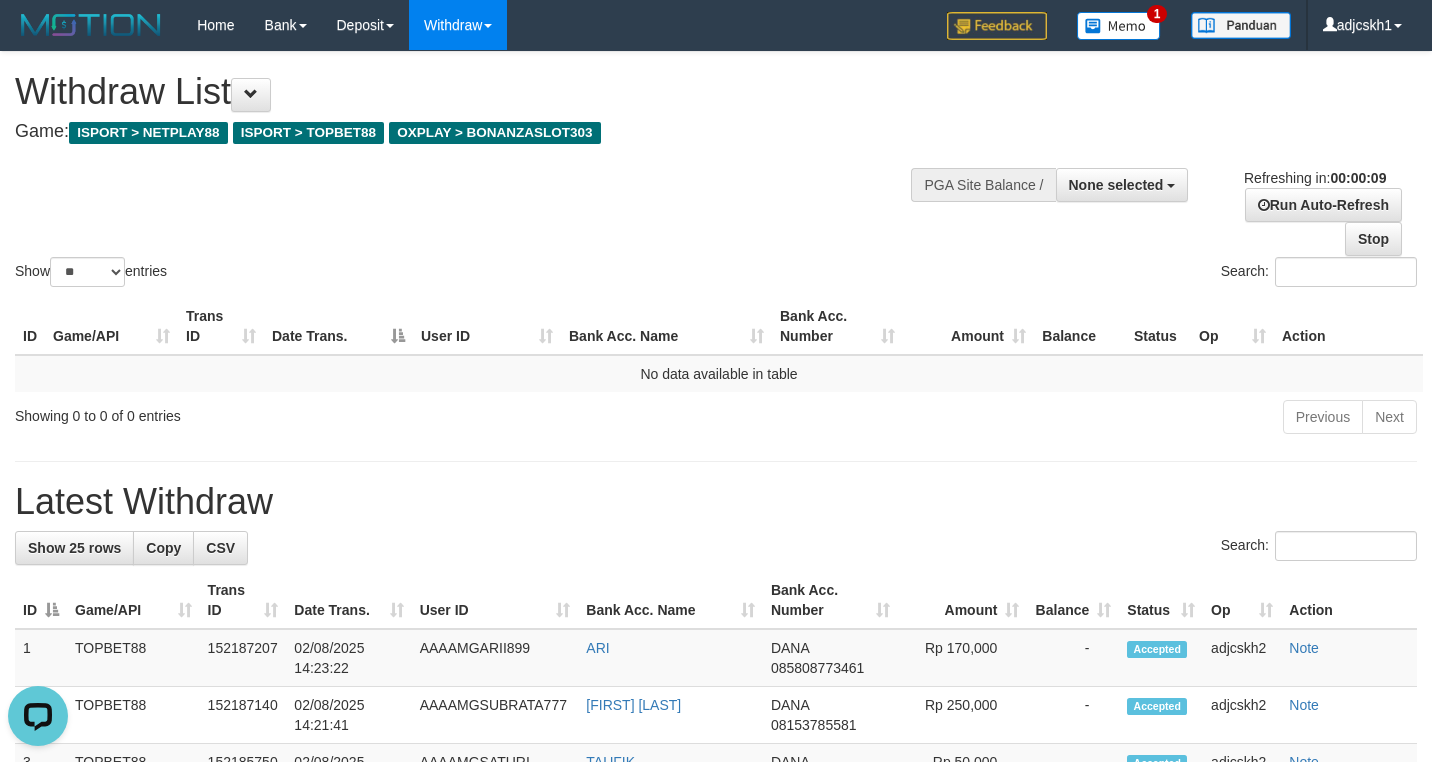 scroll, scrollTop: 0, scrollLeft: 0, axis: both 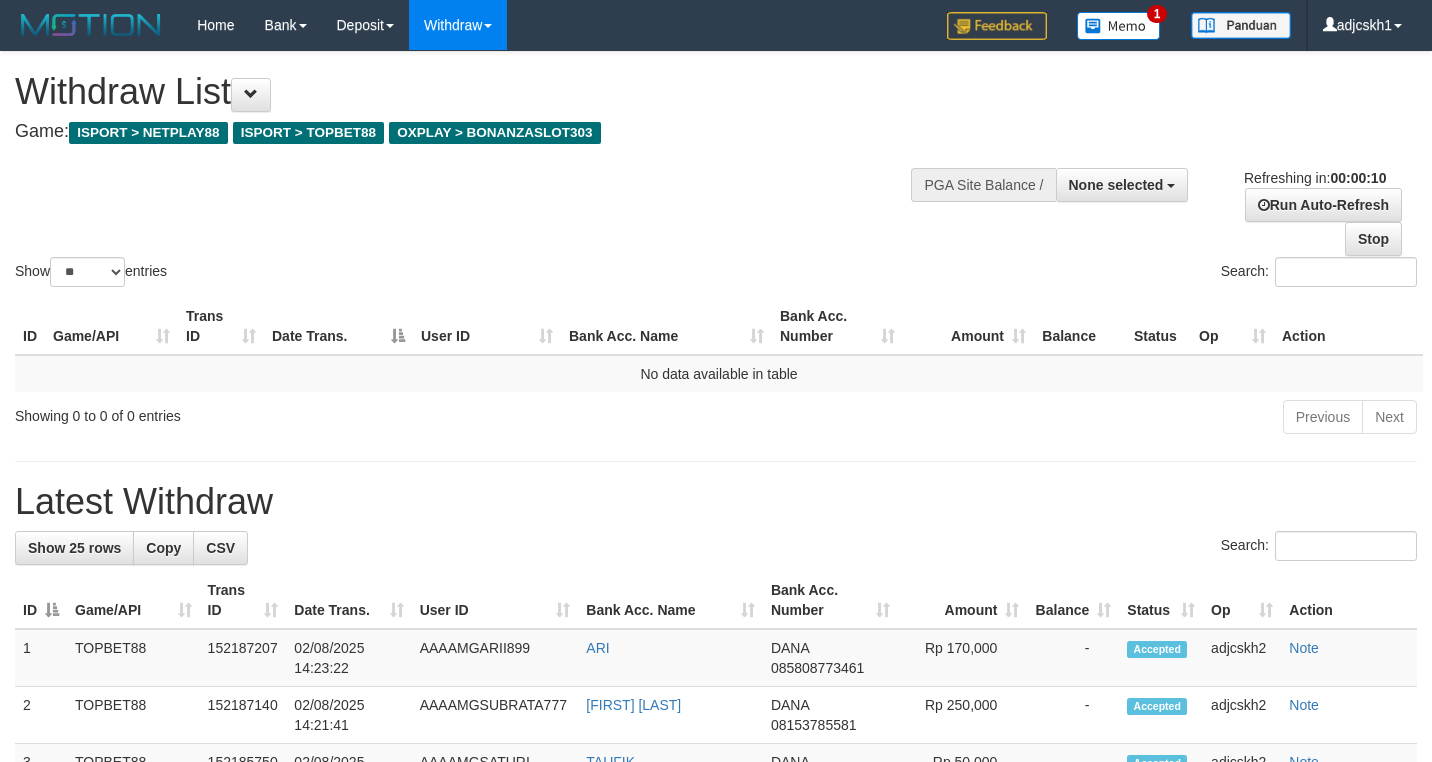 select 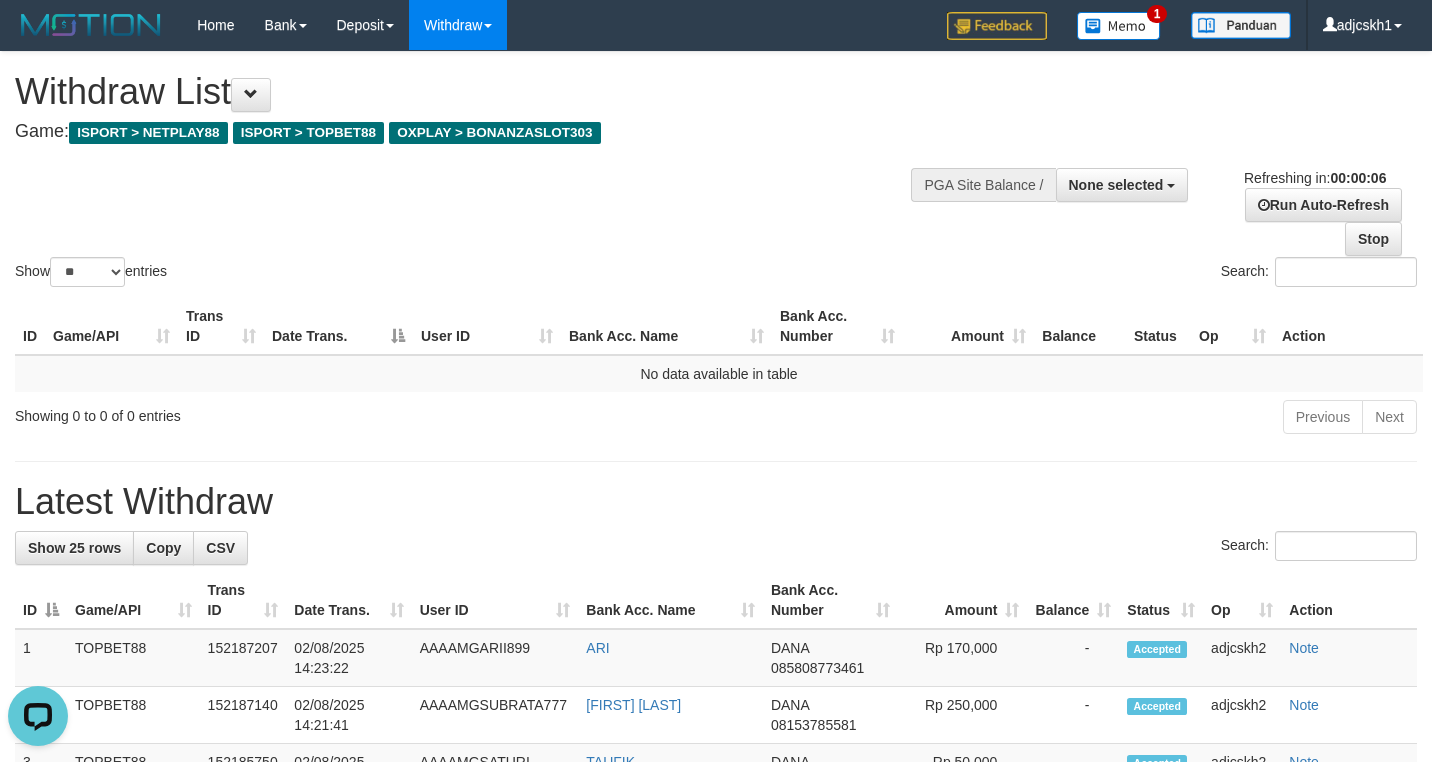 scroll, scrollTop: 0, scrollLeft: 0, axis: both 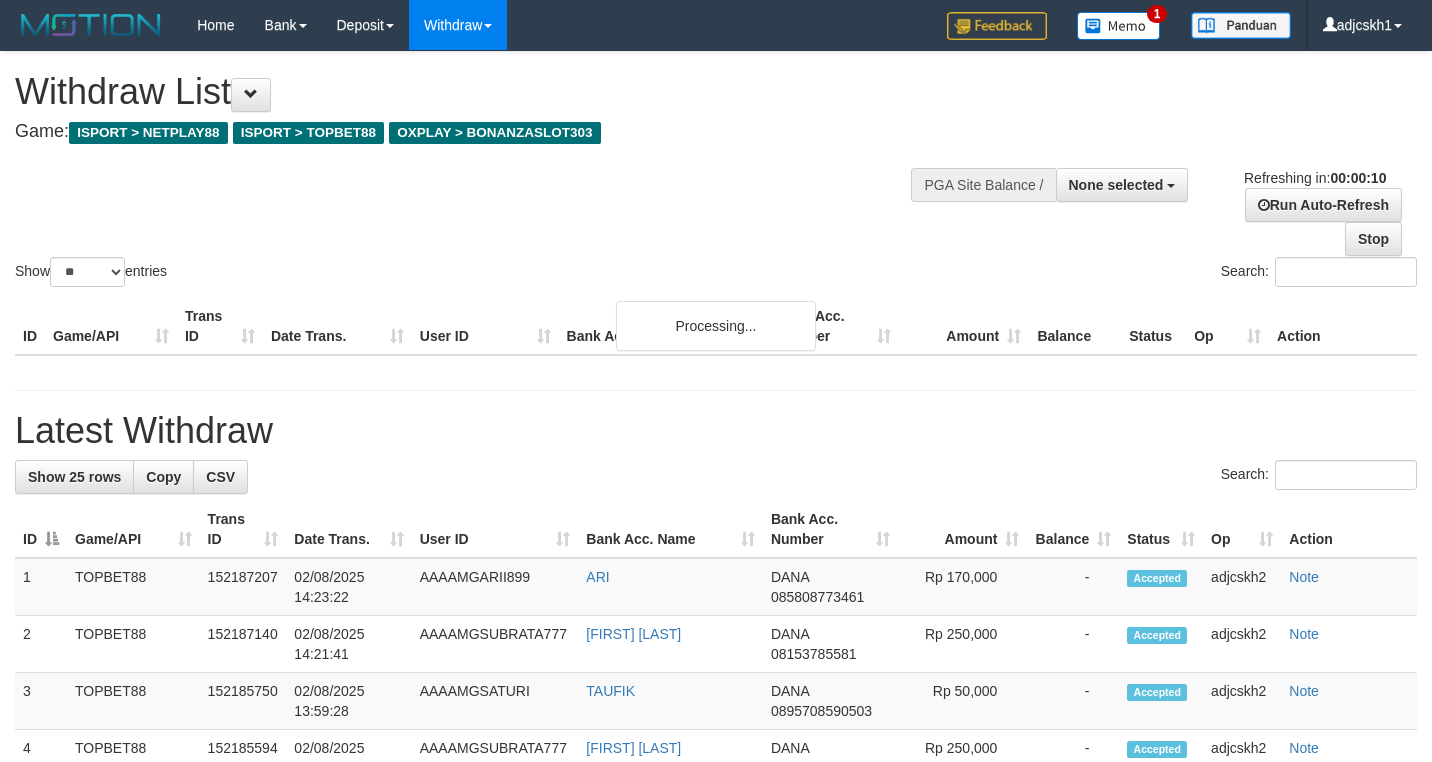 select 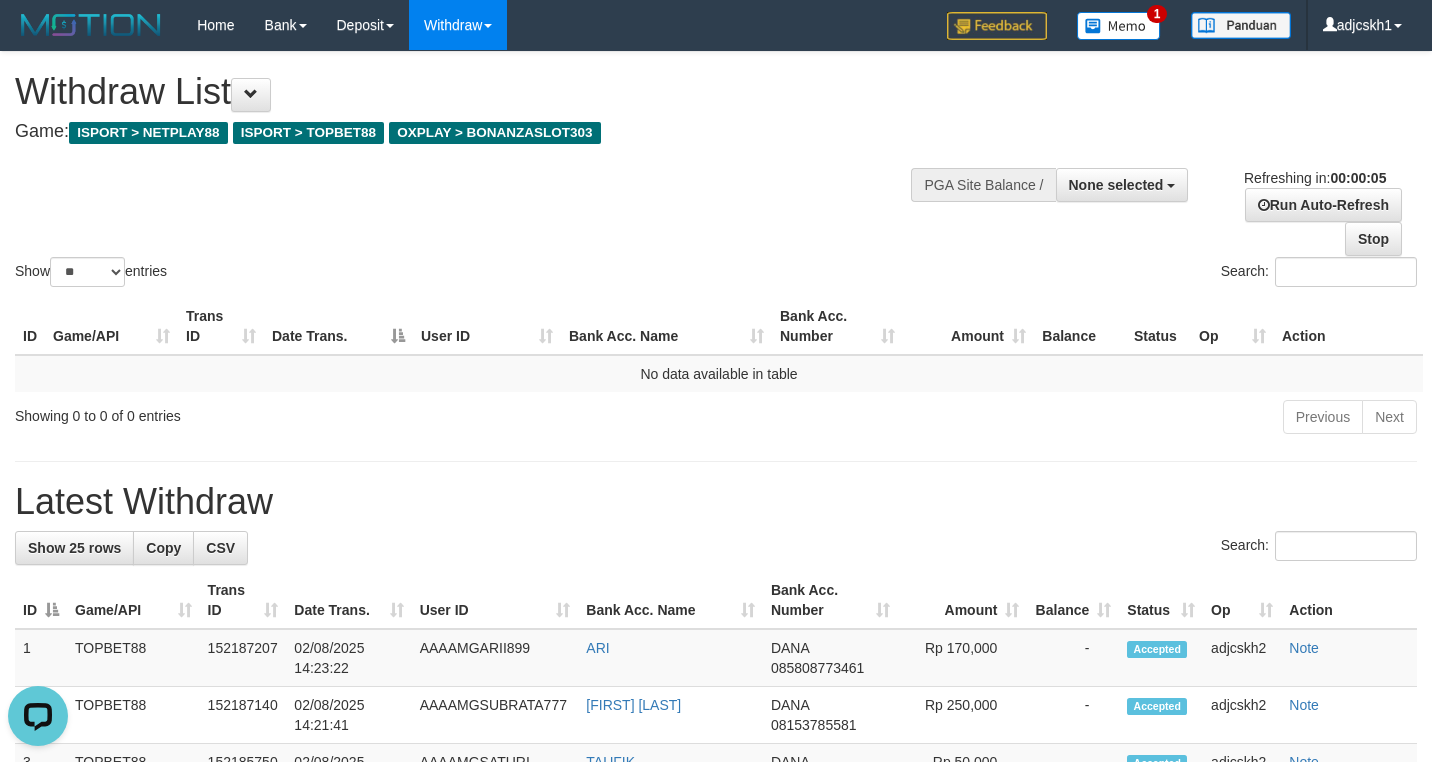 scroll, scrollTop: 0, scrollLeft: 0, axis: both 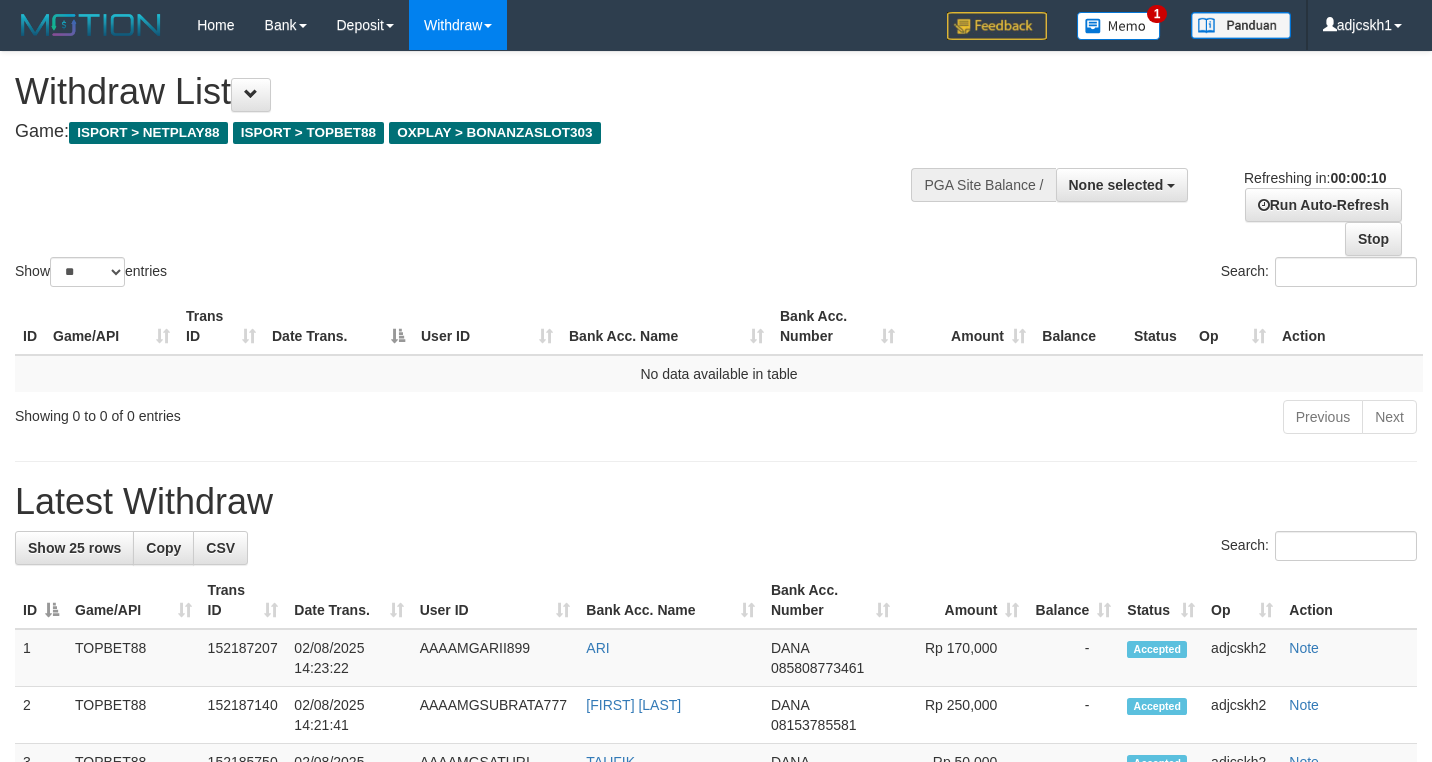 select 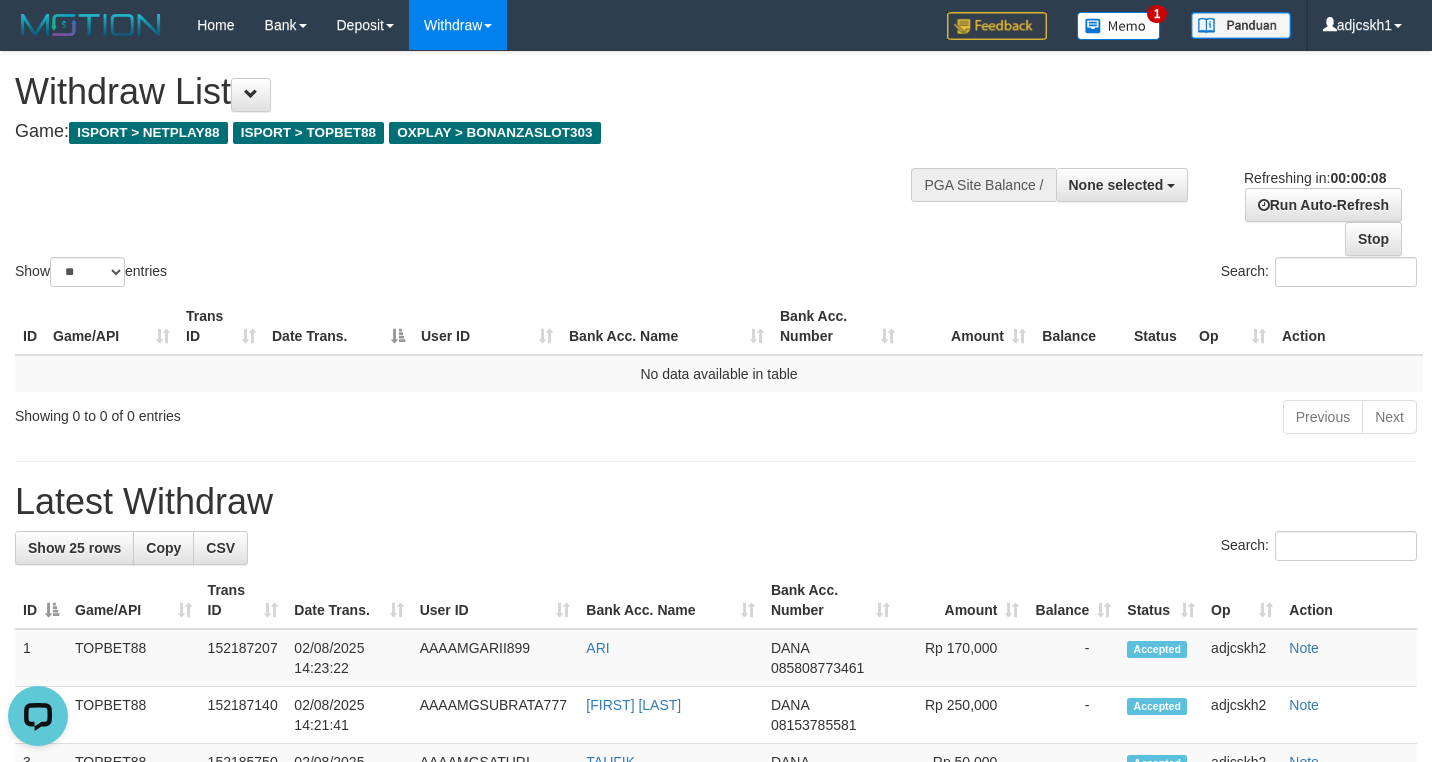 scroll, scrollTop: 0, scrollLeft: 0, axis: both 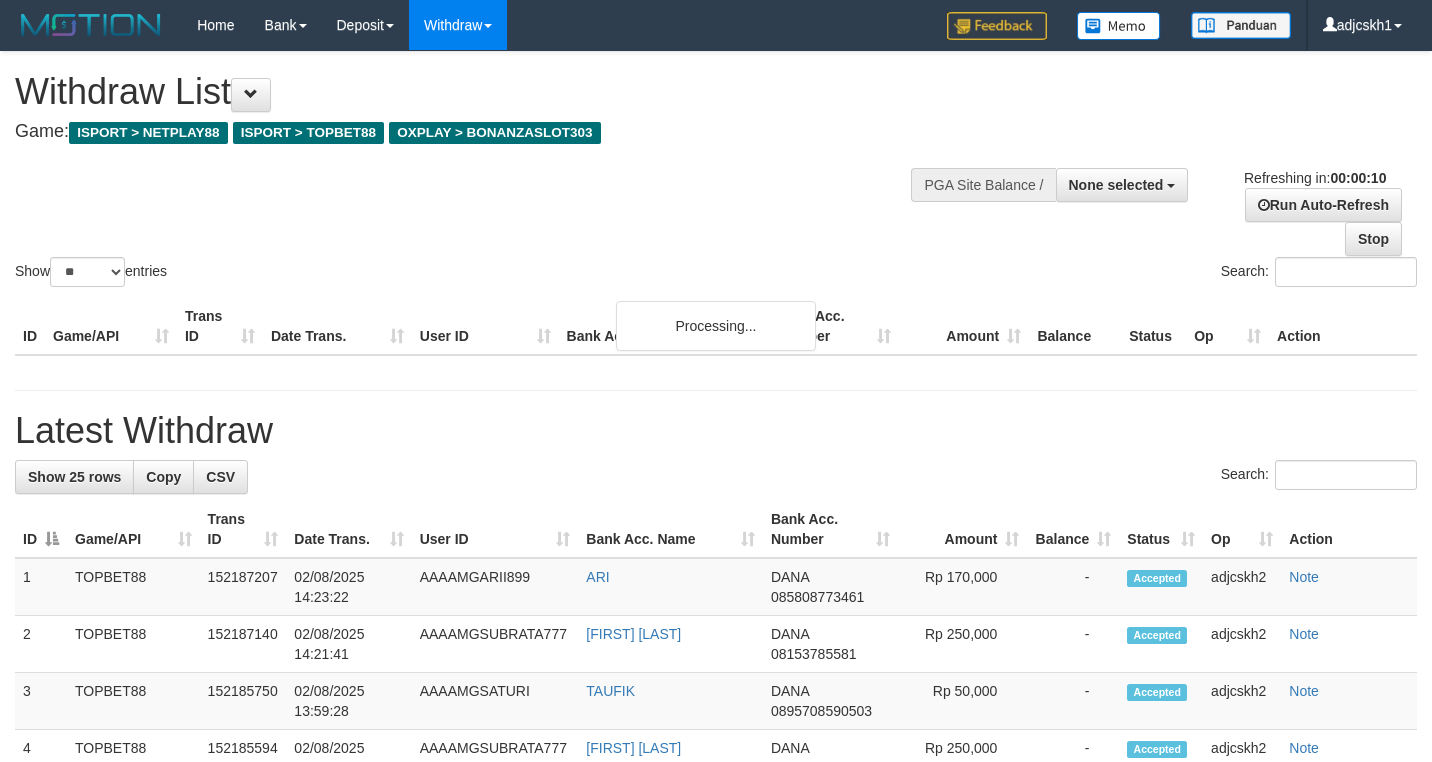 select 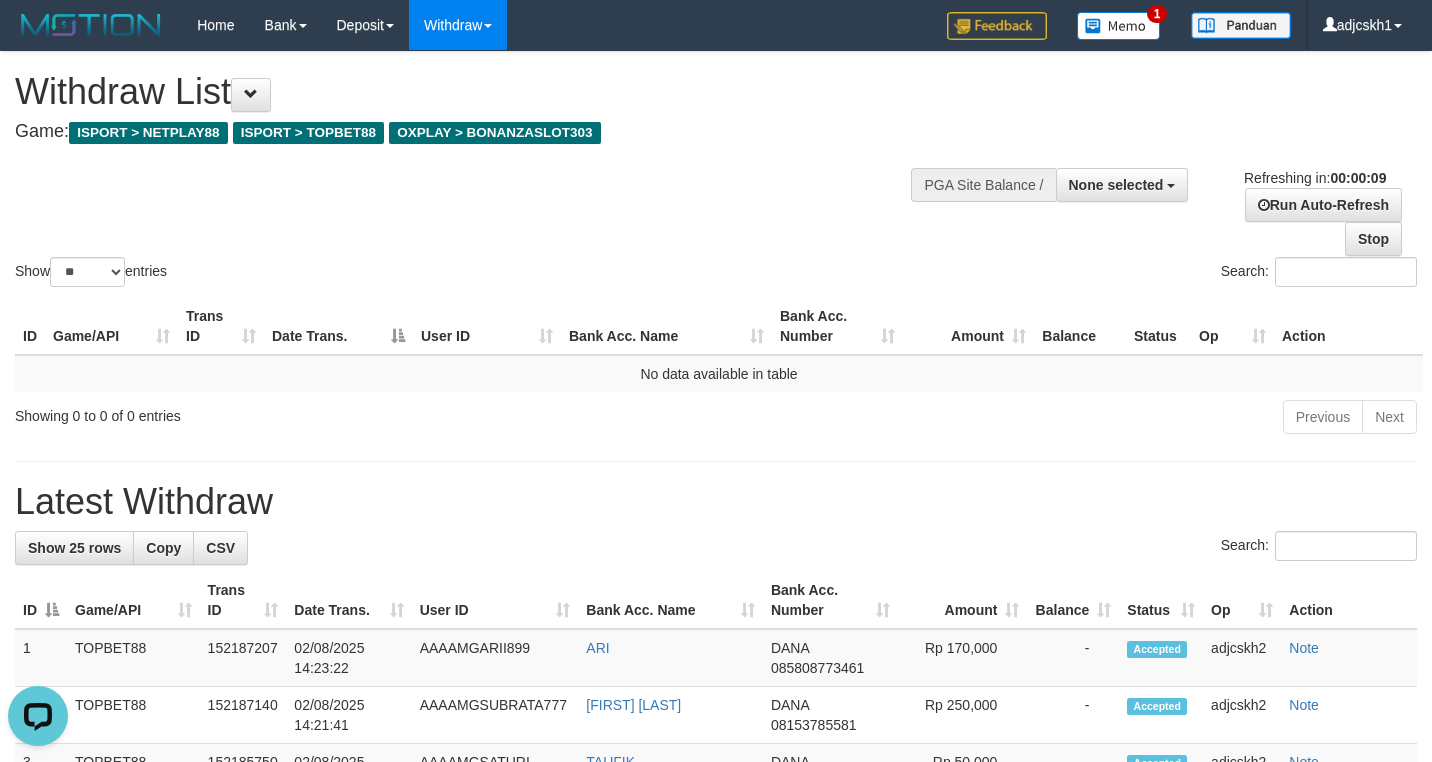scroll, scrollTop: 0, scrollLeft: 0, axis: both 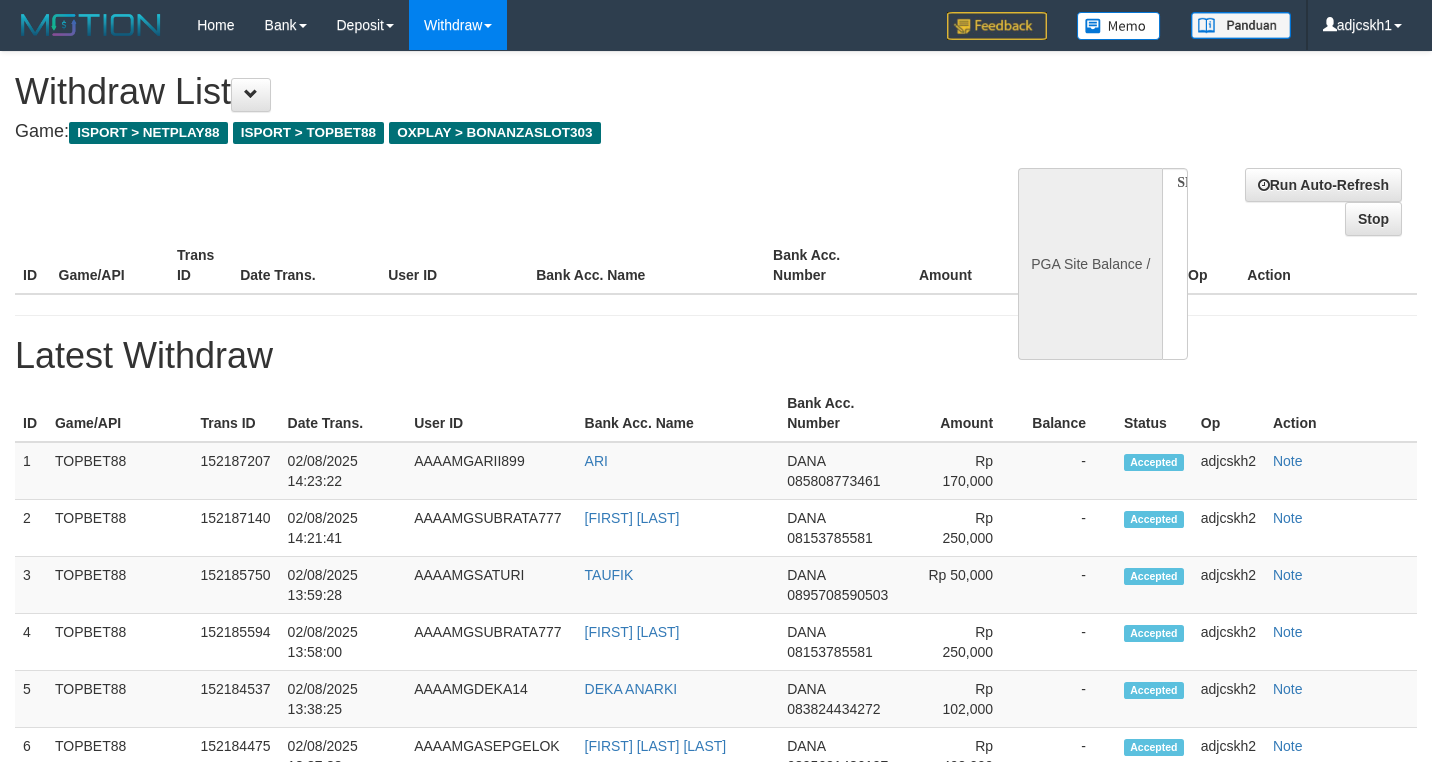 select 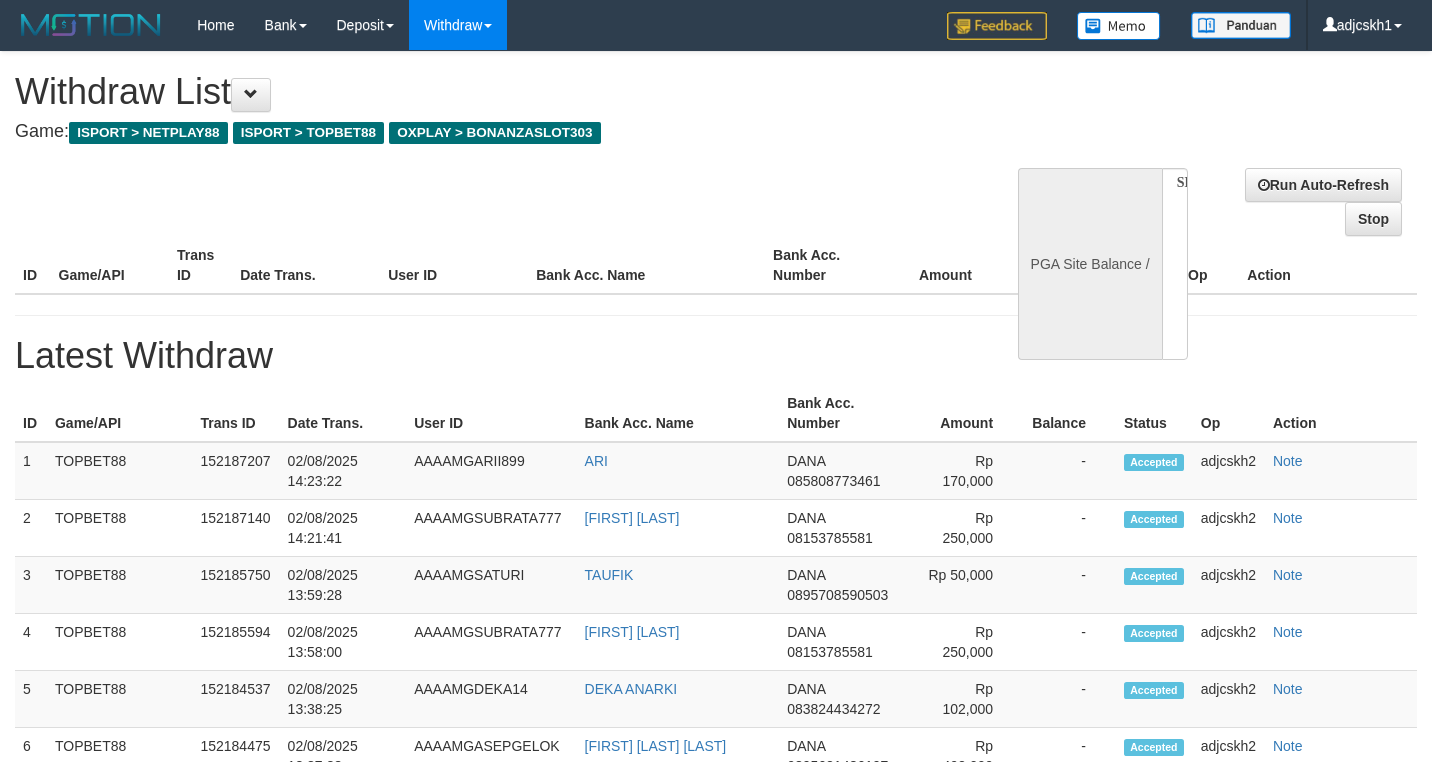 scroll, scrollTop: 0, scrollLeft: 0, axis: both 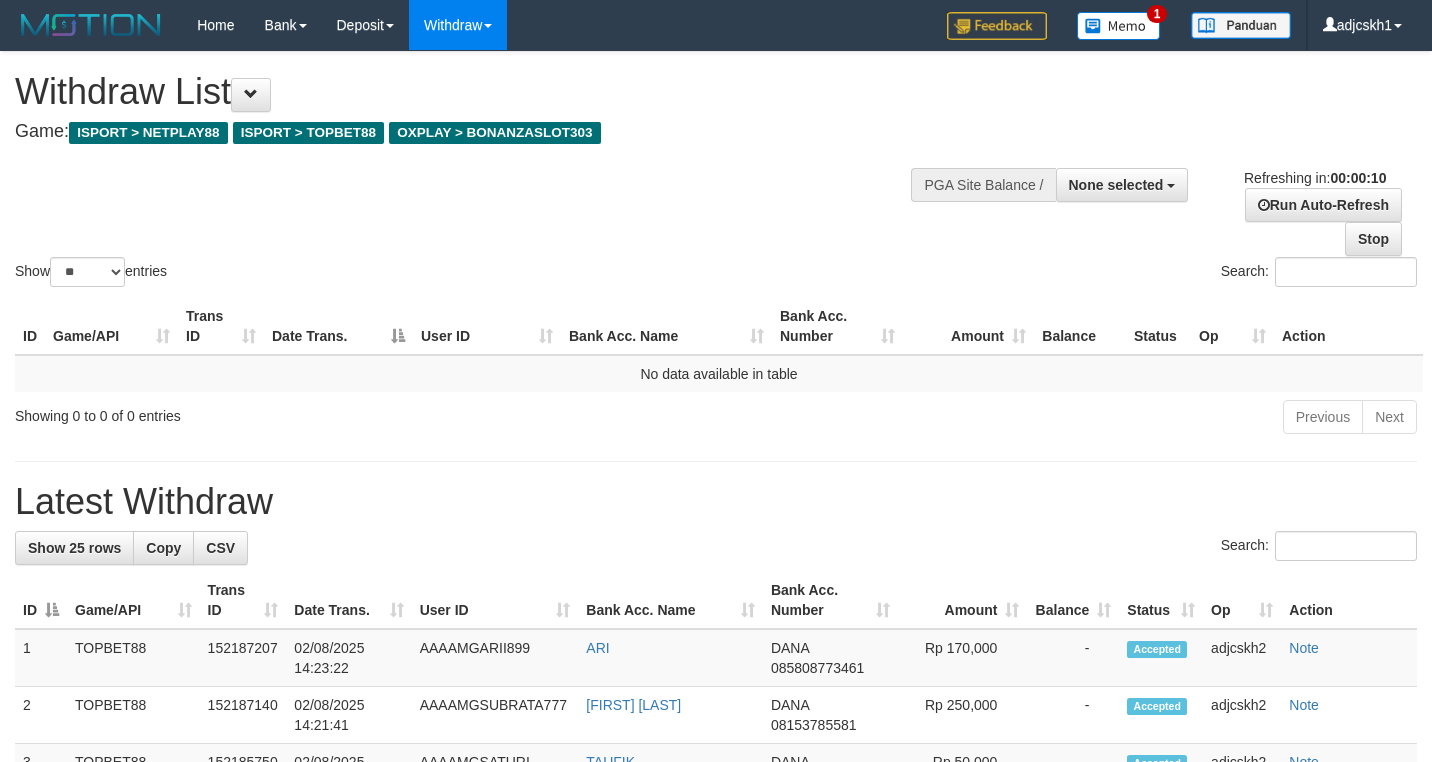 select 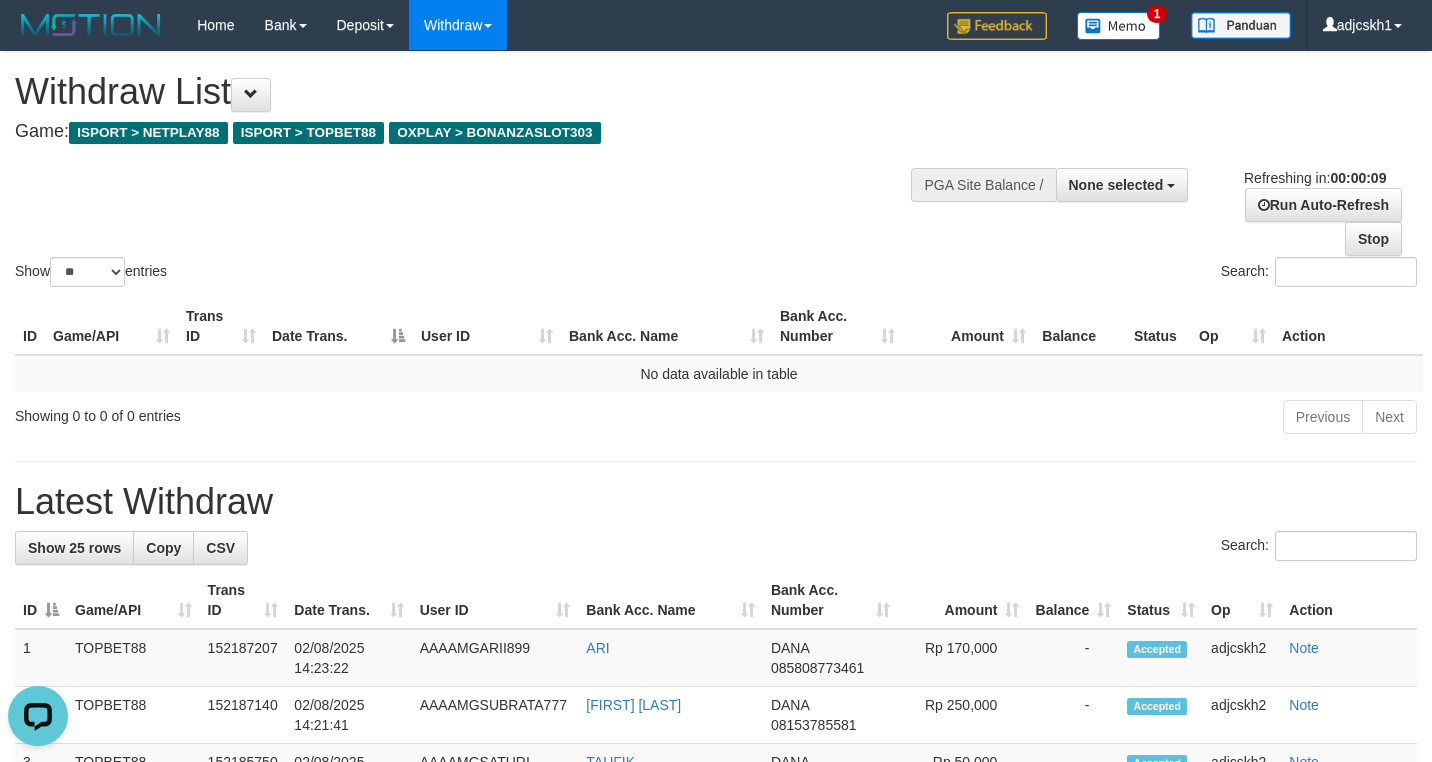 scroll, scrollTop: 0, scrollLeft: 0, axis: both 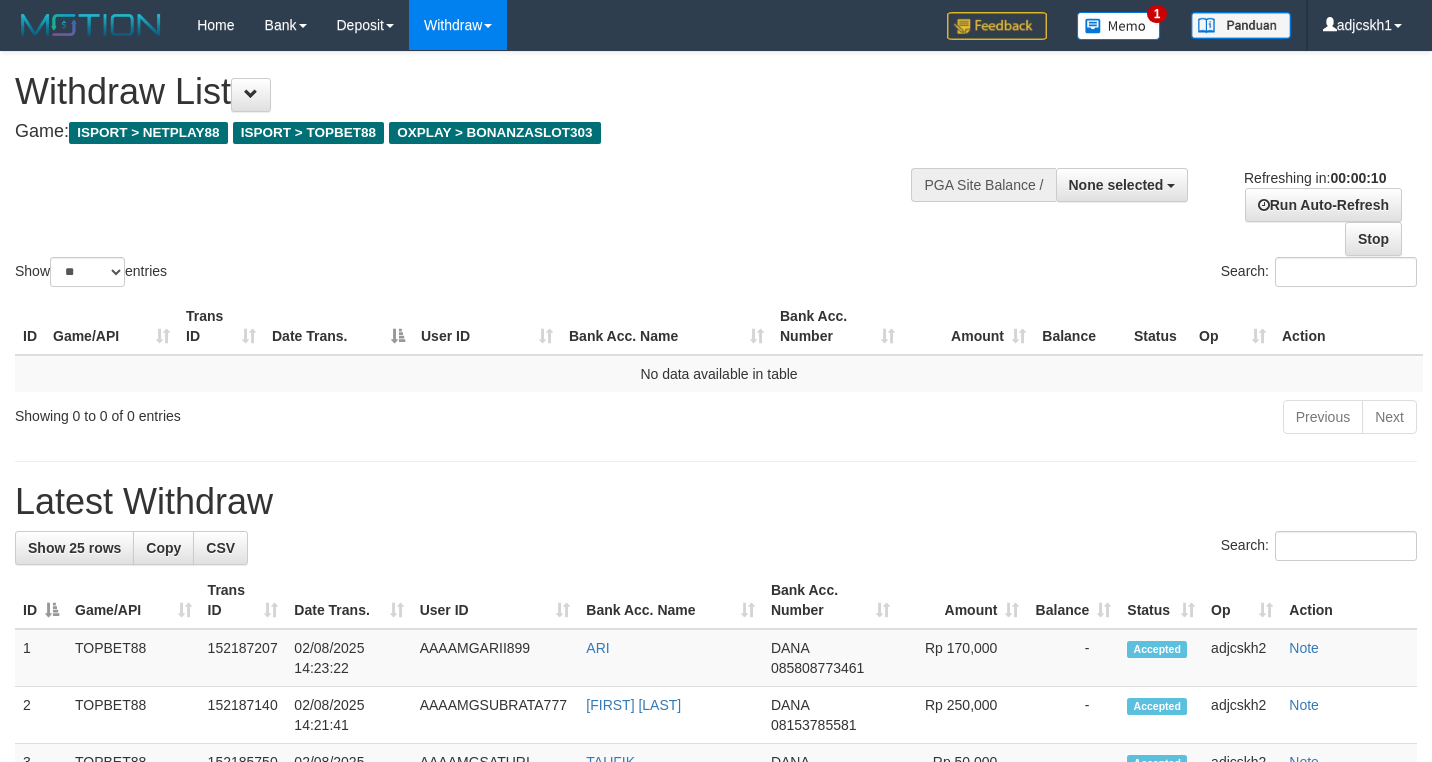select 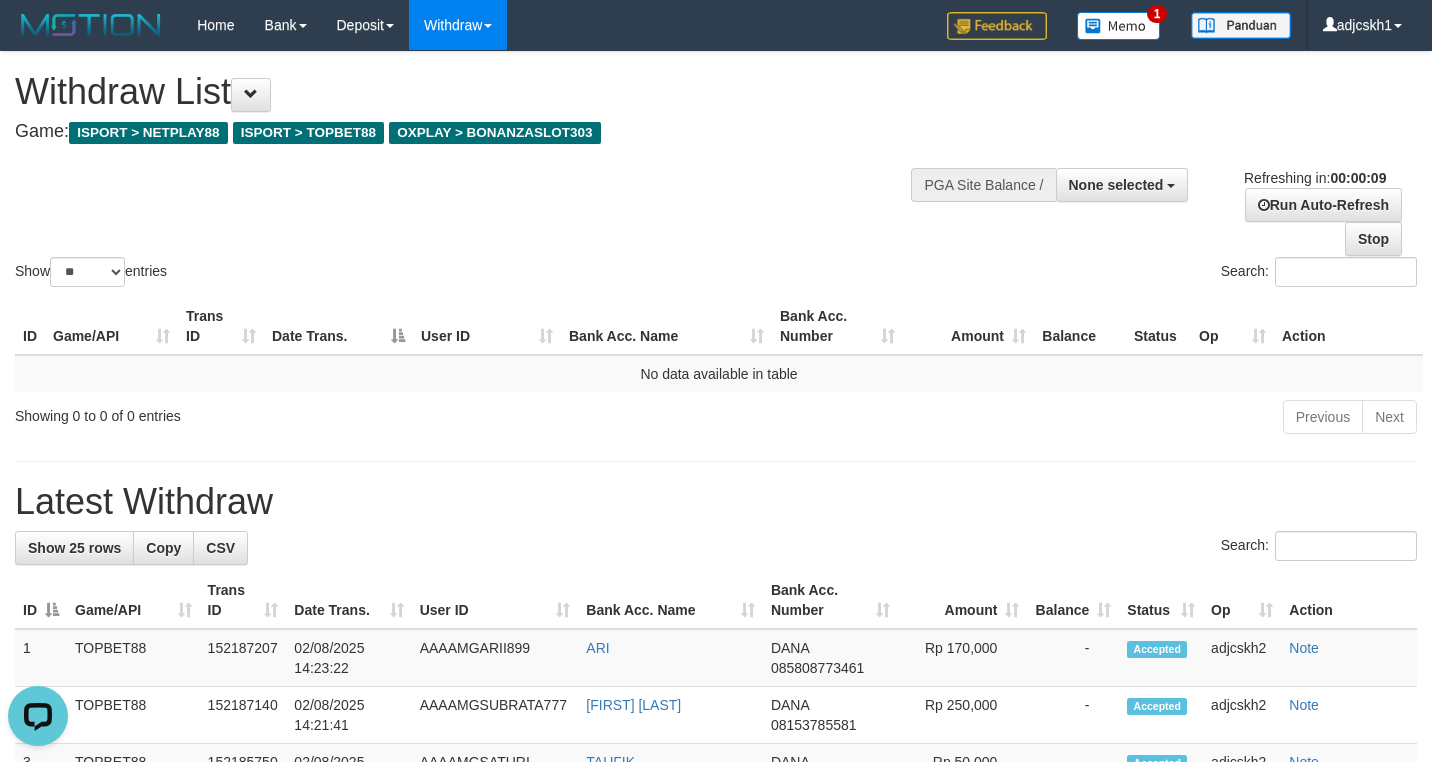 scroll, scrollTop: 0, scrollLeft: 0, axis: both 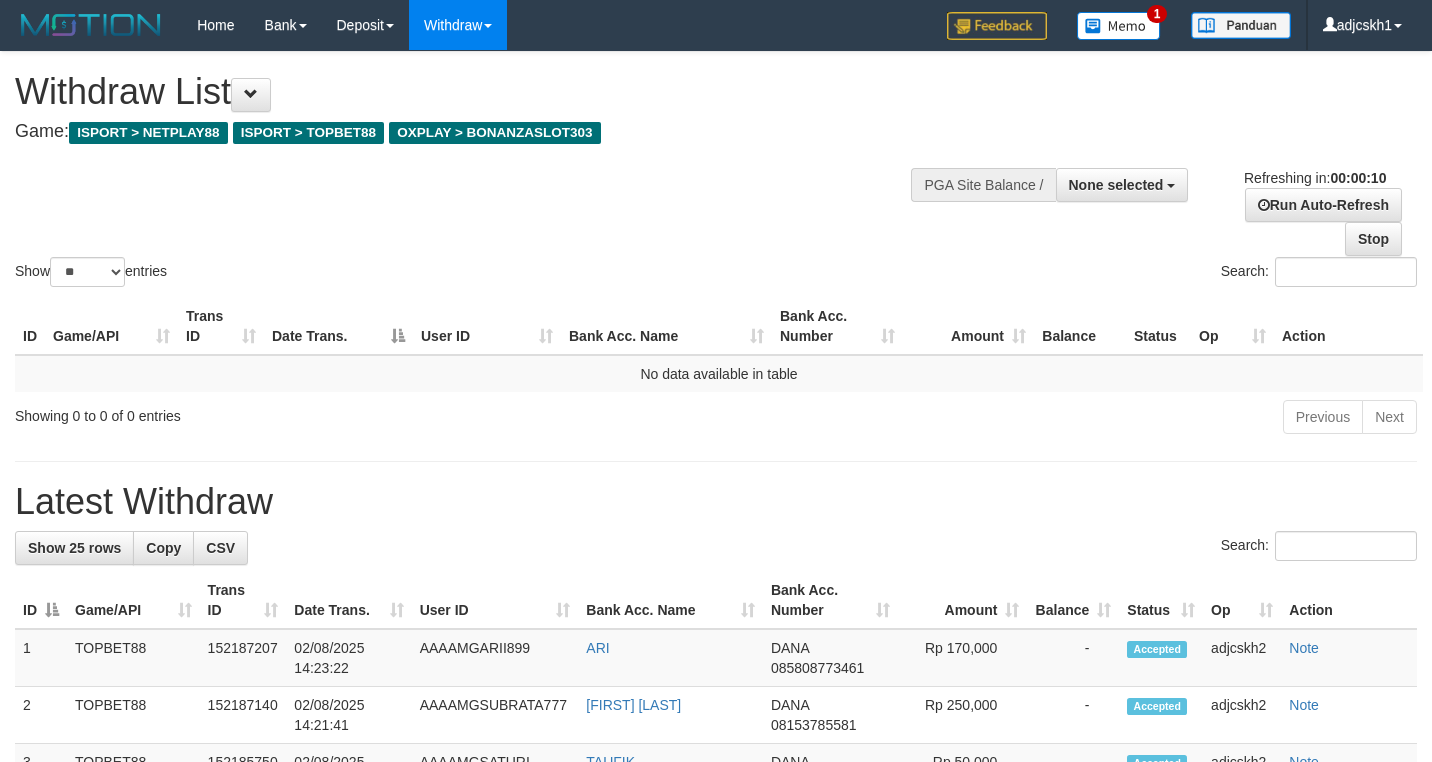 select 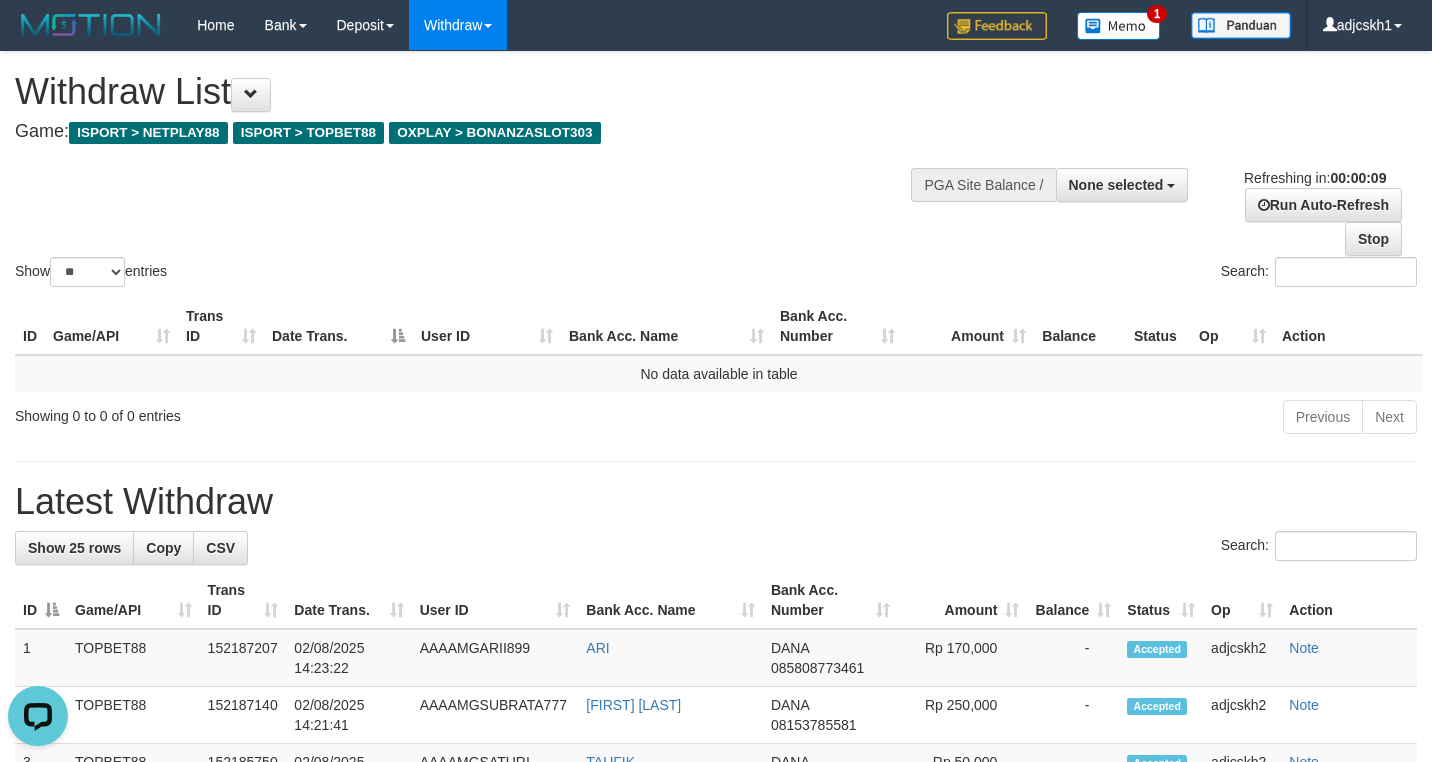 scroll, scrollTop: 0, scrollLeft: 0, axis: both 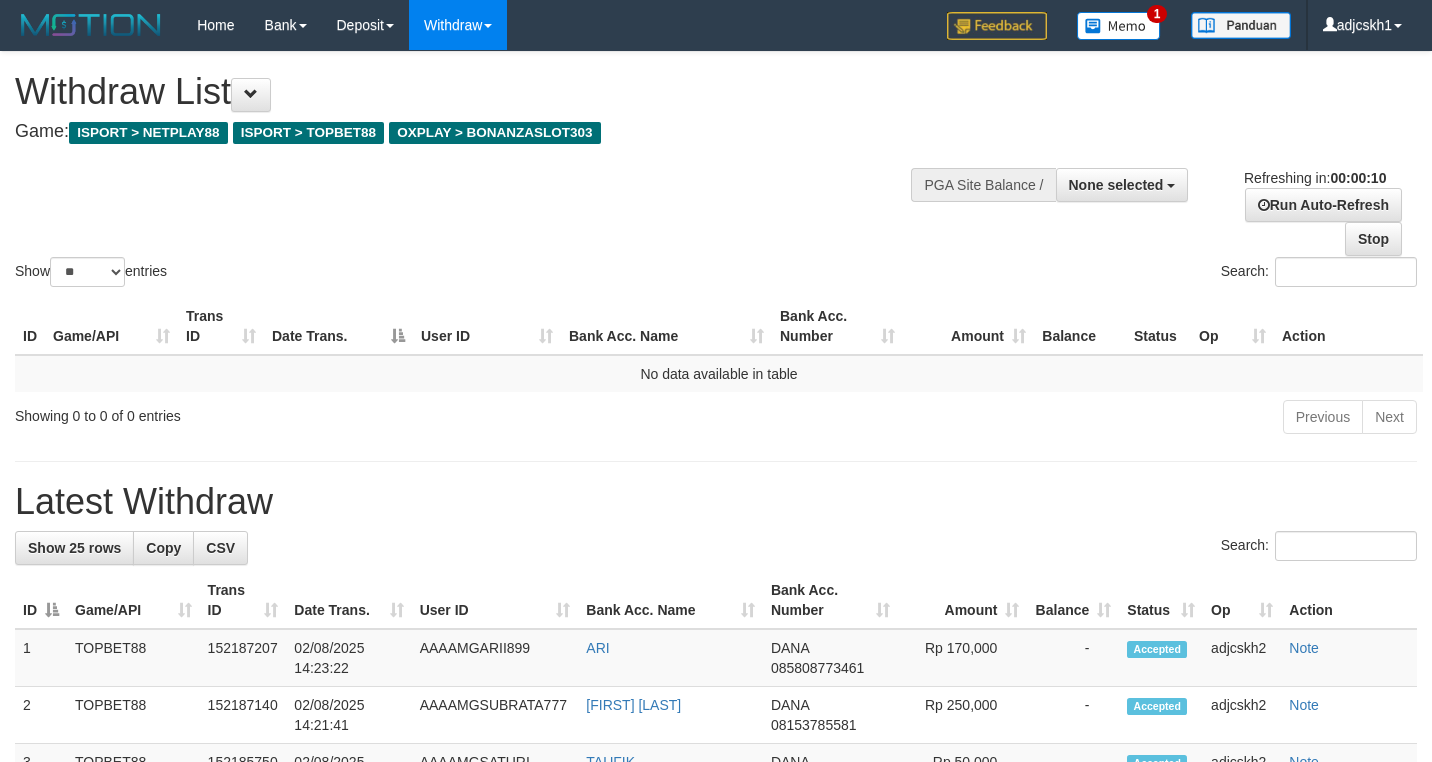 select 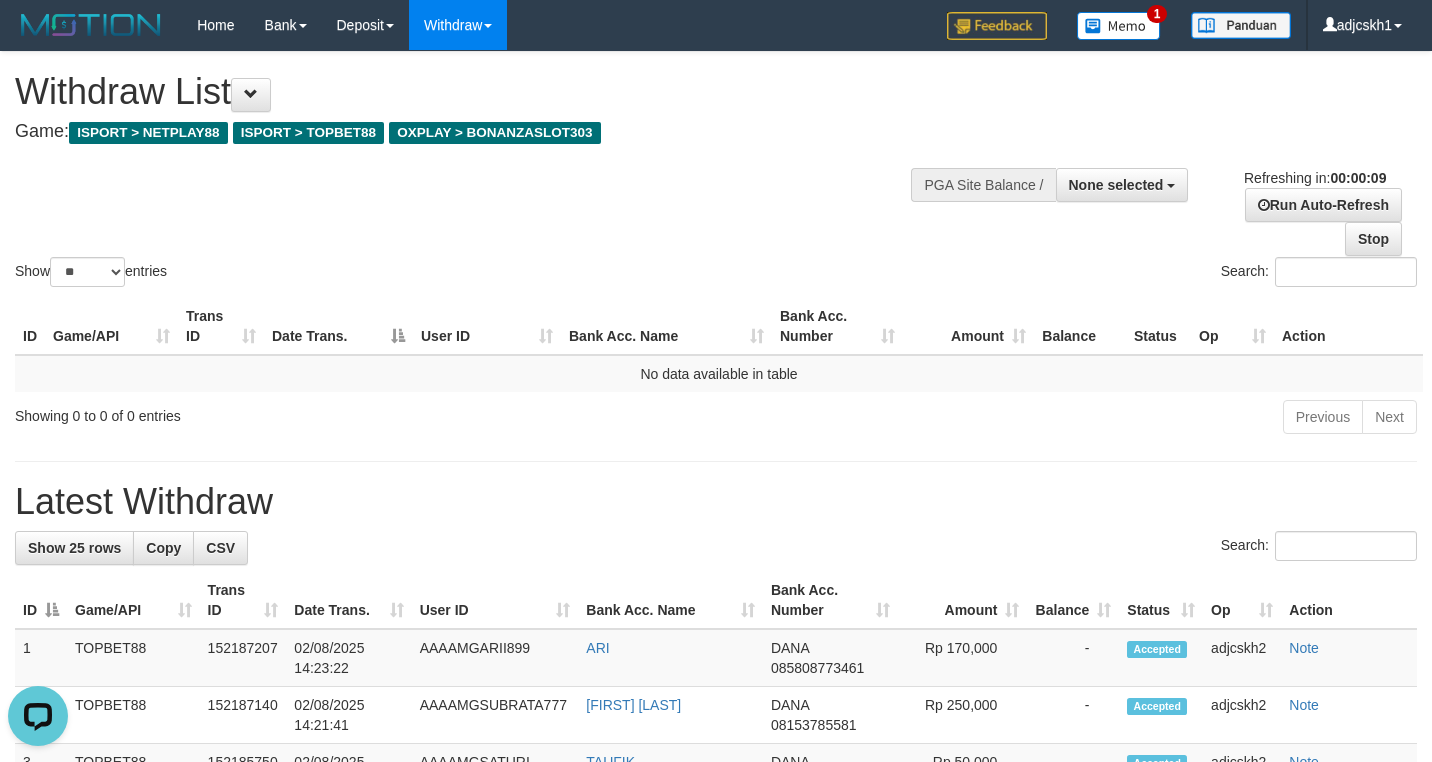 scroll, scrollTop: 0, scrollLeft: 0, axis: both 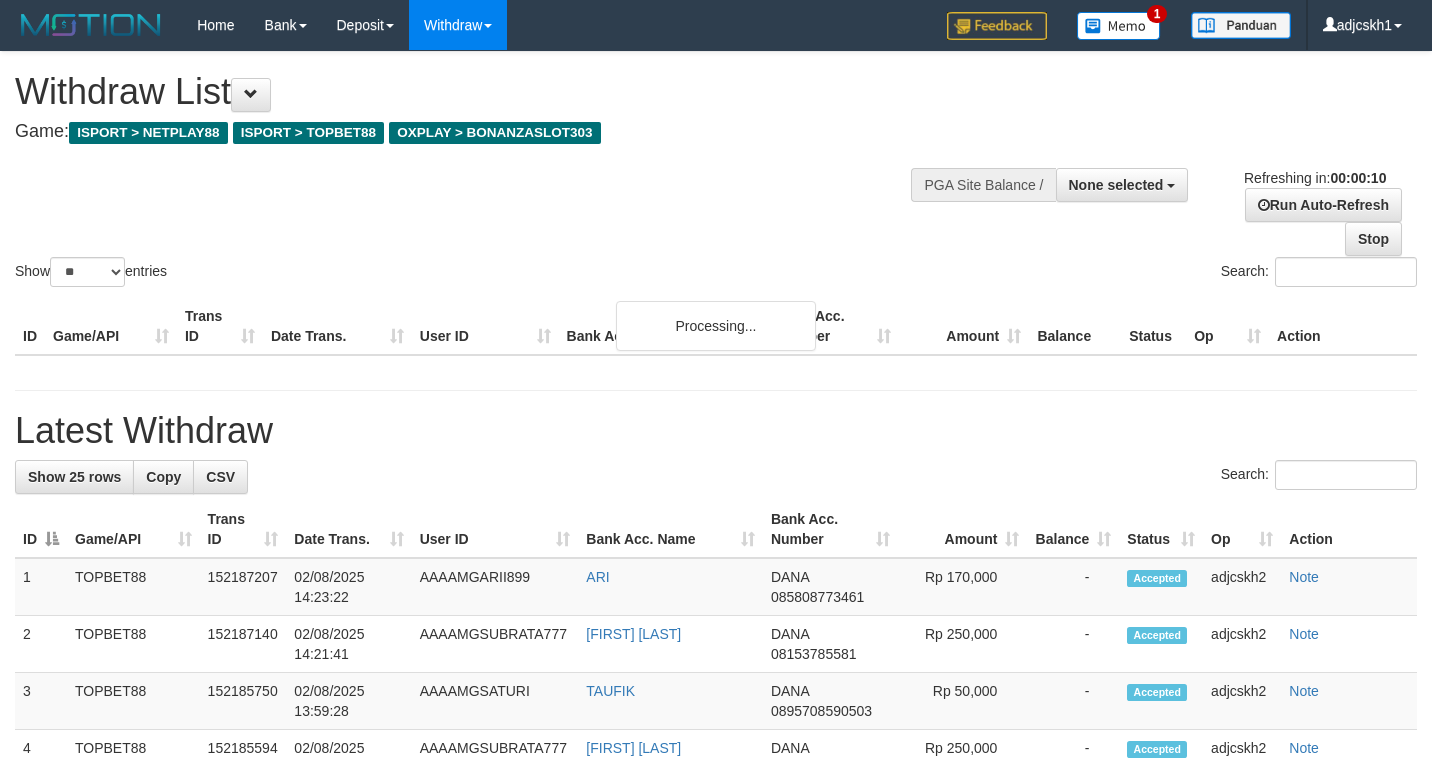 select 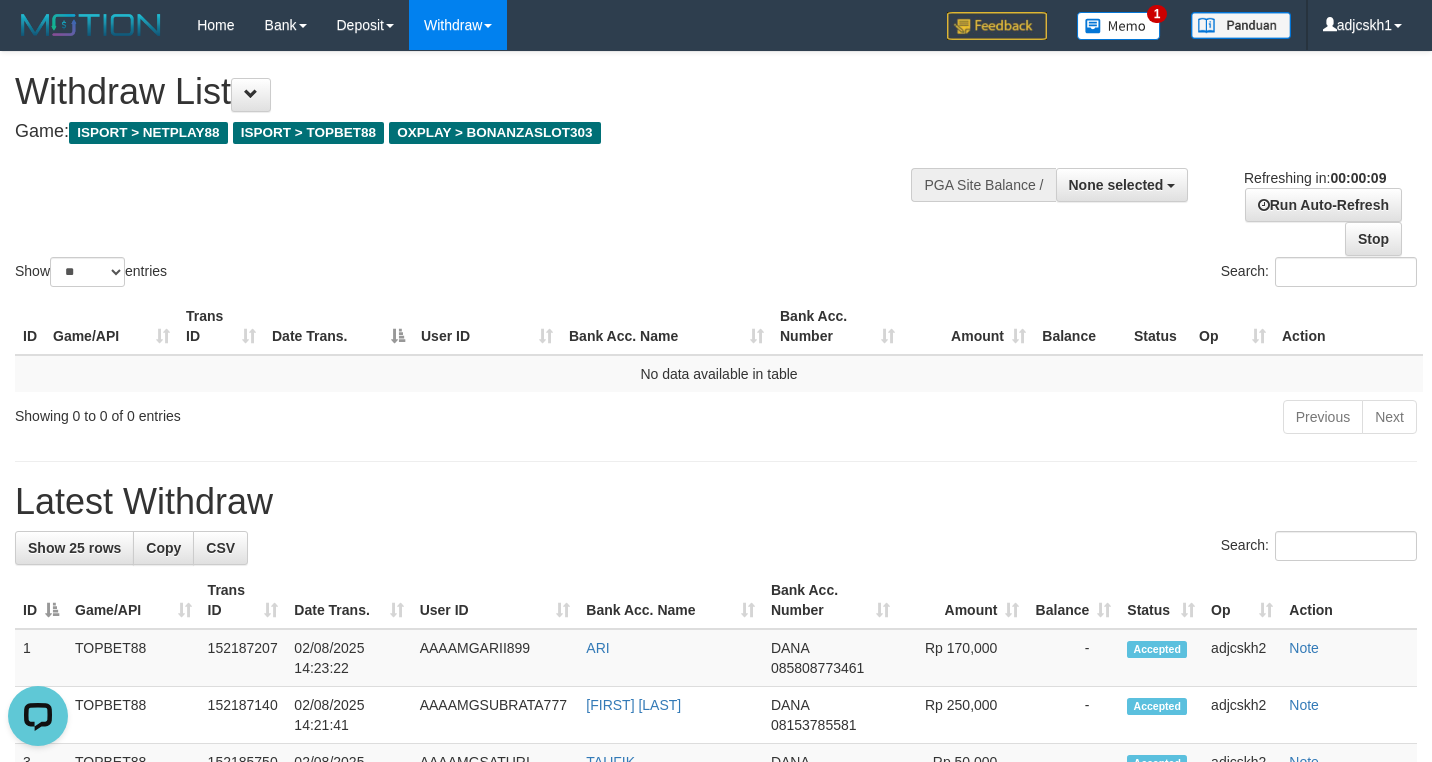 scroll, scrollTop: 0, scrollLeft: 0, axis: both 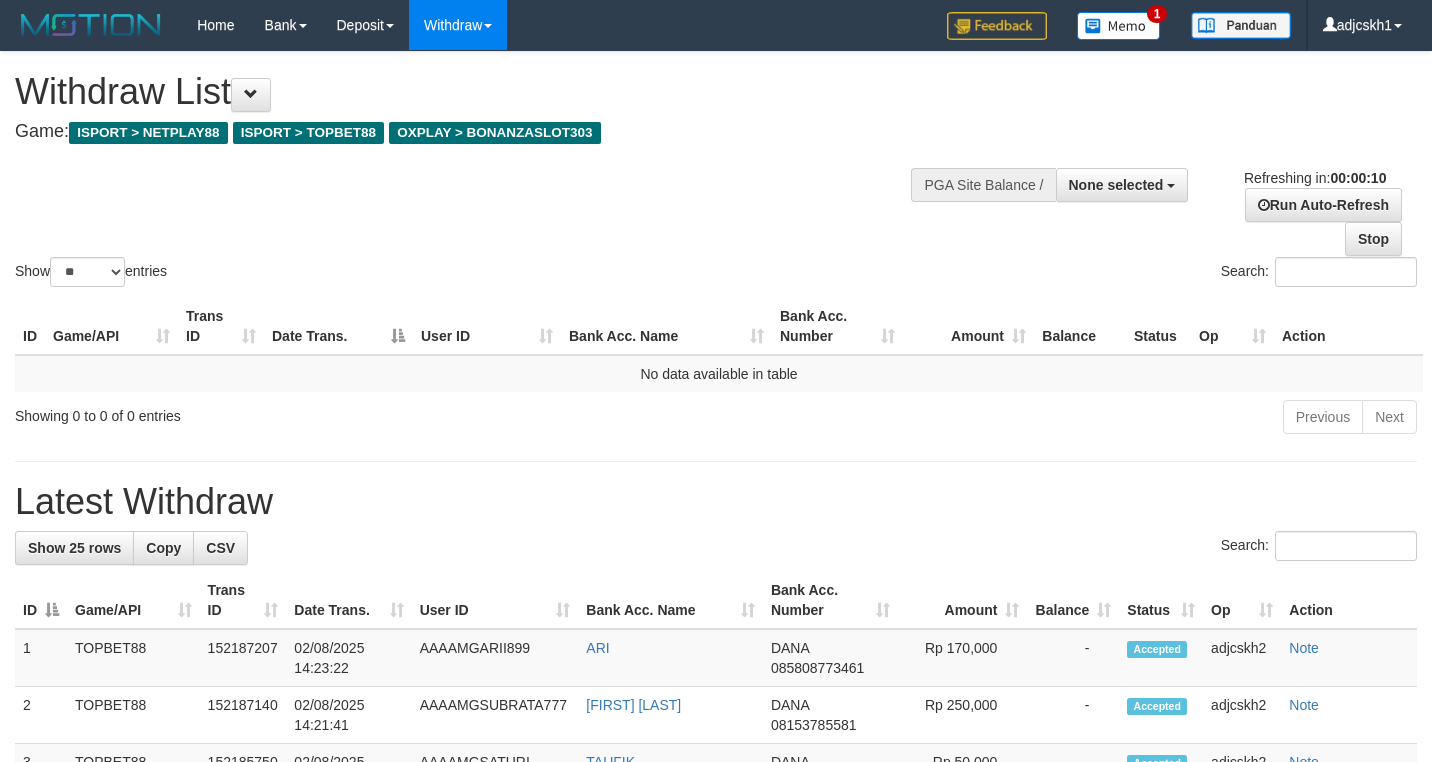 select 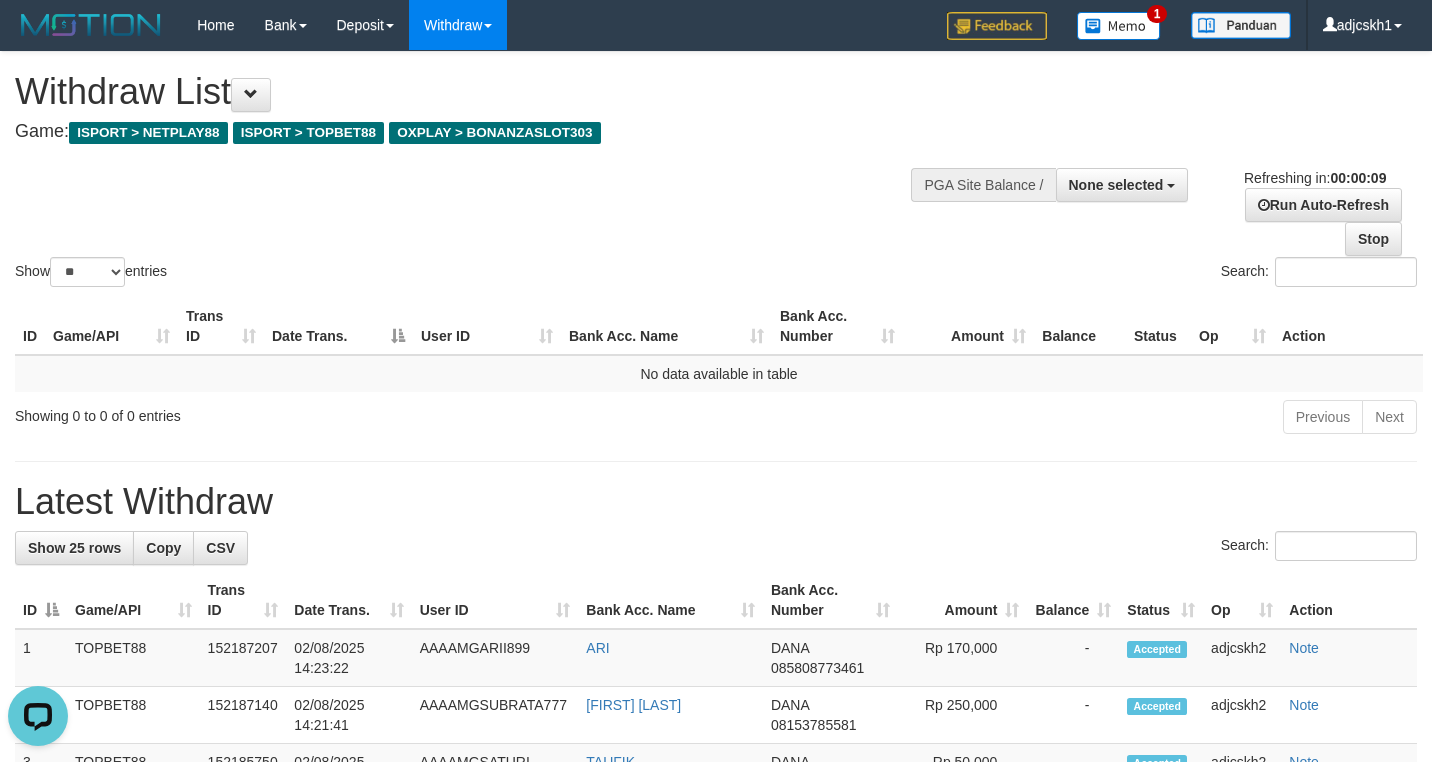 scroll, scrollTop: 0, scrollLeft: 0, axis: both 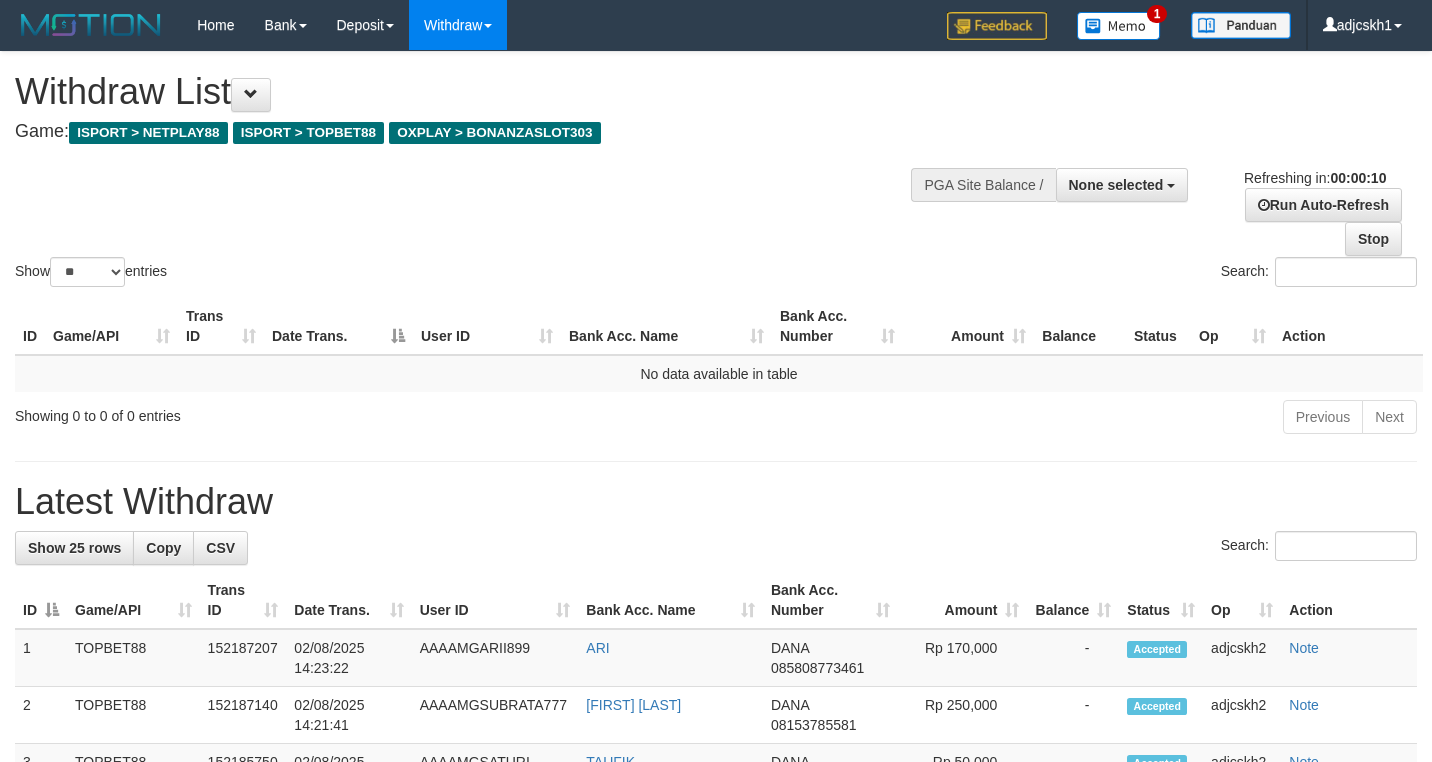 select 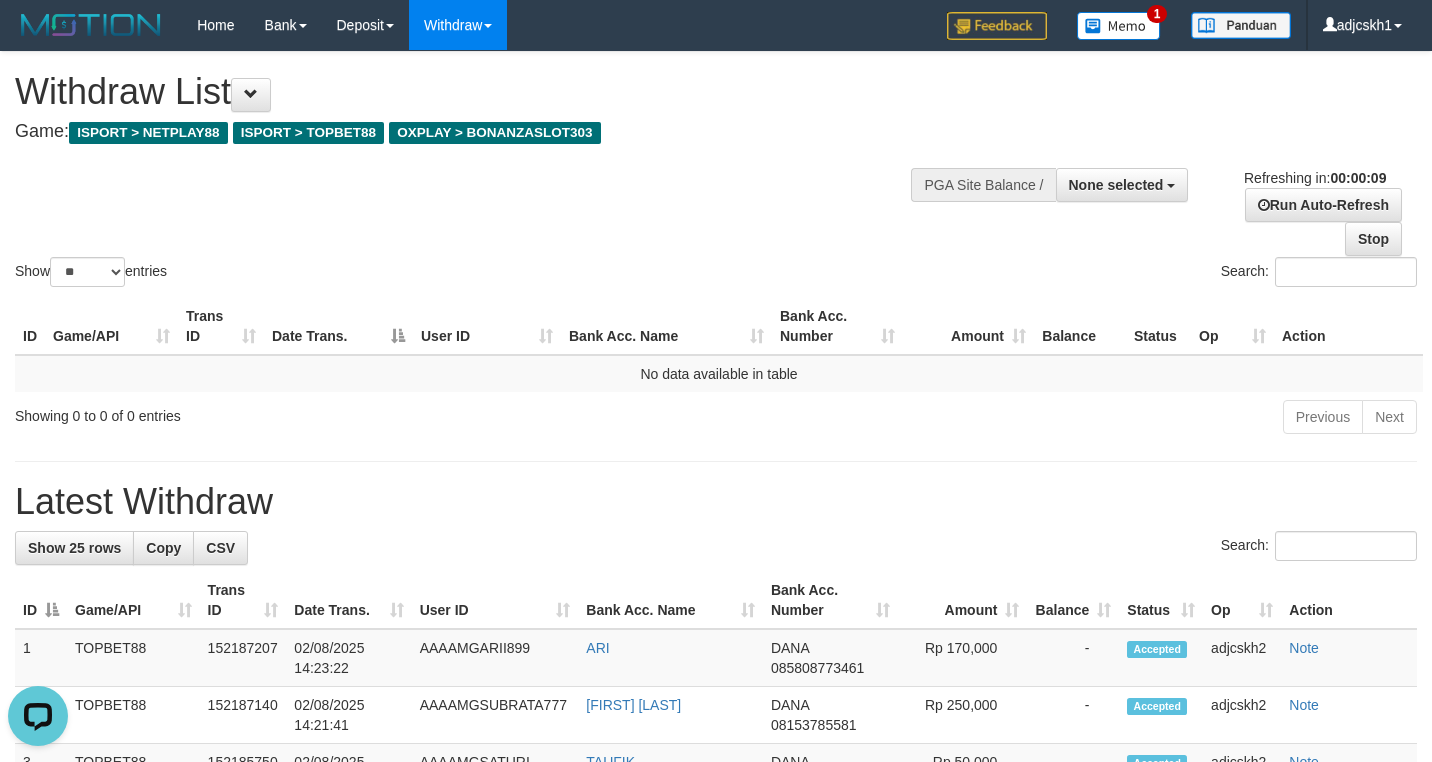 scroll, scrollTop: 0, scrollLeft: 0, axis: both 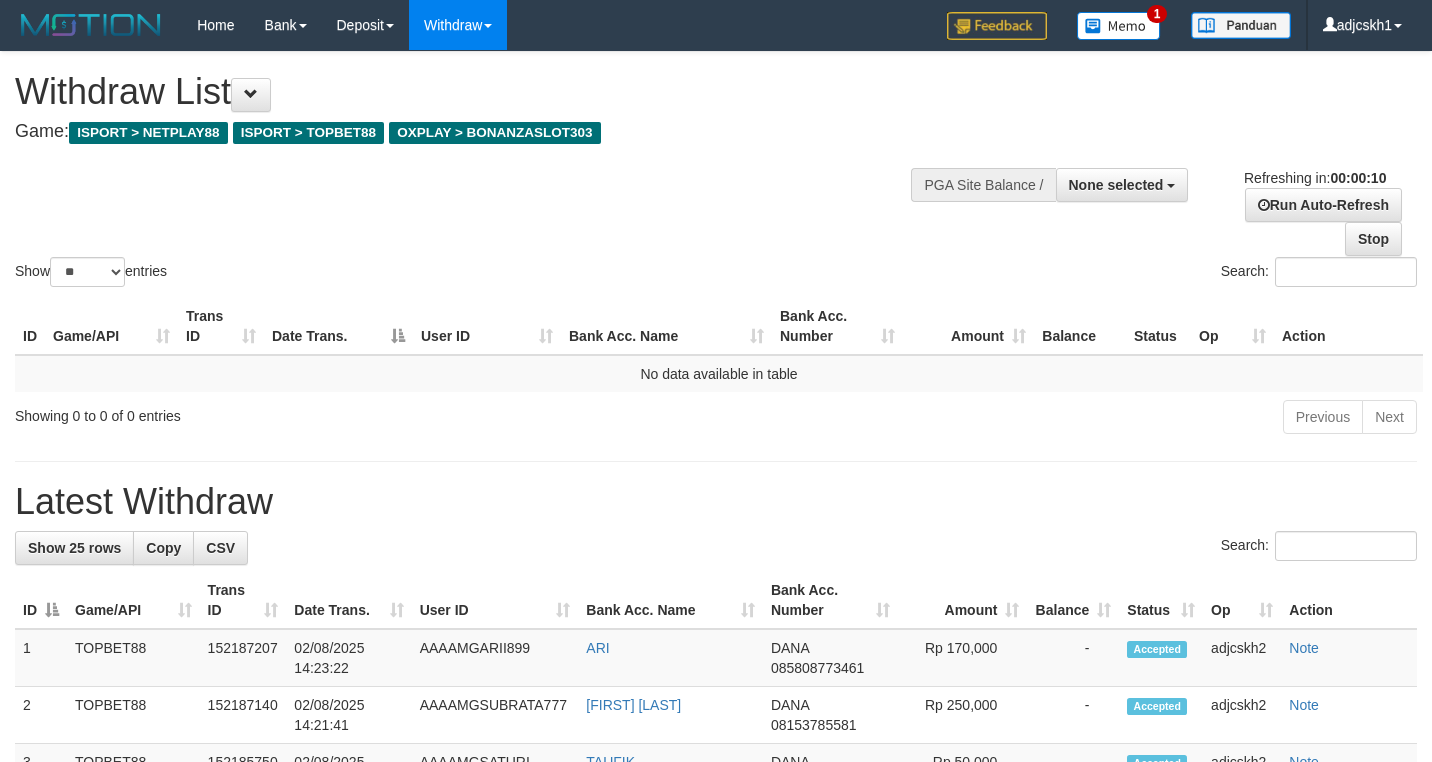 select 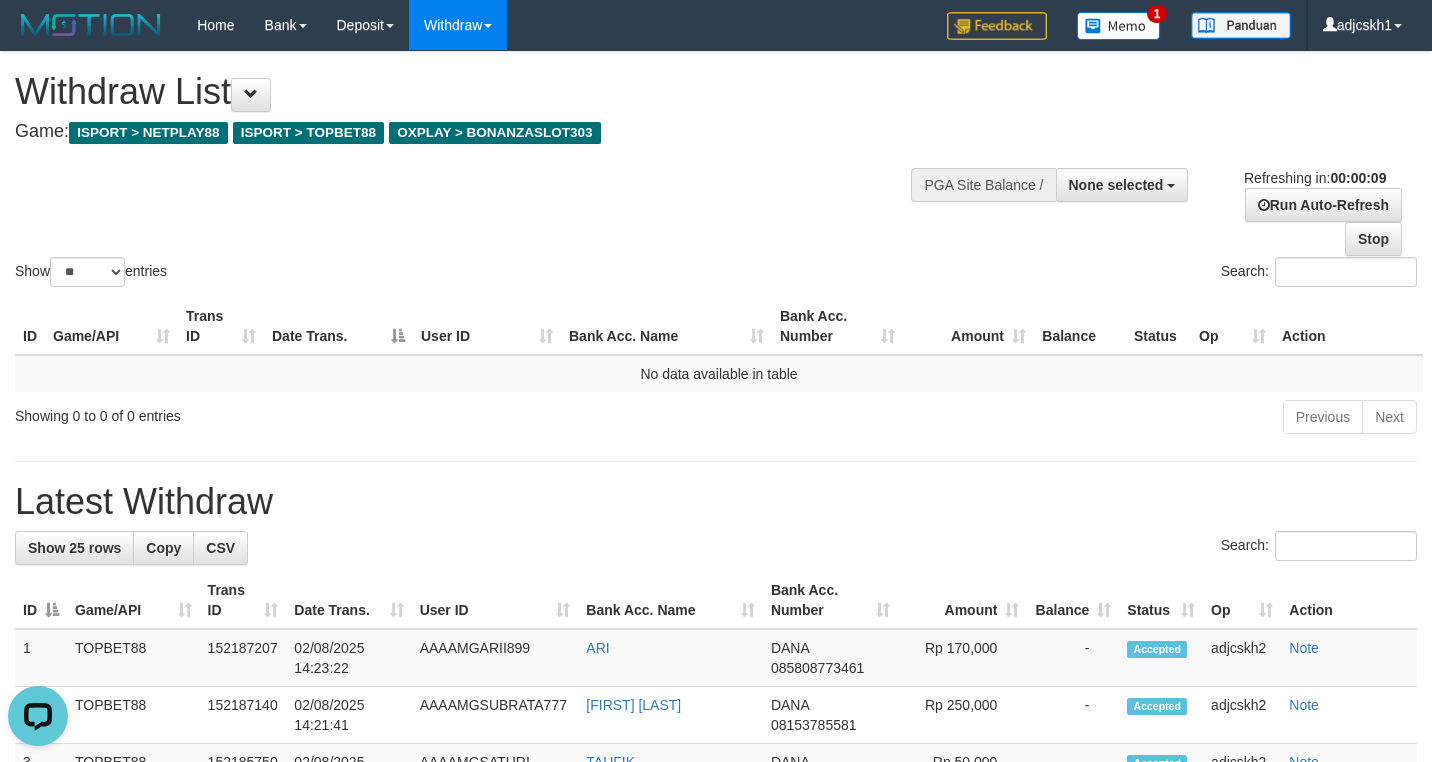 scroll, scrollTop: 0, scrollLeft: 0, axis: both 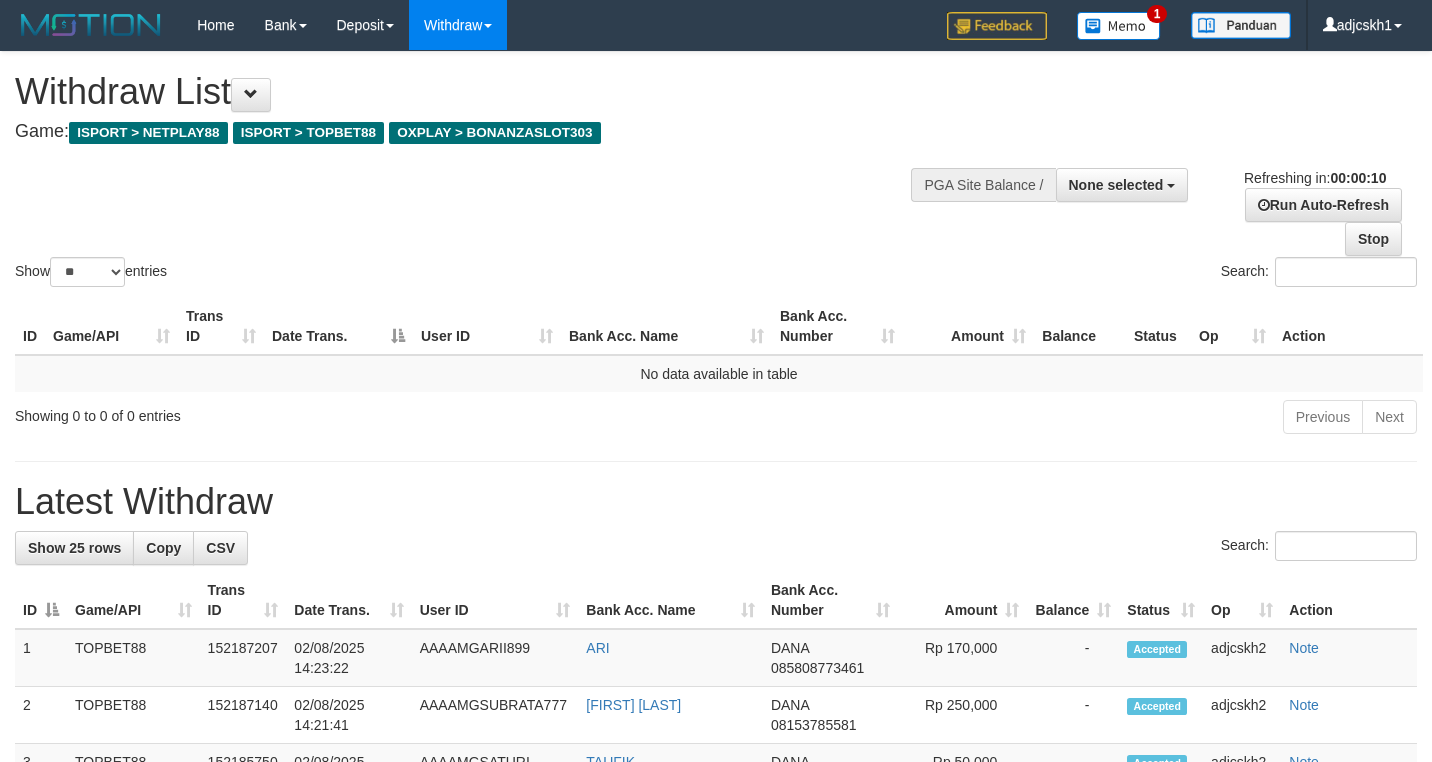 select 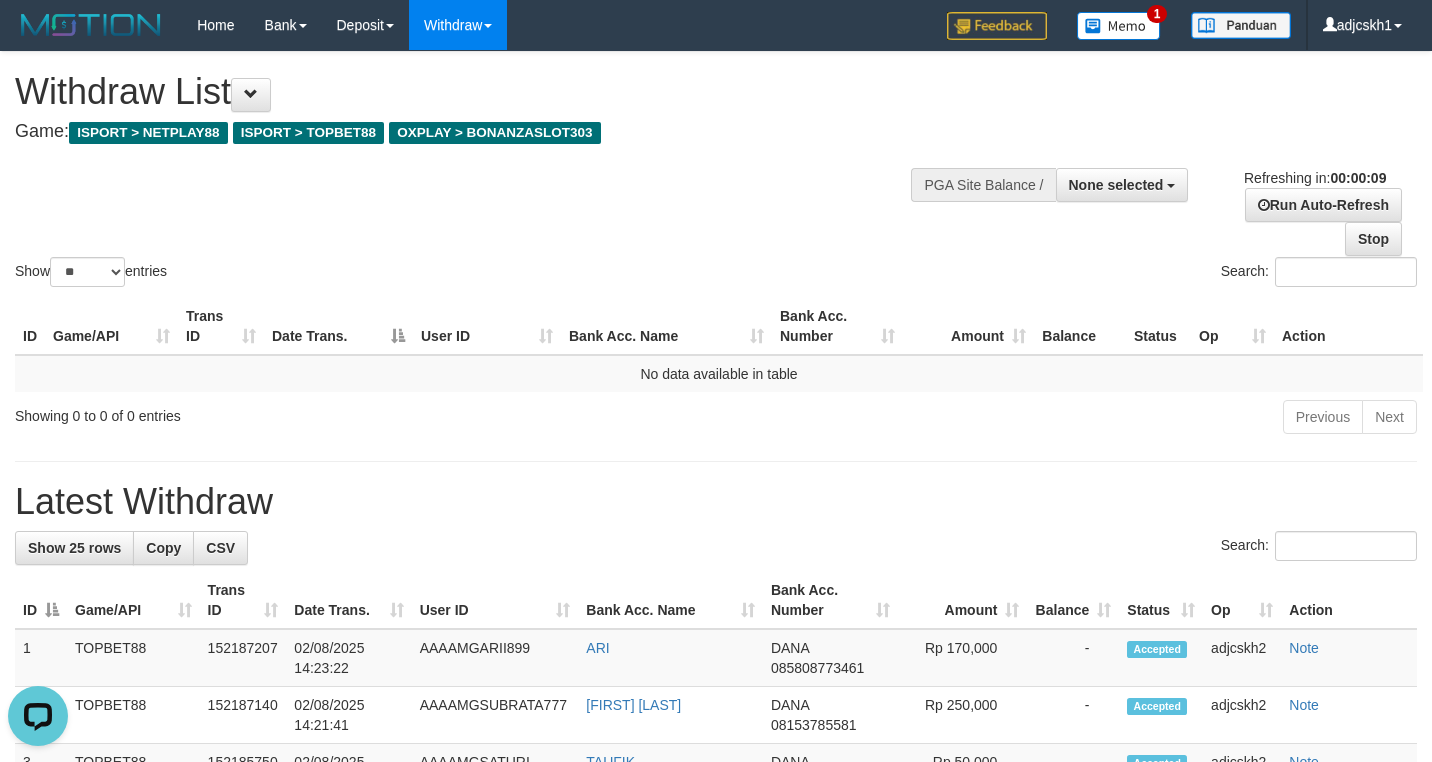 scroll, scrollTop: 0, scrollLeft: 0, axis: both 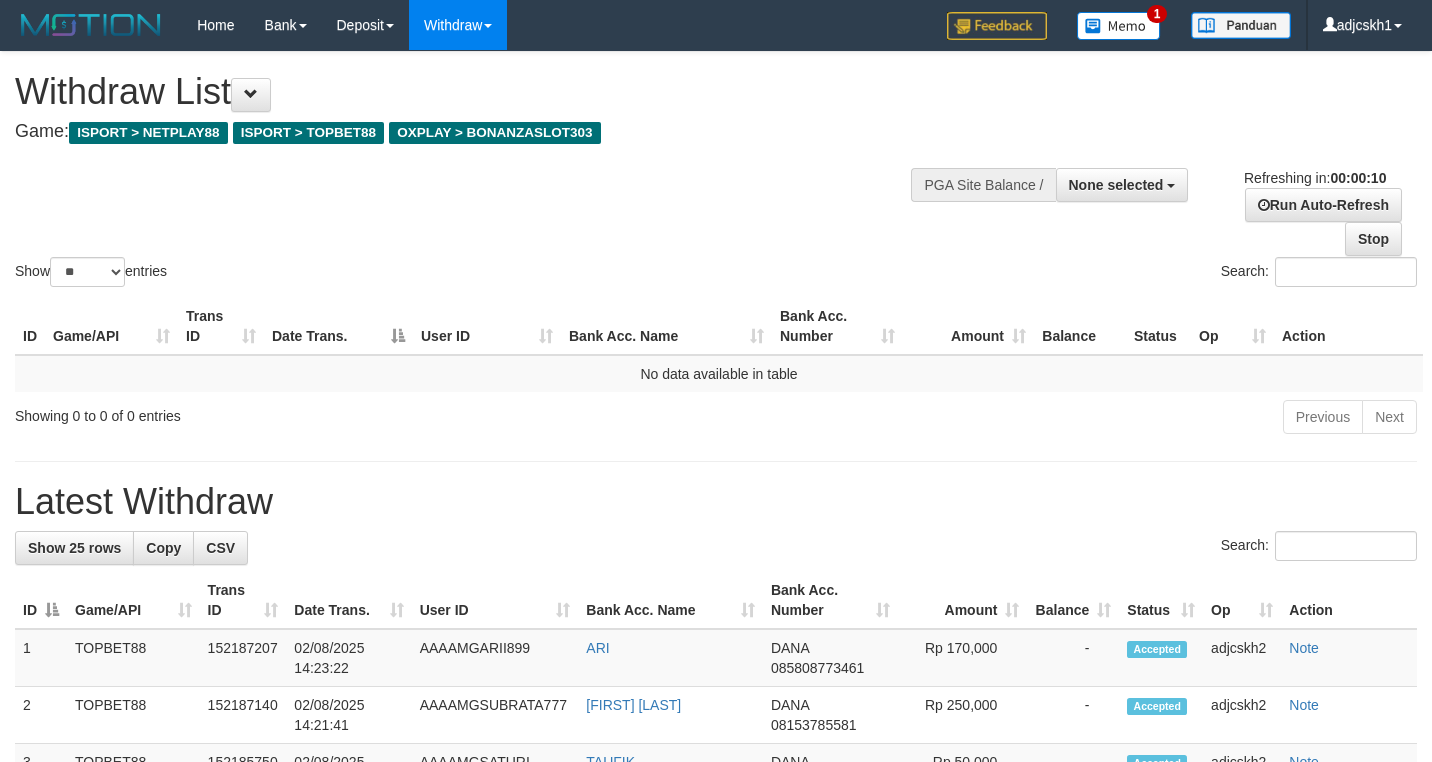 select 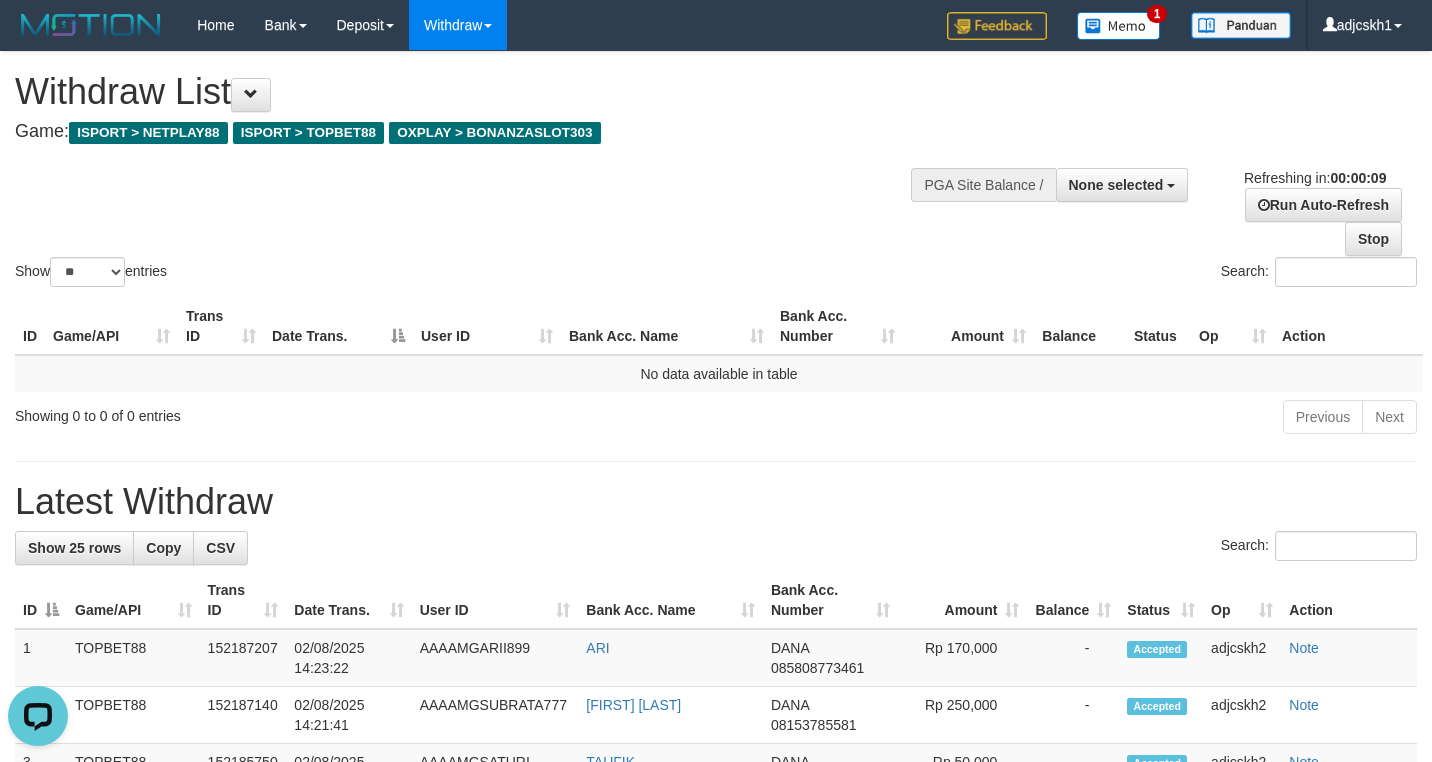 scroll, scrollTop: 0, scrollLeft: 0, axis: both 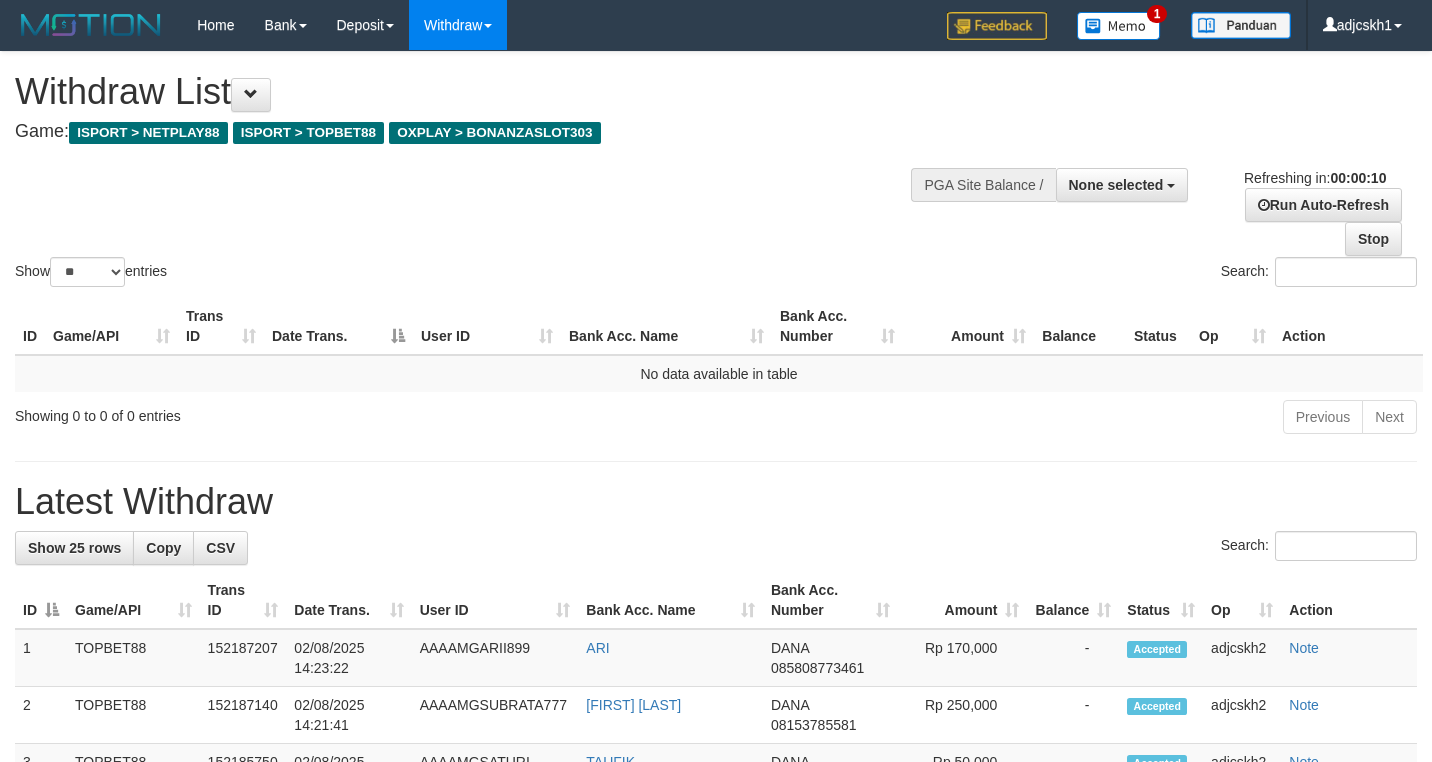 select 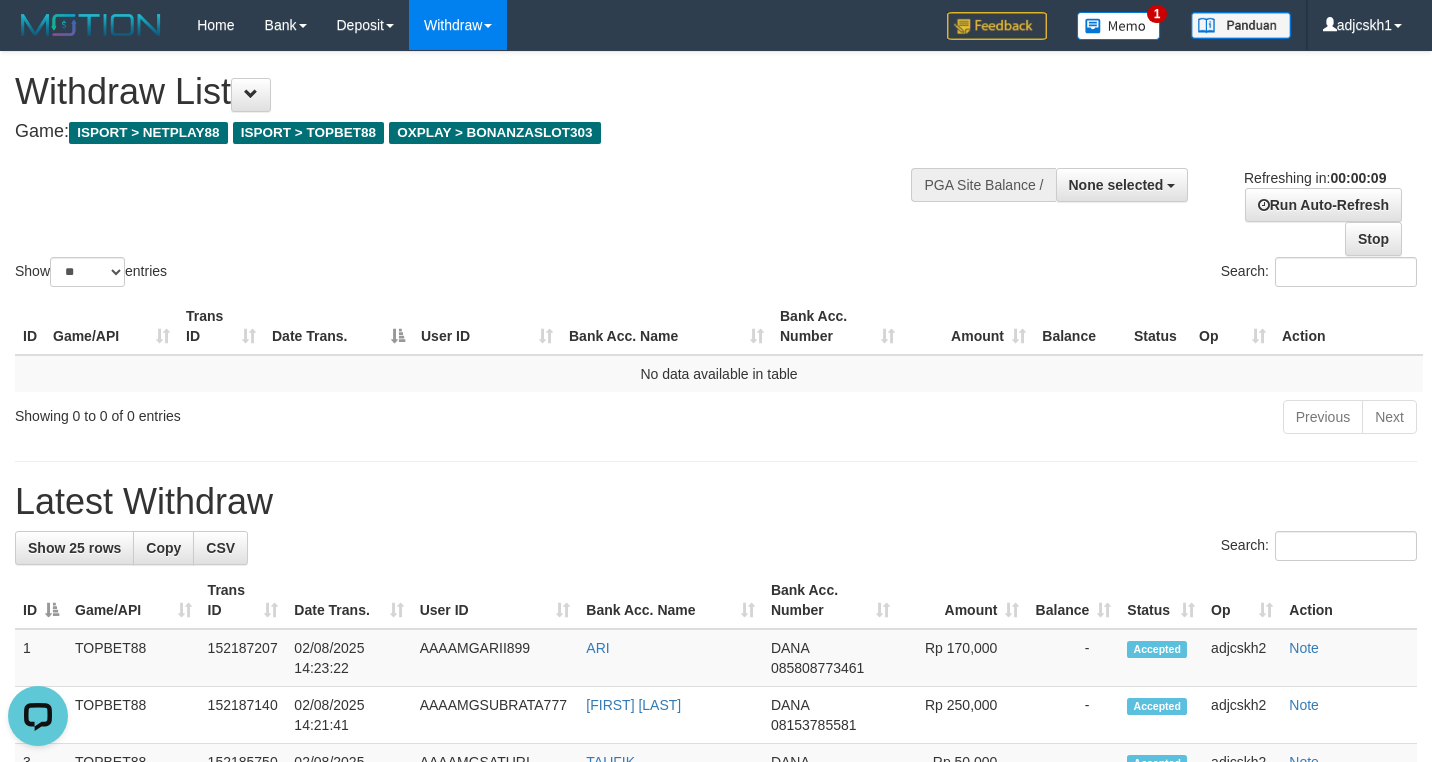 scroll, scrollTop: 0, scrollLeft: 0, axis: both 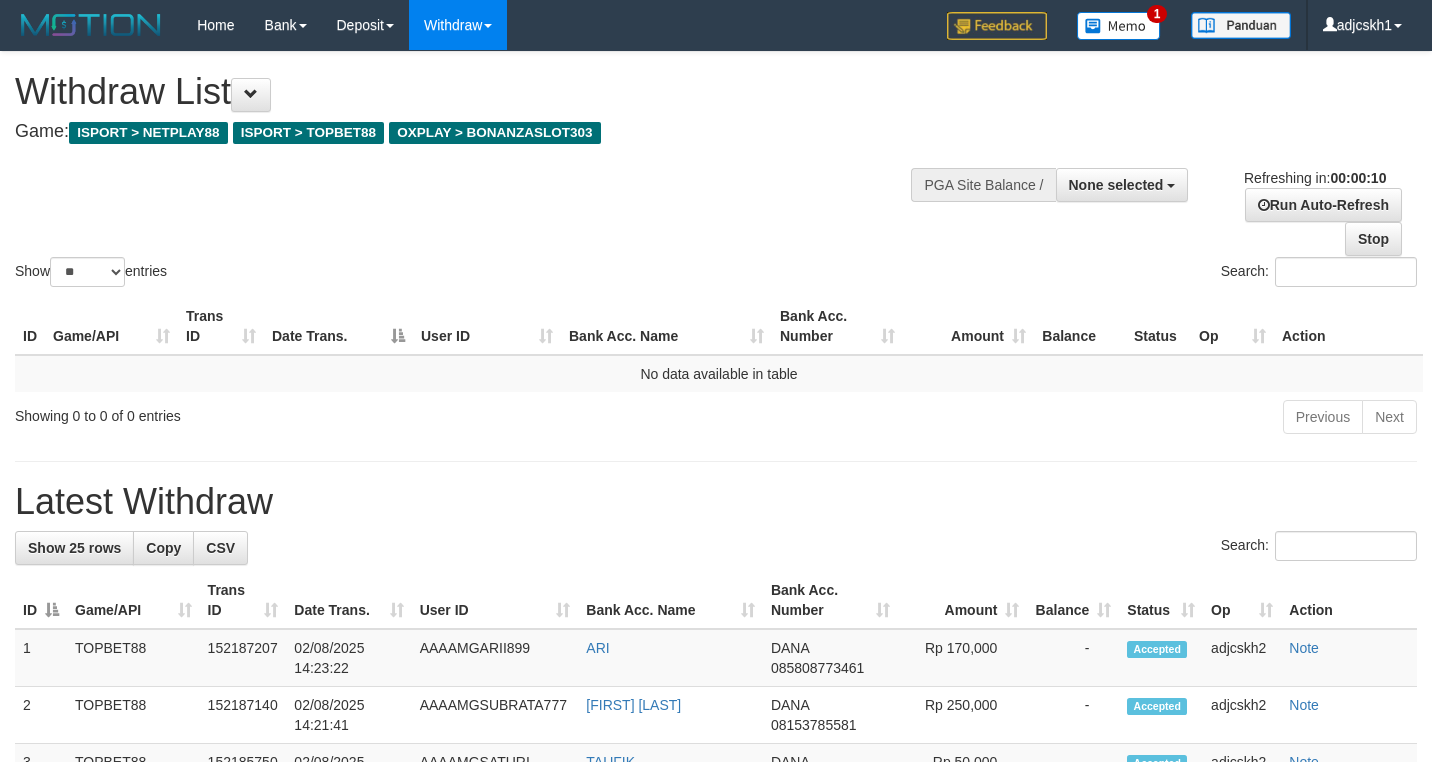 select 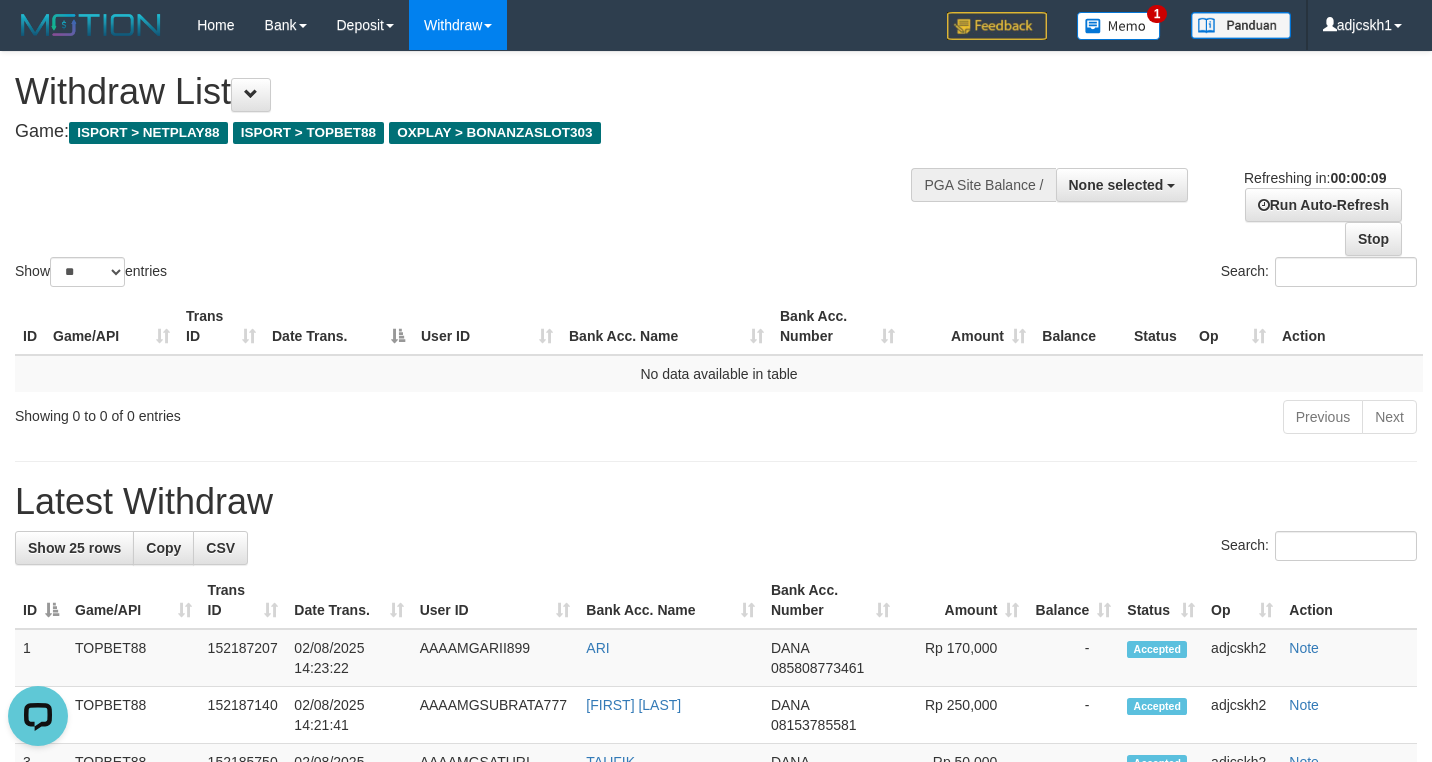 scroll, scrollTop: 0, scrollLeft: 0, axis: both 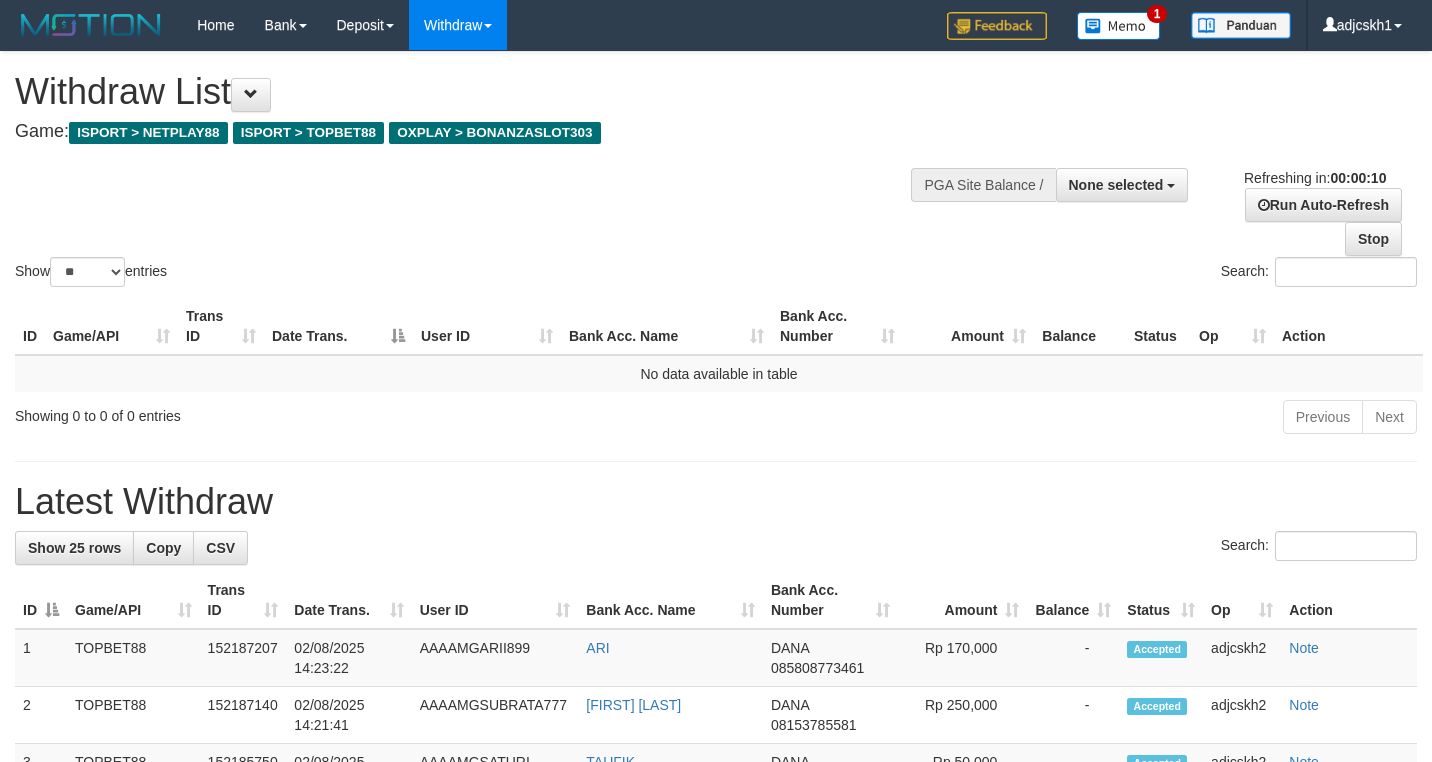 select 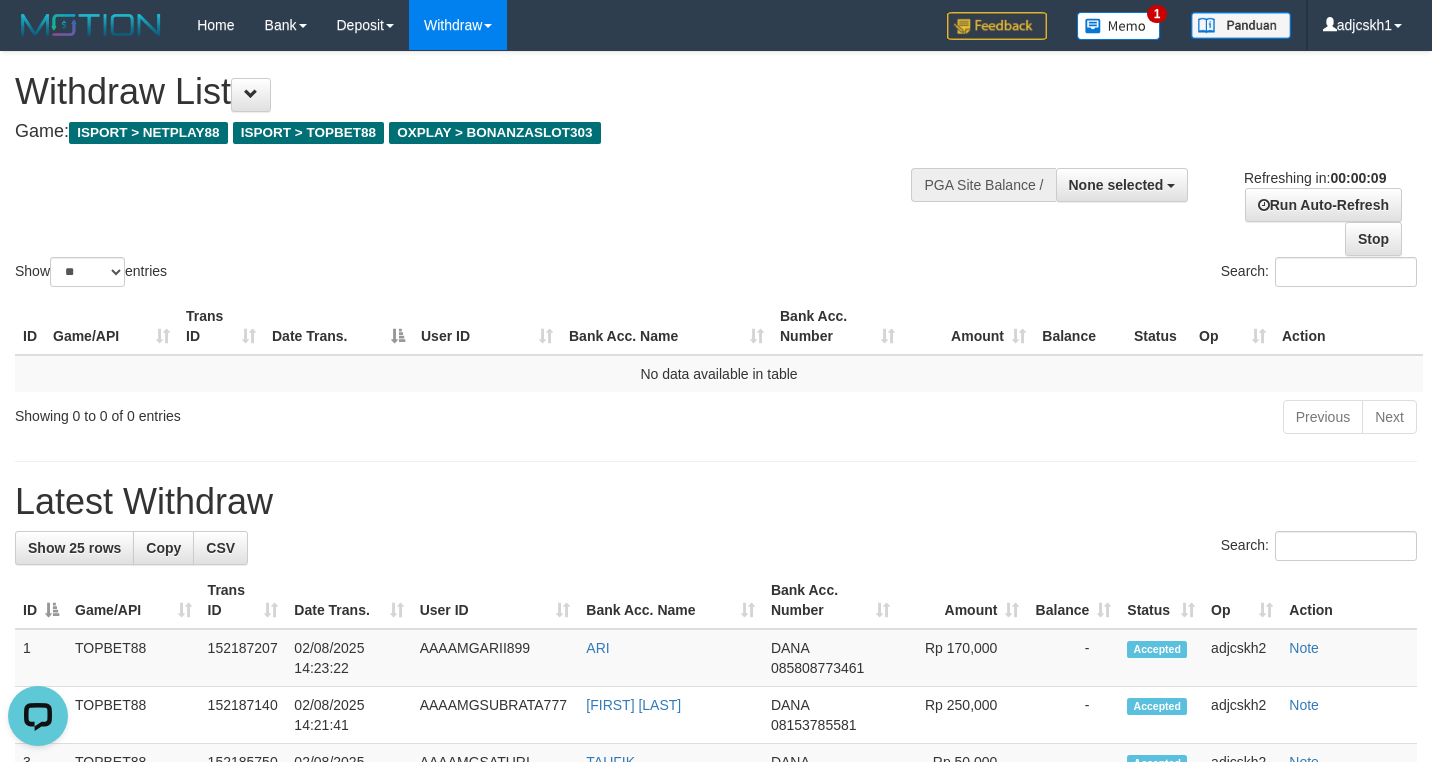 scroll, scrollTop: 0, scrollLeft: 0, axis: both 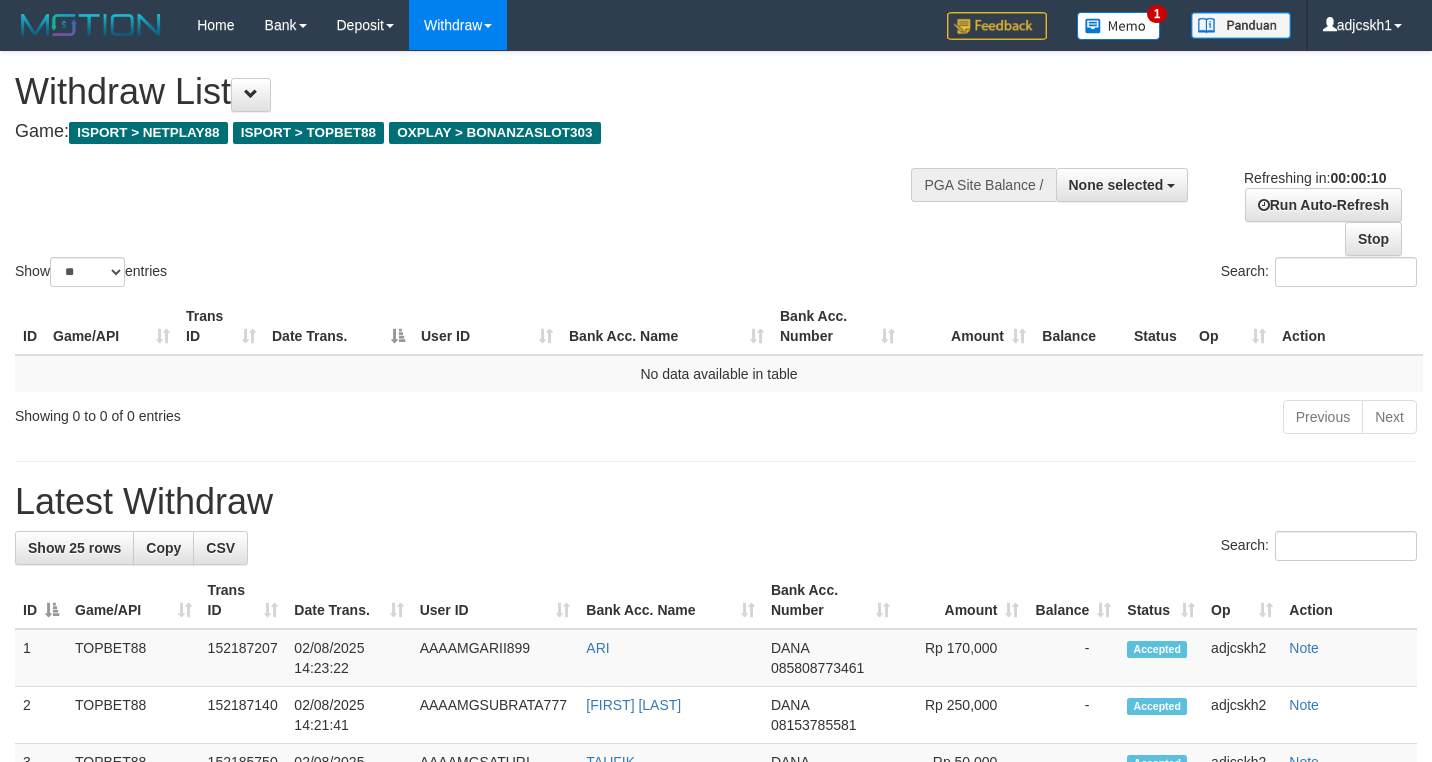select 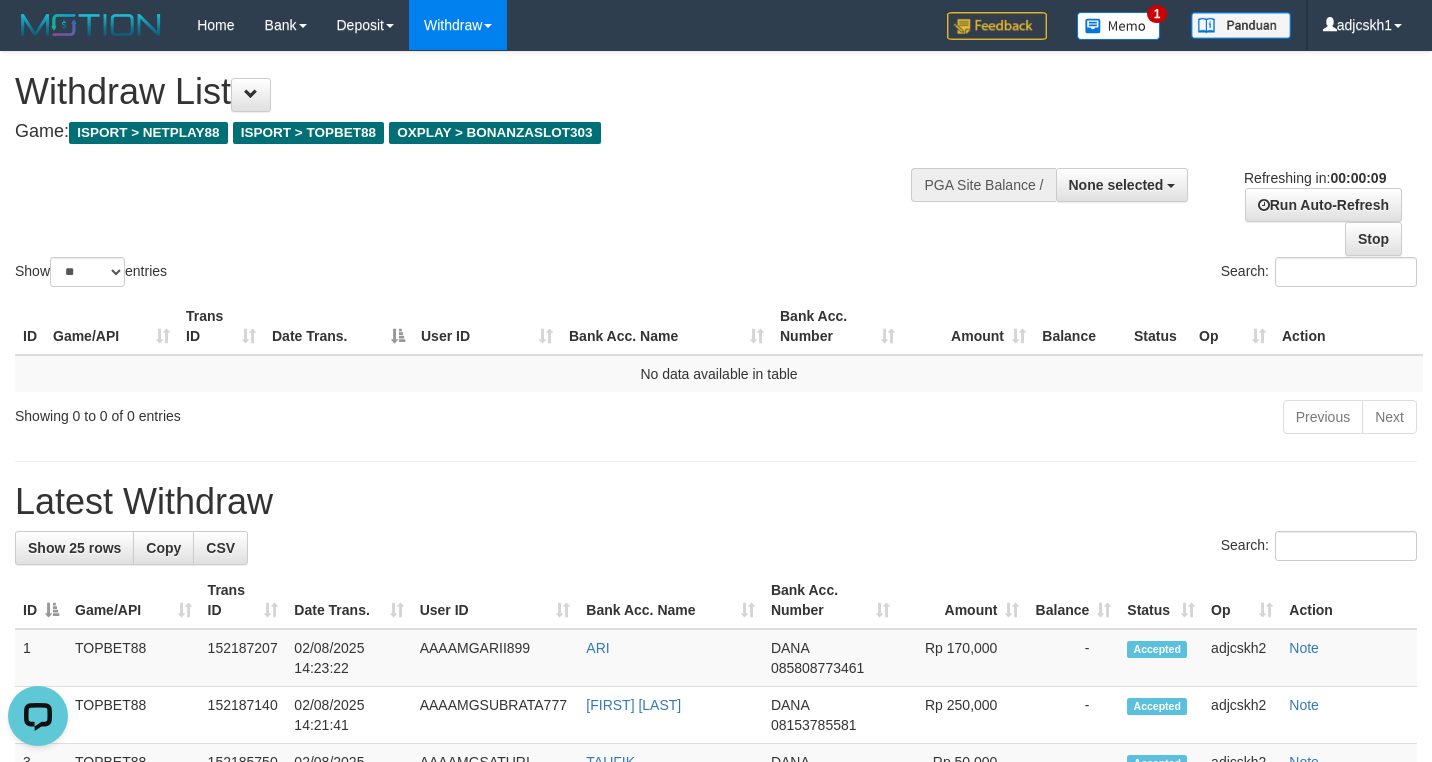 scroll, scrollTop: 0, scrollLeft: 0, axis: both 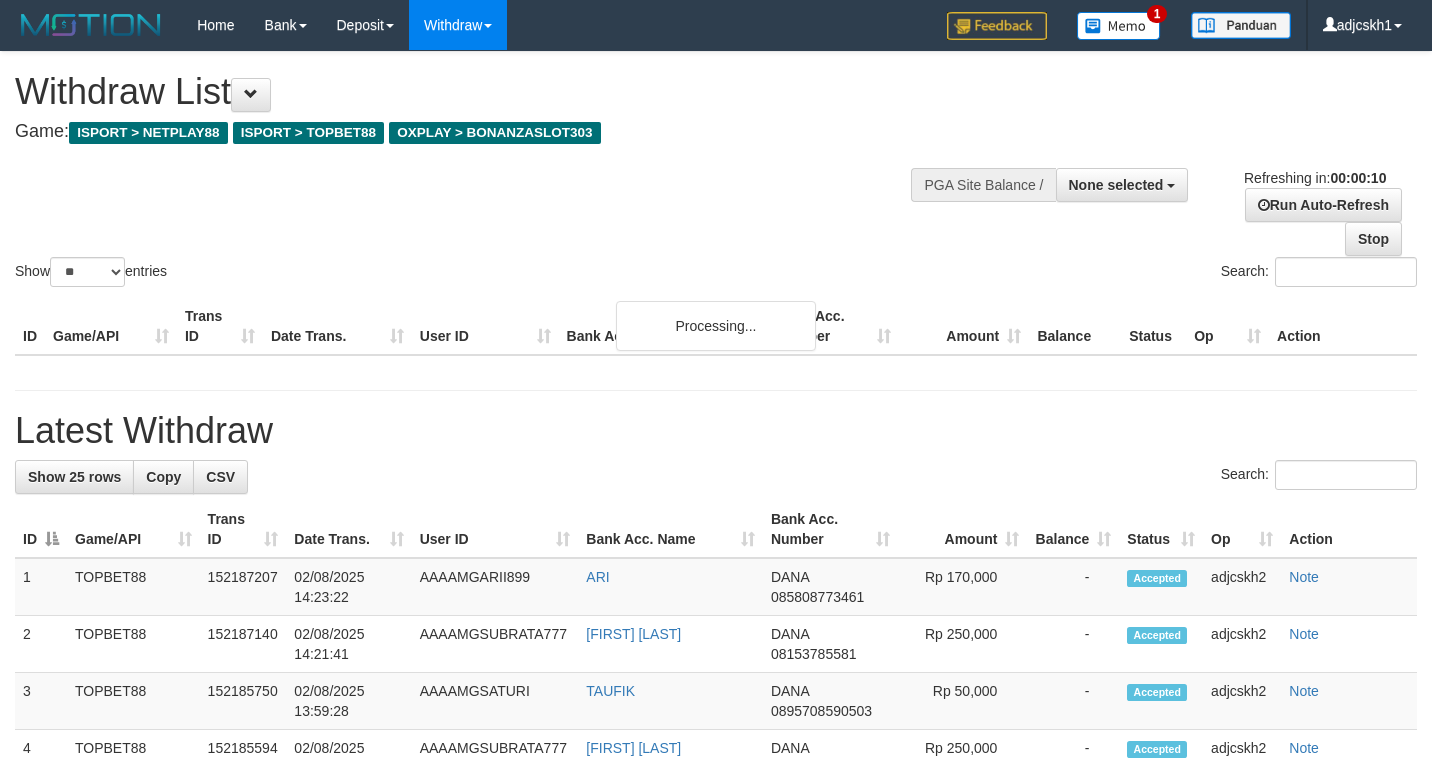 select 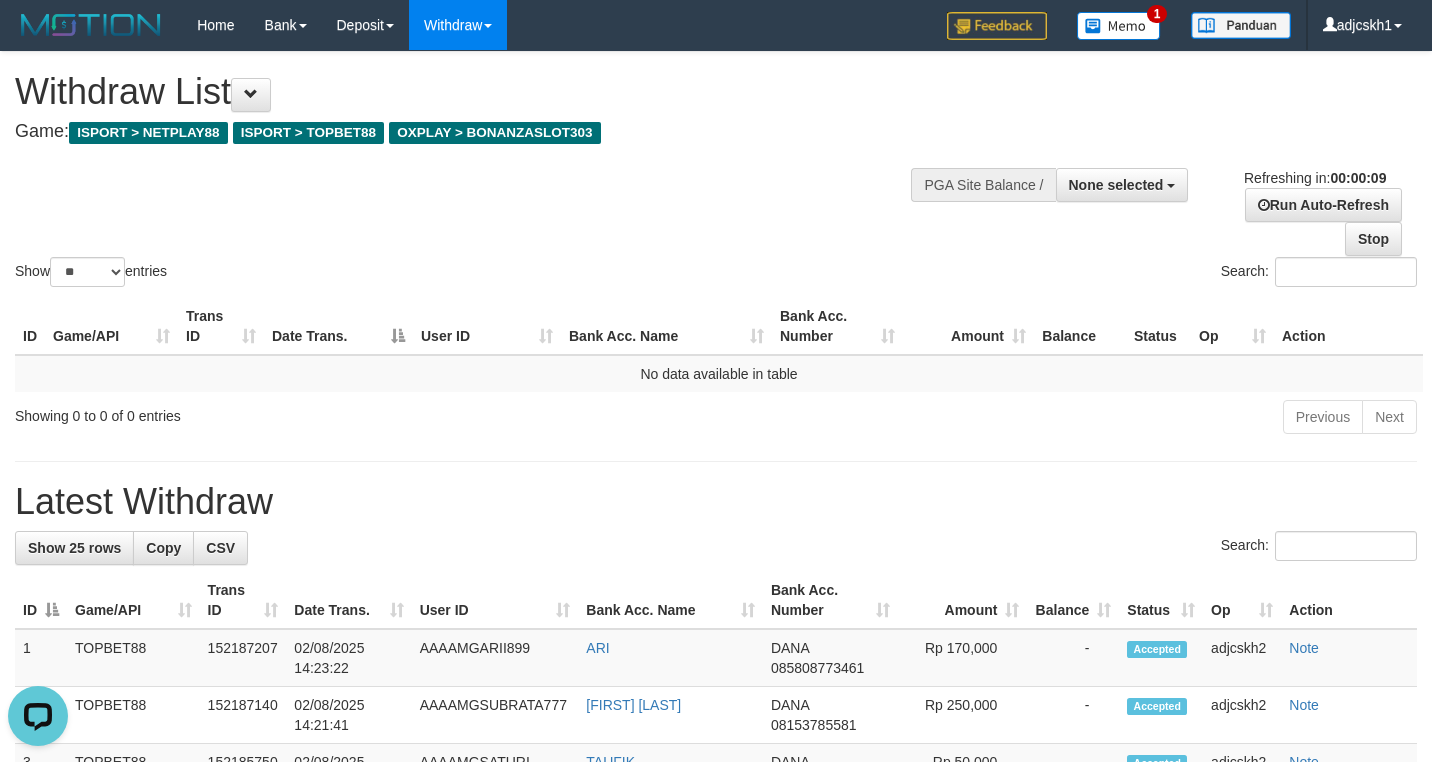 scroll, scrollTop: 0, scrollLeft: 0, axis: both 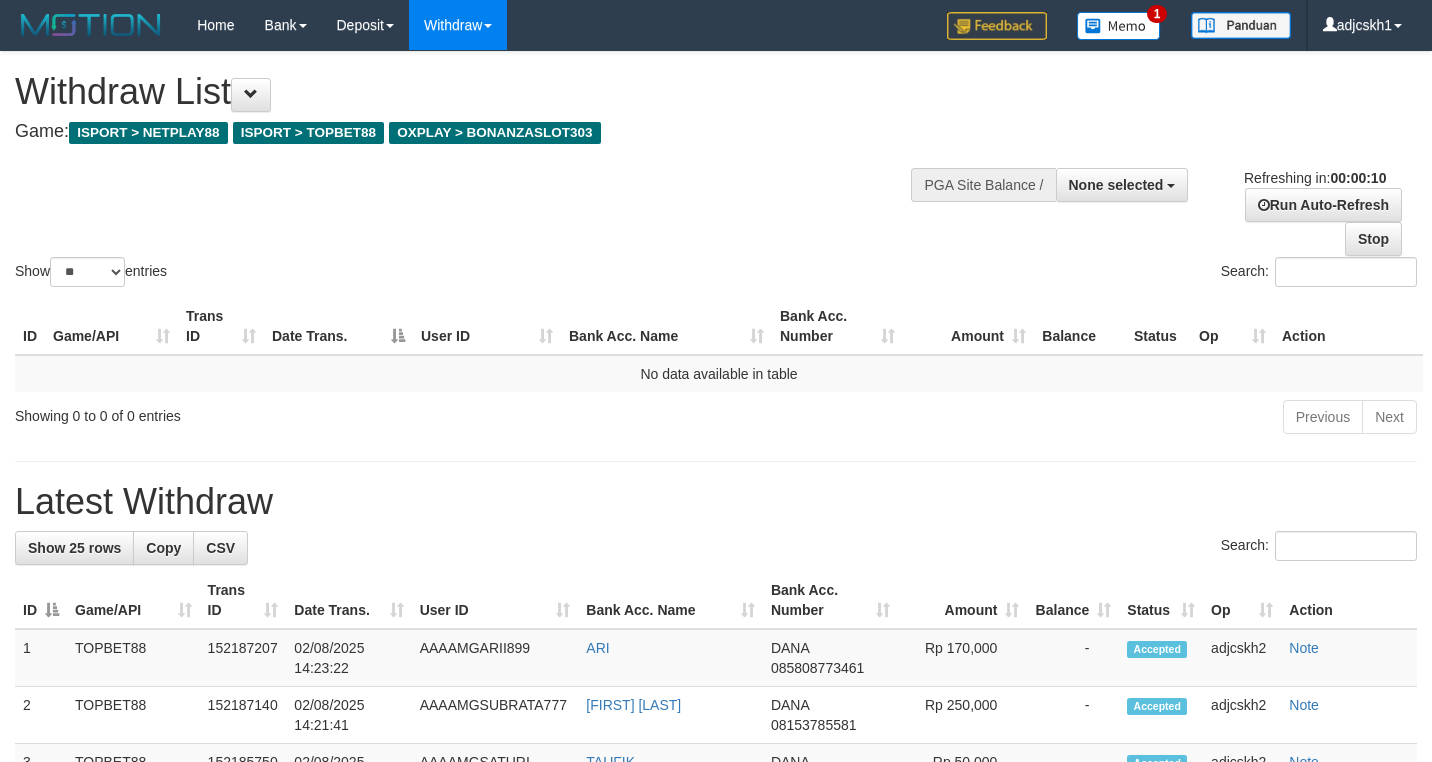 select 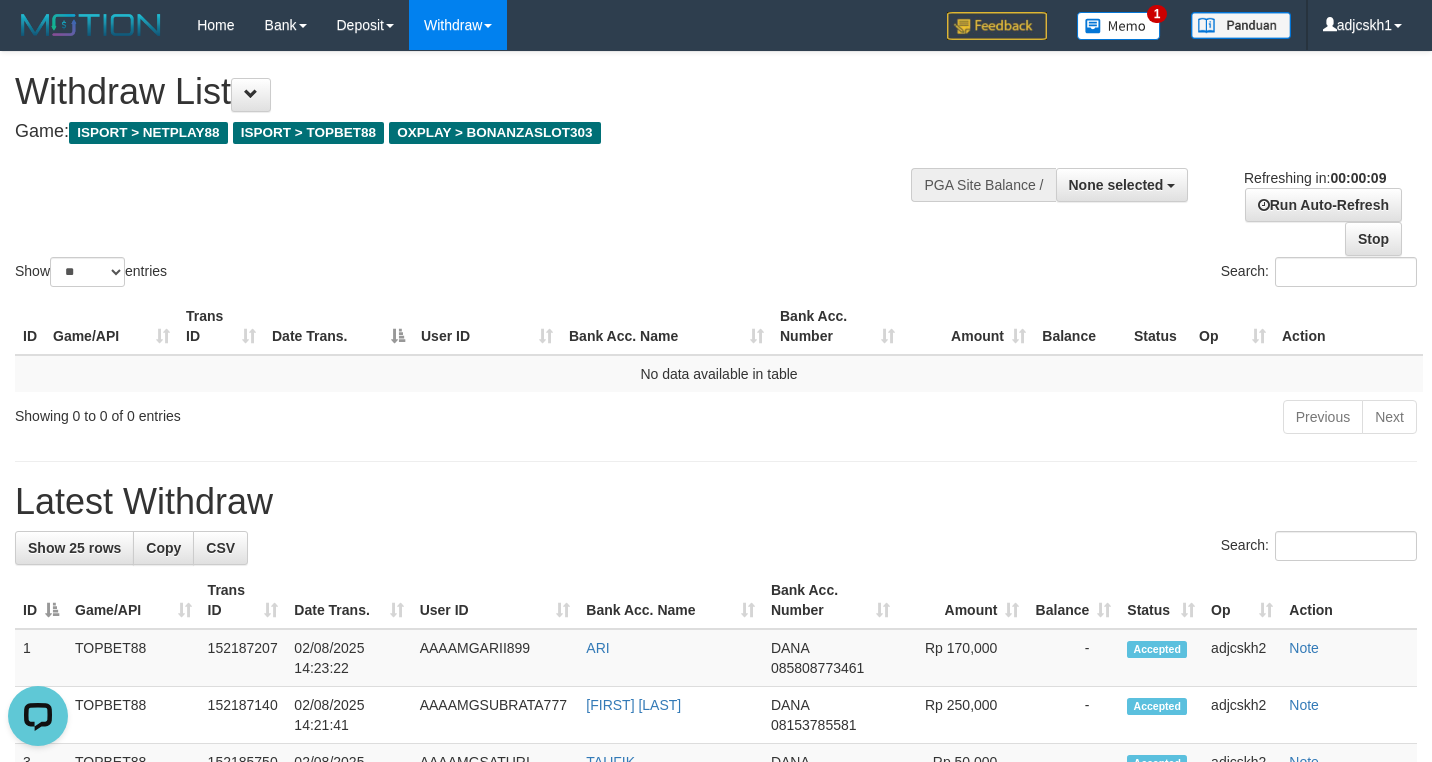 scroll, scrollTop: 0, scrollLeft: 0, axis: both 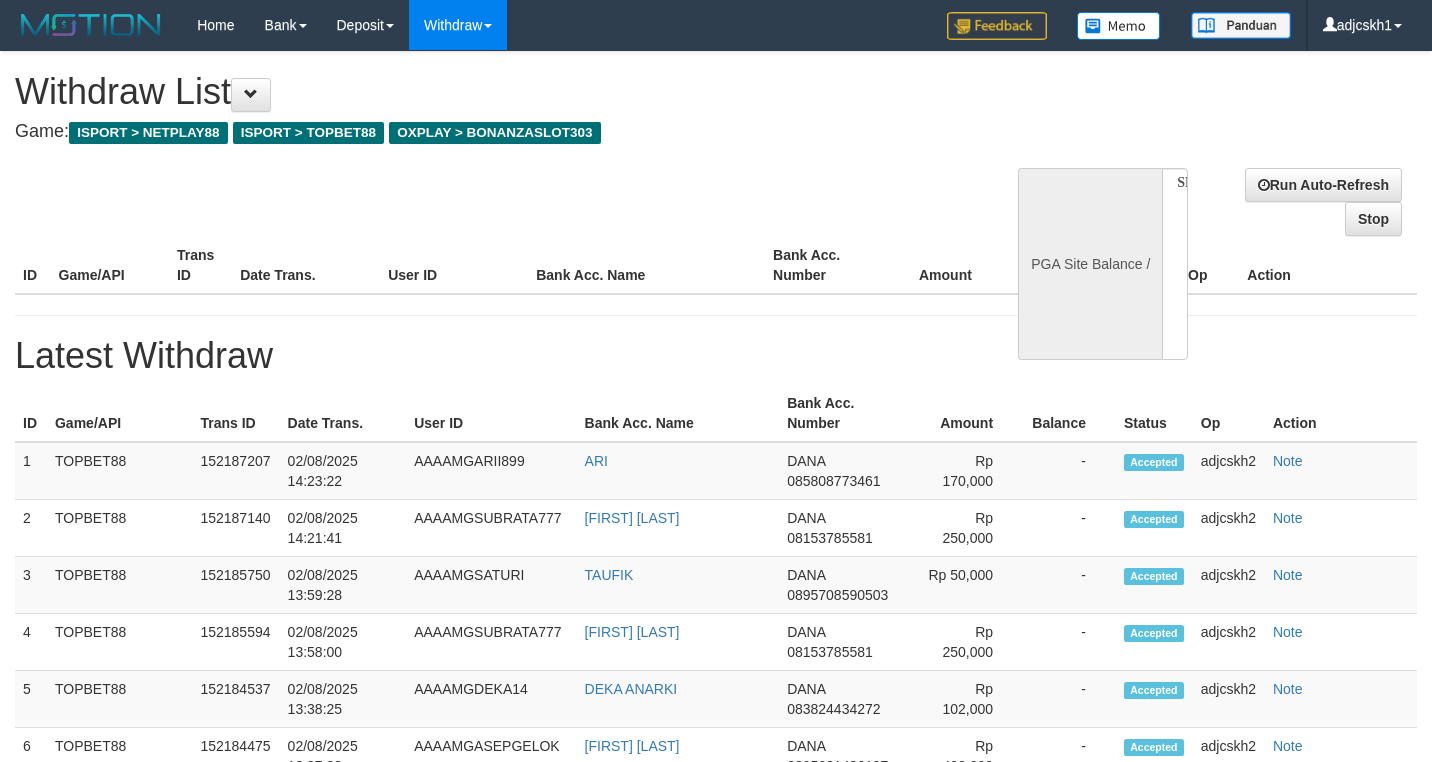 select 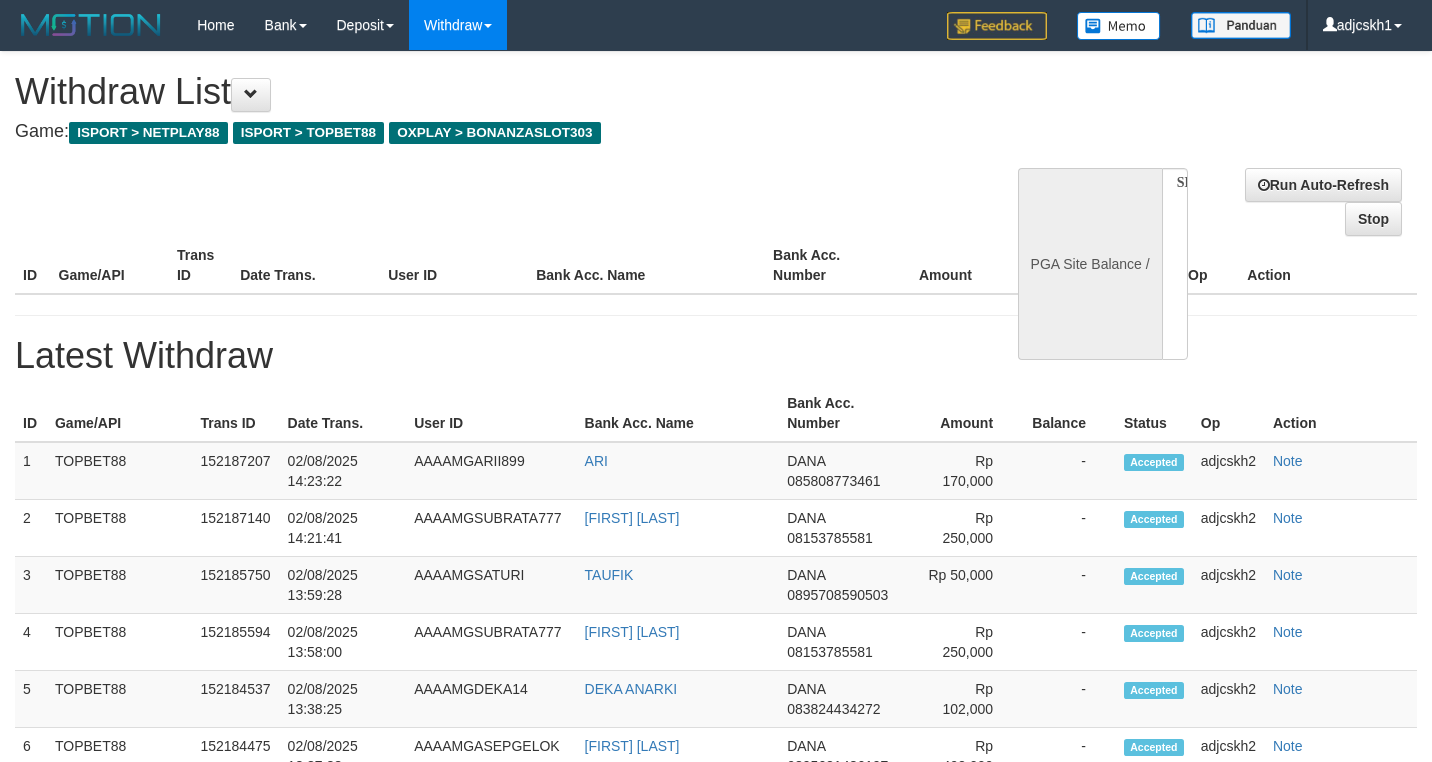 scroll, scrollTop: 0, scrollLeft: 0, axis: both 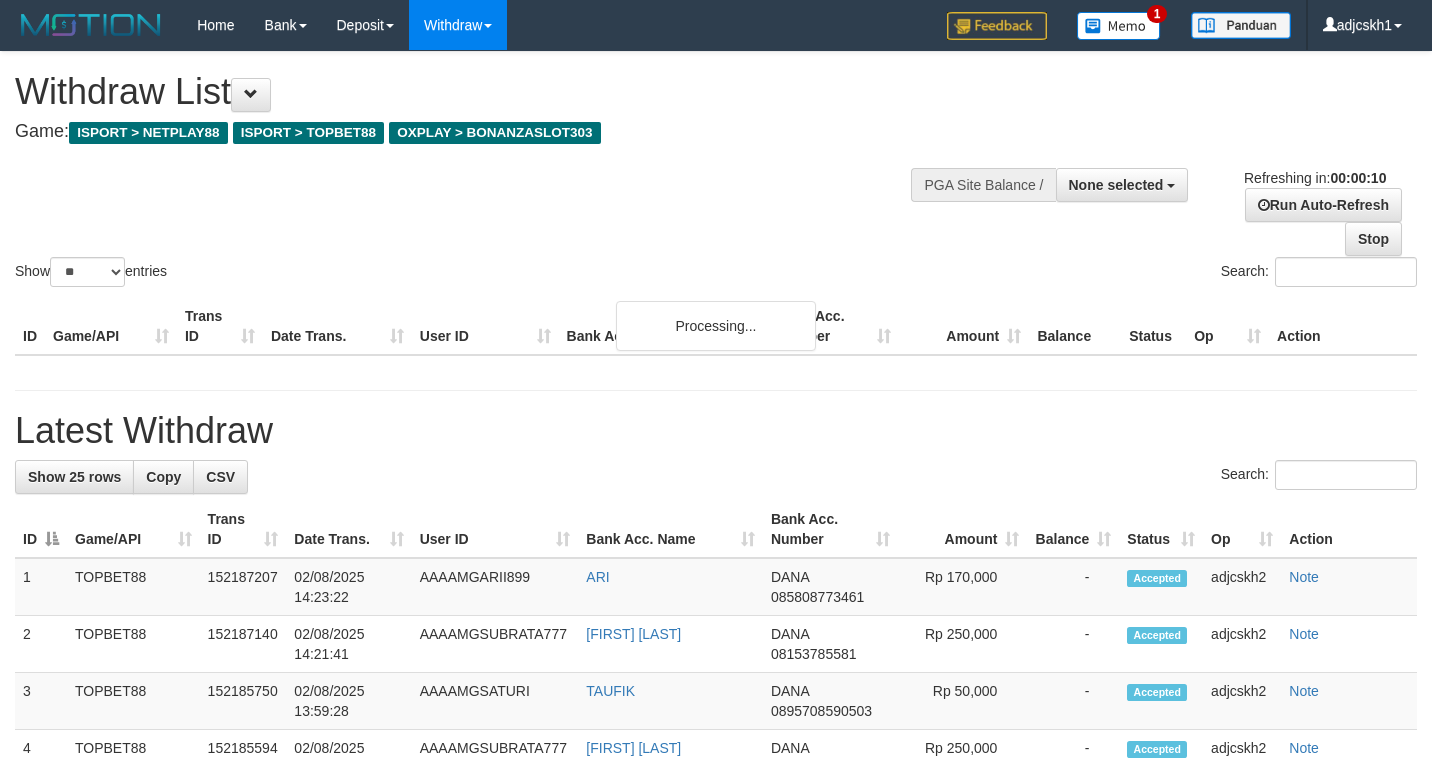 select 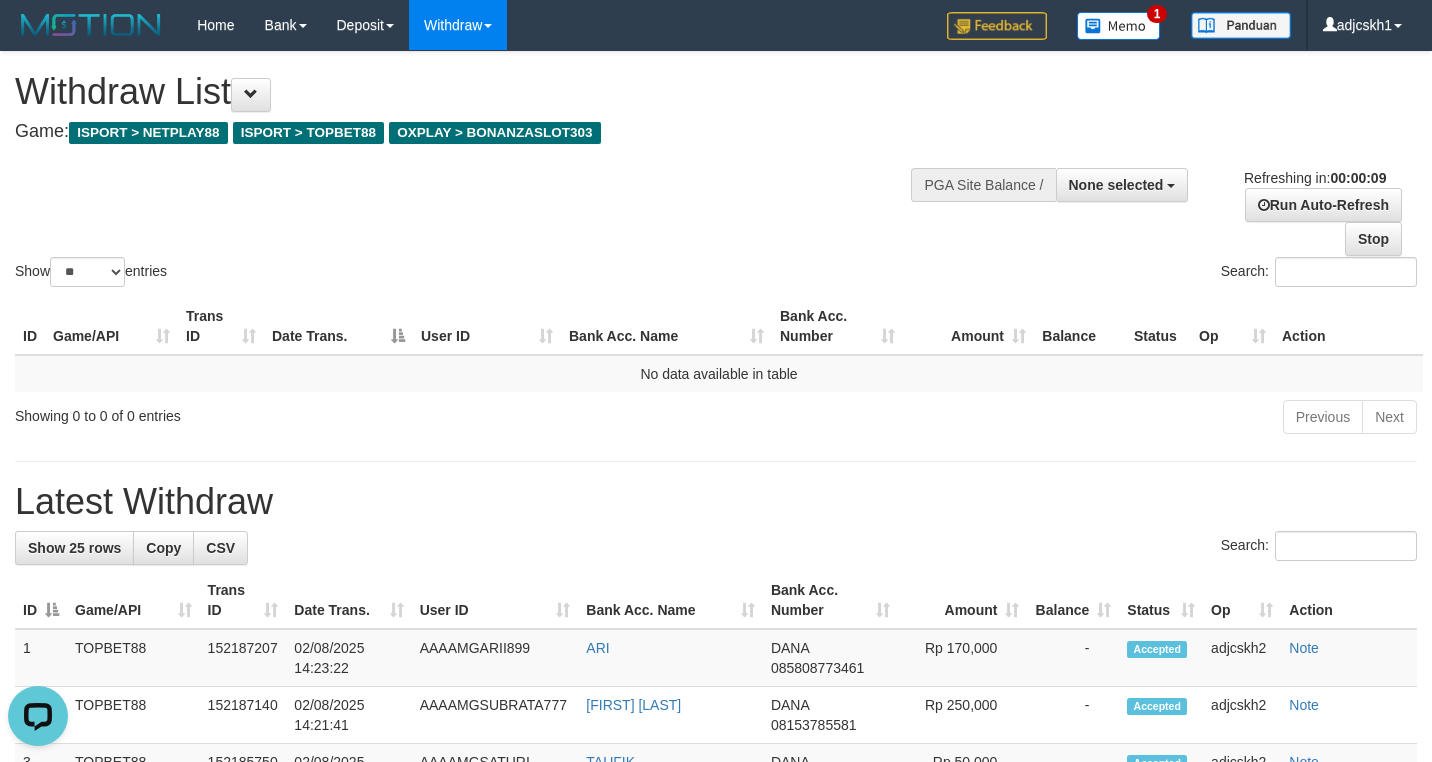 scroll, scrollTop: 0, scrollLeft: 0, axis: both 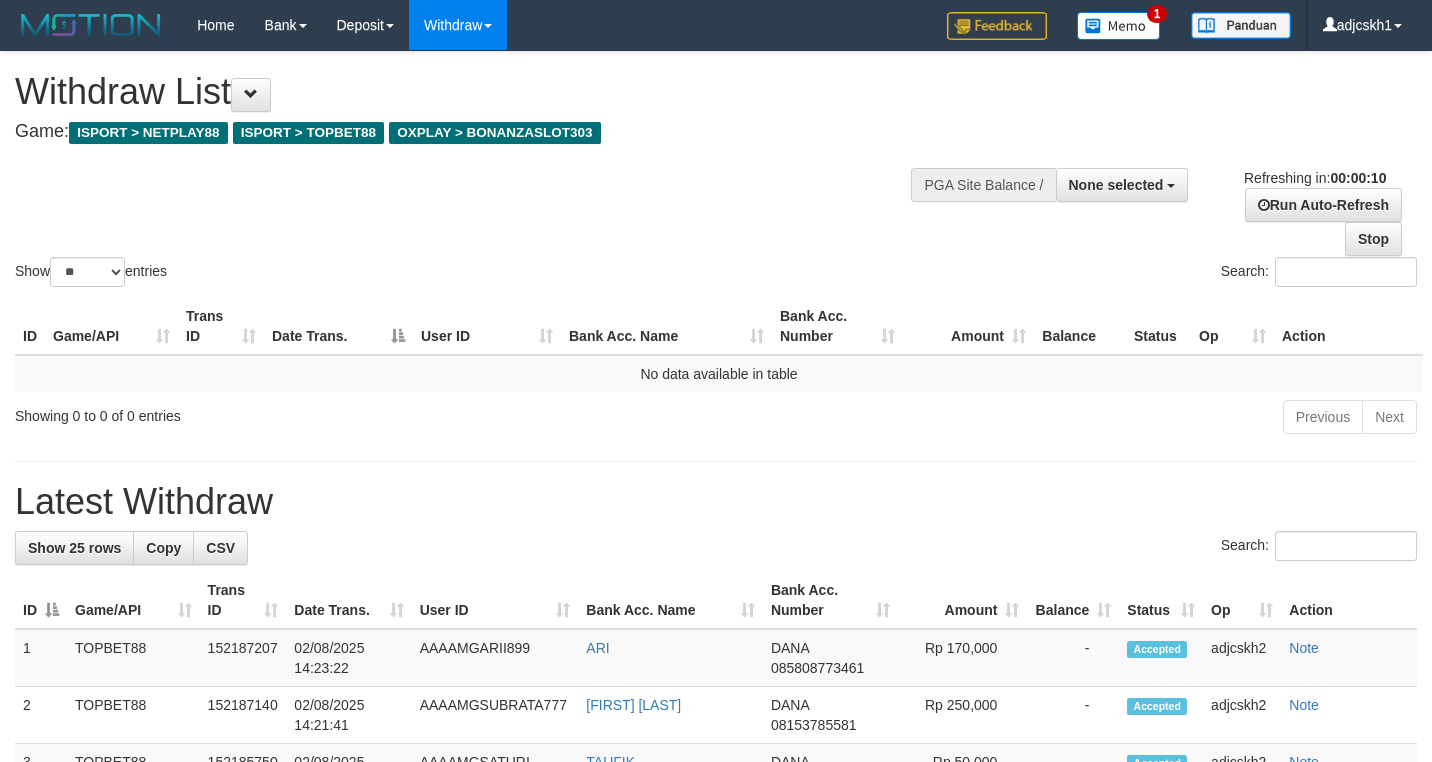 select 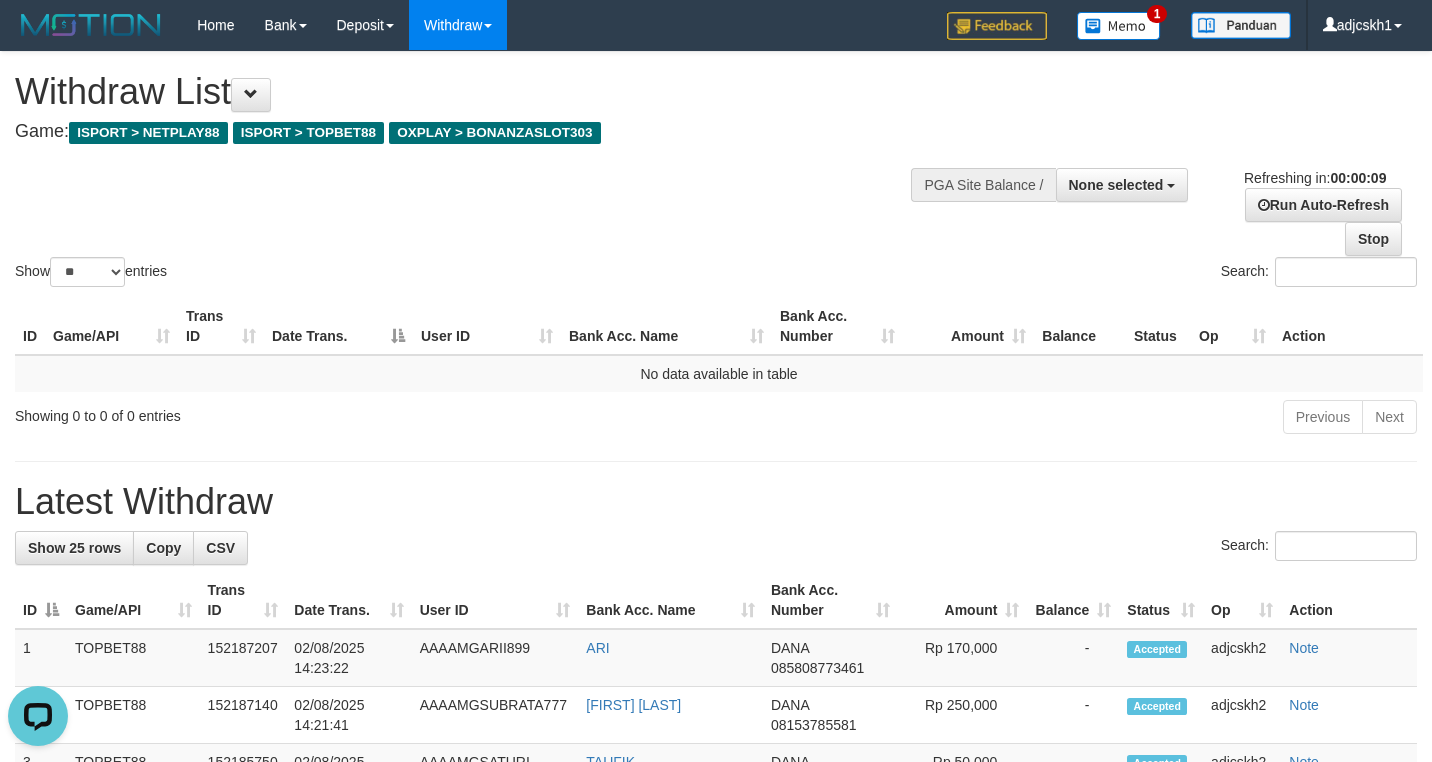 scroll, scrollTop: 0, scrollLeft: 0, axis: both 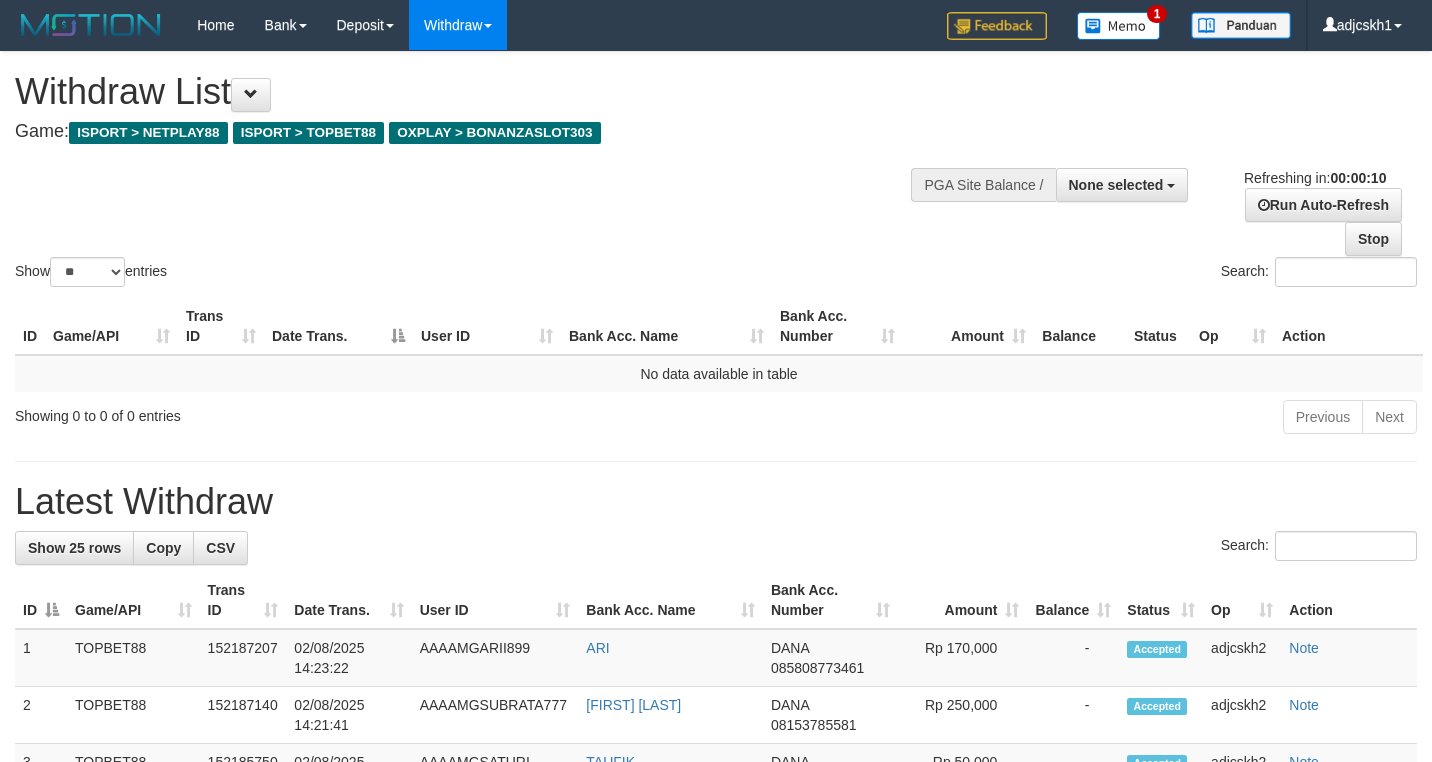 select 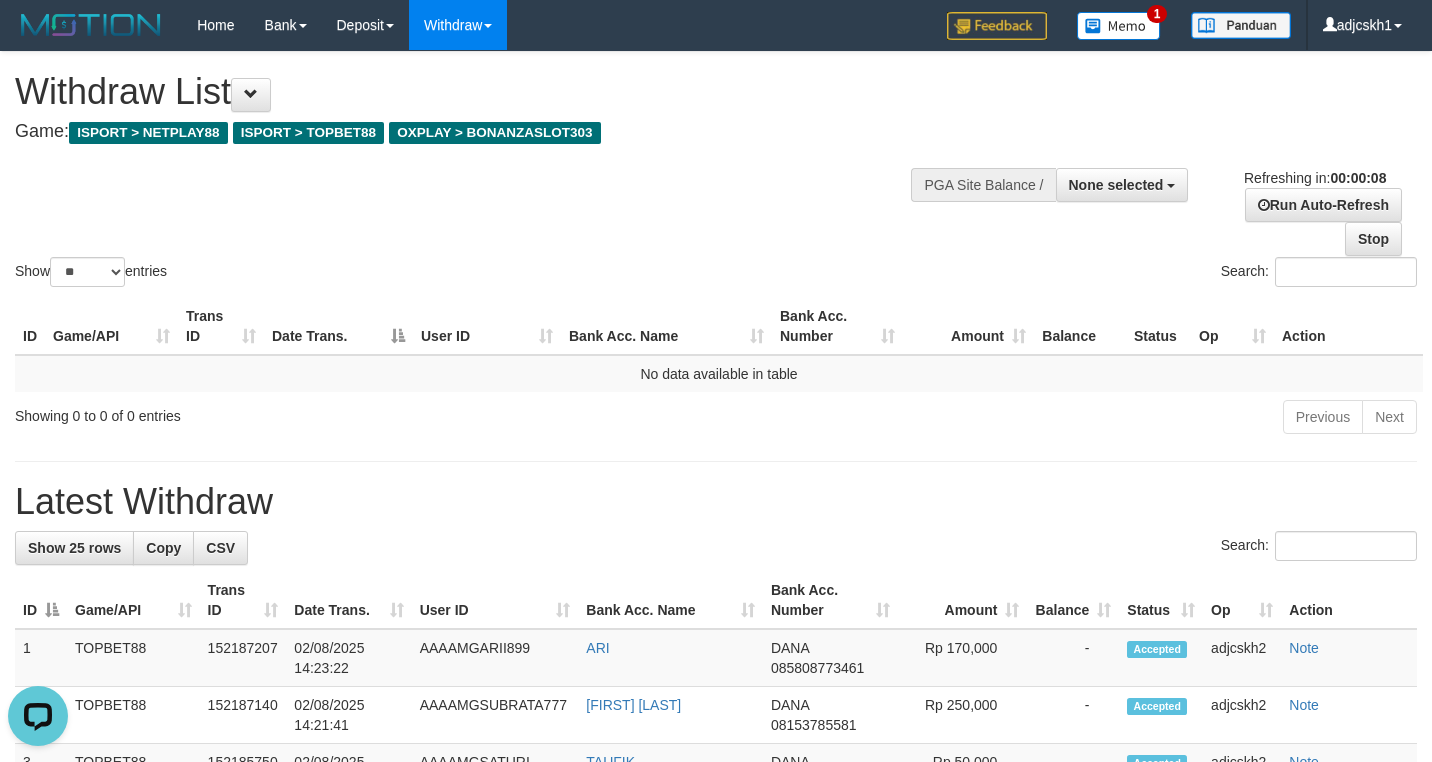 scroll, scrollTop: 0, scrollLeft: 0, axis: both 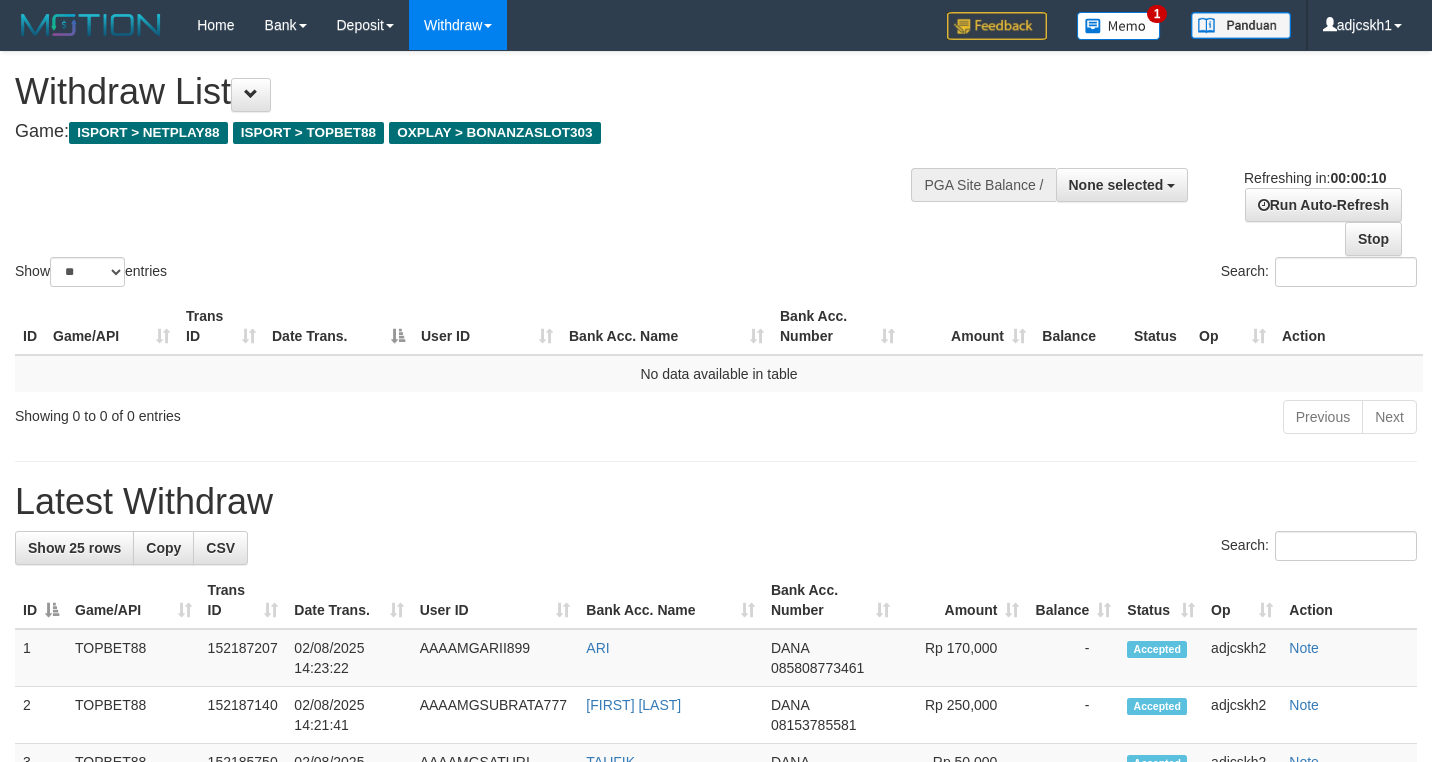 select 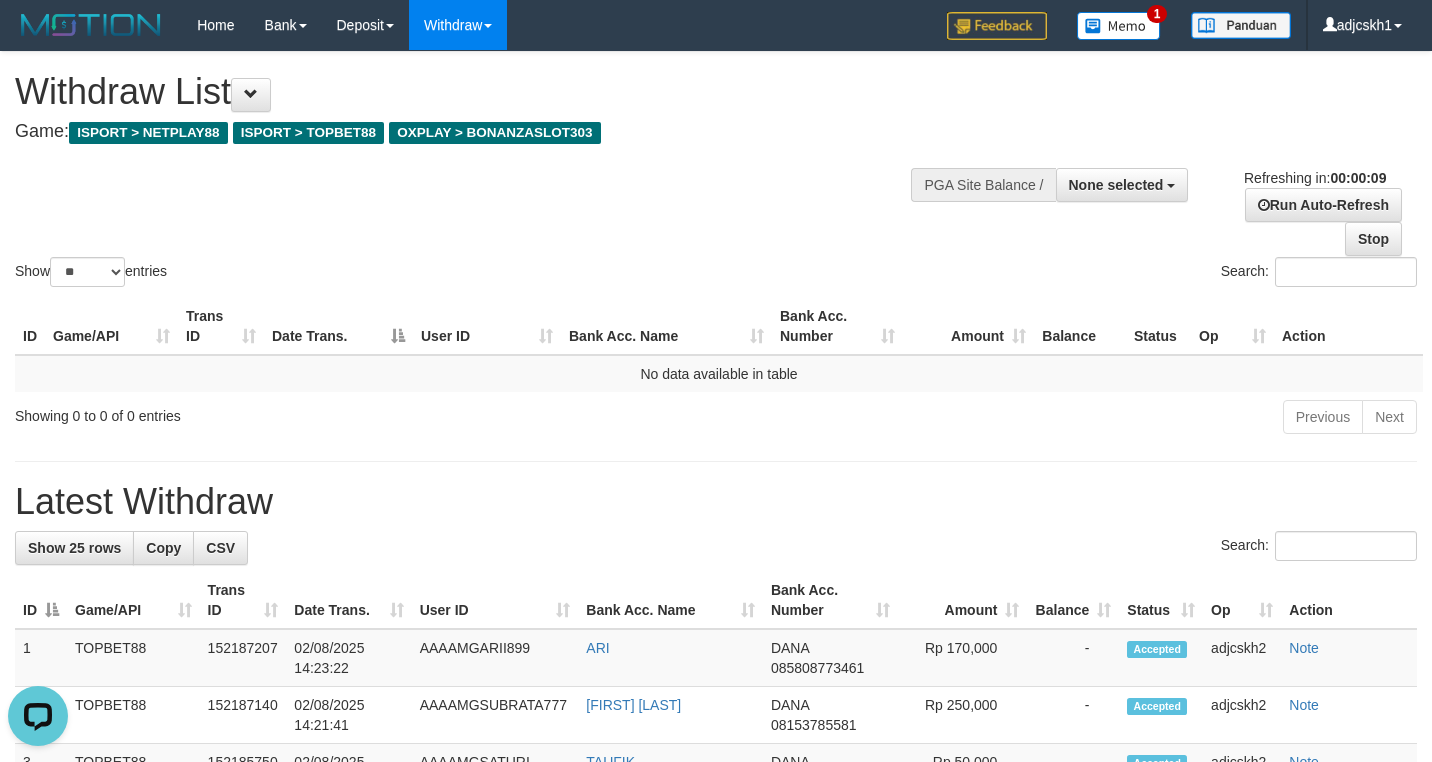 scroll, scrollTop: 0, scrollLeft: 0, axis: both 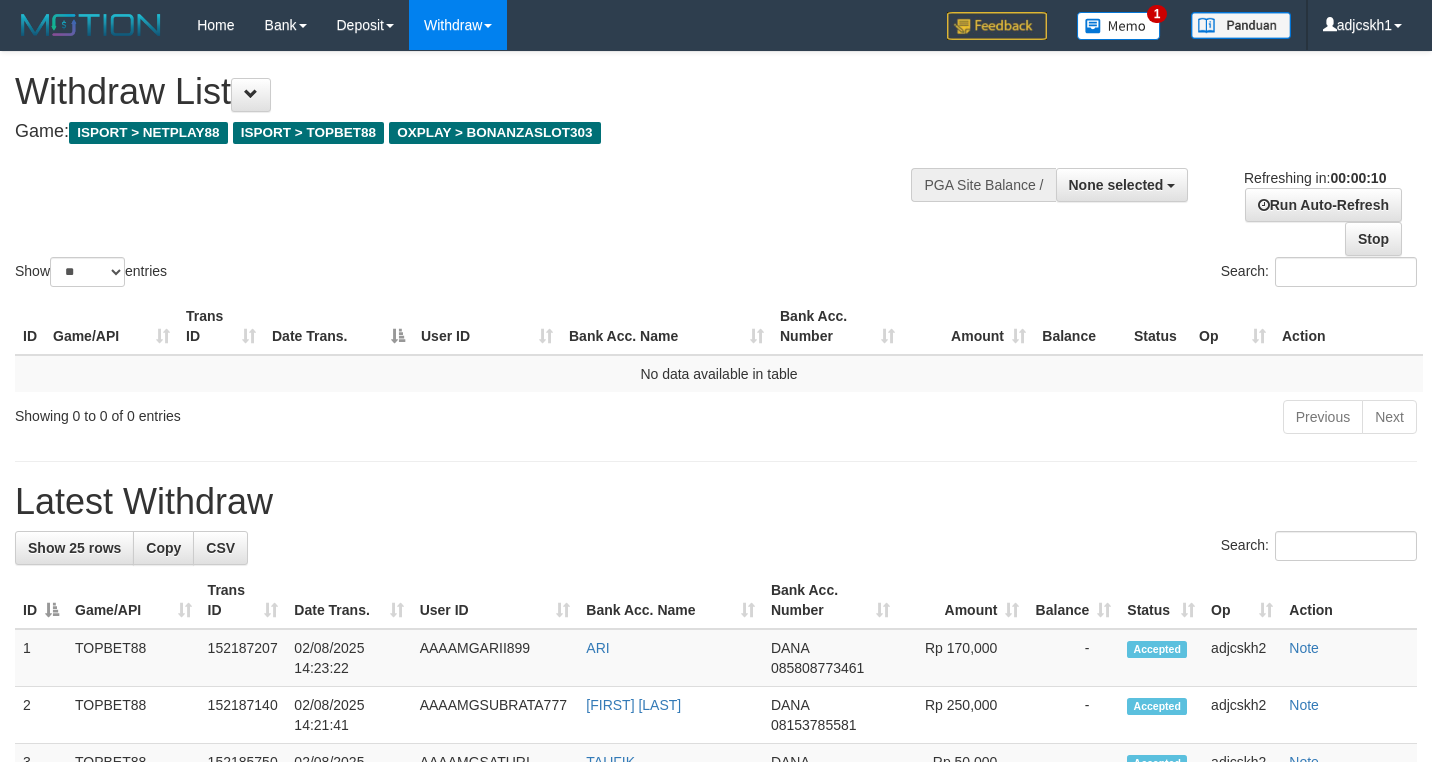 select 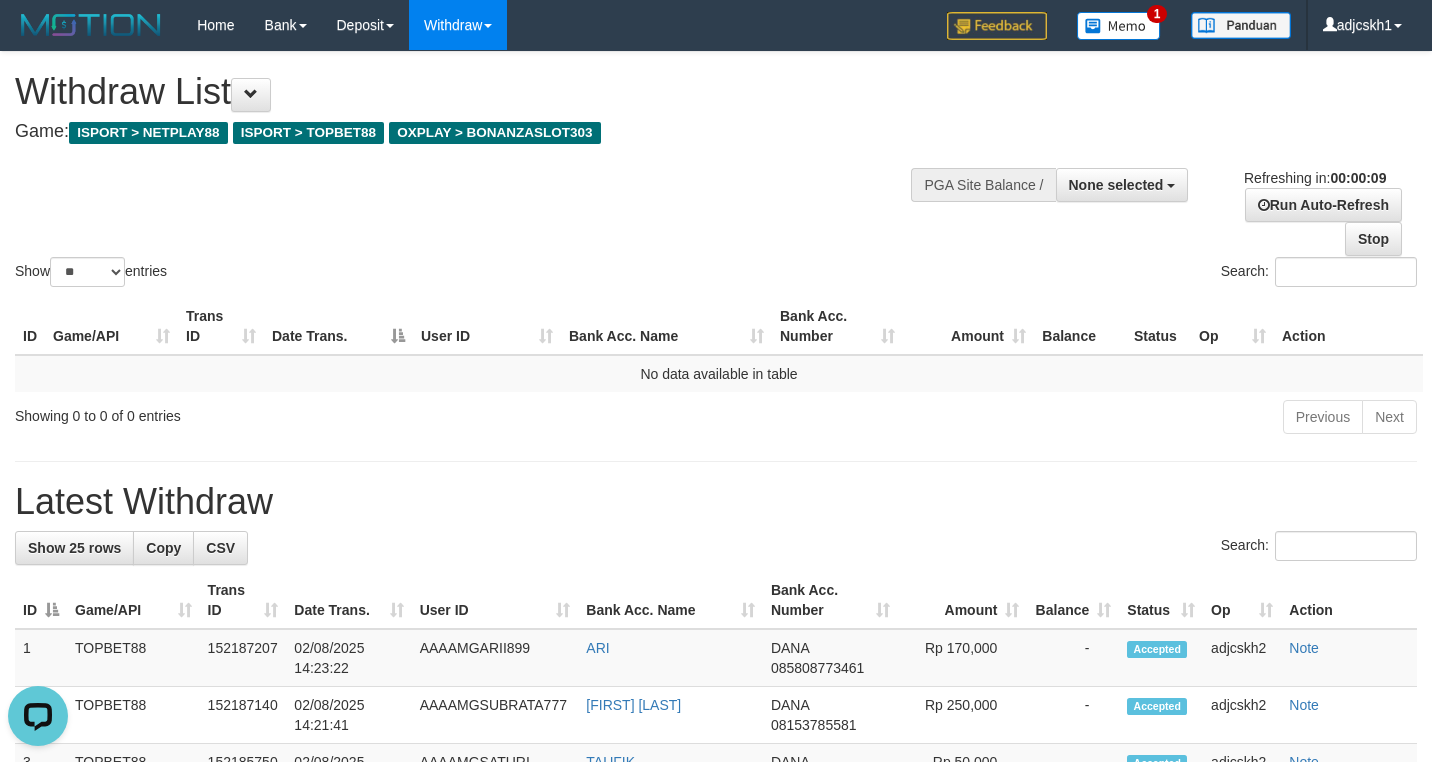scroll, scrollTop: 0, scrollLeft: 0, axis: both 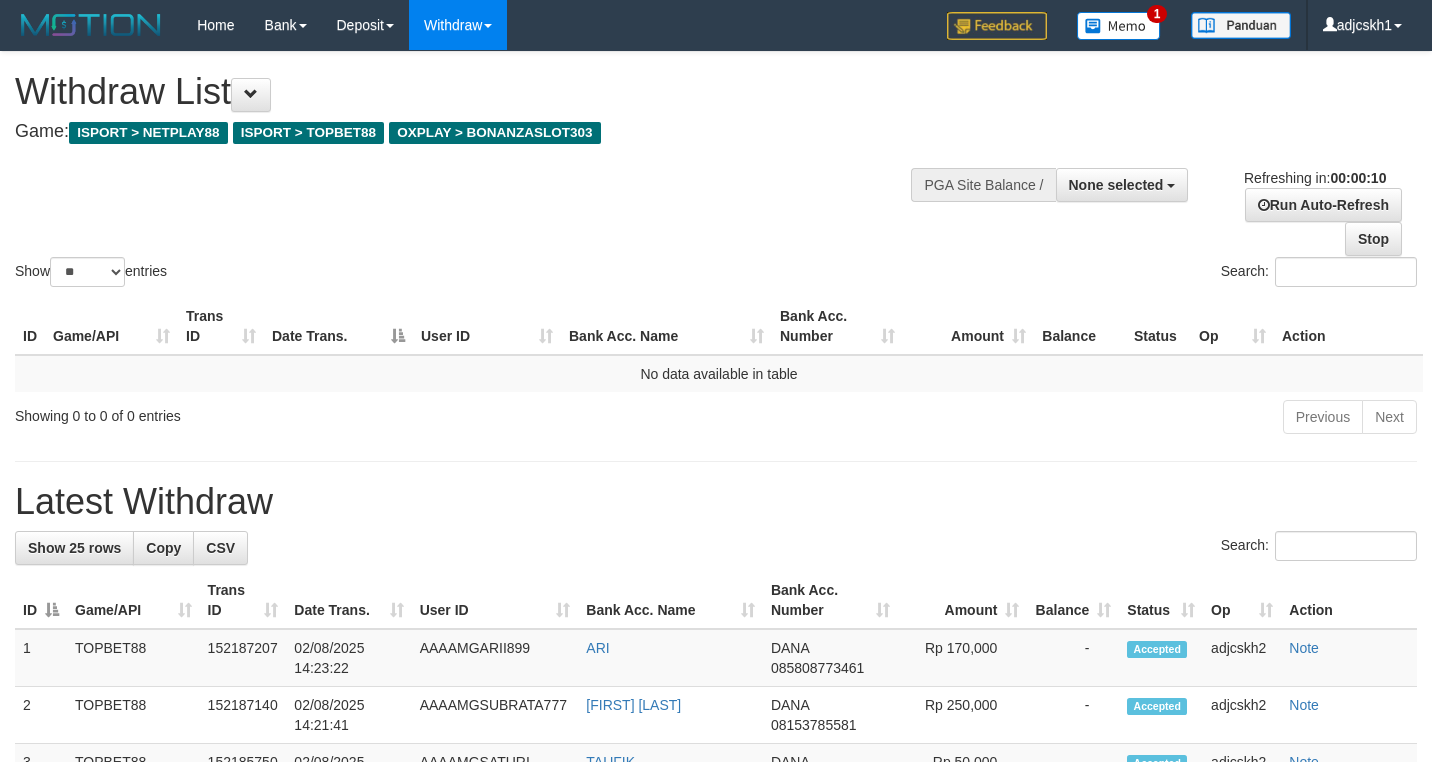 select 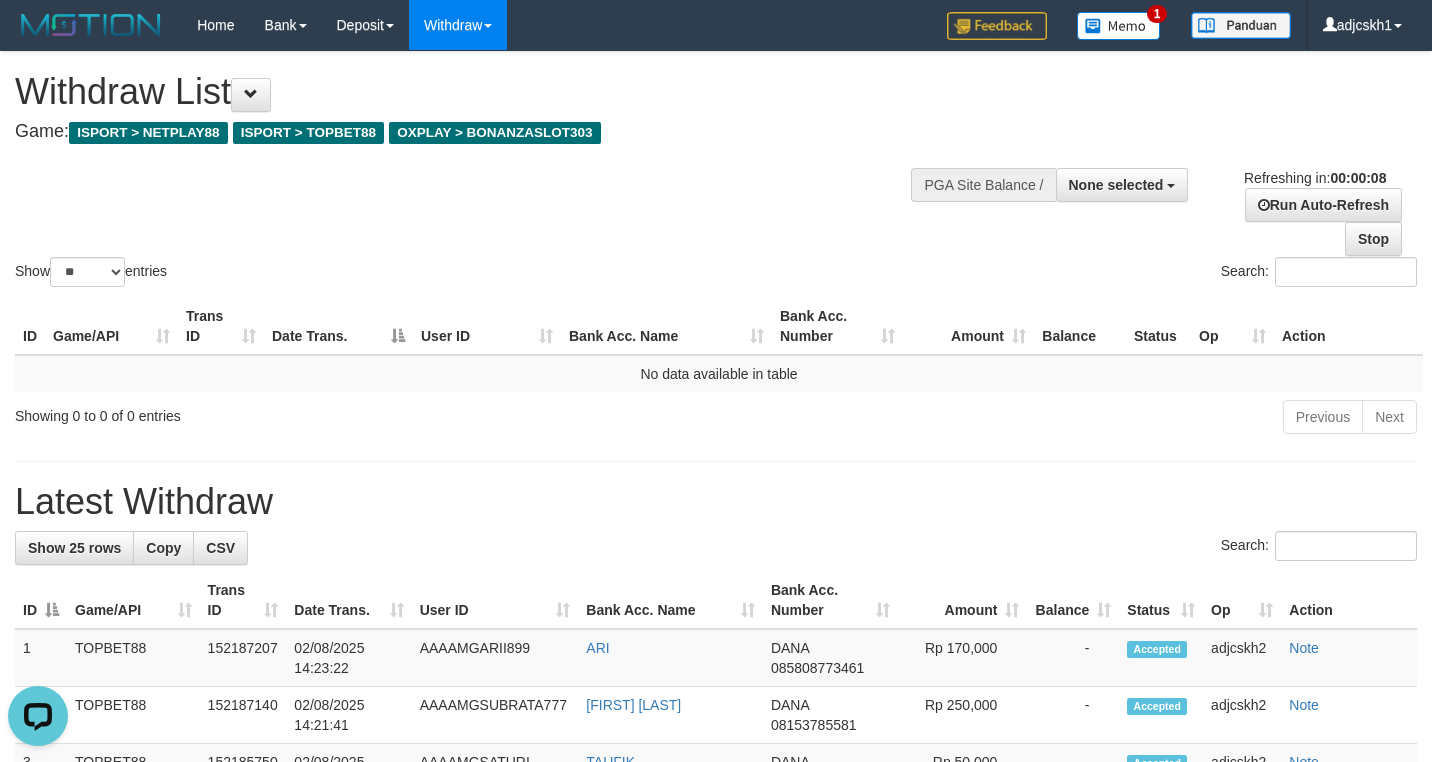 scroll, scrollTop: 0, scrollLeft: 0, axis: both 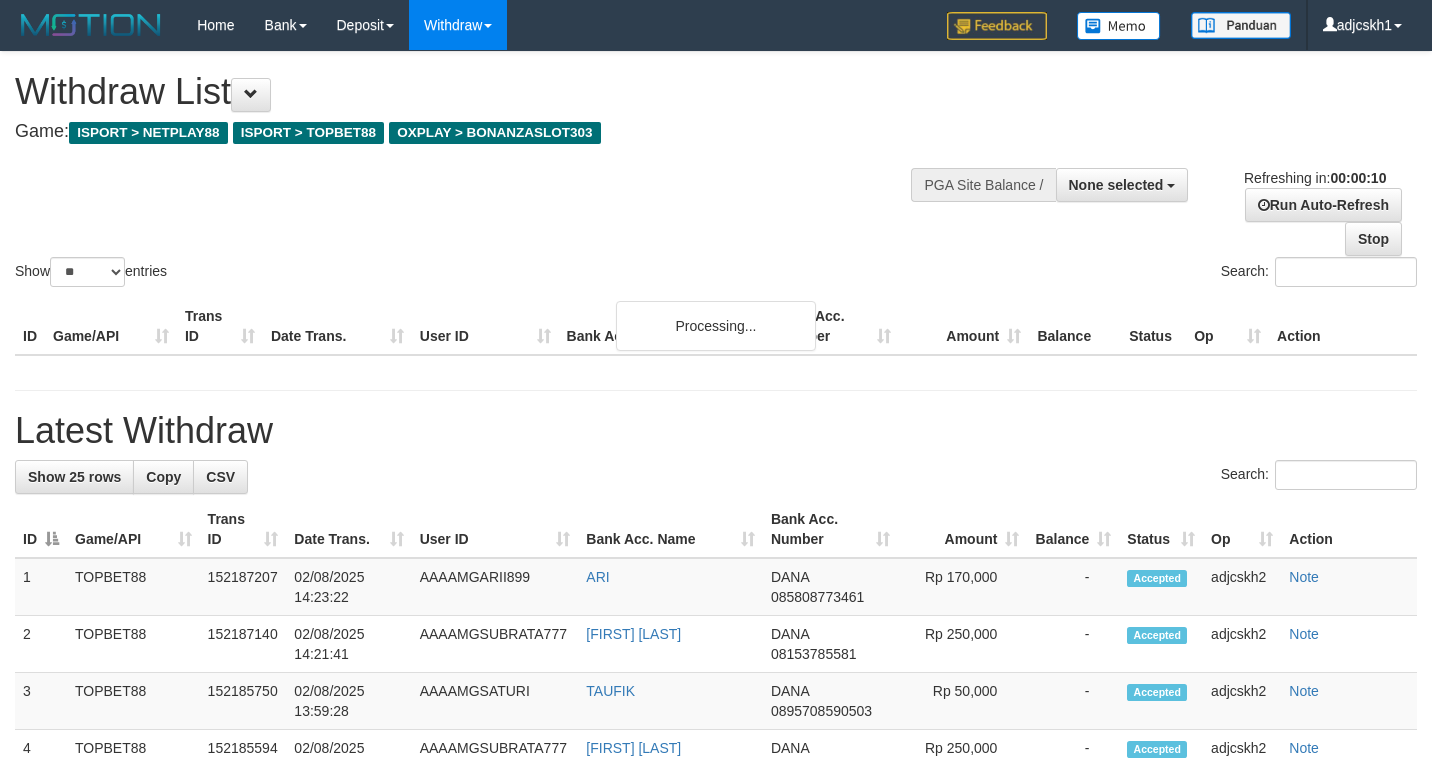 select 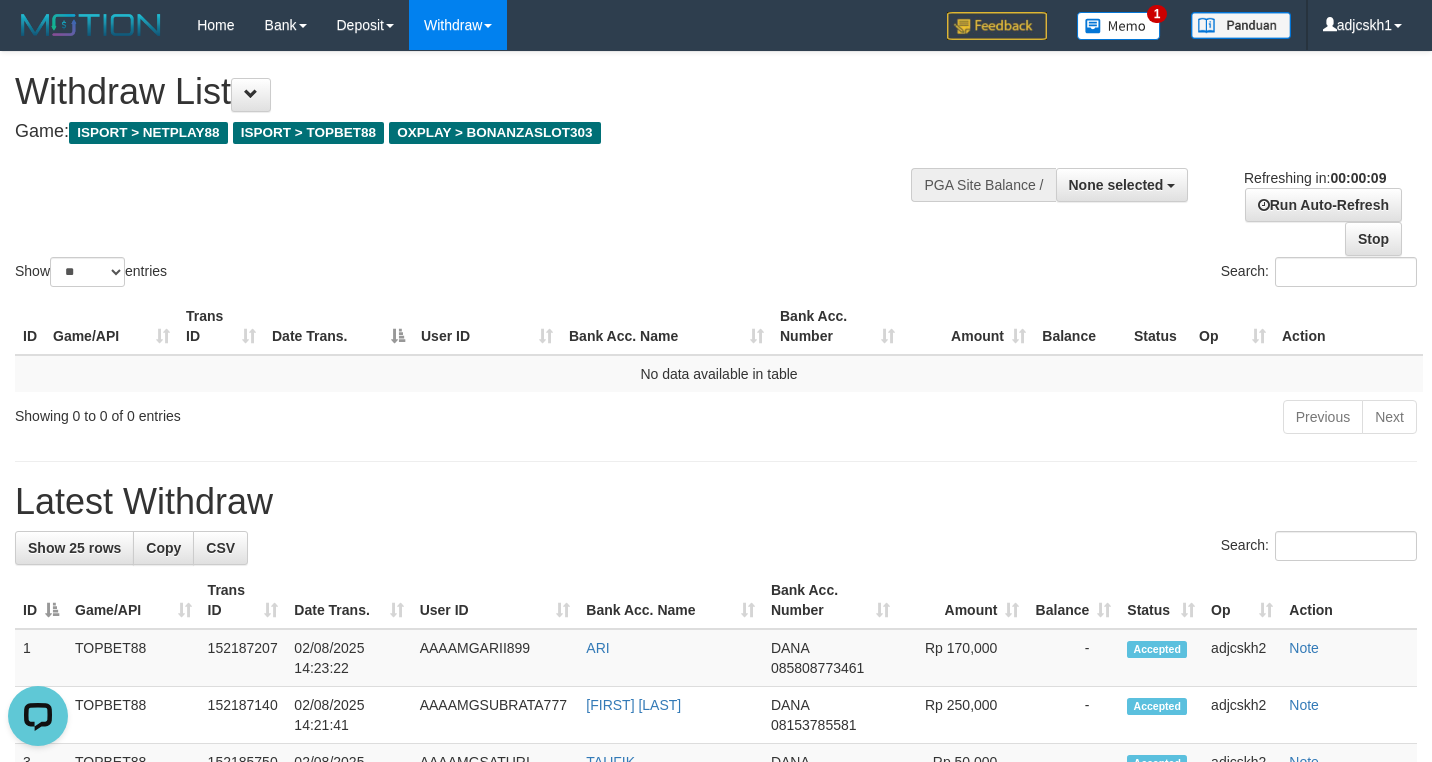 scroll, scrollTop: 0, scrollLeft: 0, axis: both 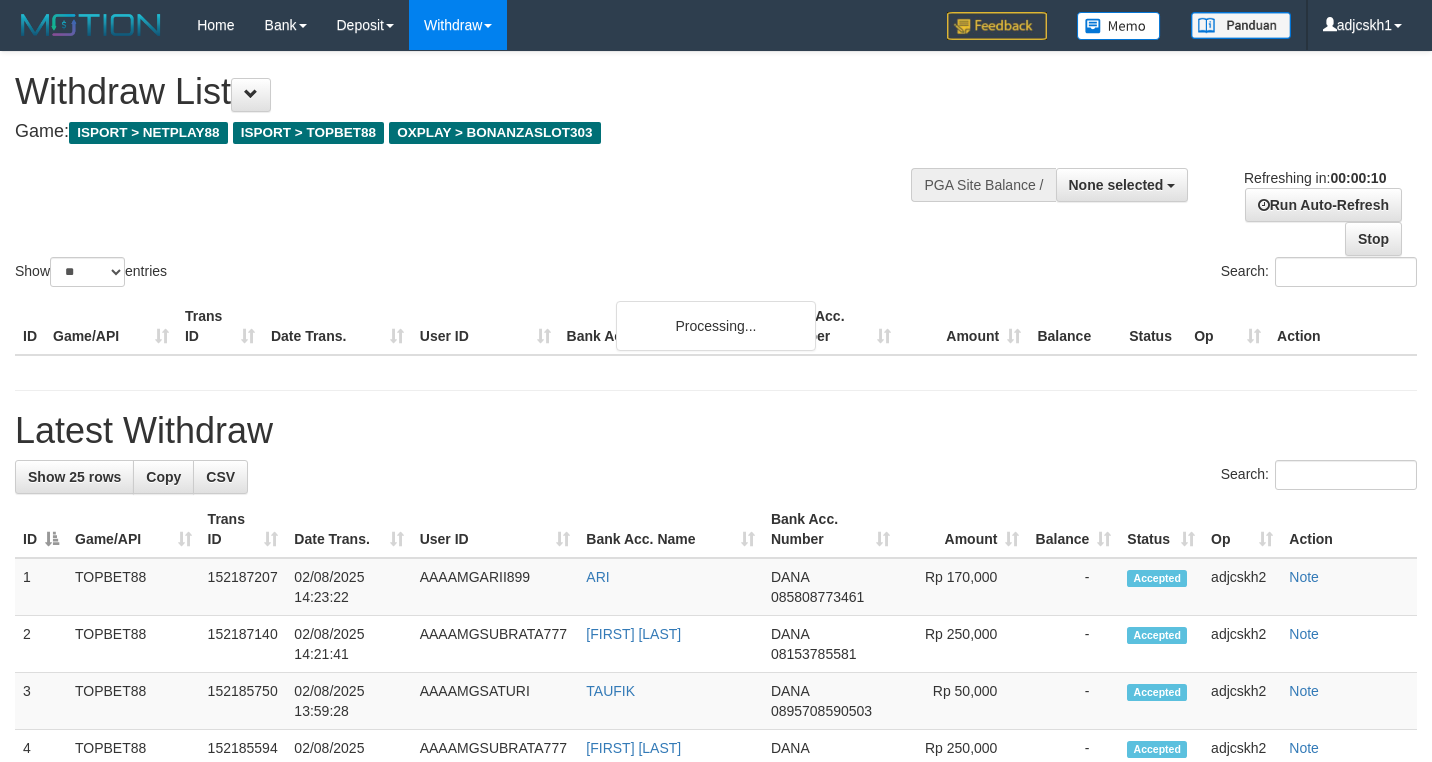 select 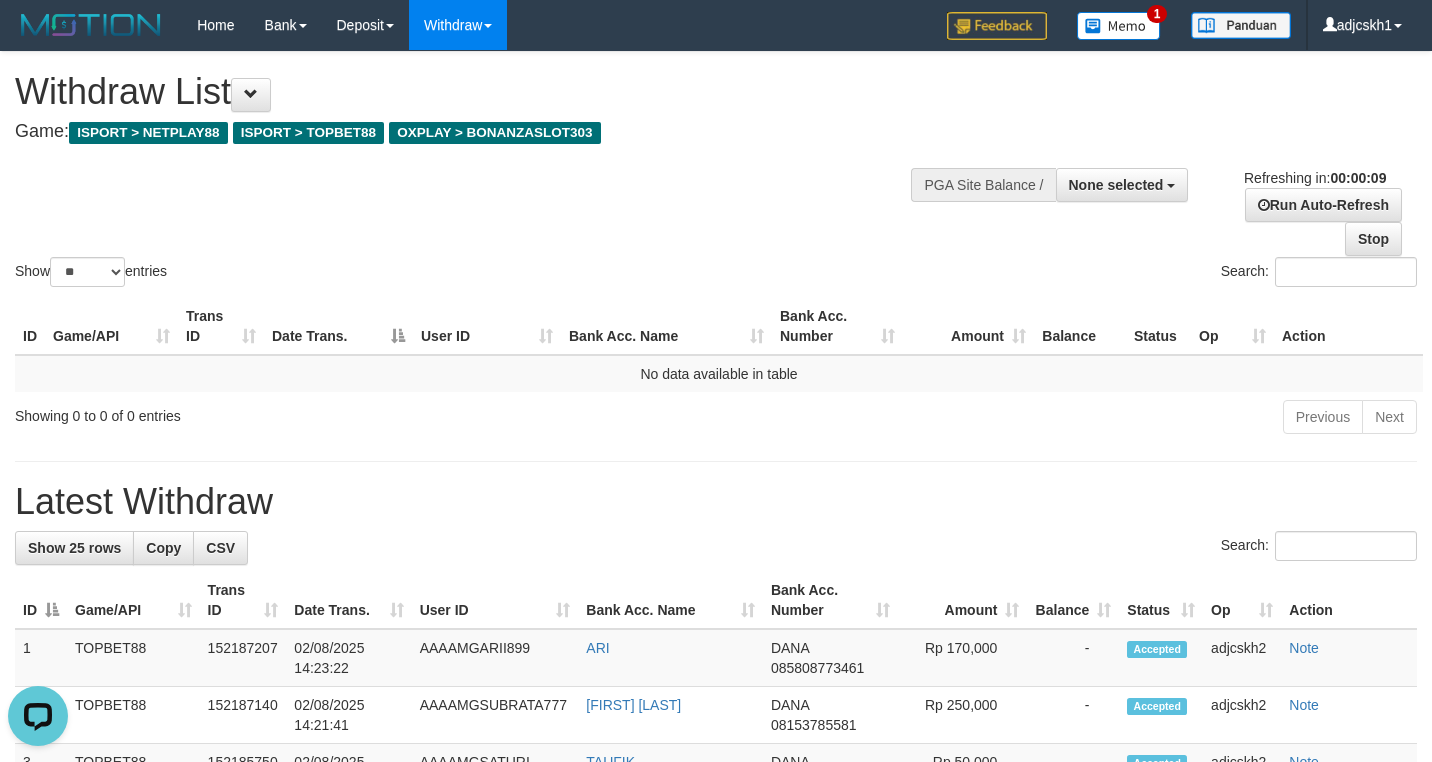 scroll, scrollTop: 0, scrollLeft: 0, axis: both 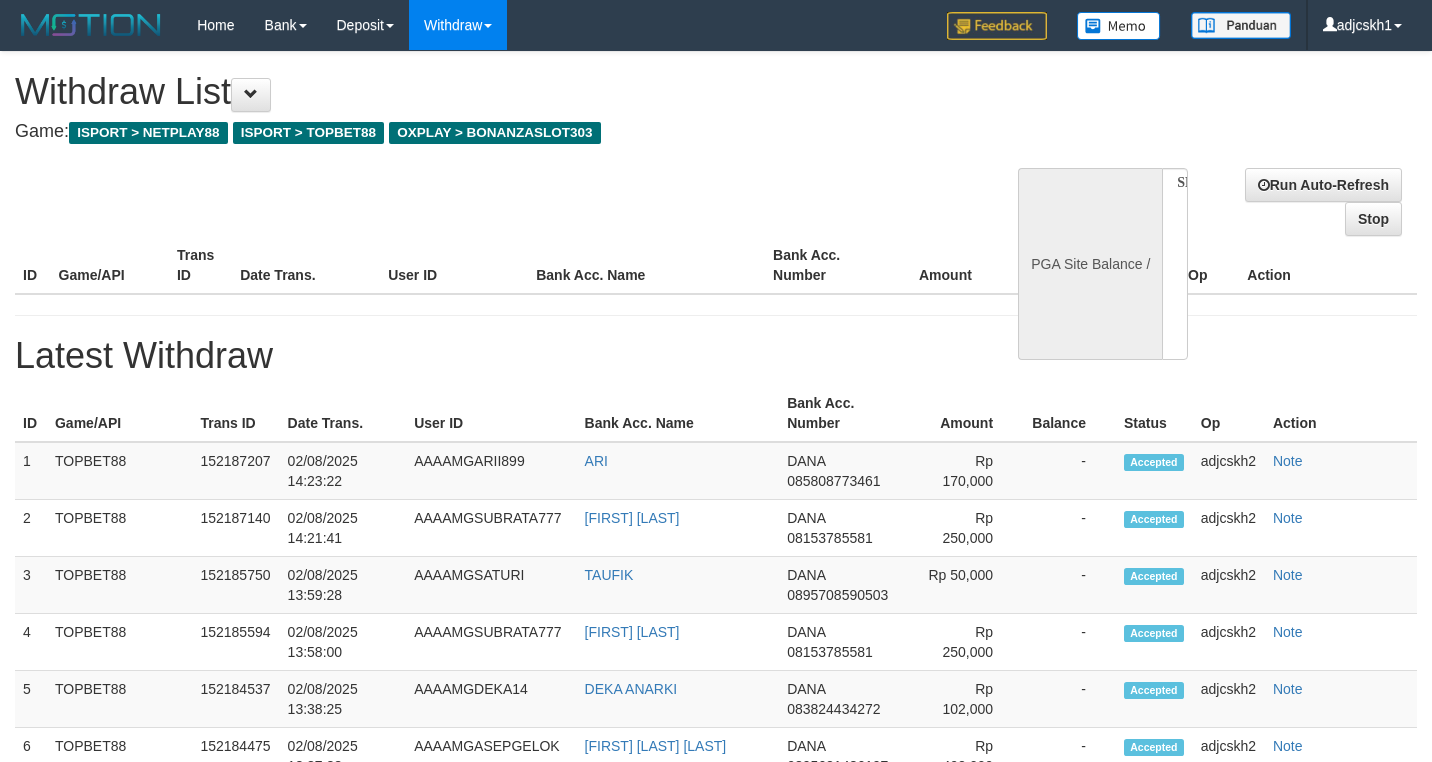select 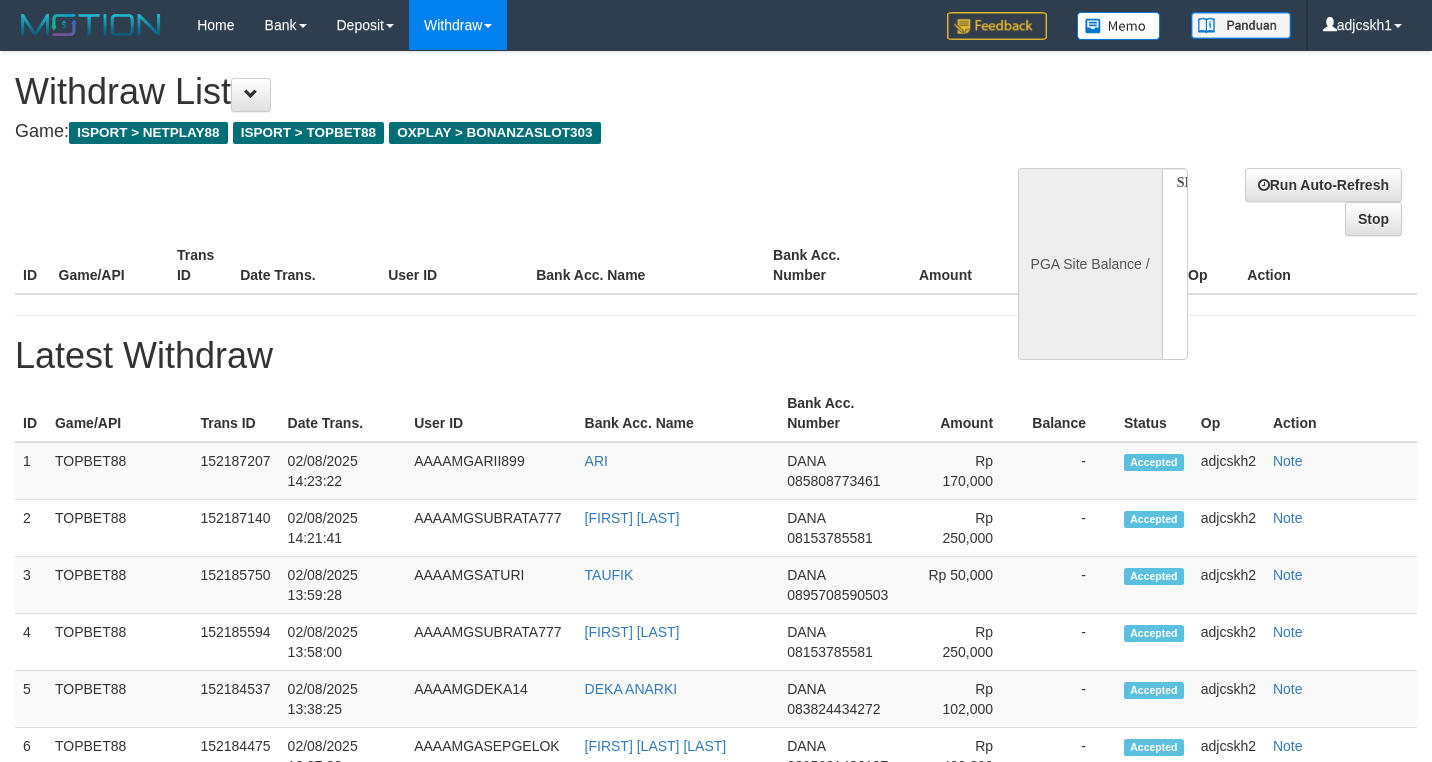 scroll, scrollTop: 0, scrollLeft: 0, axis: both 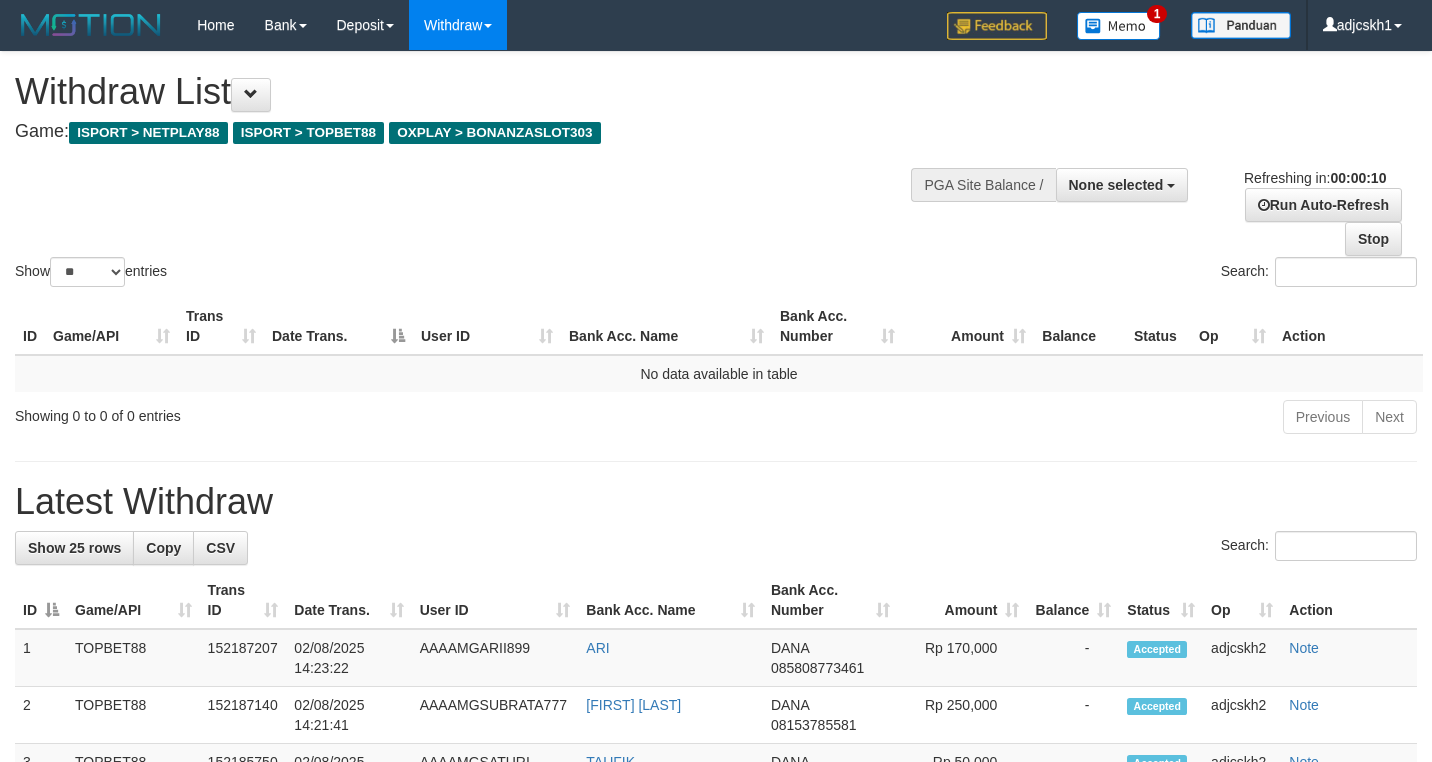 select 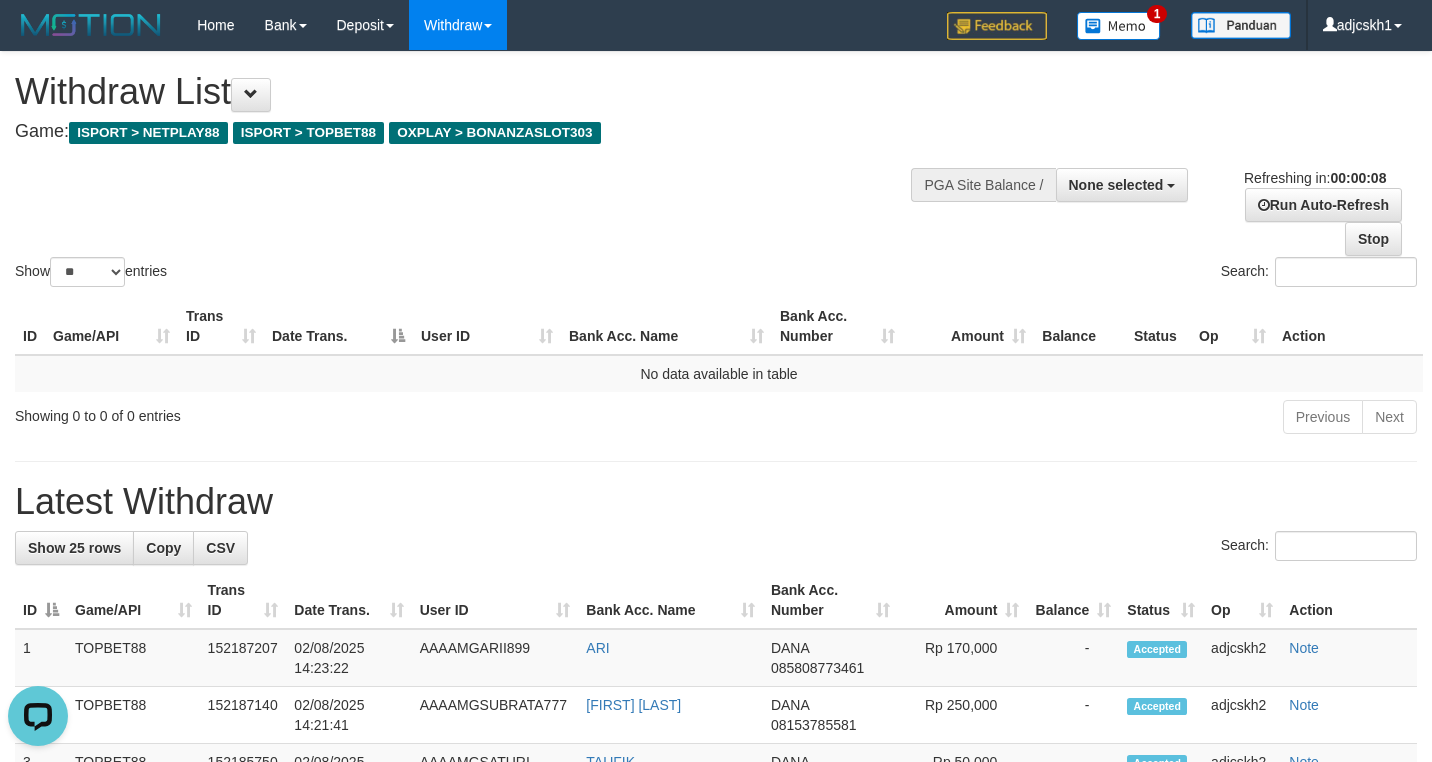 scroll, scrollTop: 0, scrollLeft: 0, axis: both 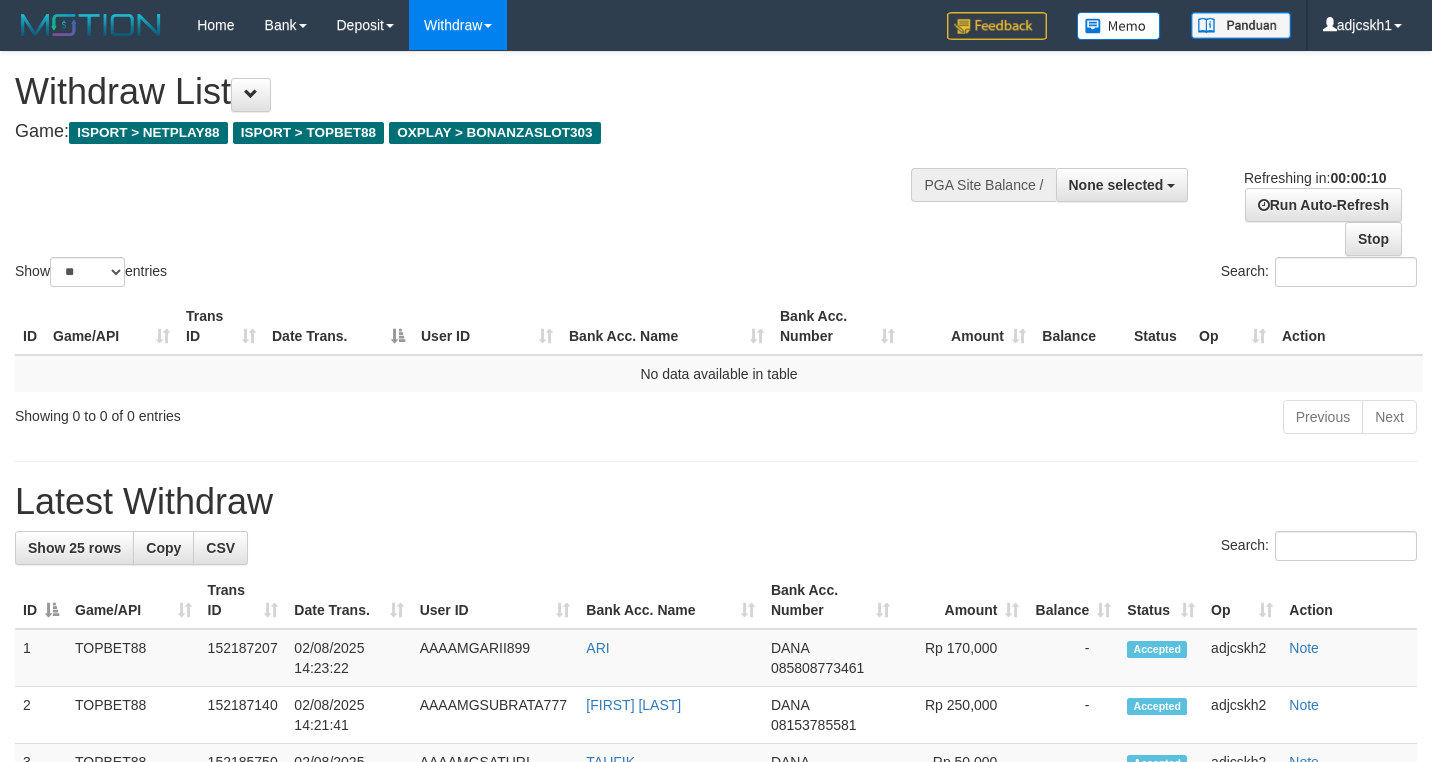 select 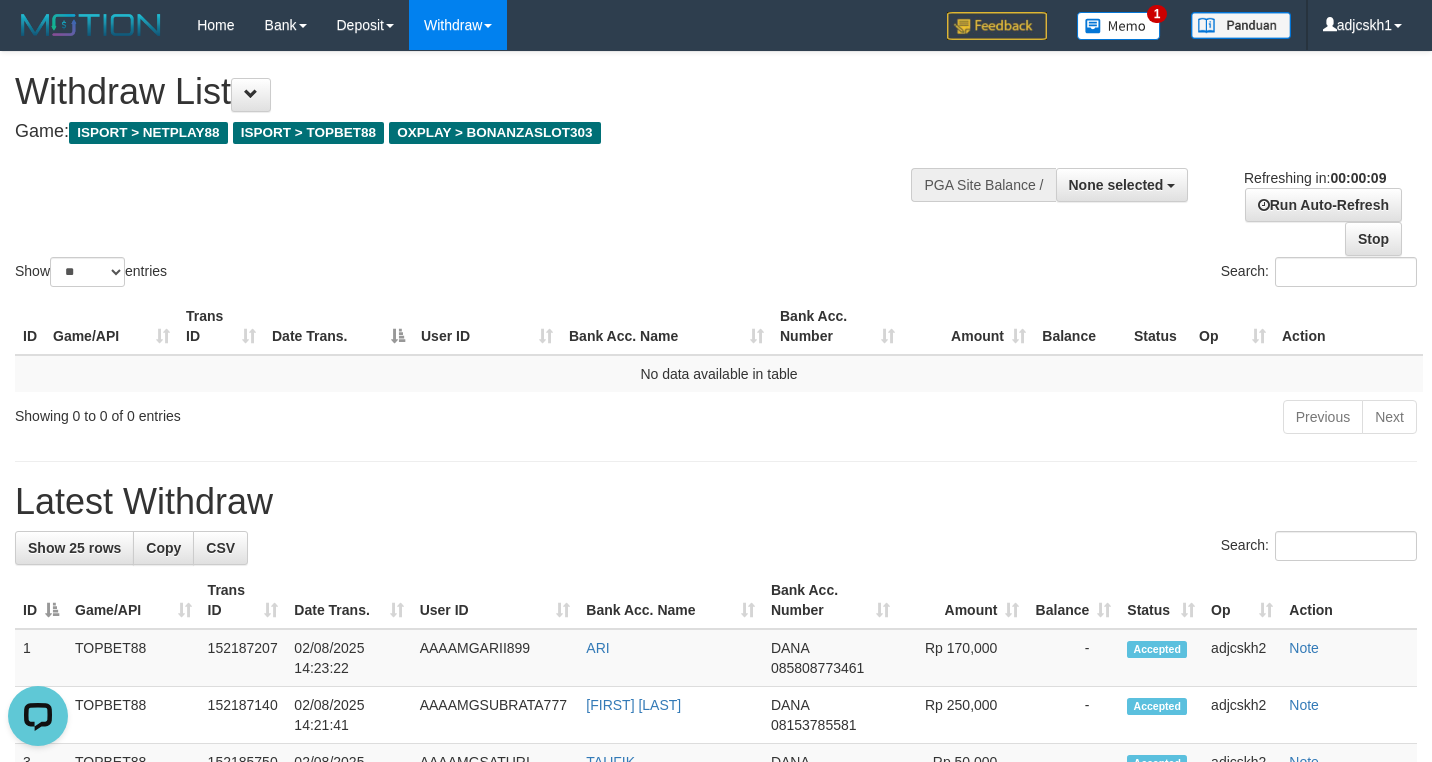 scroll, scrollTop: 0, scrollLeft: 0, axis: both 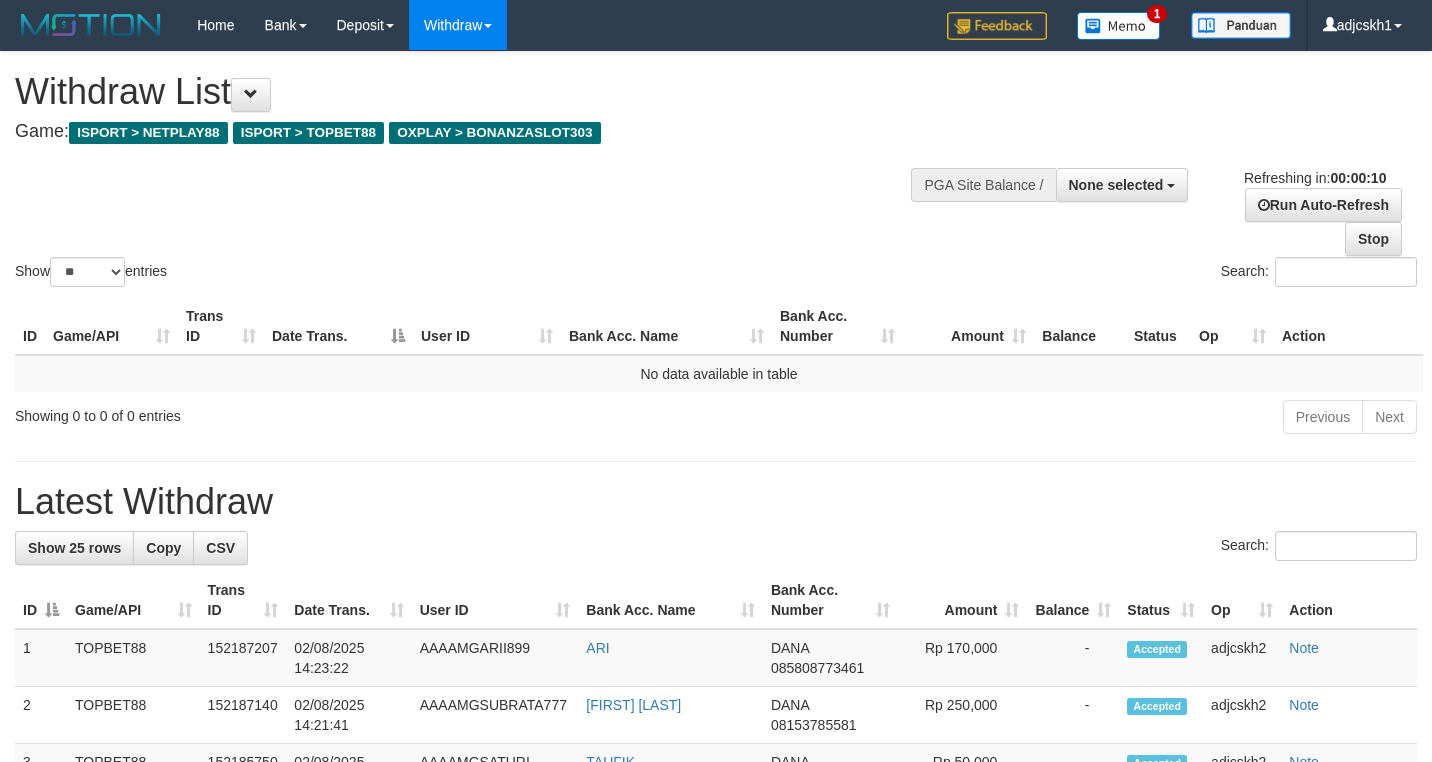 select 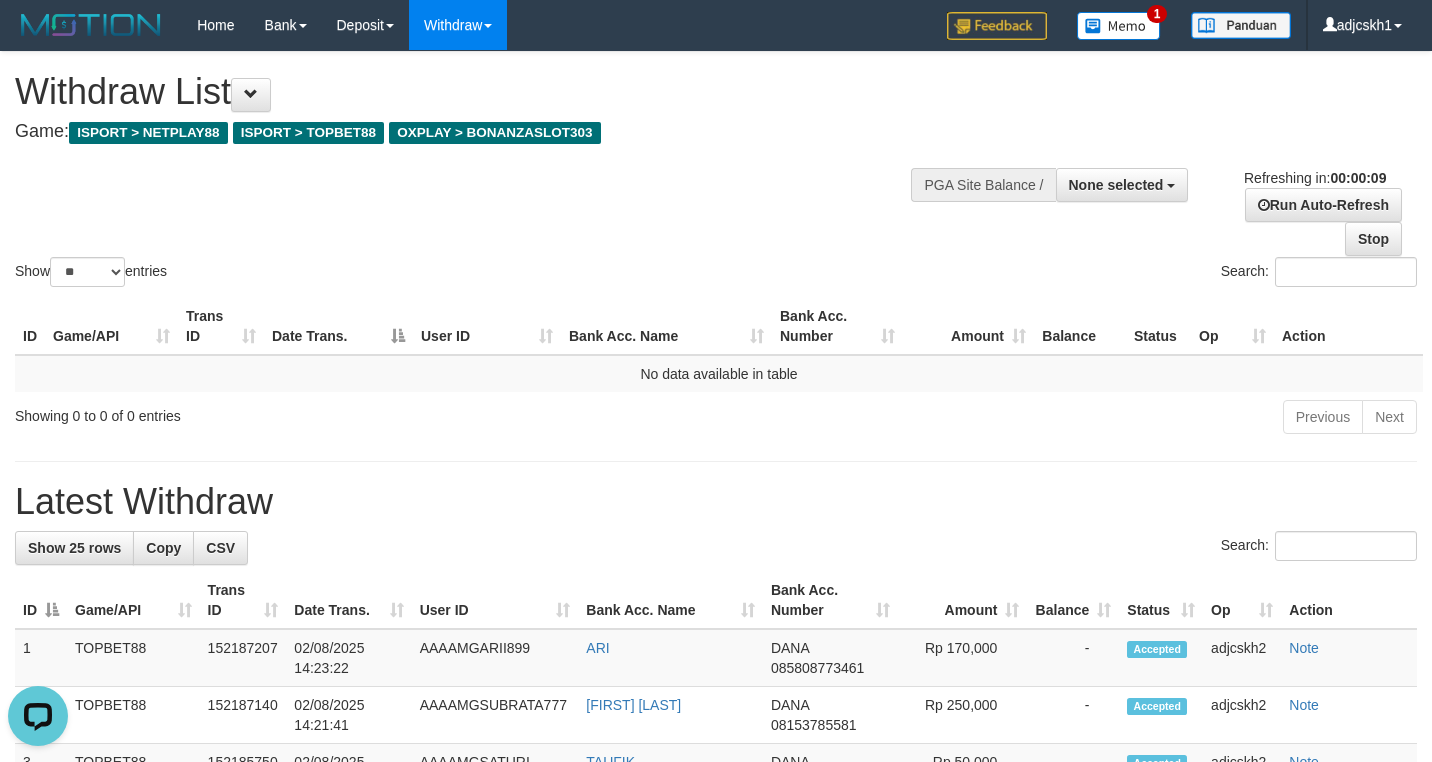 scroll, scrollTop: 0, scrollLeft: 0, axis: both 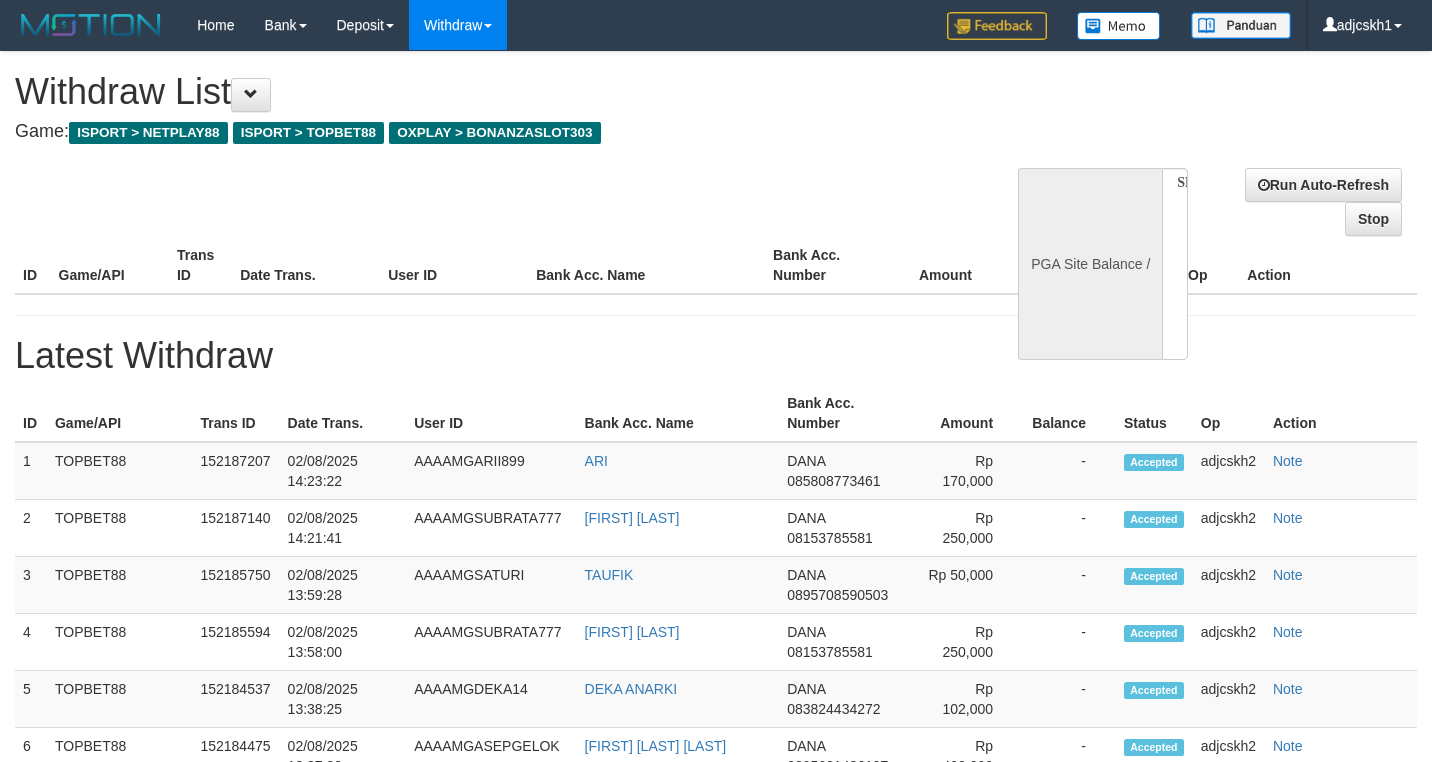 select 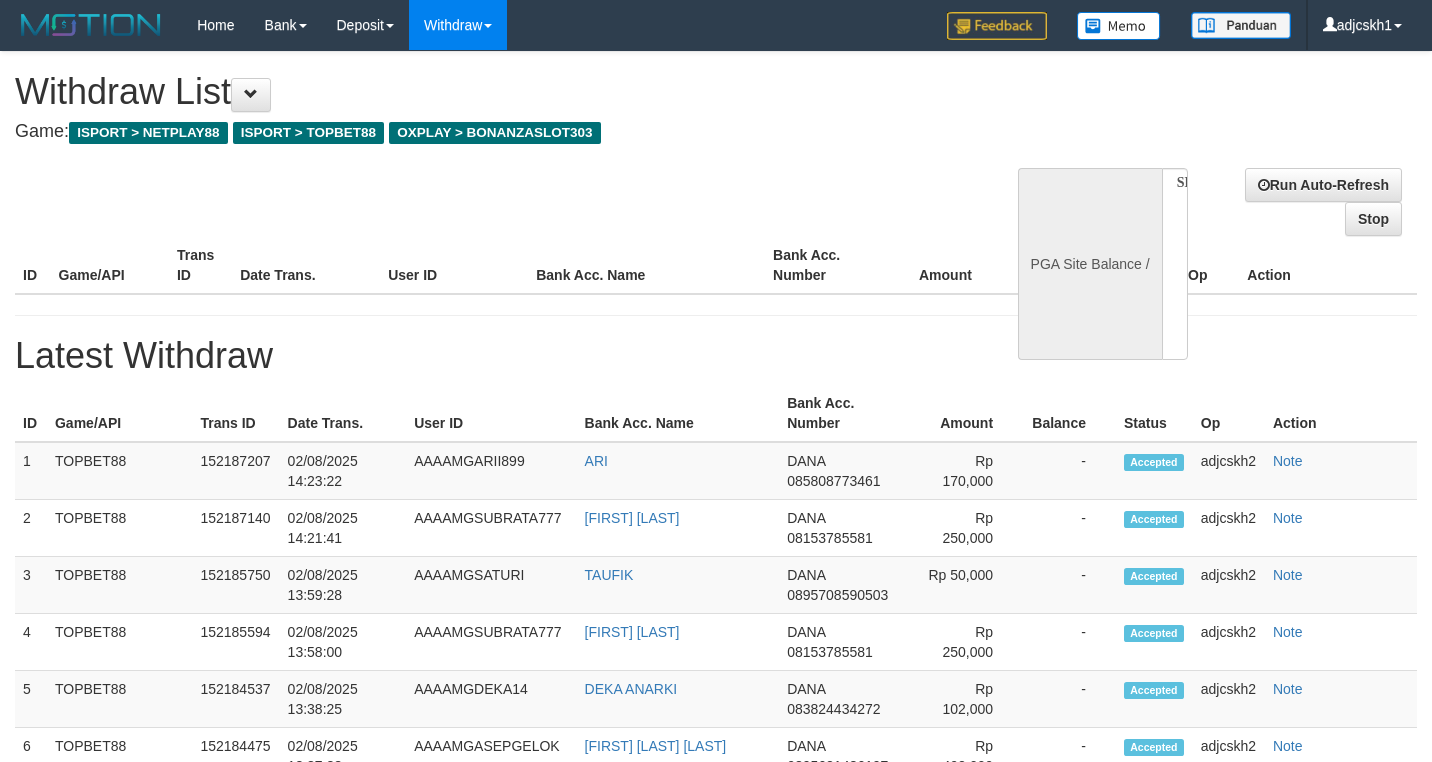scroll, scrollTop: 0, scrollLeft: 0, axis: both 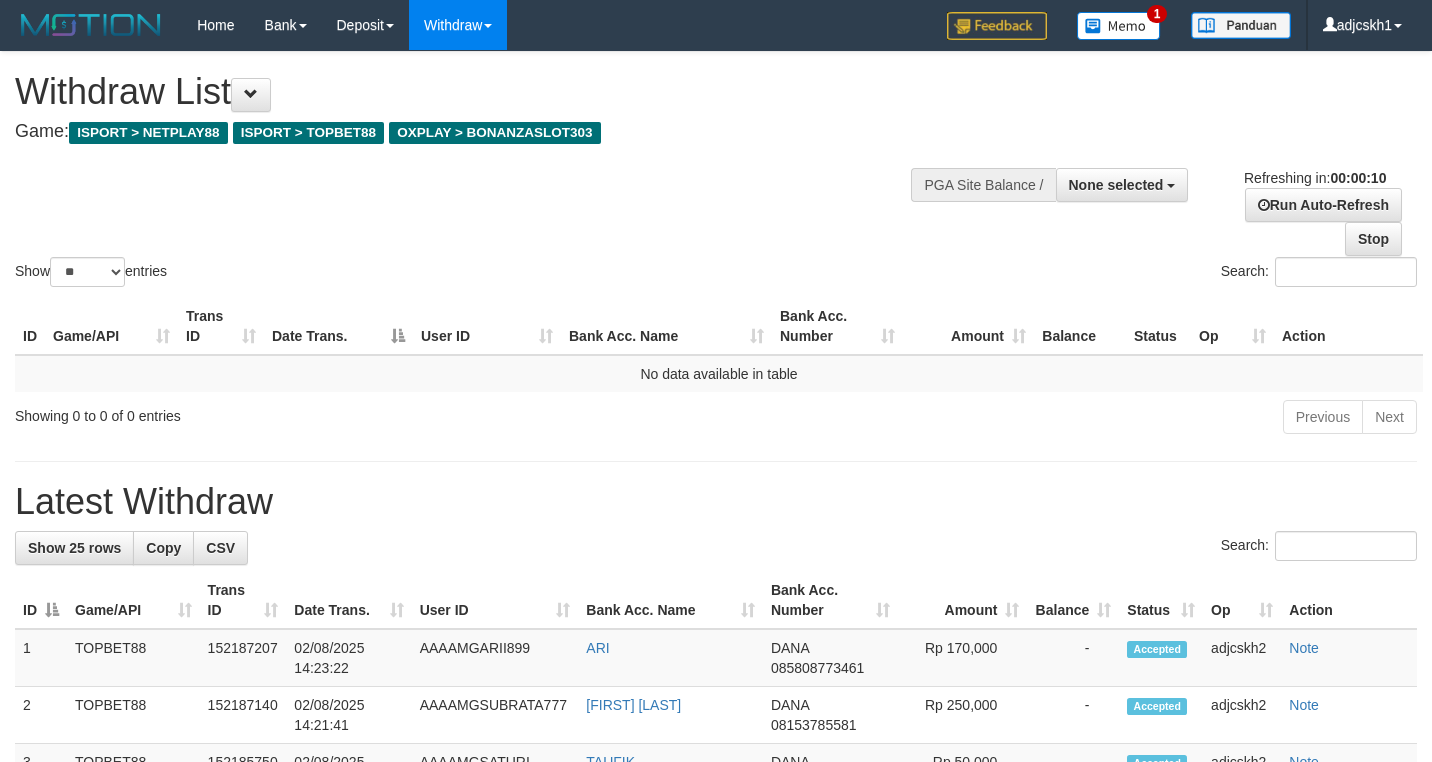 select 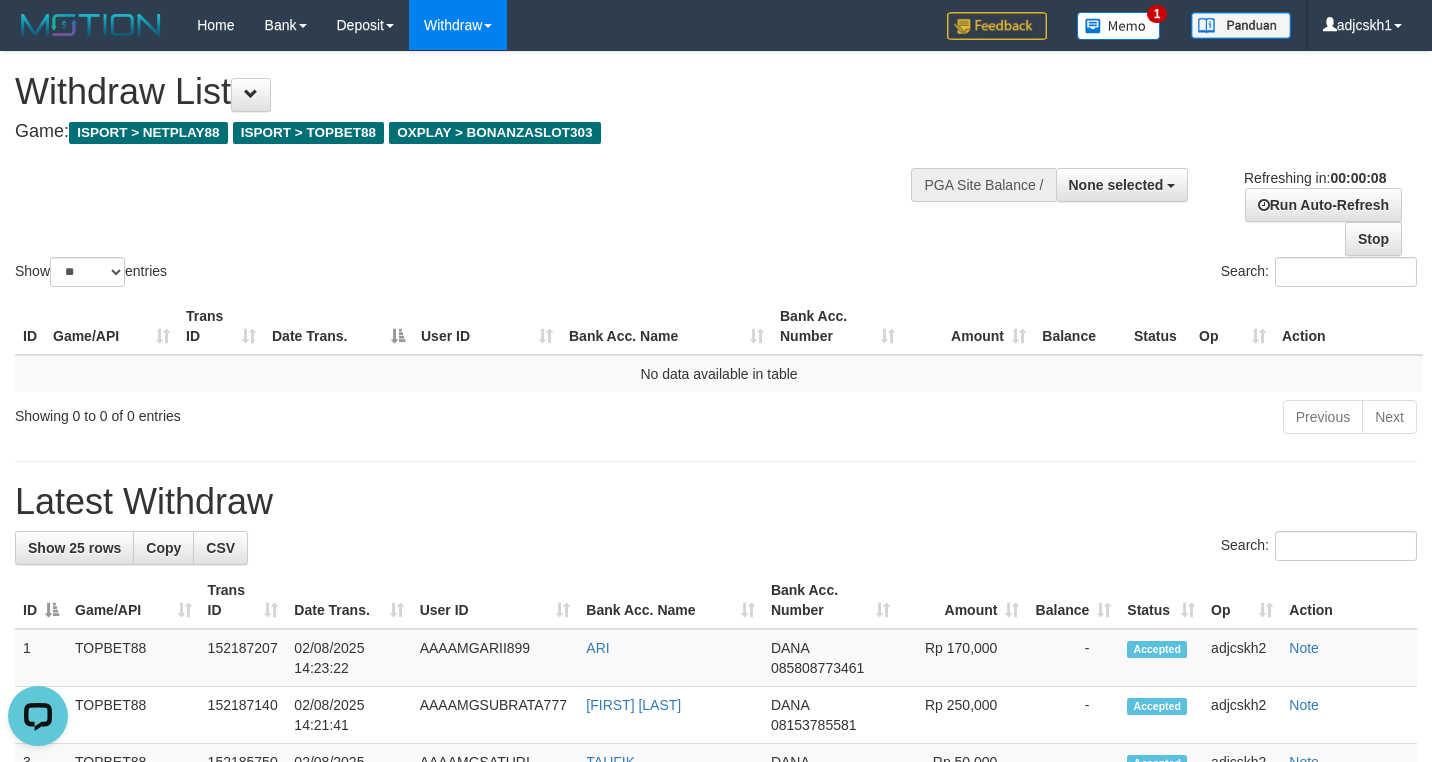 scroll, scrollTop: 0, scrollLeft: 0, axis: both 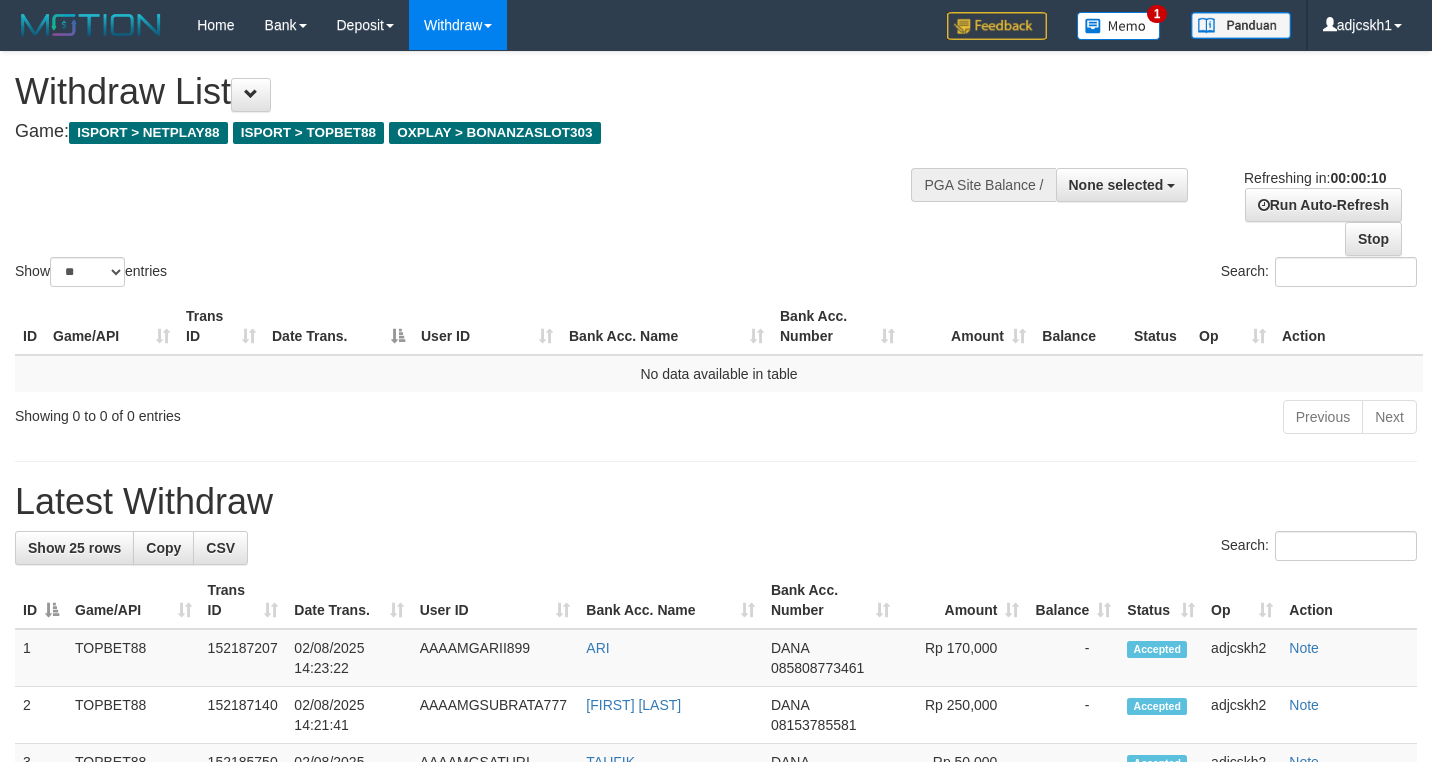 select 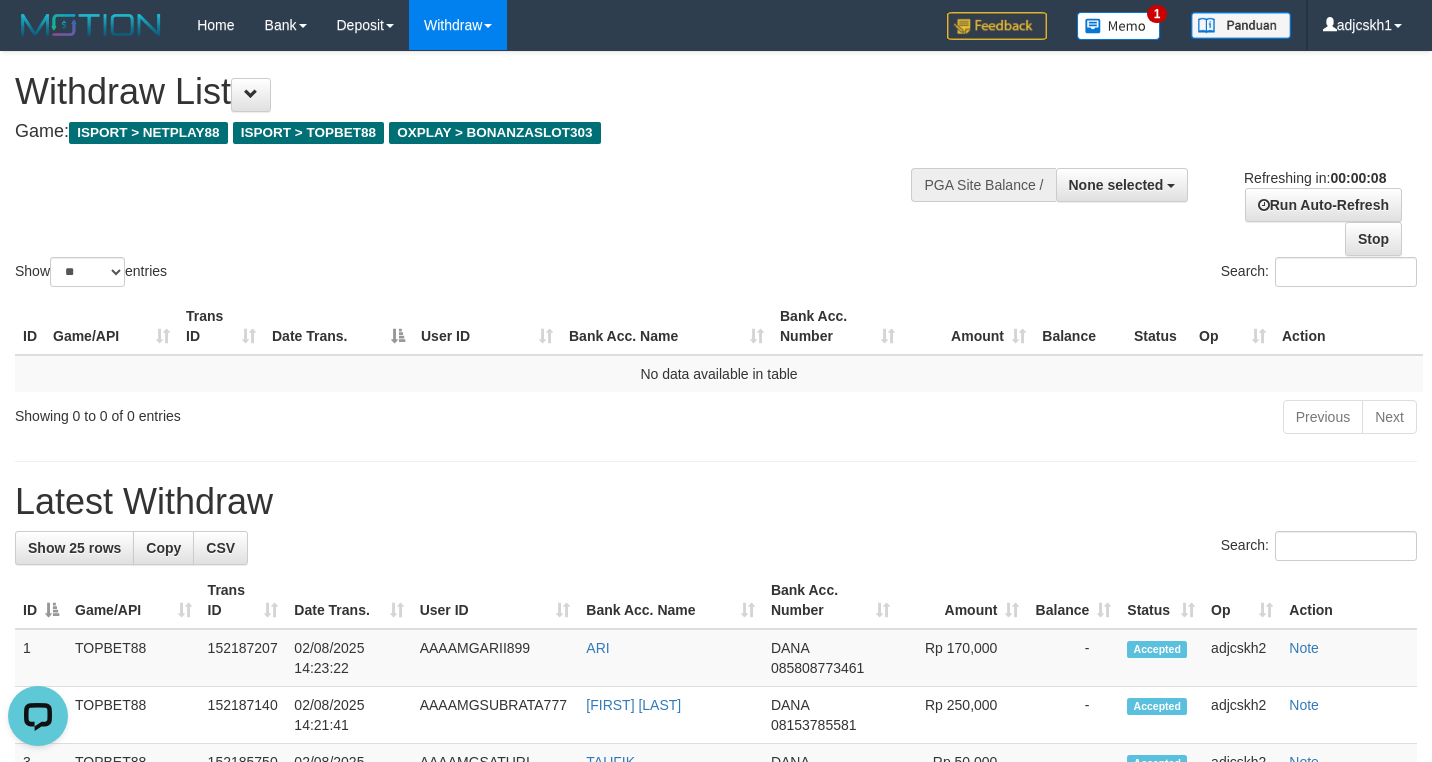 scroll, scrollTop: 0, scrollLeft: 0, axis: both 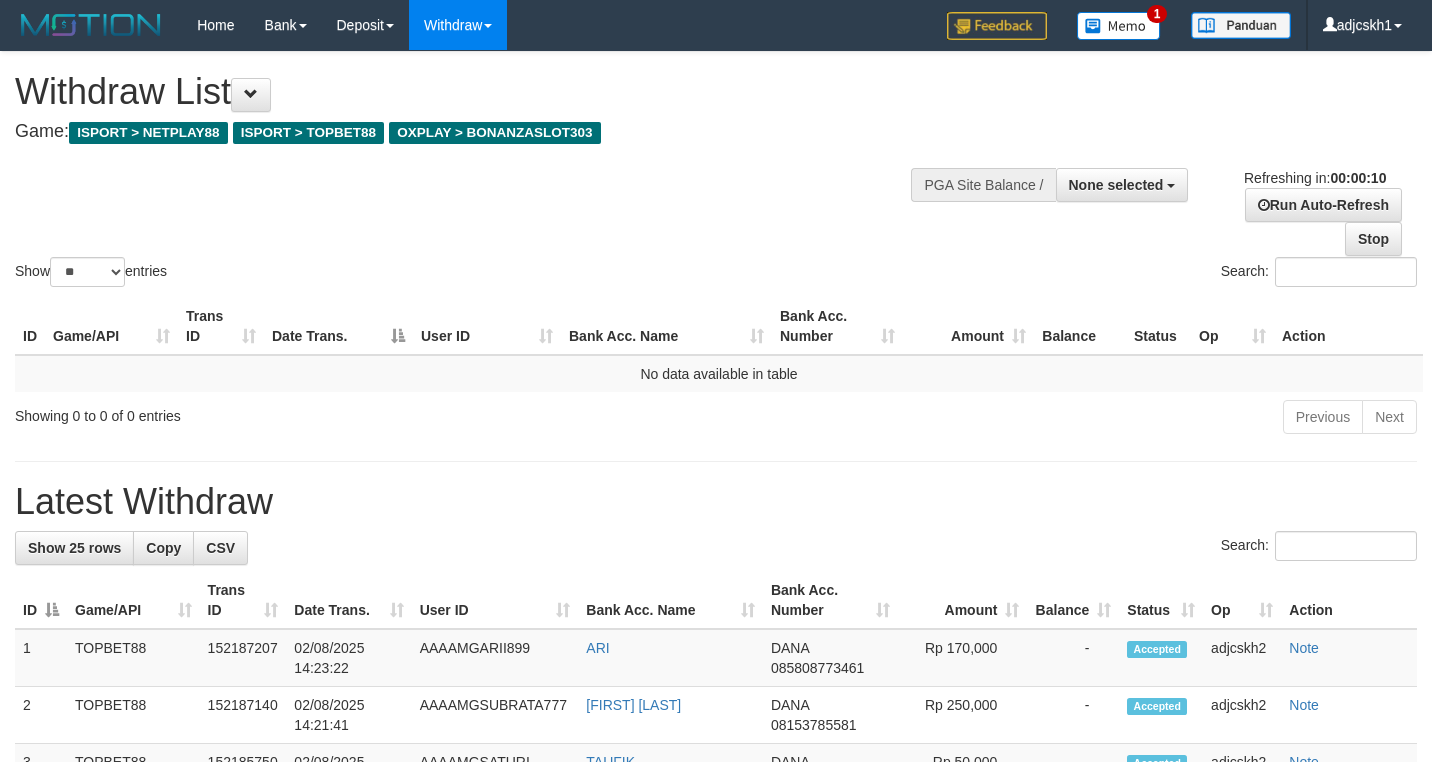 select 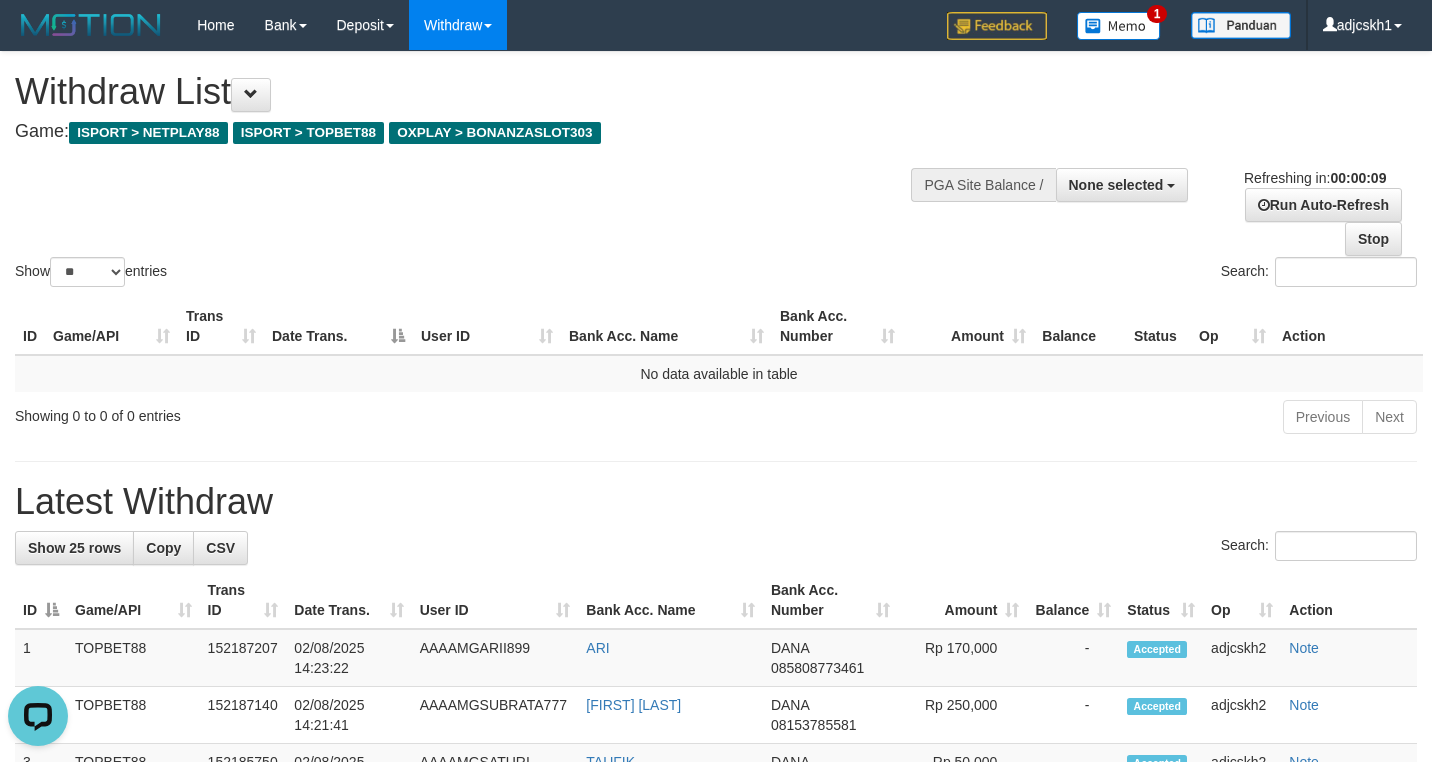 scroll, scrollTop: 0, scrollLeft: 0, axis: both 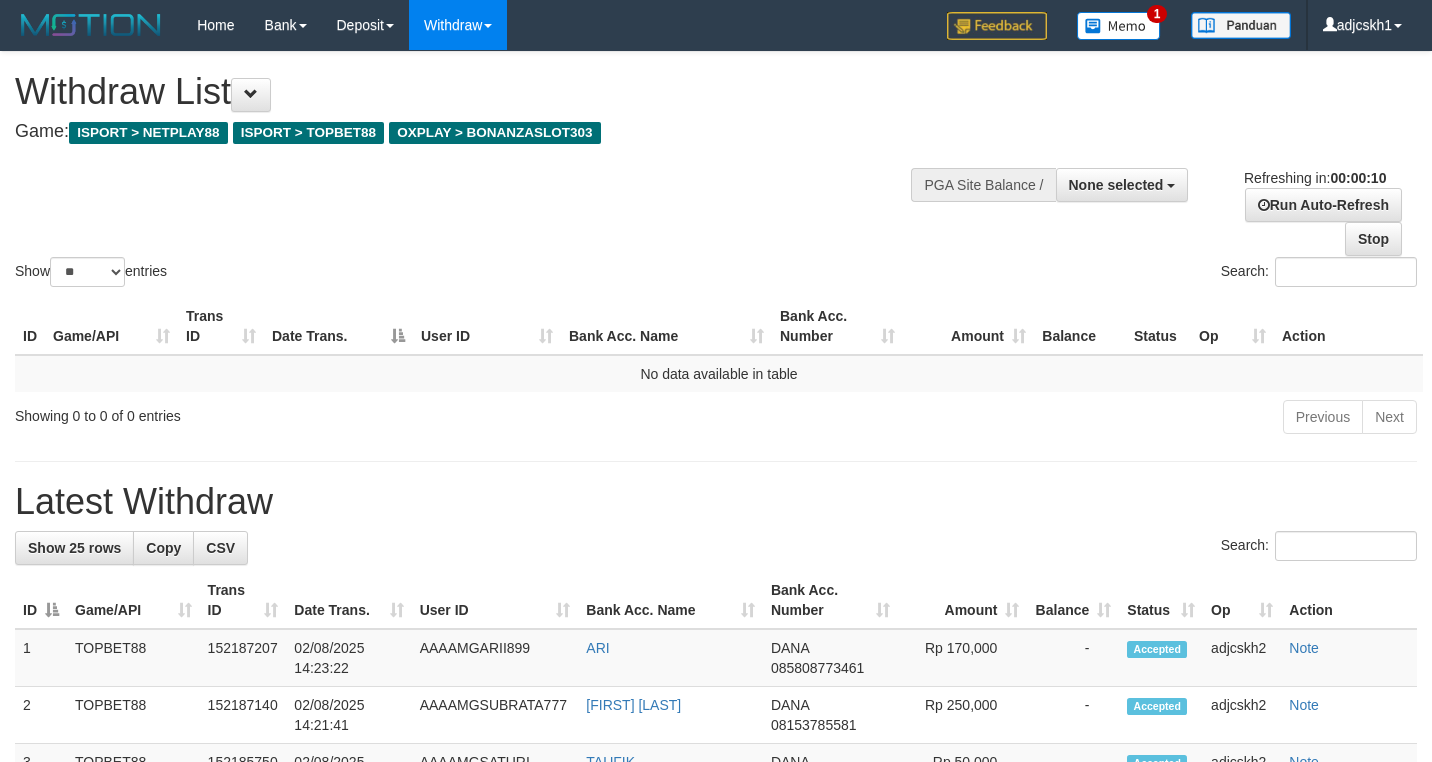 select 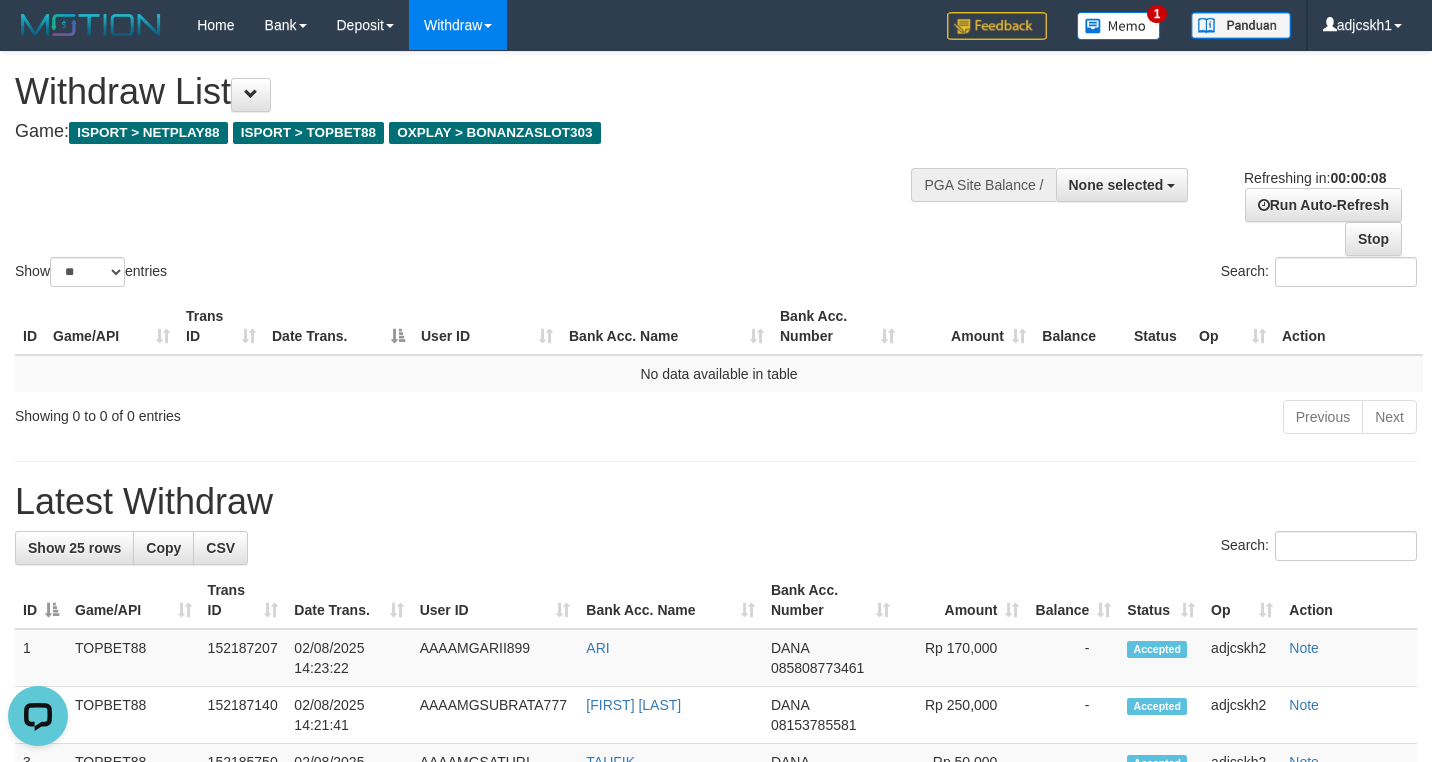 scroll, scrollTop: 0, scrollLeft: 0, axis: both 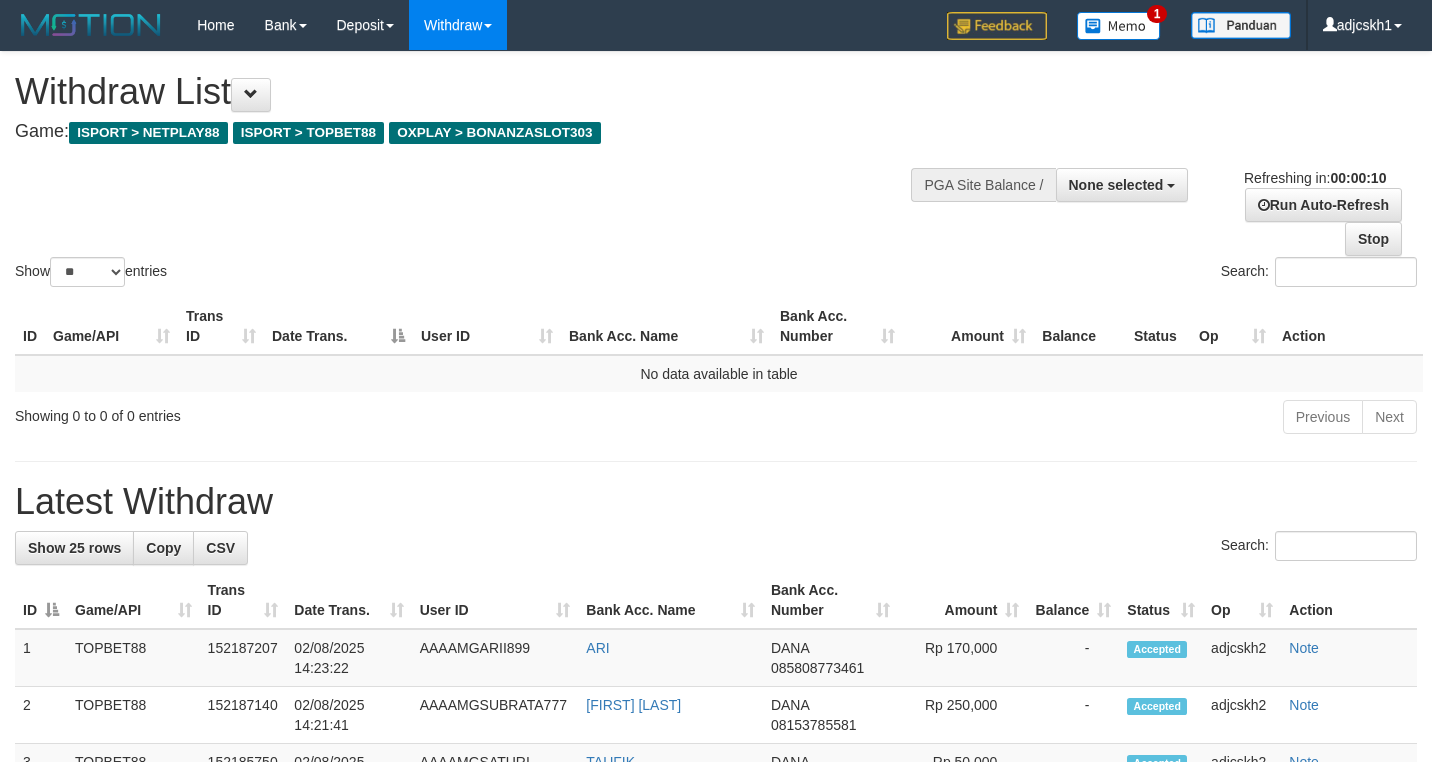 select 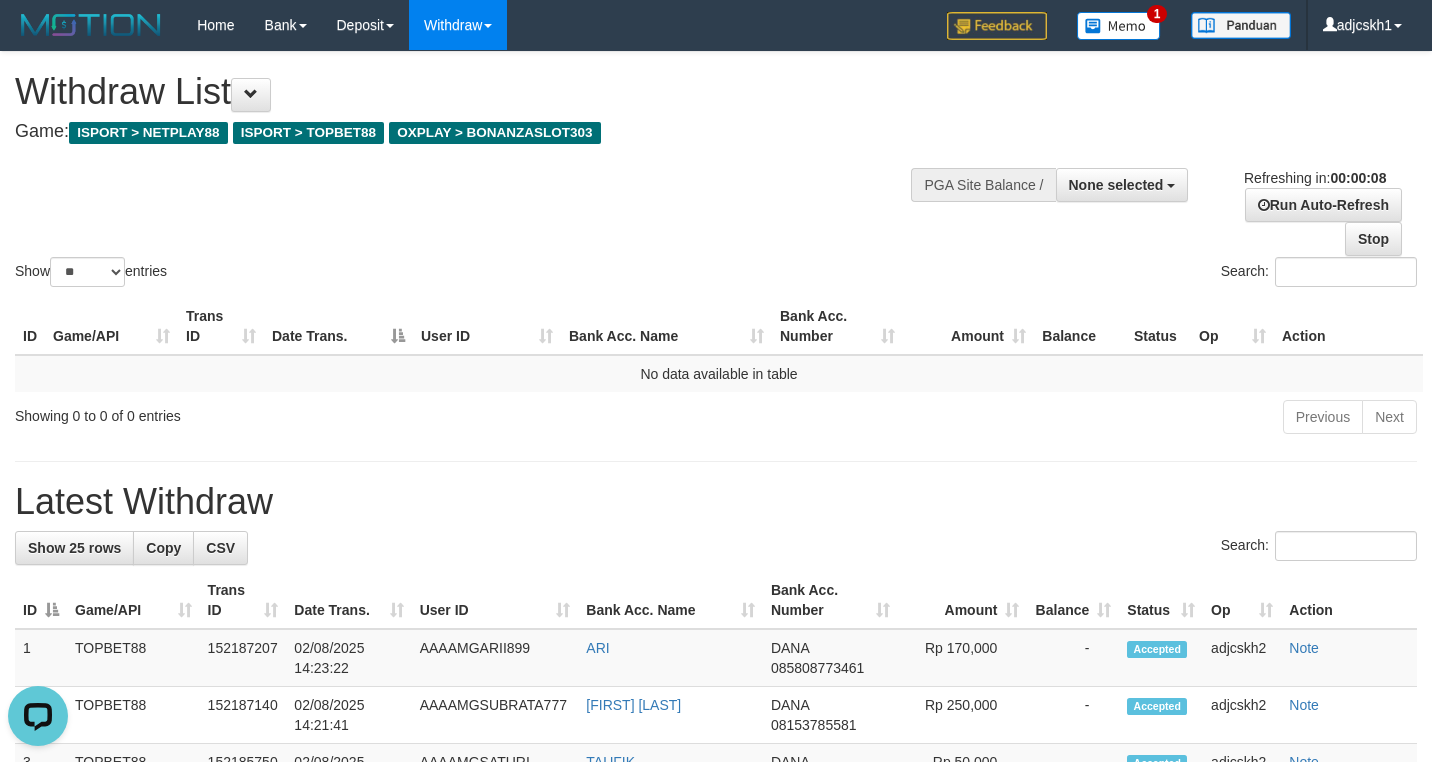 scroll, scrollTop: 0, scrollLeft: 0, axis: both 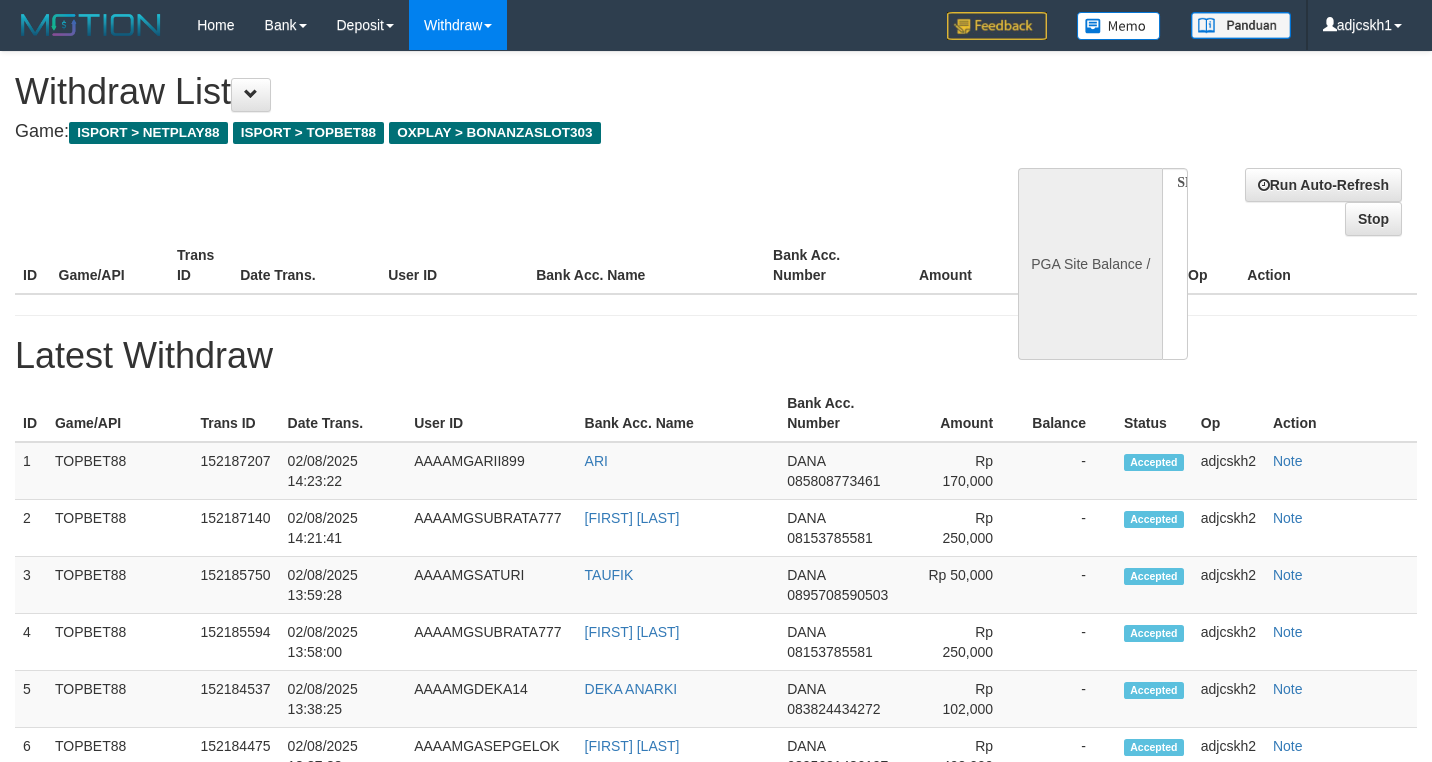 select 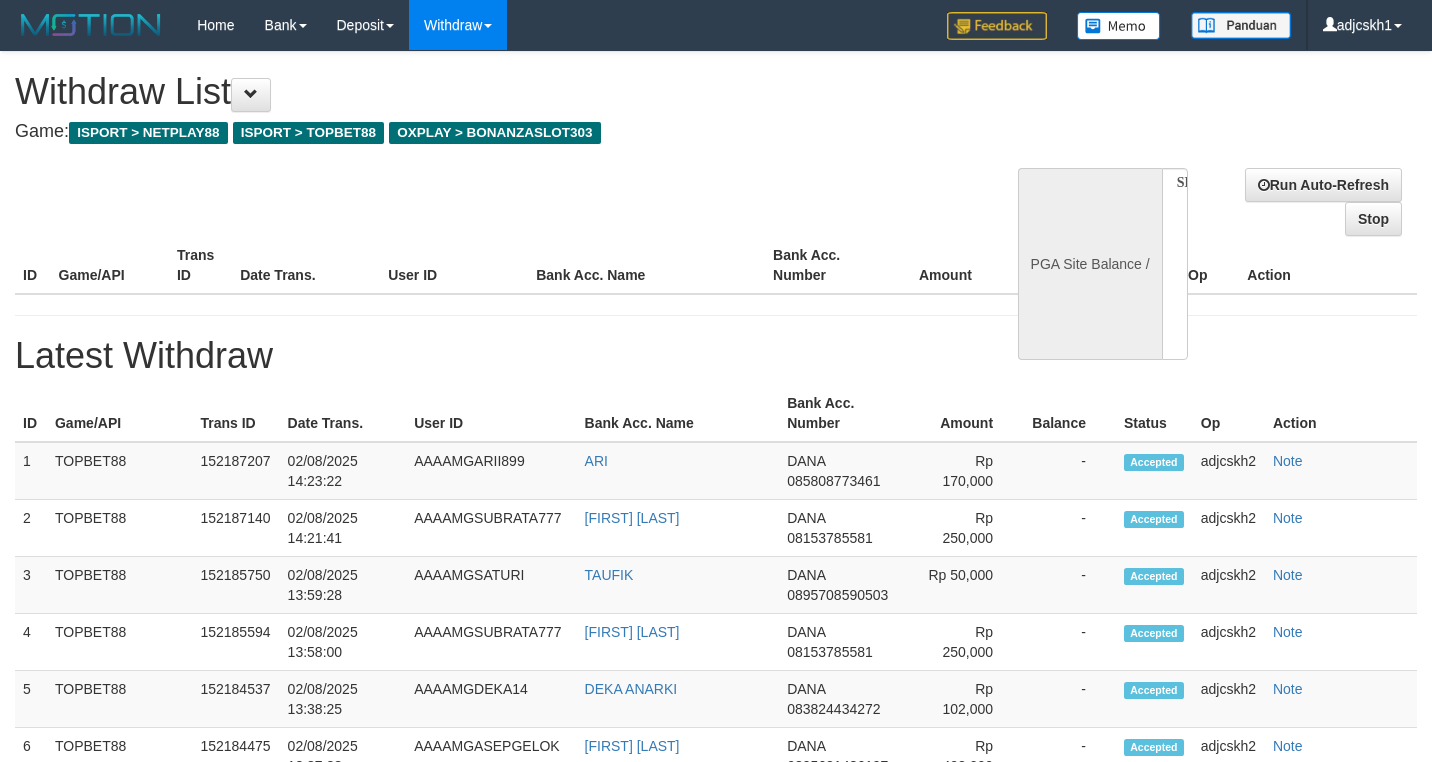scroll, scrollTop: 0, scrollLeft: 0, axis: both 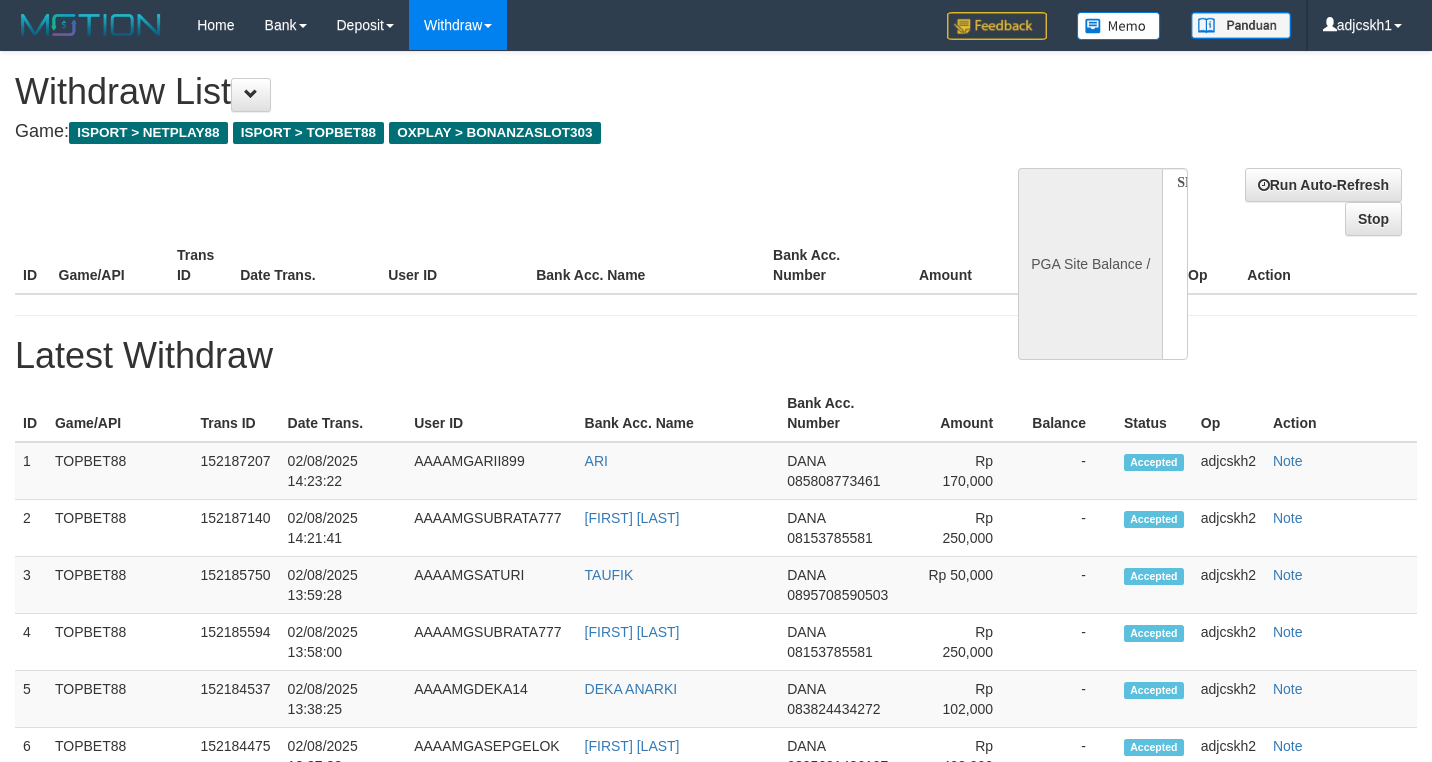 select 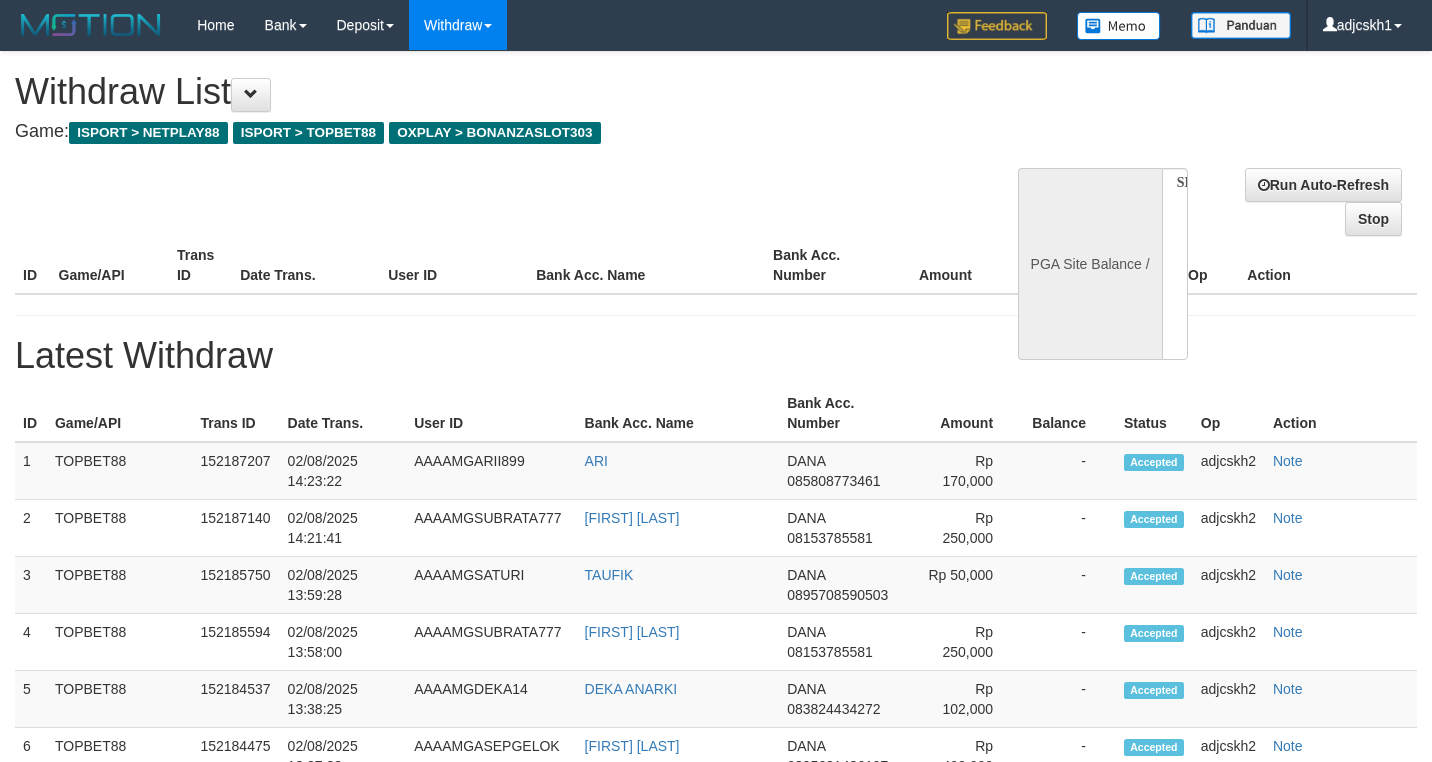 scroll, scrollTop: 0, scrollLeft: 0, axis: both 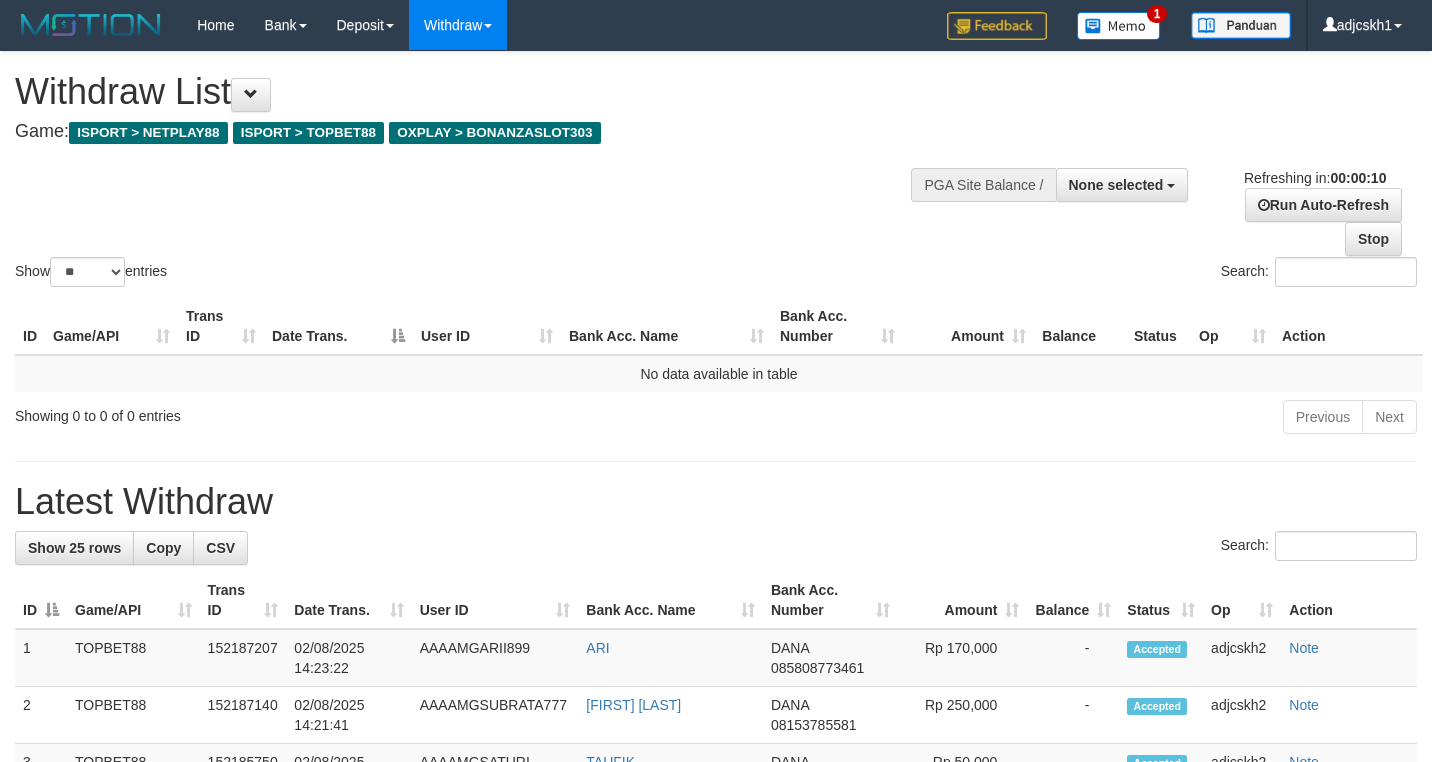 select 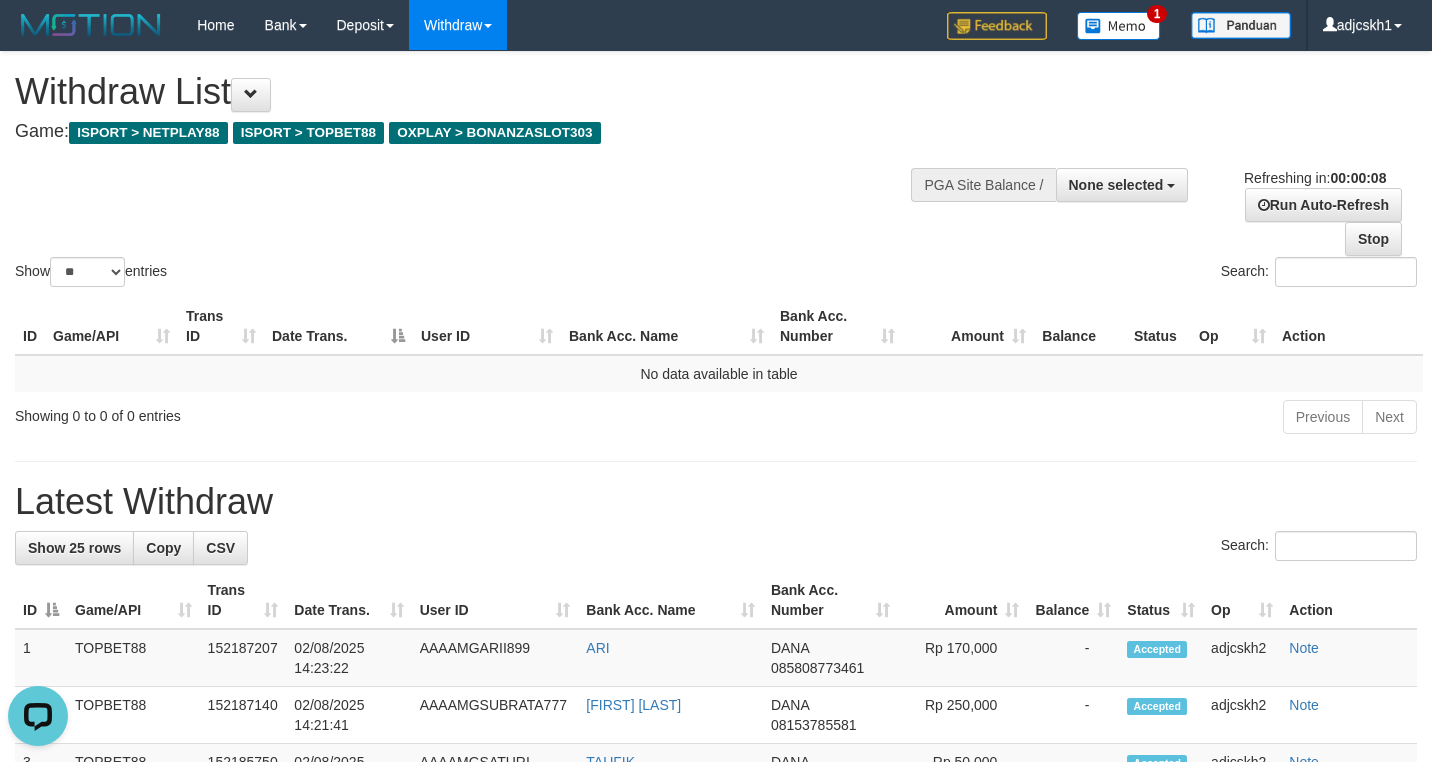 scroll, scrollTop: 0, scrollLeft: 0, axis: both 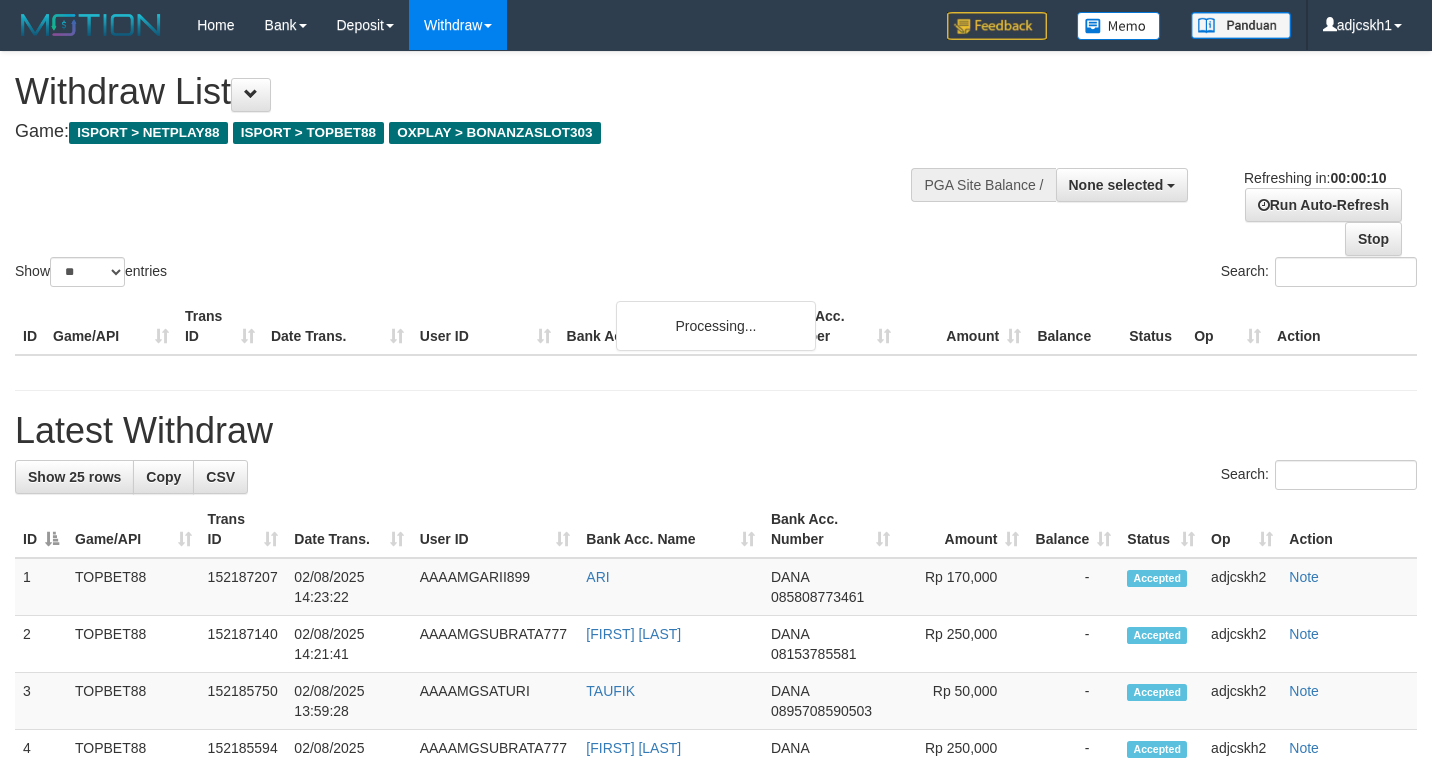 select 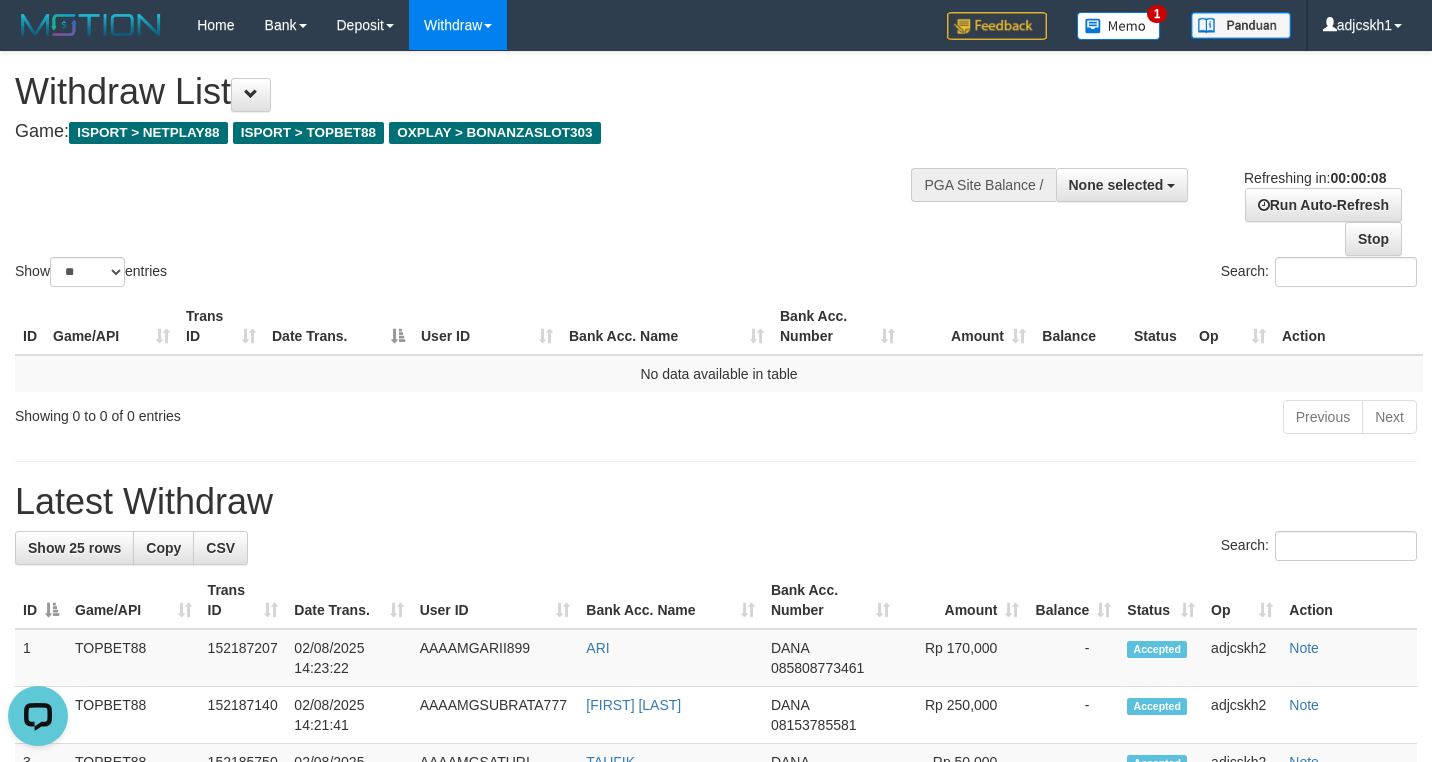 scroll, scrollTop: 0, scrollLeft: 0, axis: both 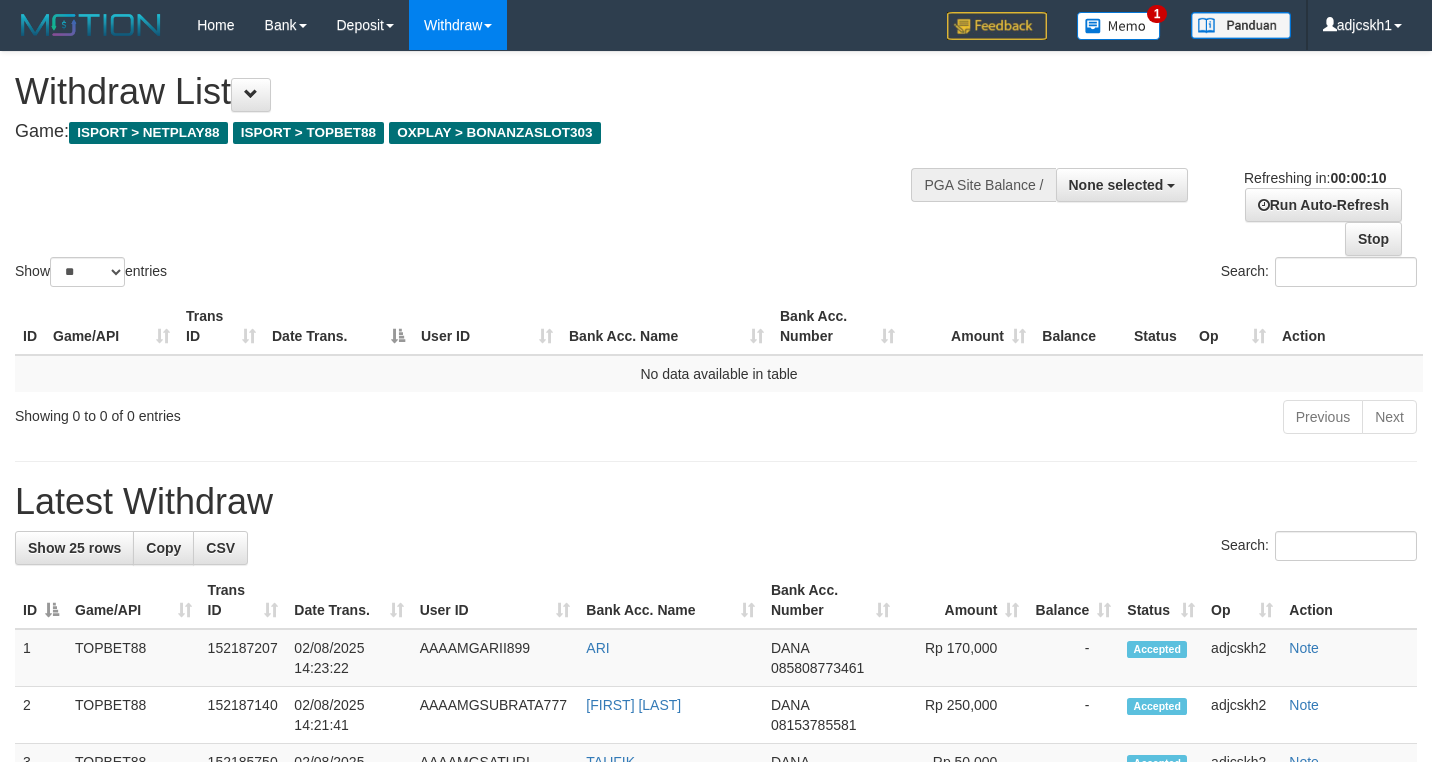 select 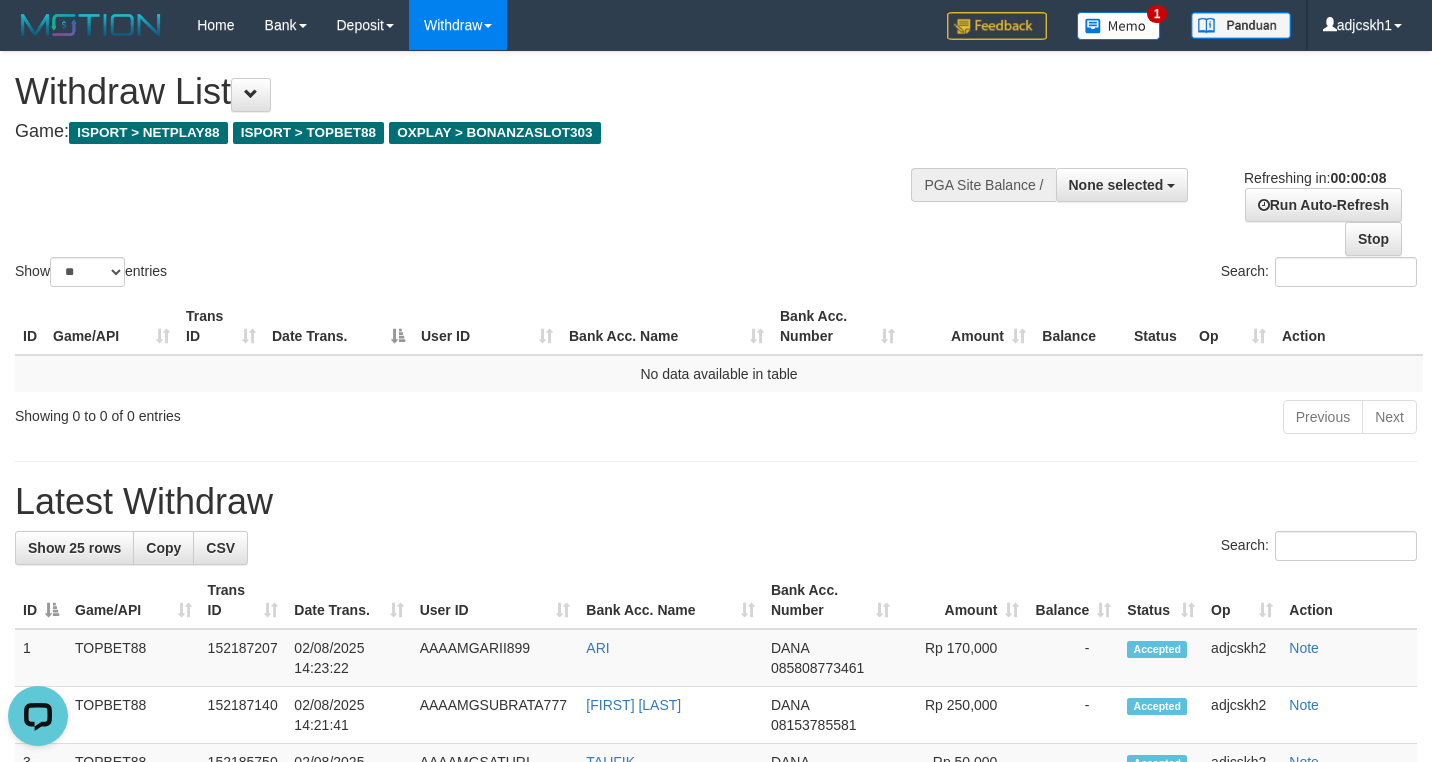 scroll, scrollTop: 0, scrollLeft: 0, axis: both 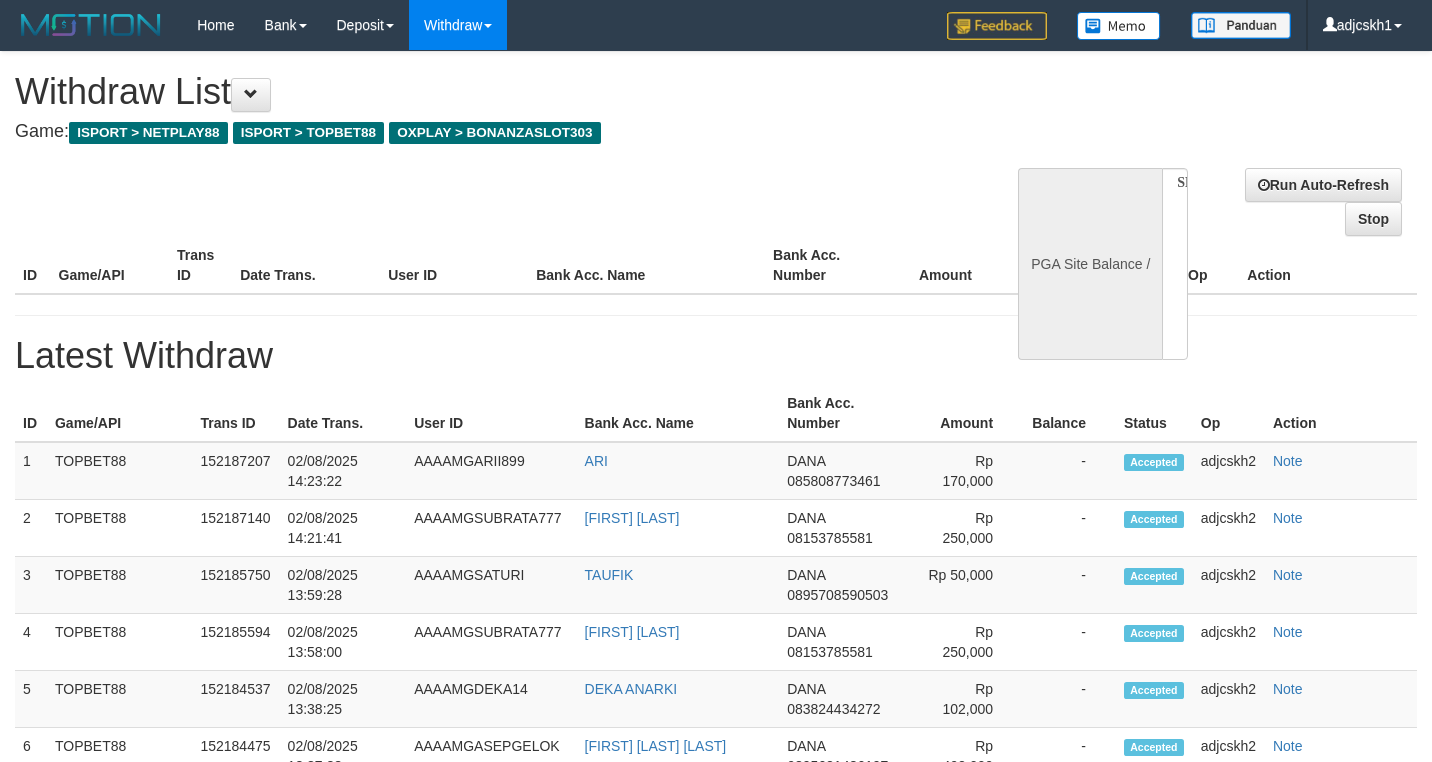 select 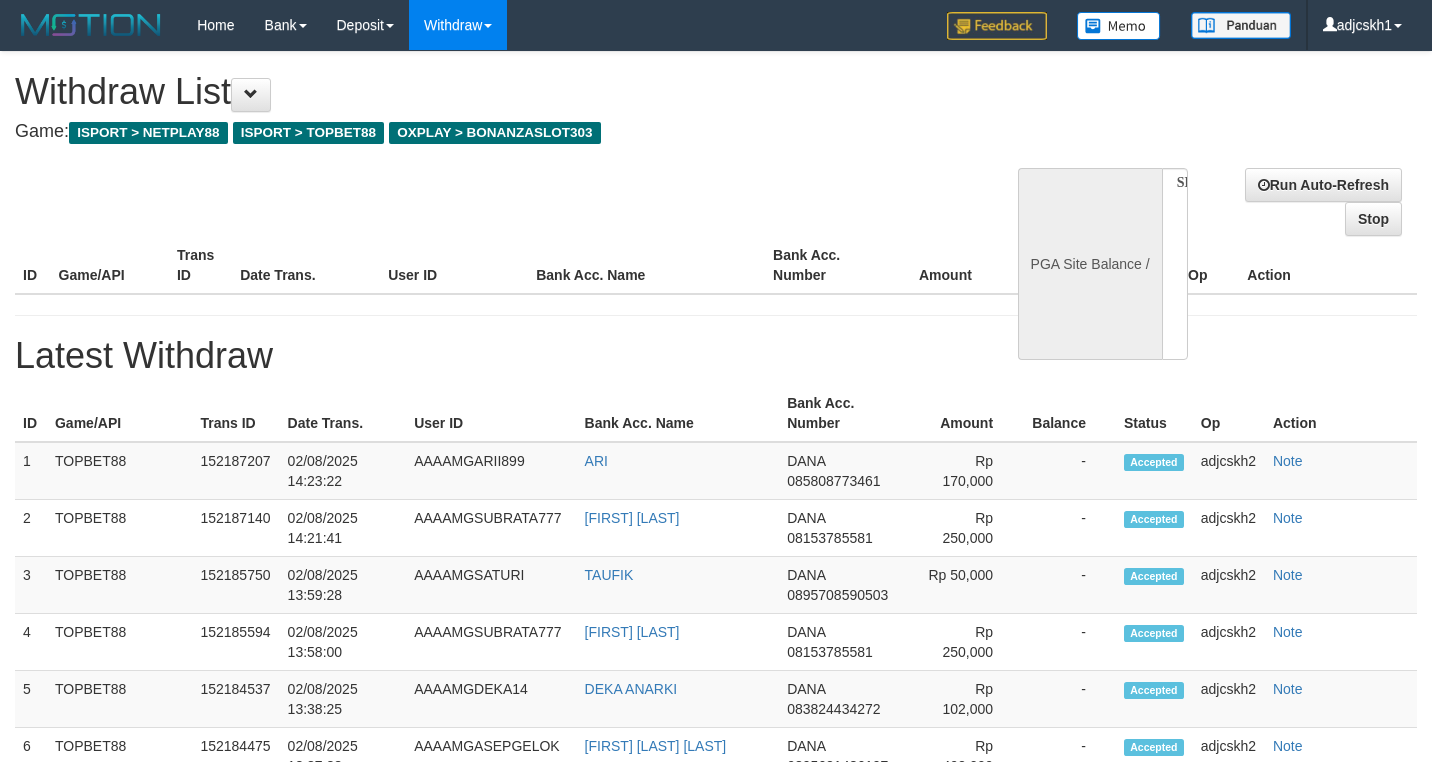 scroll, scrollTop: 0, scrollLeft: 0, axis: both 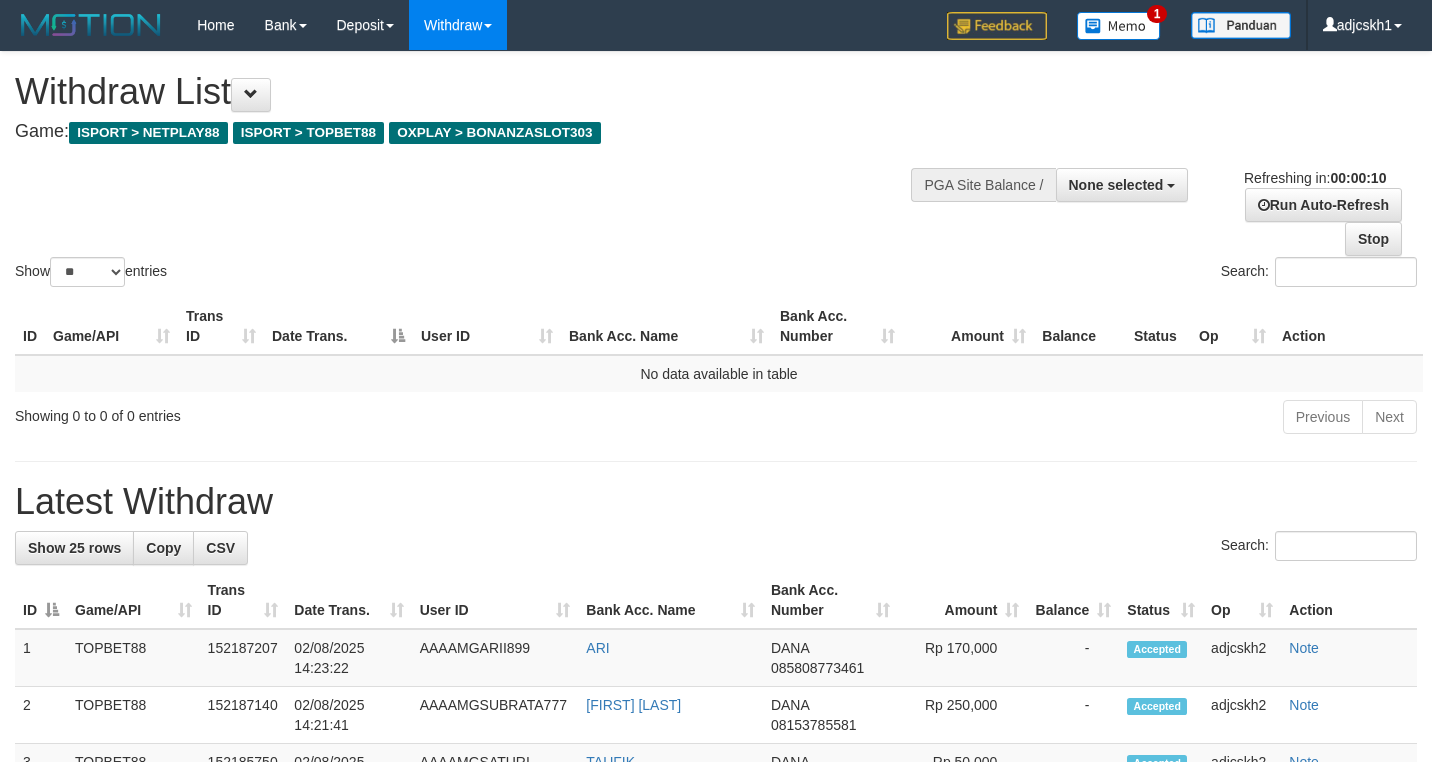 select 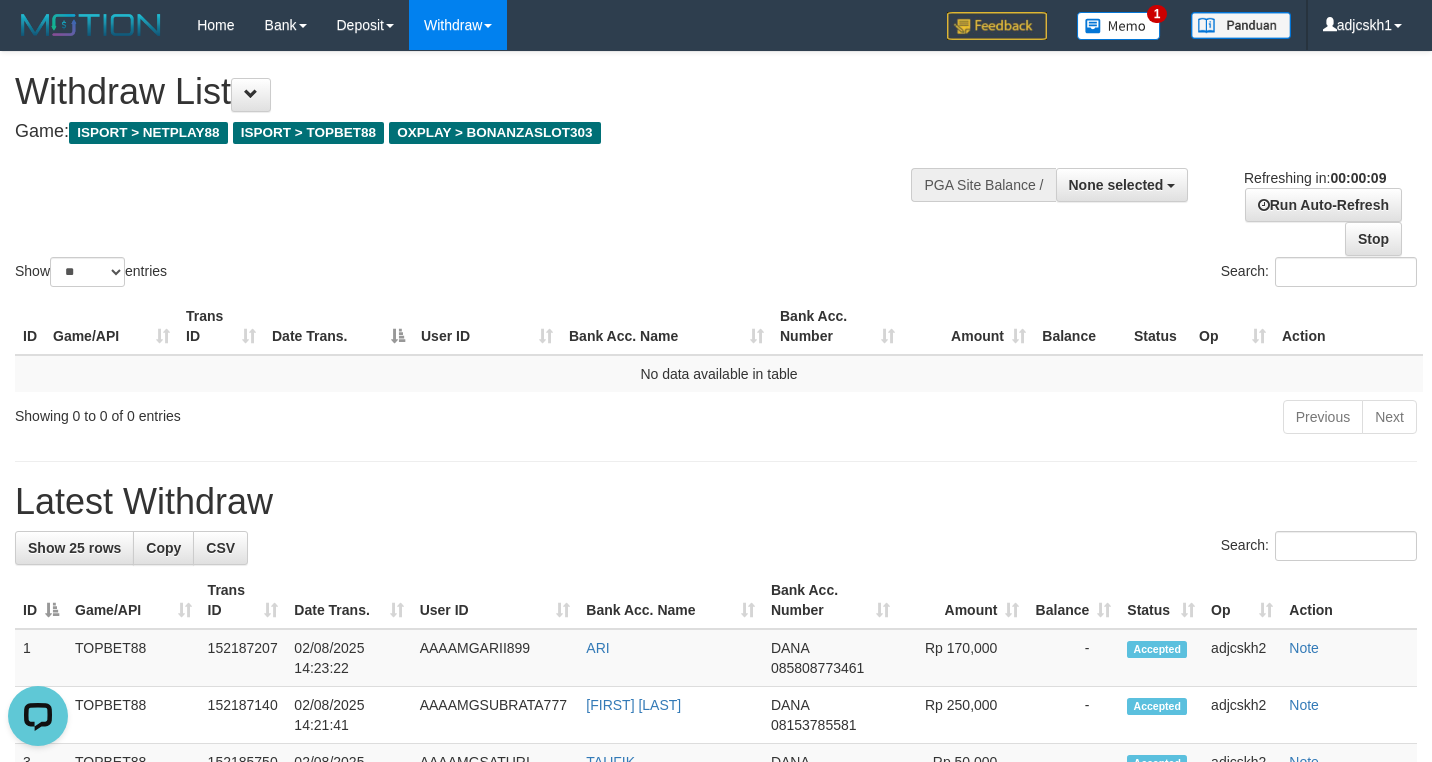 scroll, scrollTop: 0, scrollLeft: 0, axis: both 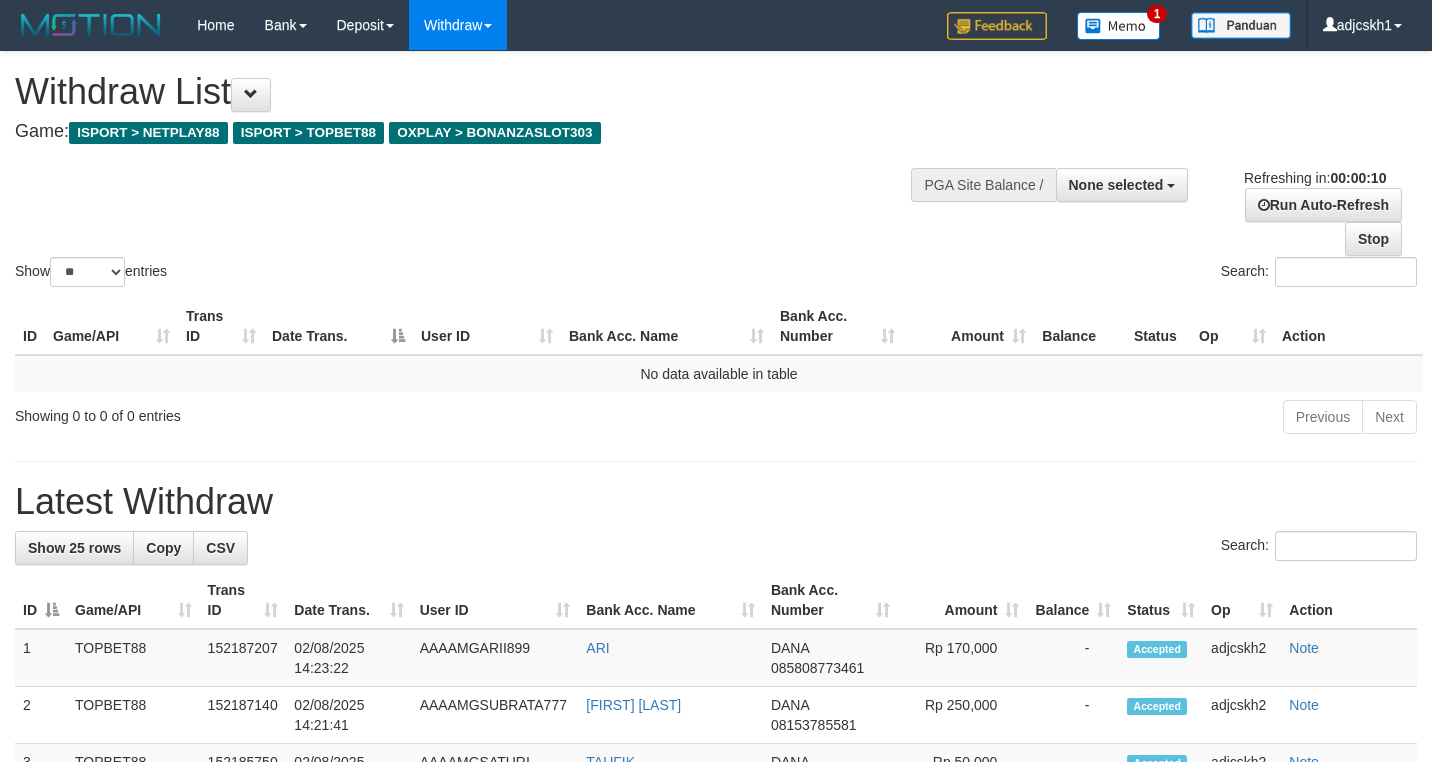 select 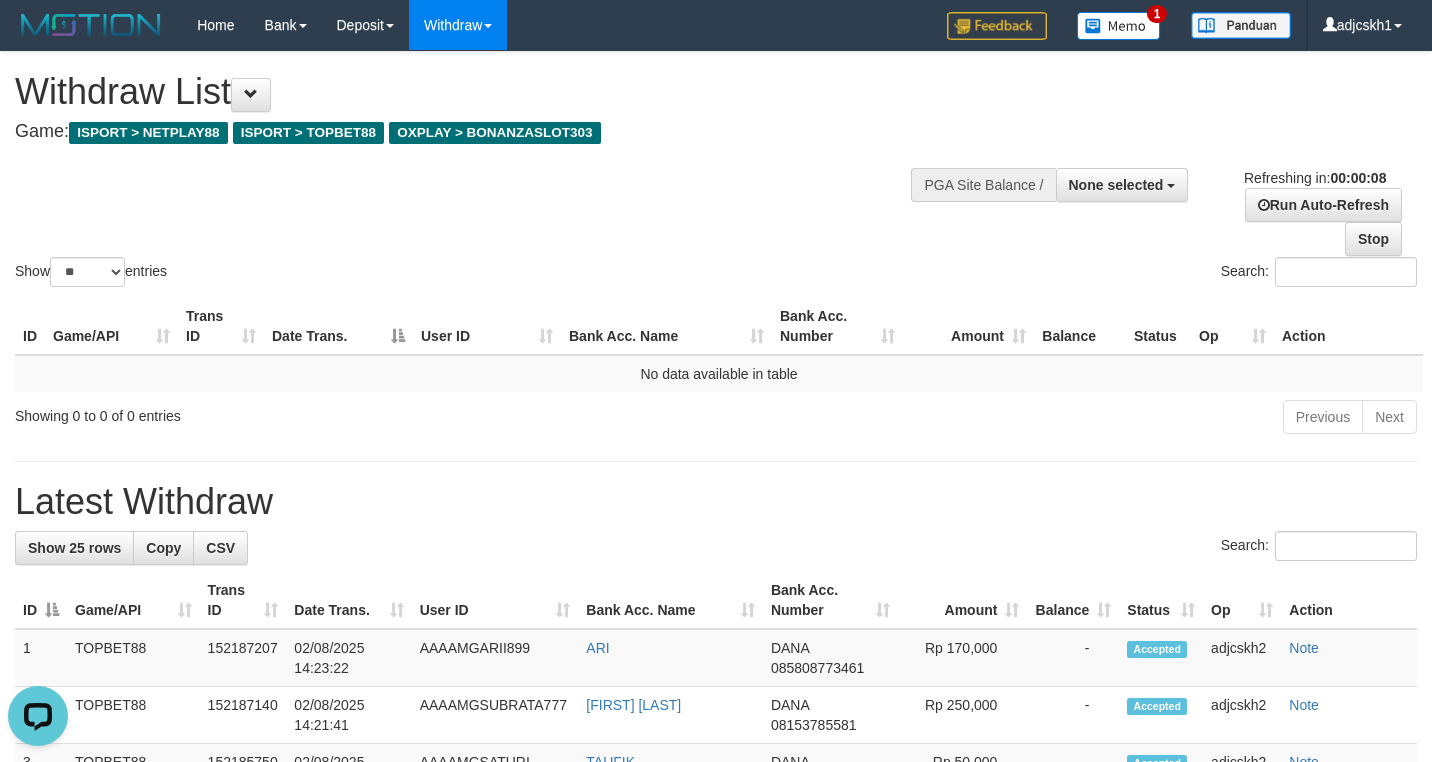 scroll, scrollTop: 0, scrollLeft: 0, axis: both 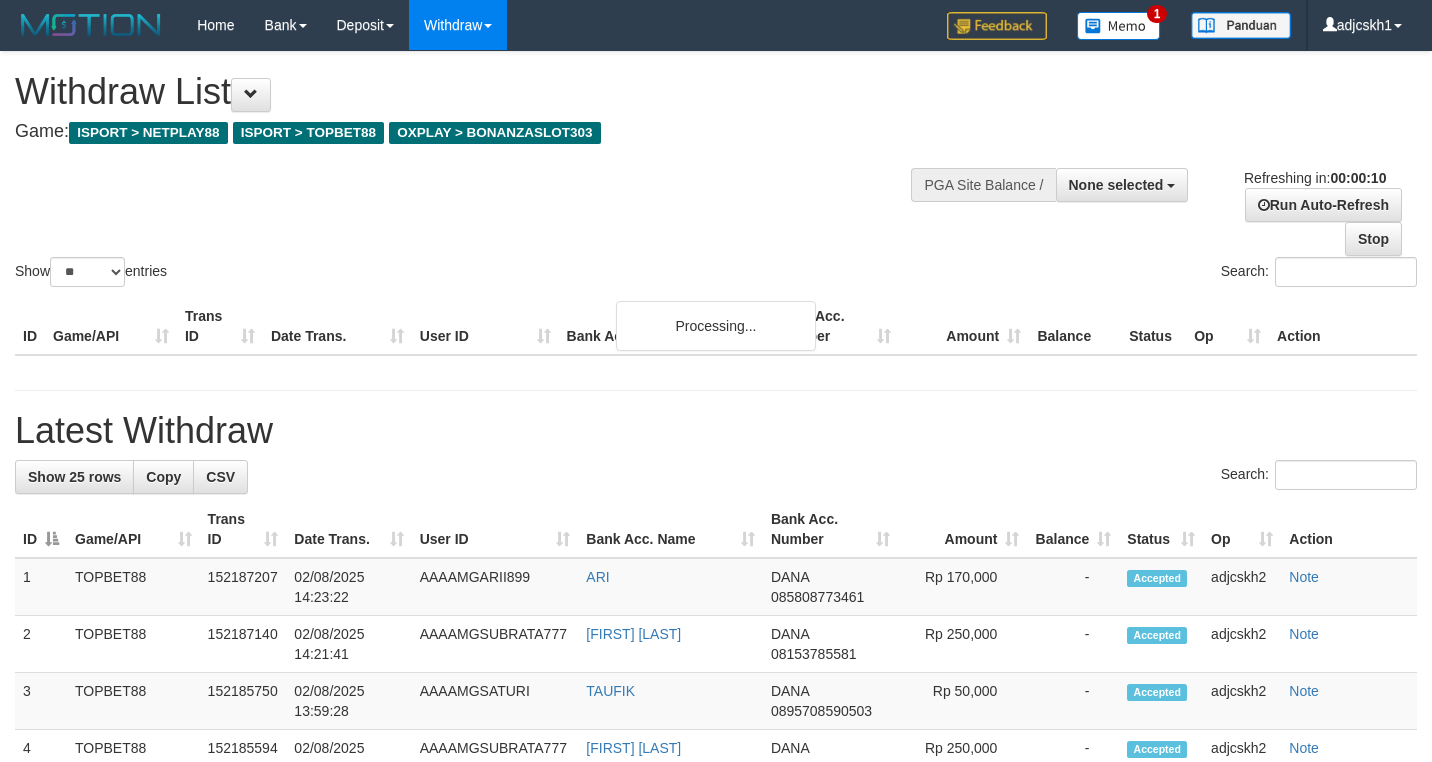 select 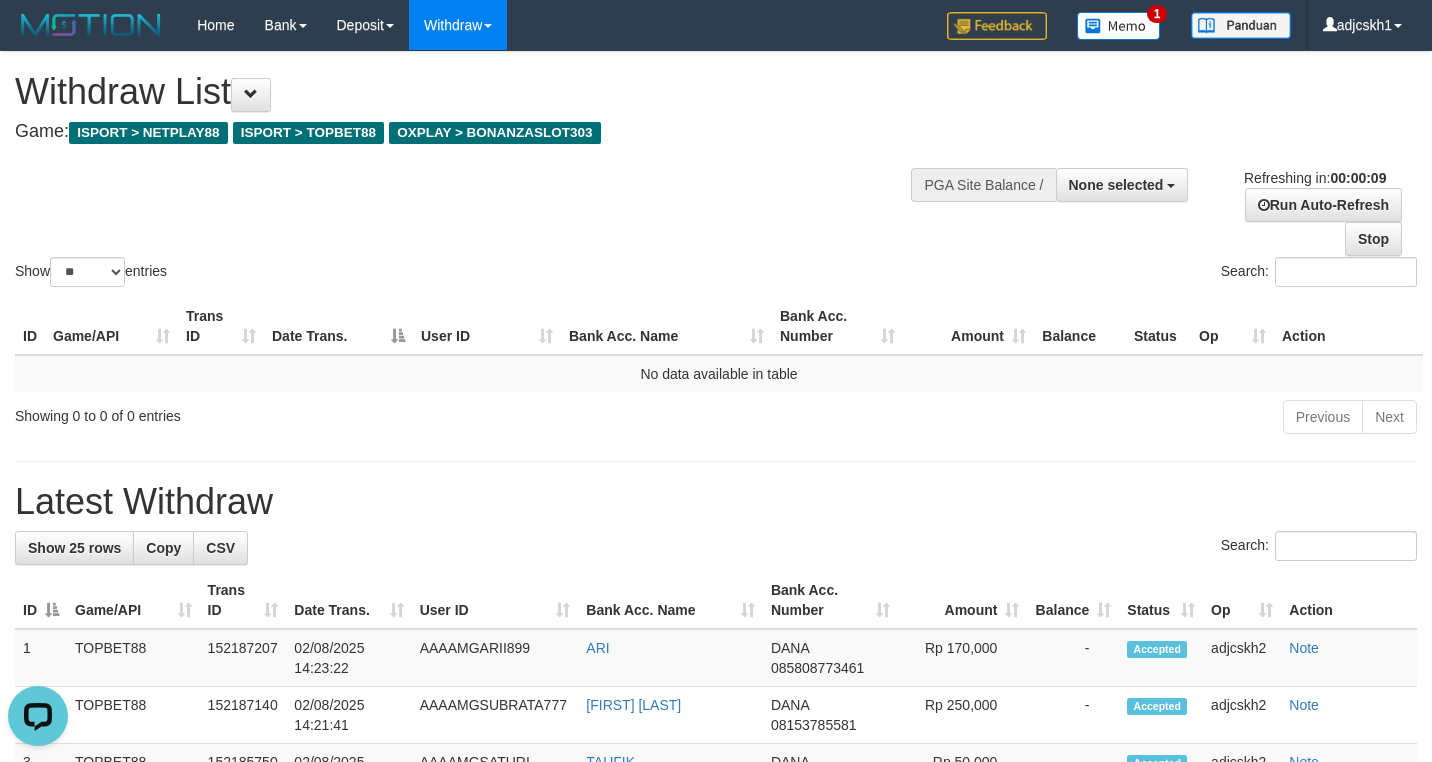scroll, scrollTop: 0, scrollLeft: 0, axis: both 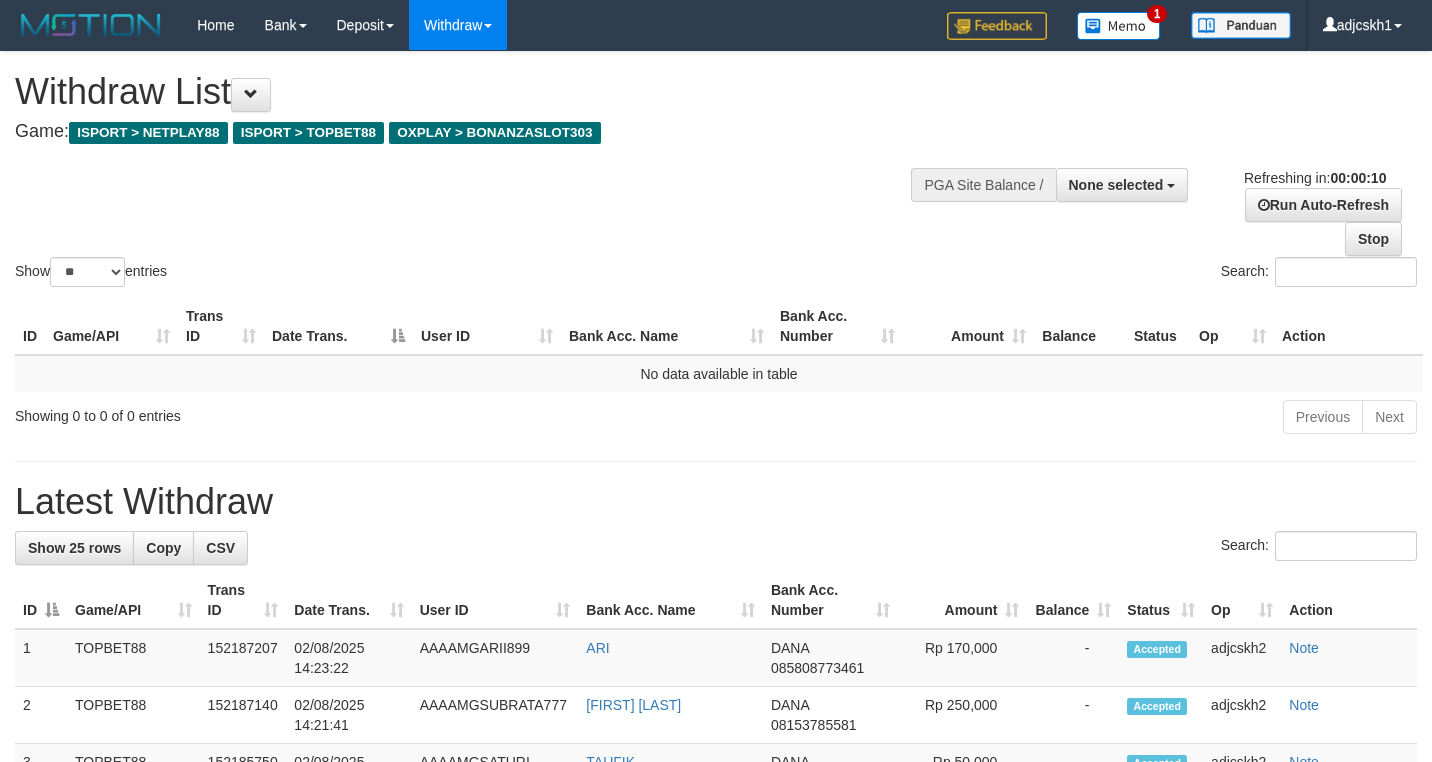 select 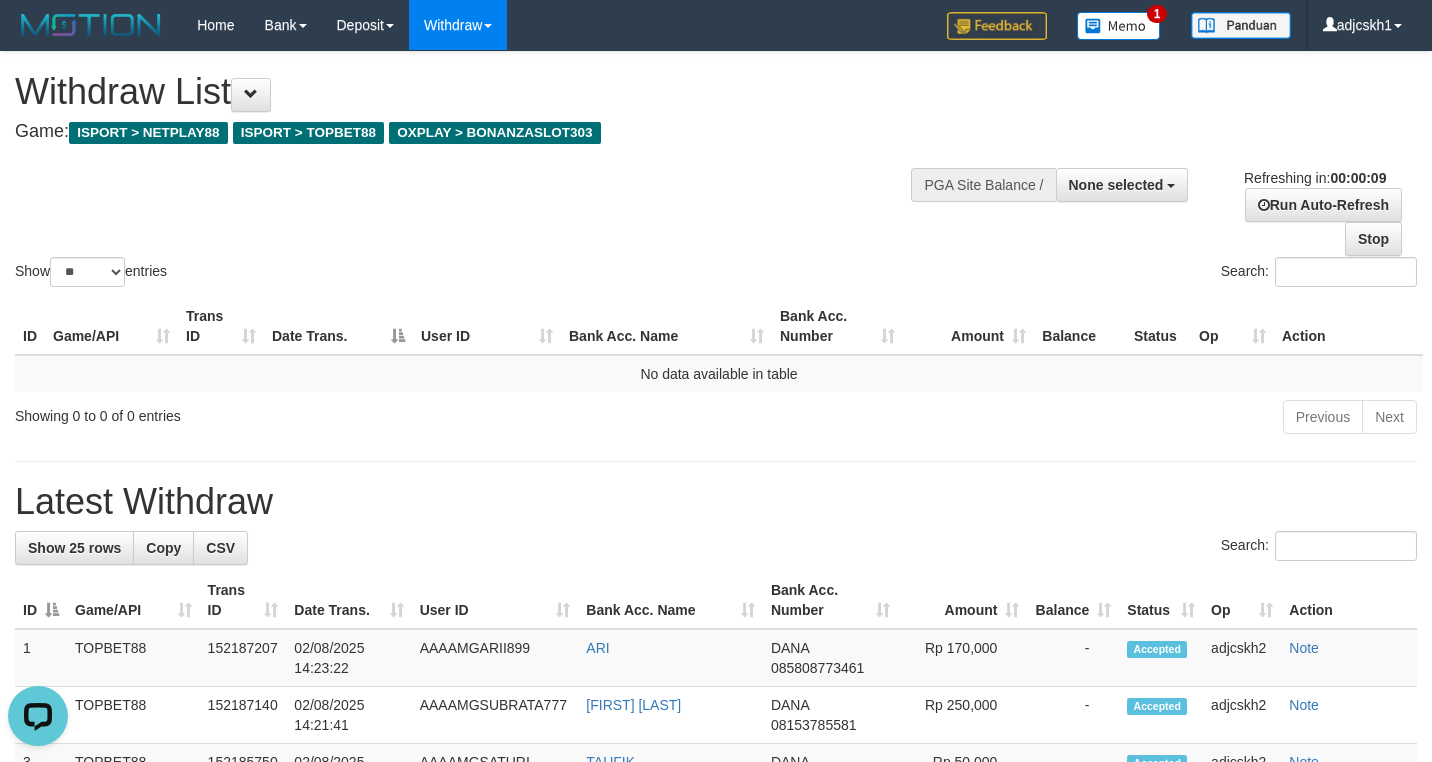 scroll, scrollTop: 0, scrollLeft: 0, axis: both 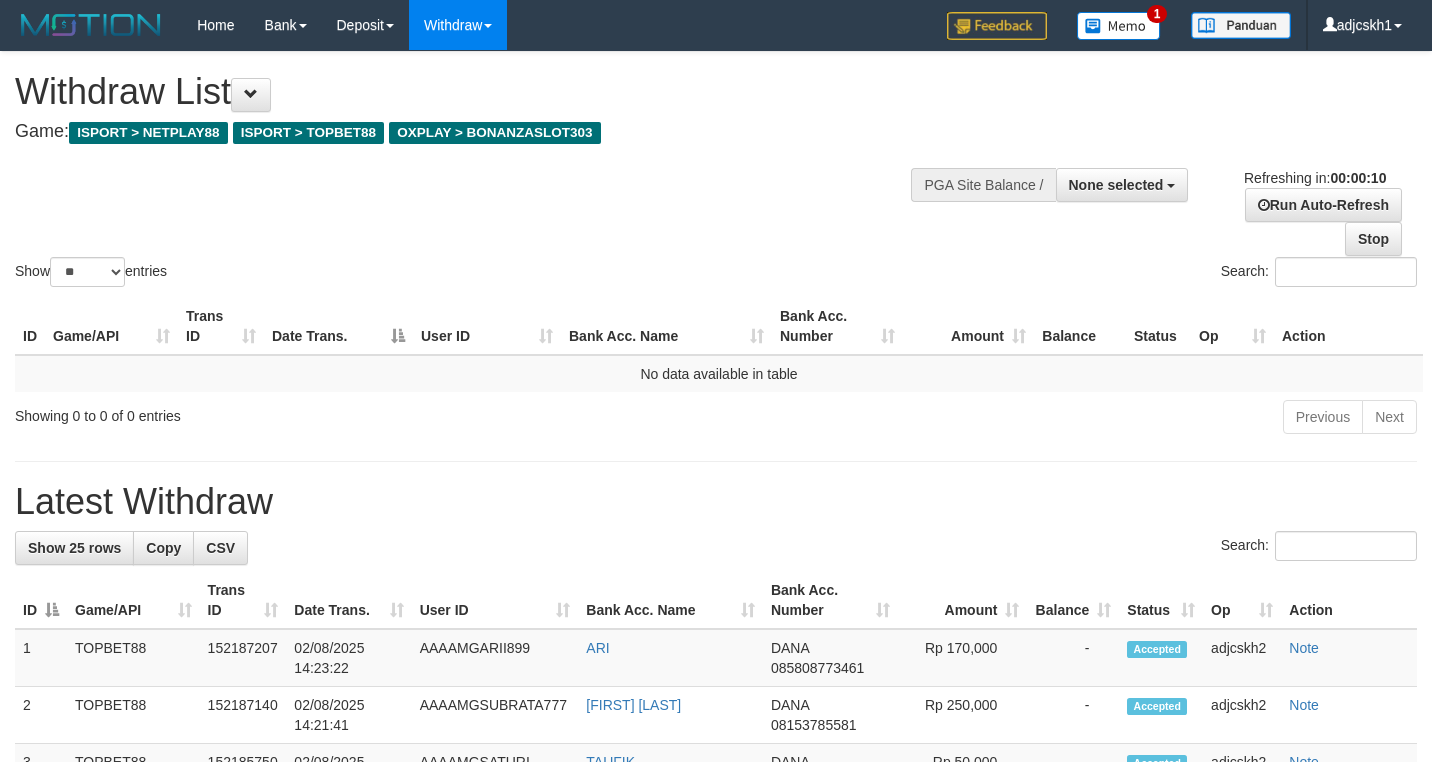 select 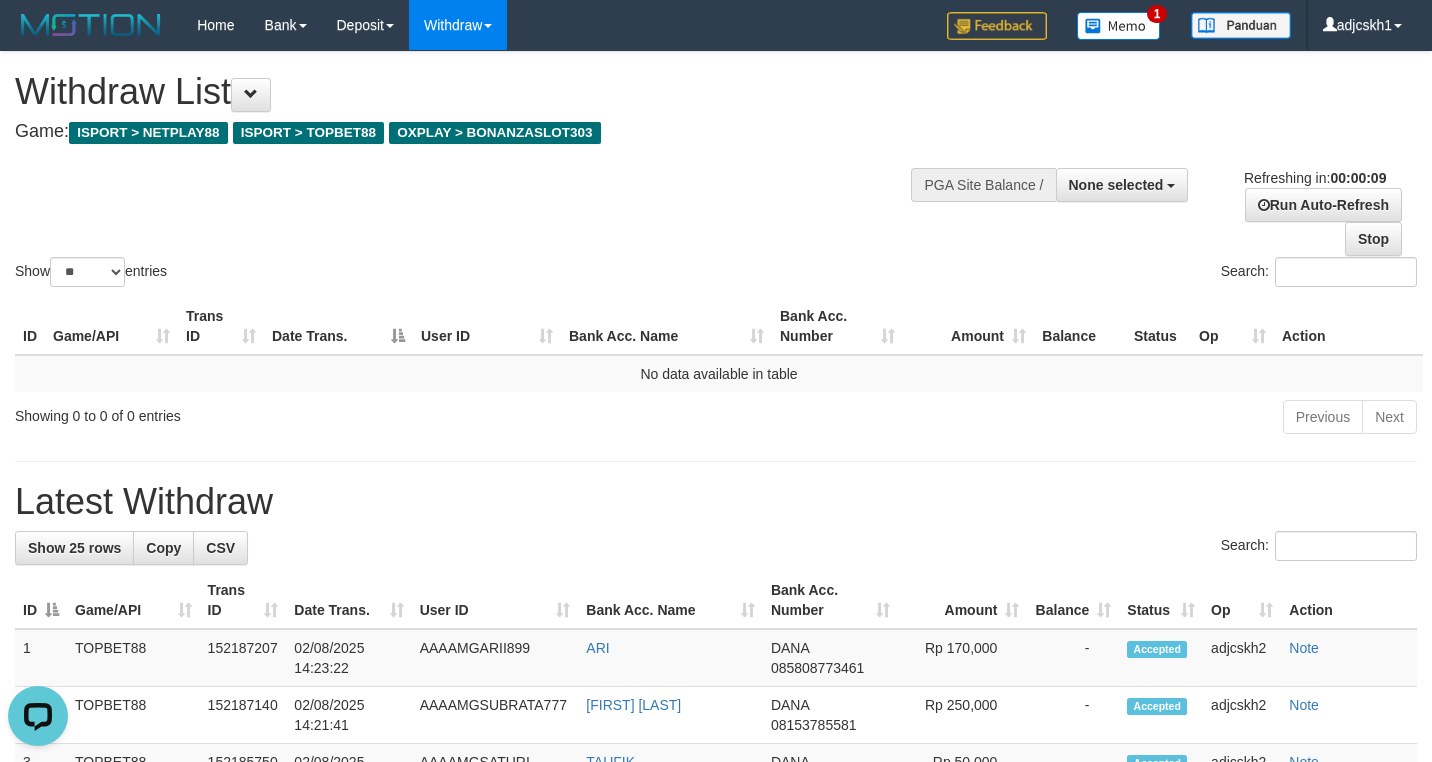 scroll, scrollTop: 0, scrollLeft: 0, axis: both 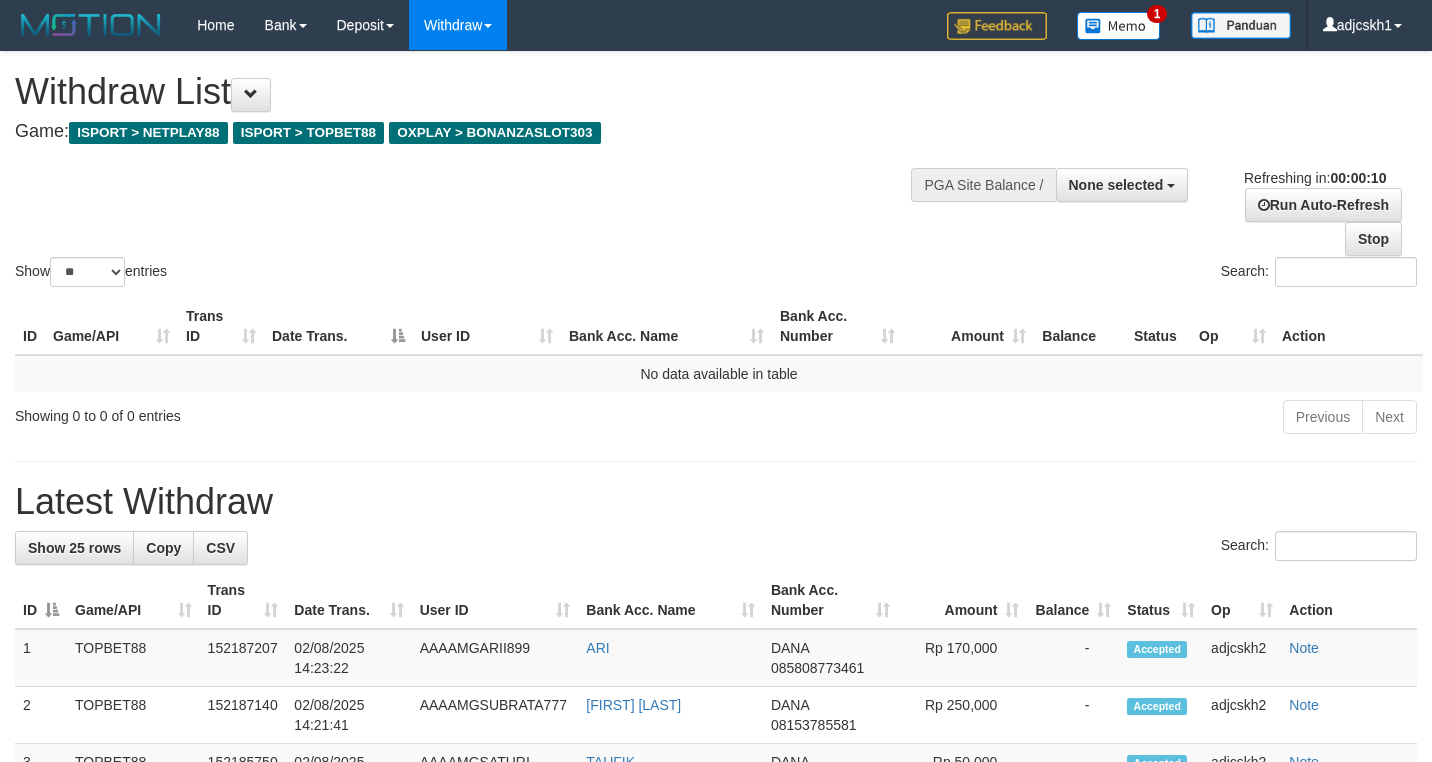 select 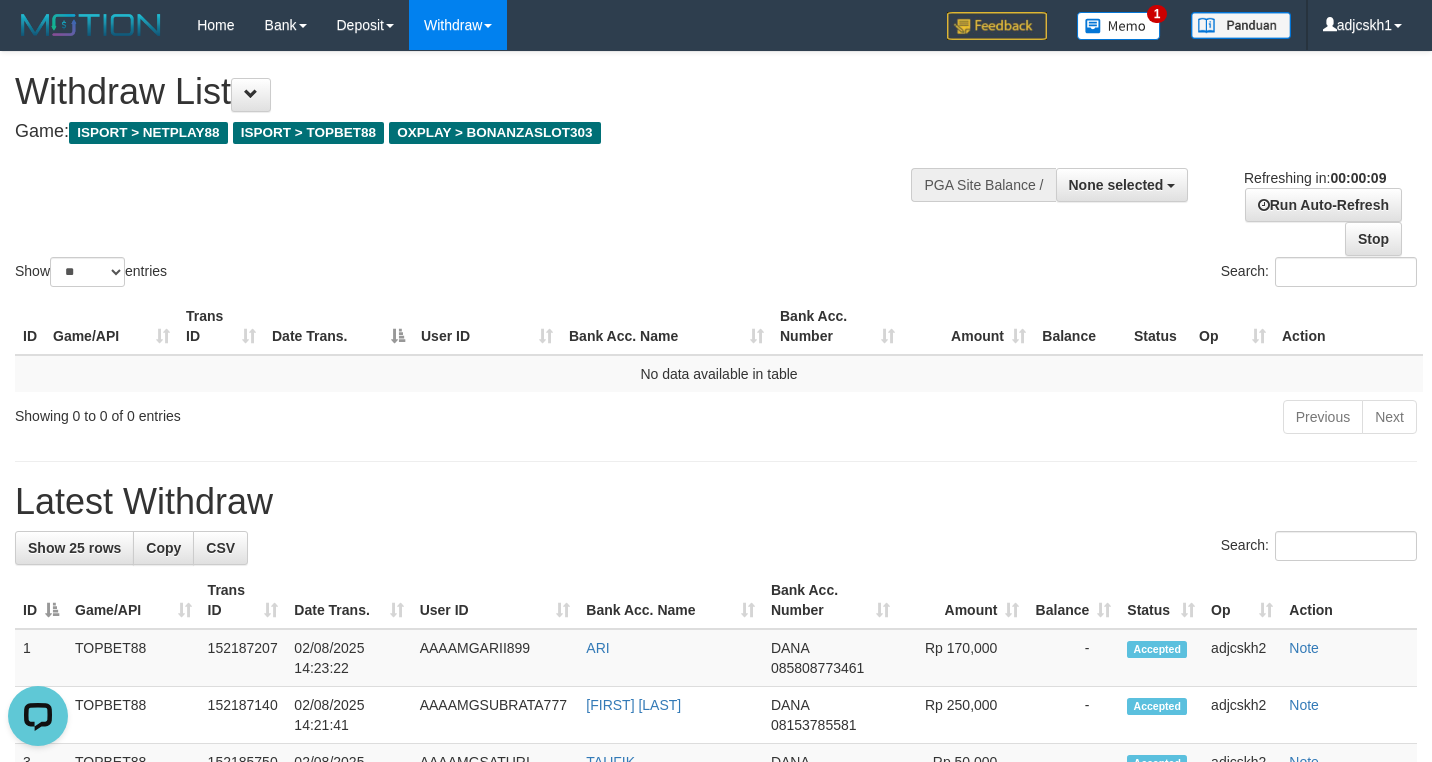 scroll, scrollTop: 0, scrollLeft: 0, axis: both 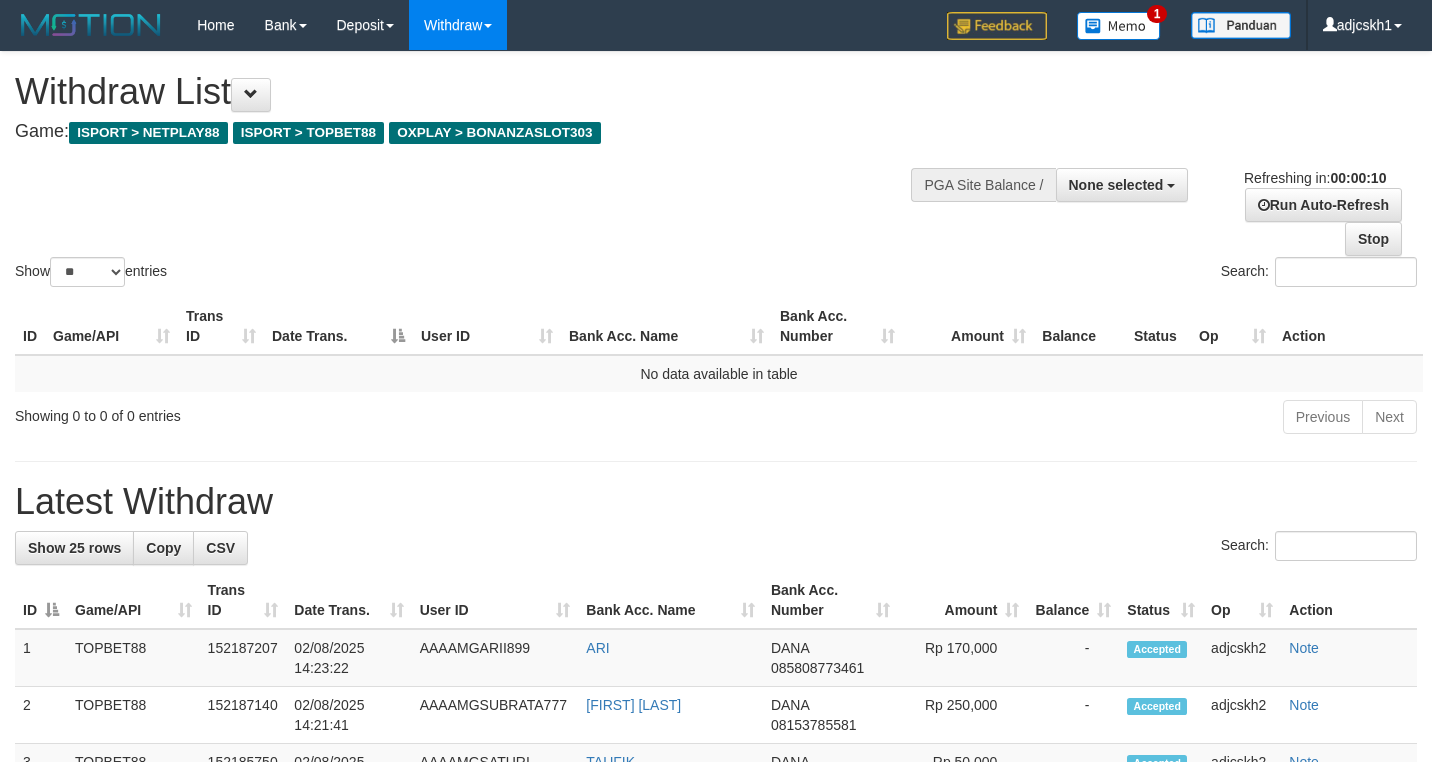 select 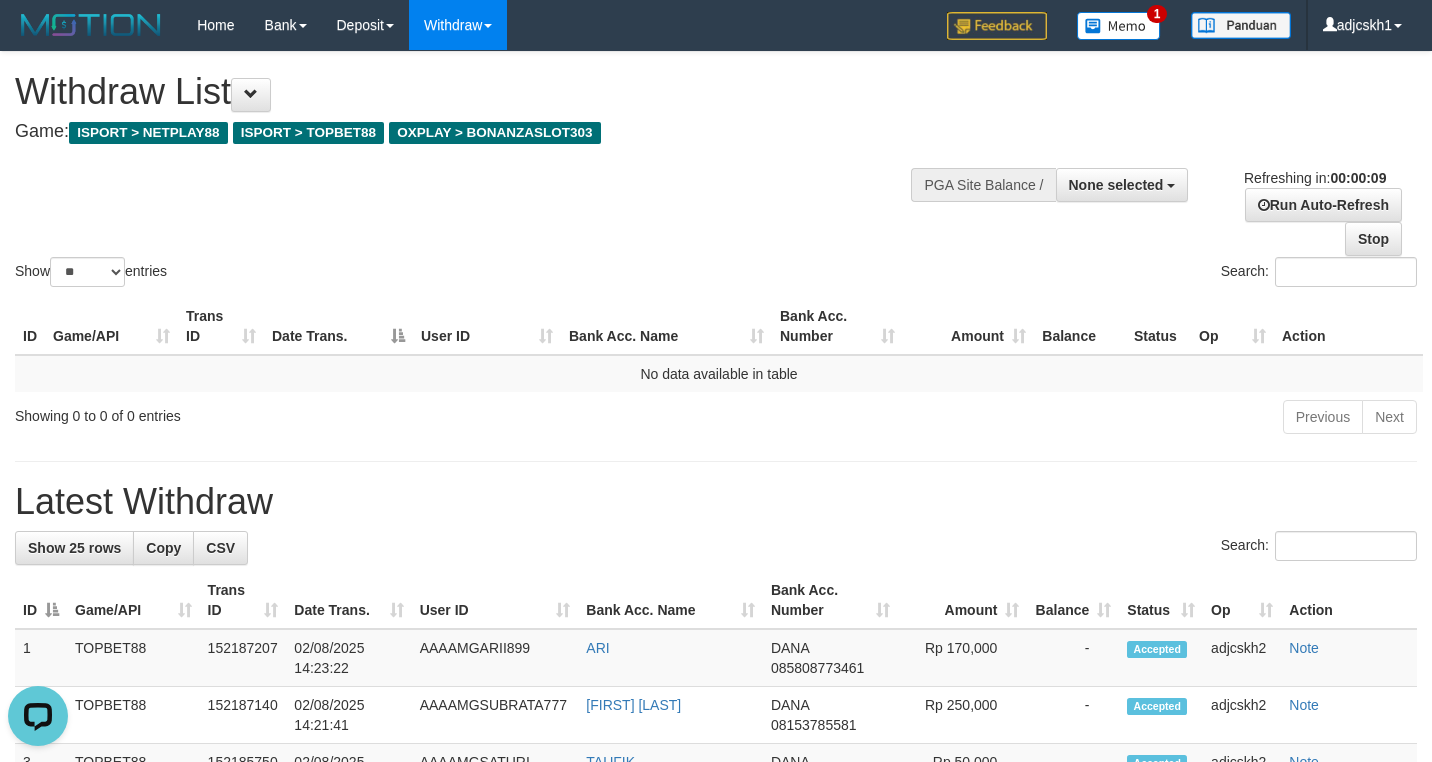 scroll, scrollTop: 0, scrollLeft: 0, axis: both 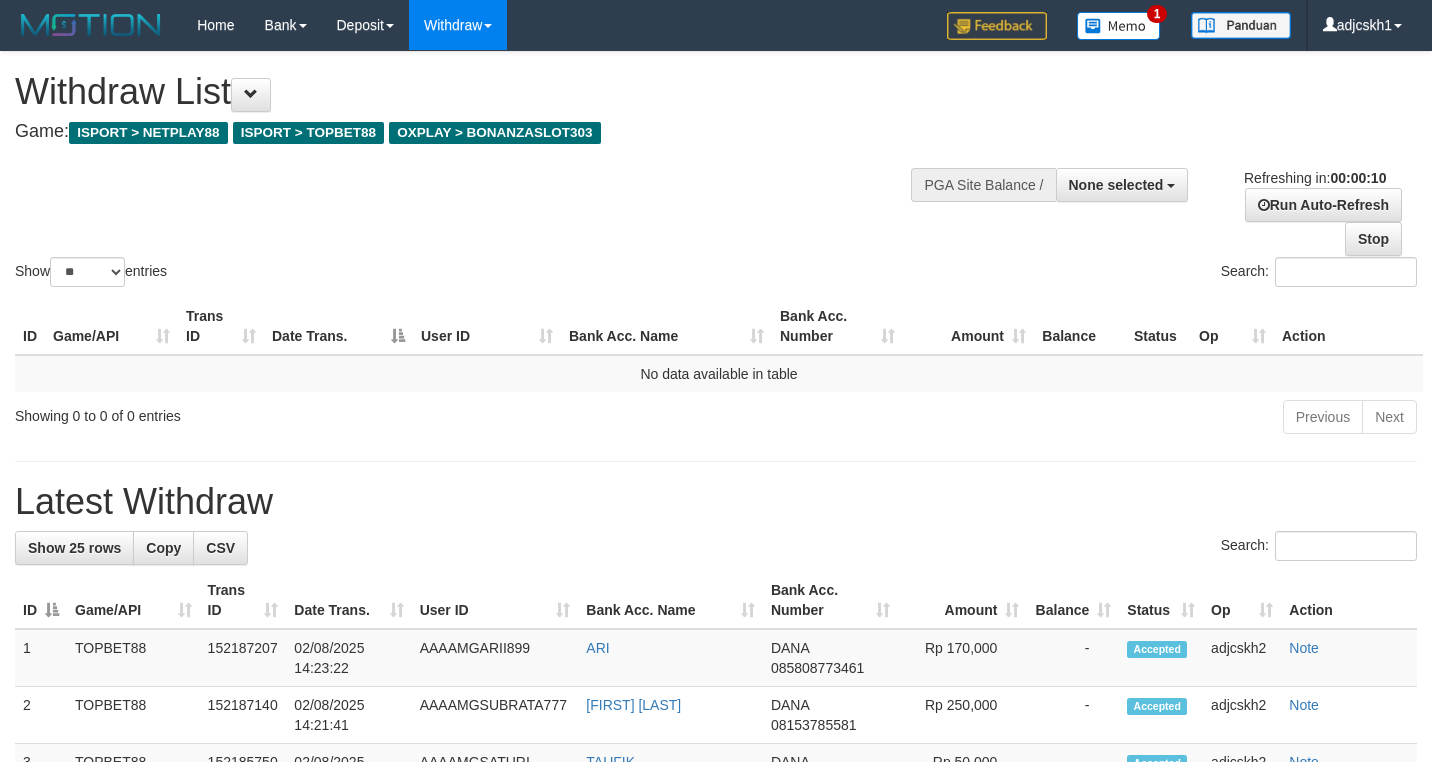 select 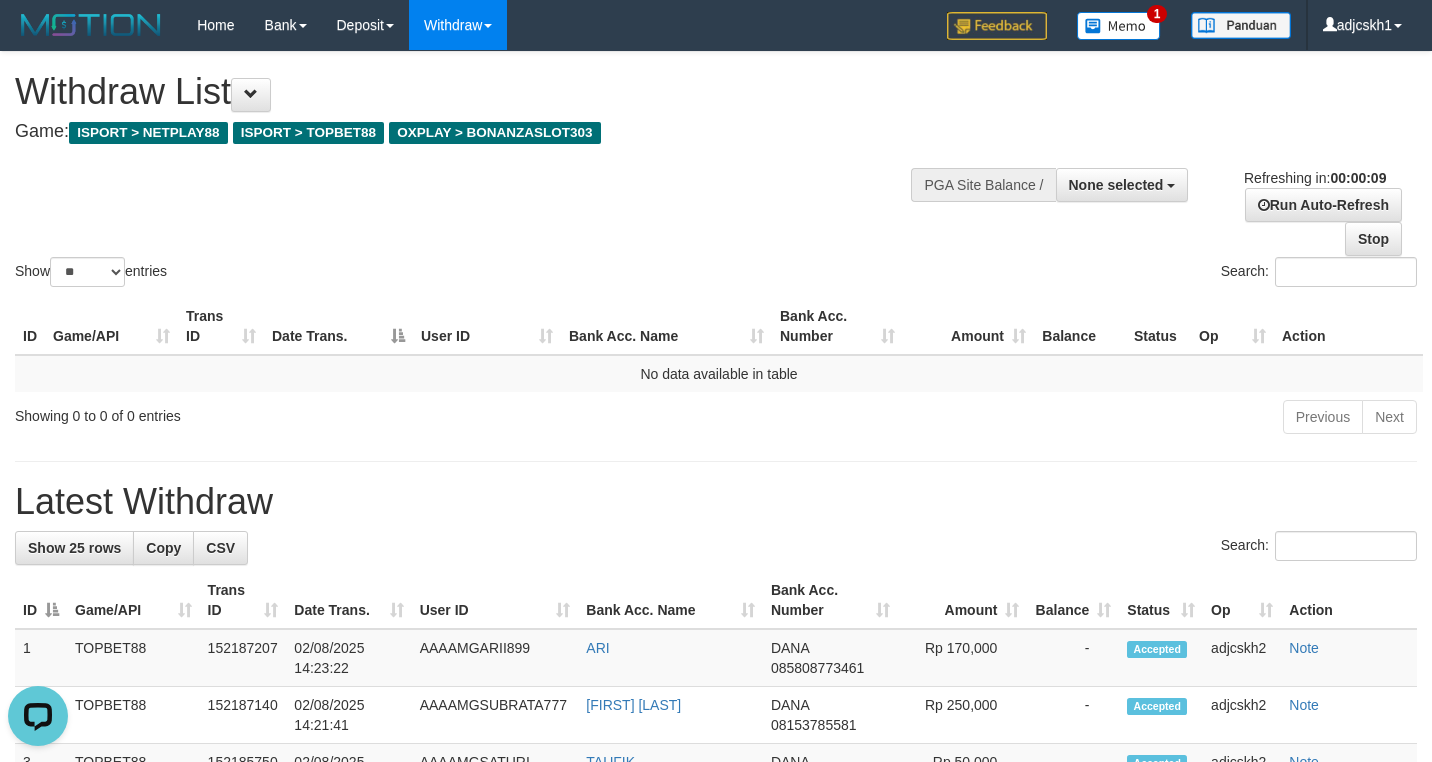 scroll, scrollTop: 0, scrollLeft: 0, axis: both 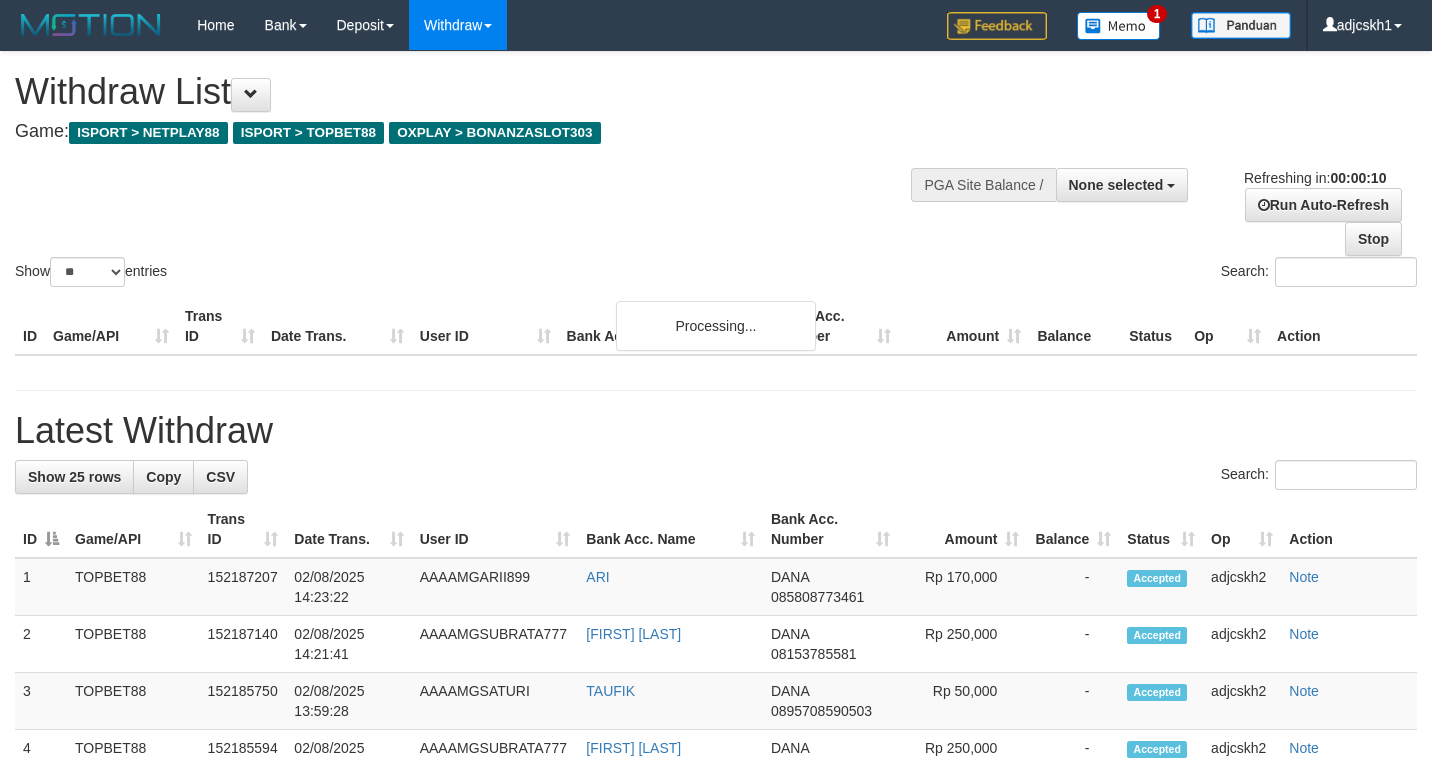 select 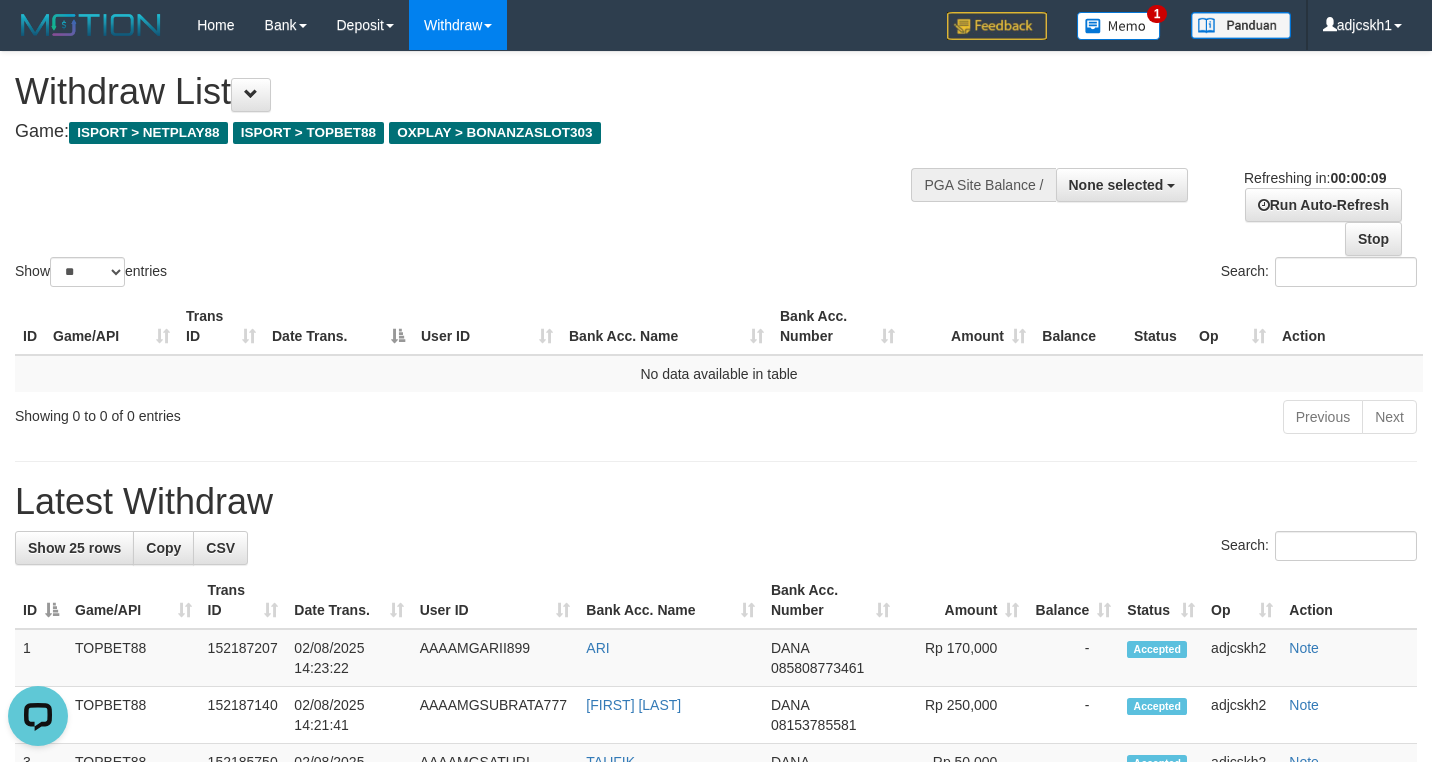 scroll, scrollTop: 0, scrollLeft: 0, axis: both 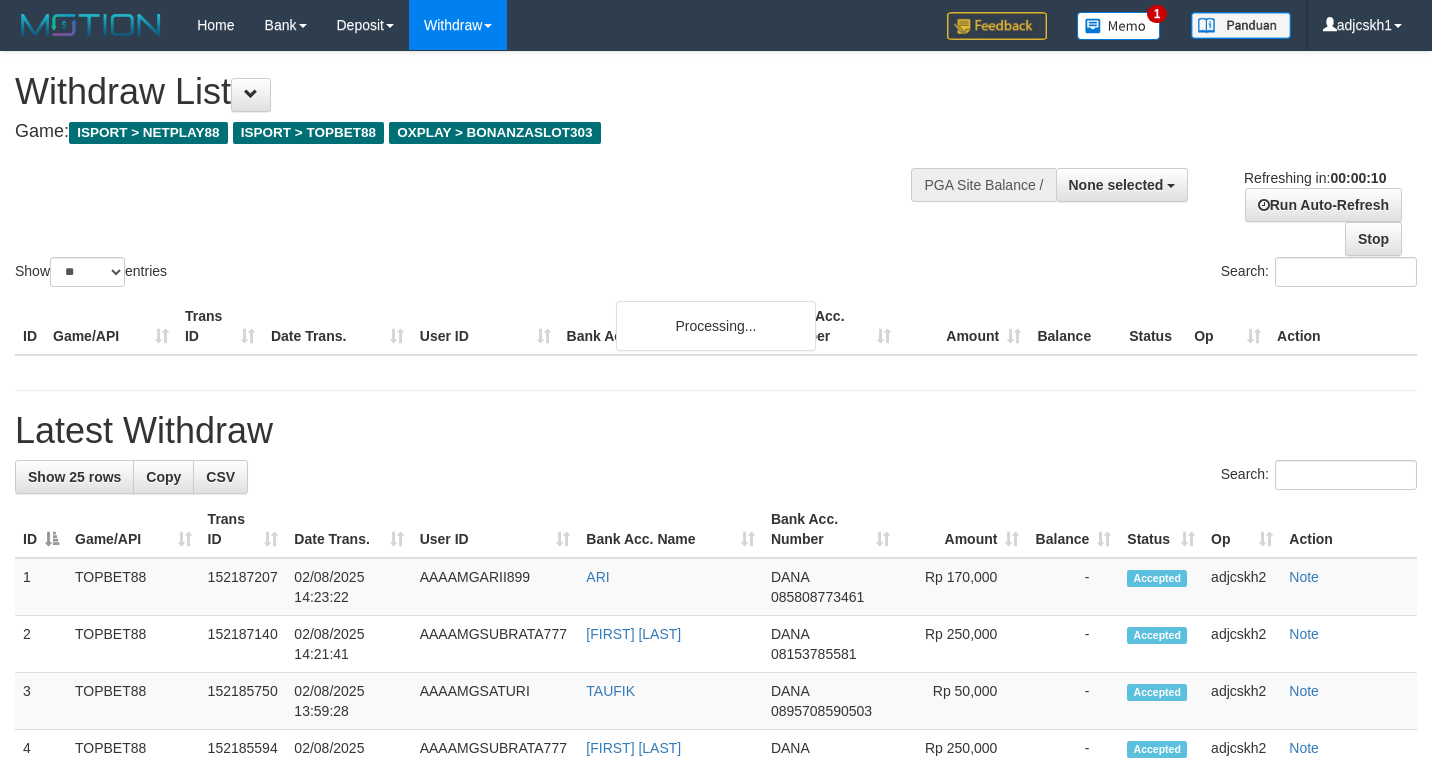 select 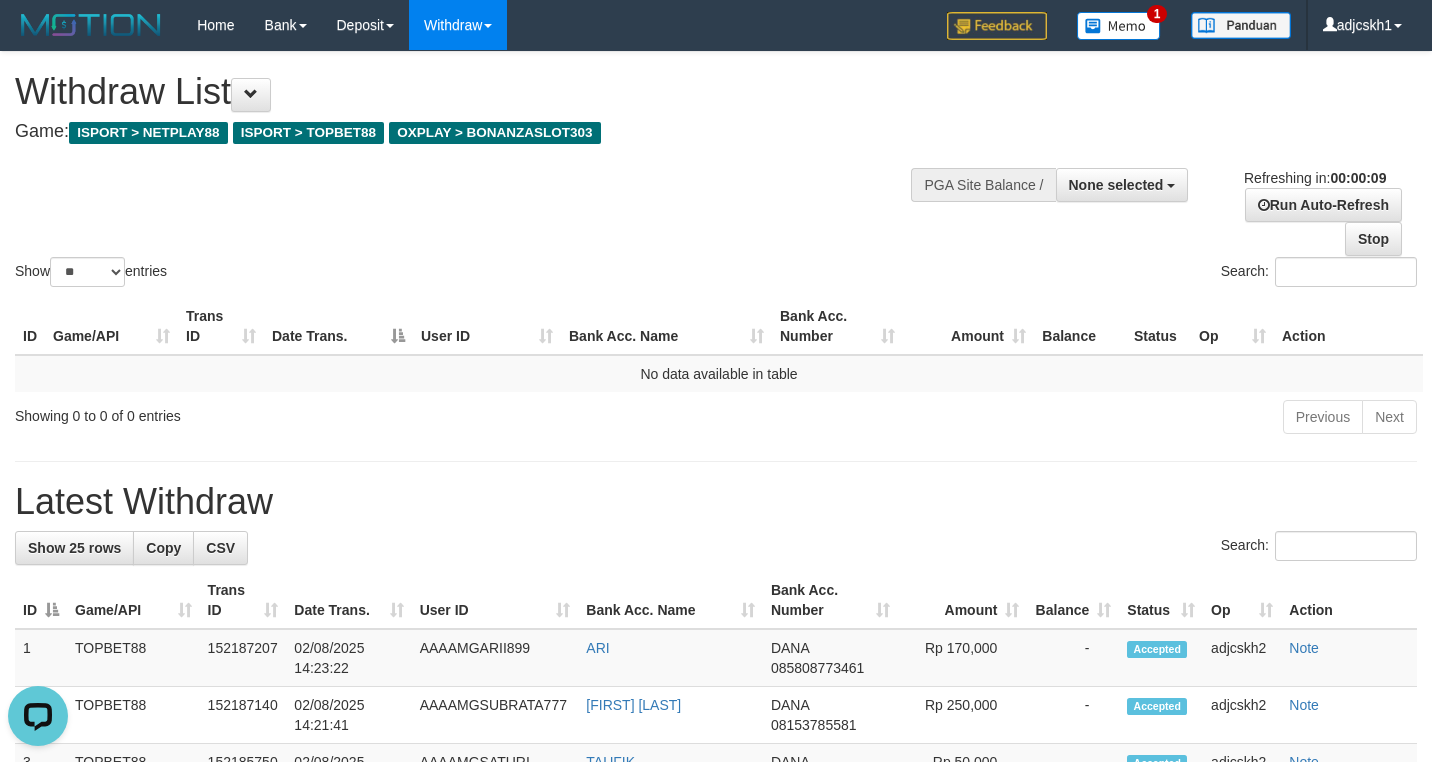 scroll, scrollTop: 0, scrollLeft: 0, axis: both 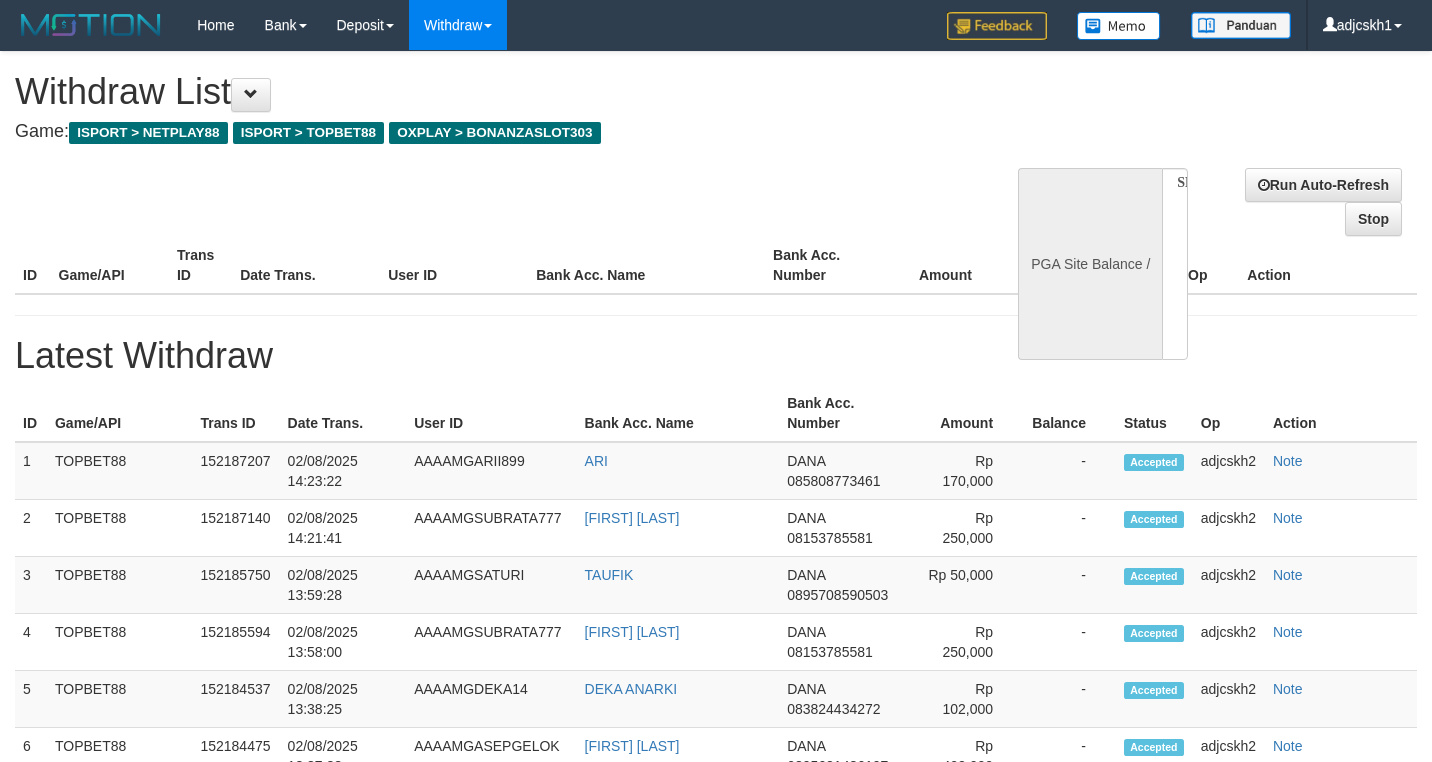 select 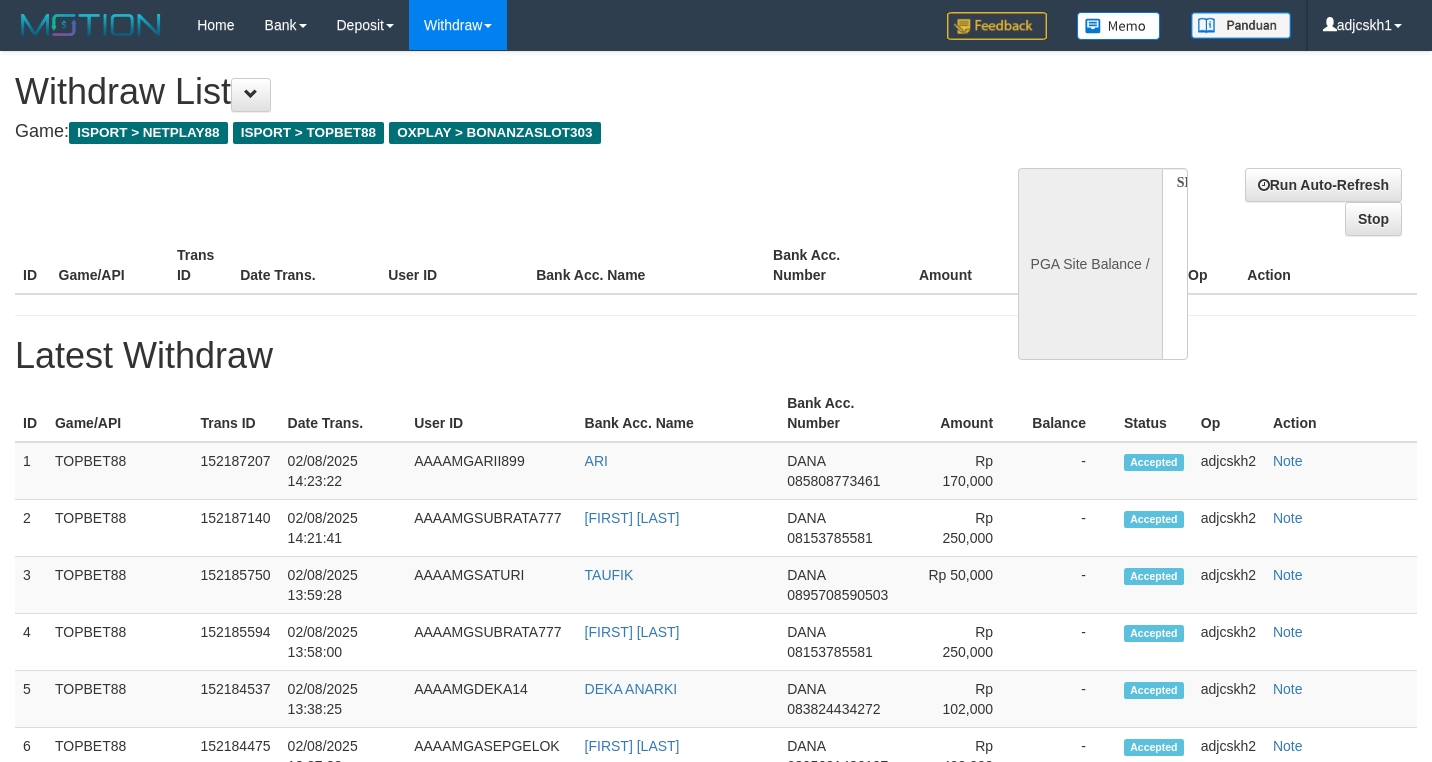 scroll, scrollTop: 0, scrollLeft: 0, axis: both 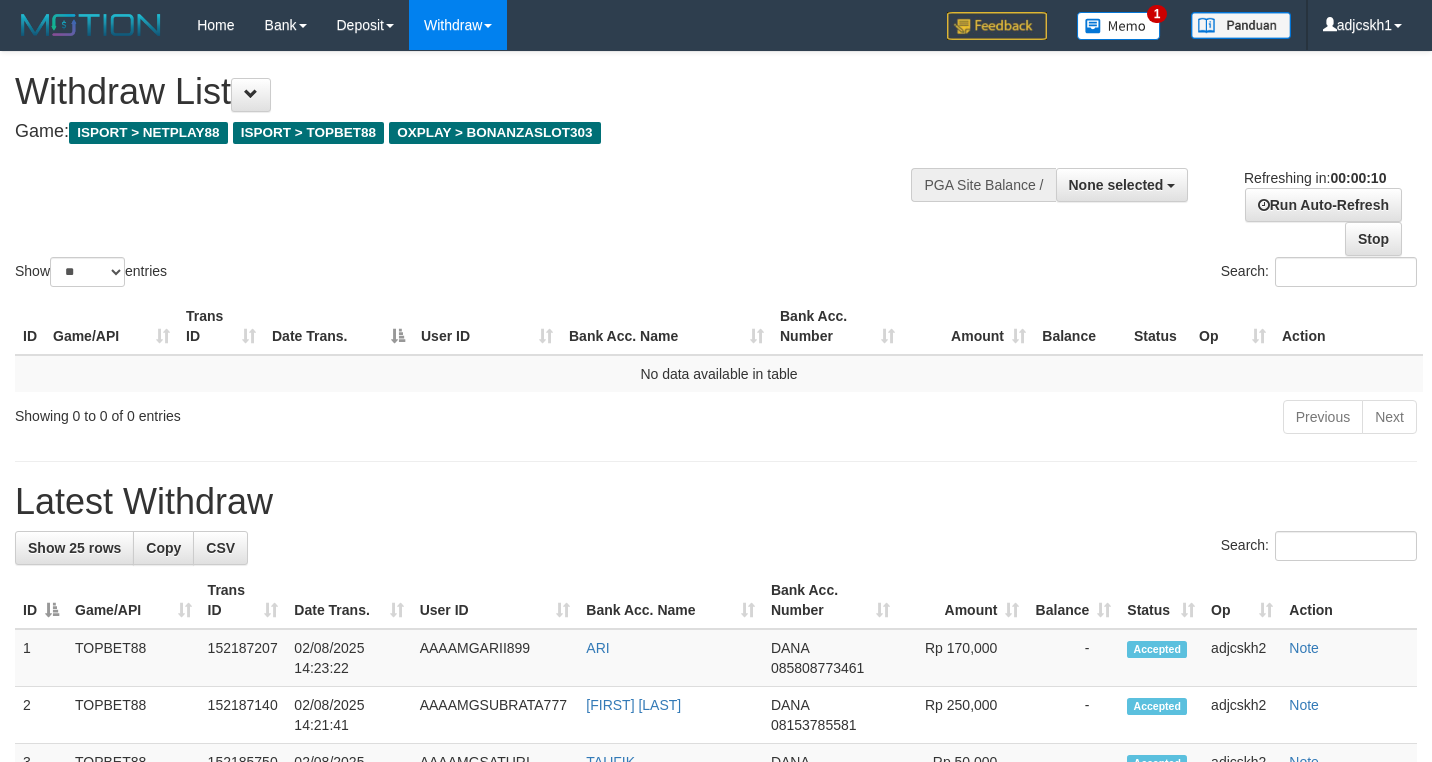select 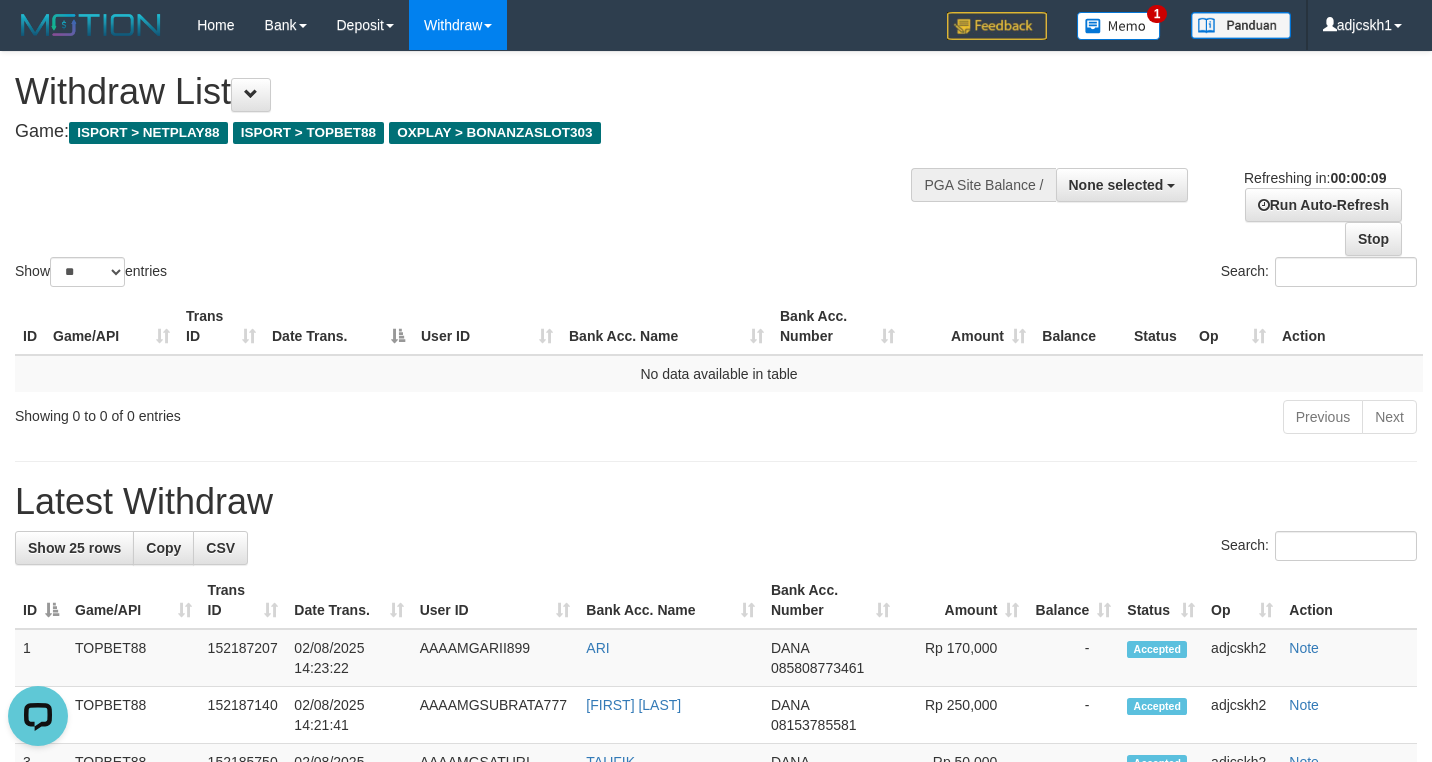 scroll, scrollTop: 0, scrollLeft: 0, axis: both 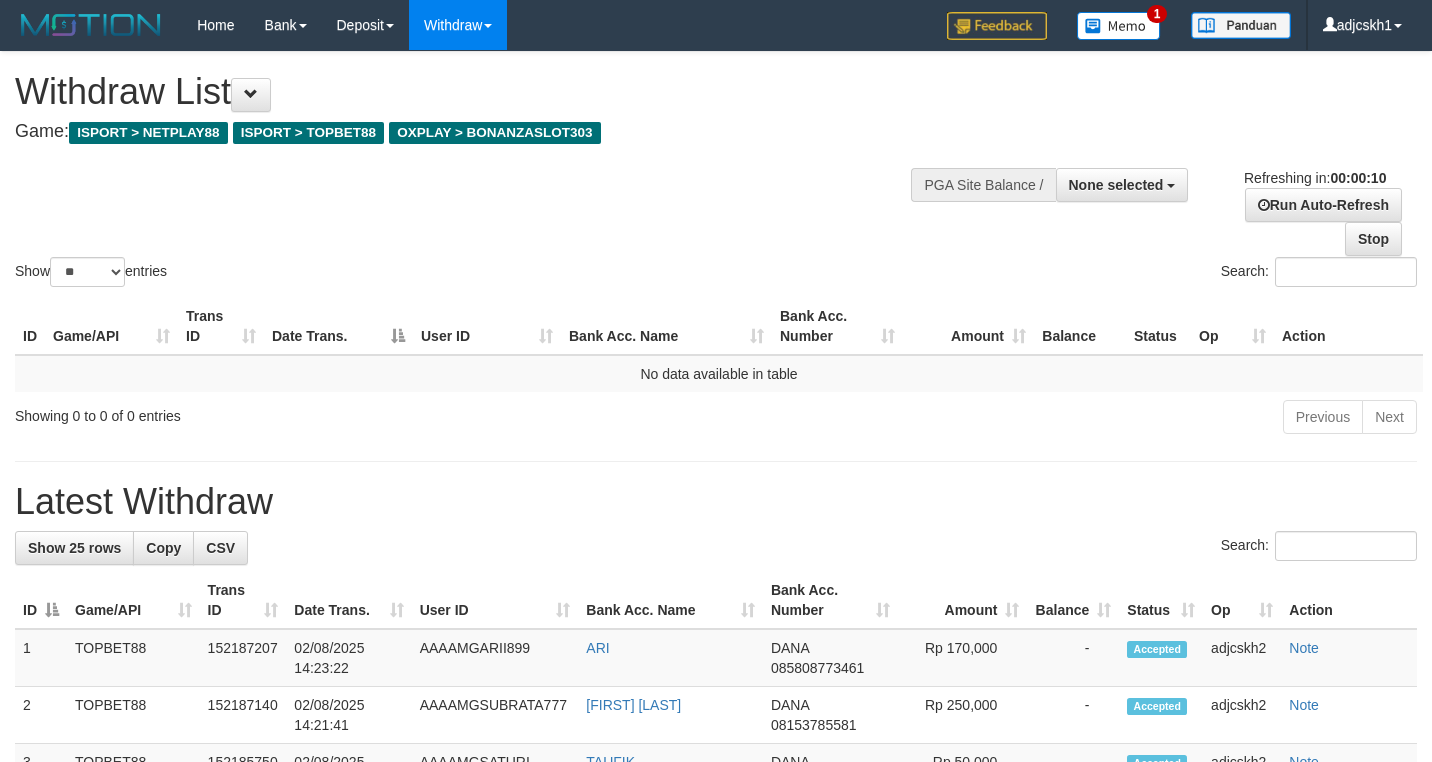 select 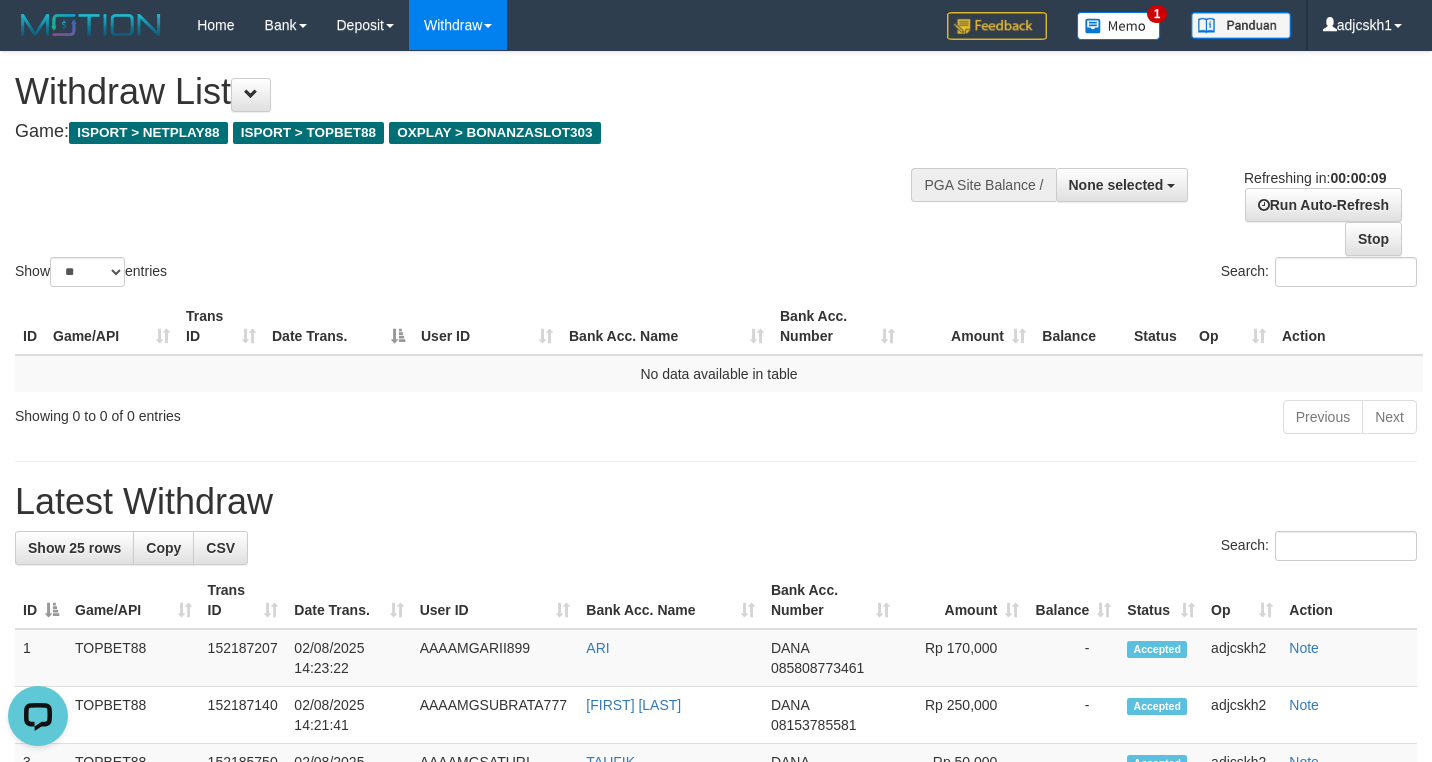scroll, scrollTop: 0, scrollLeft: 0, axis: both 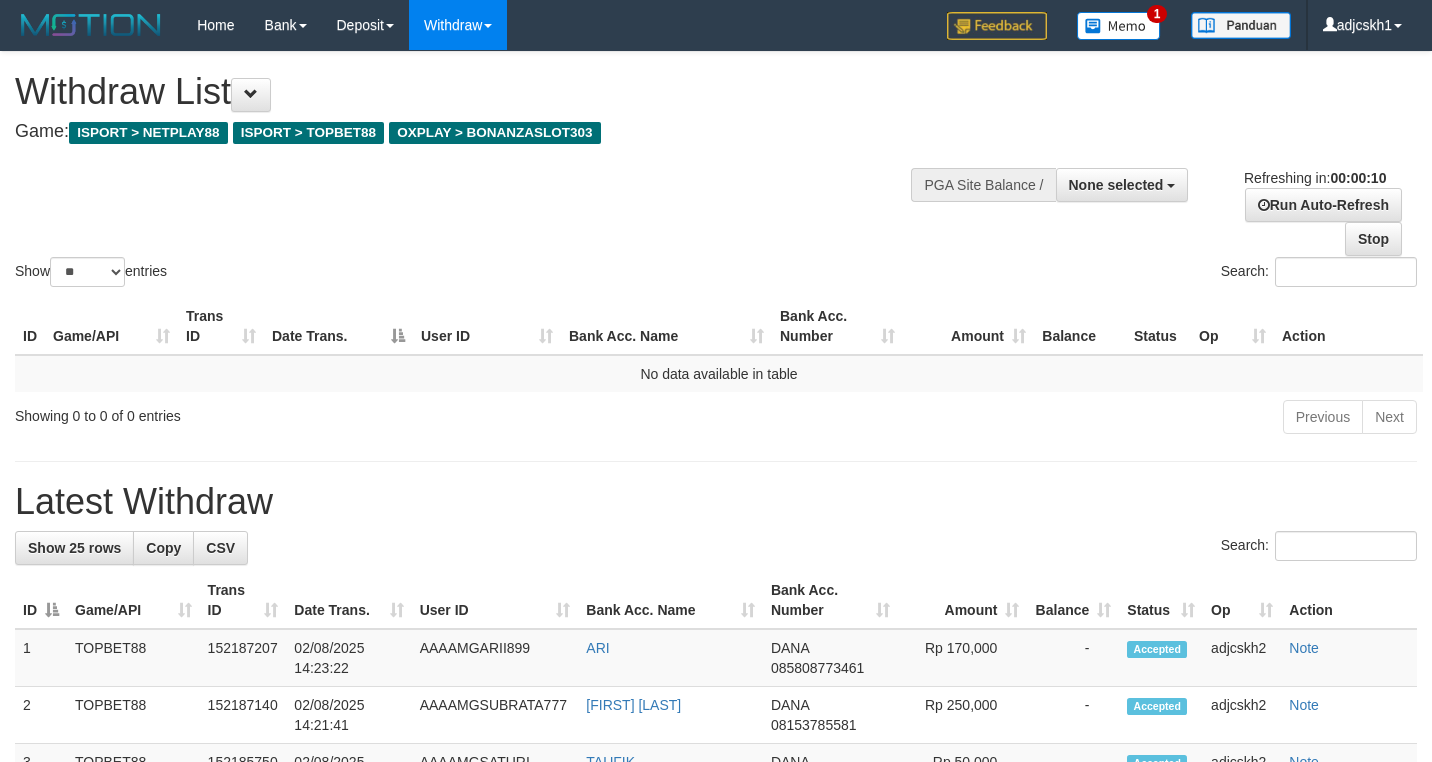 select 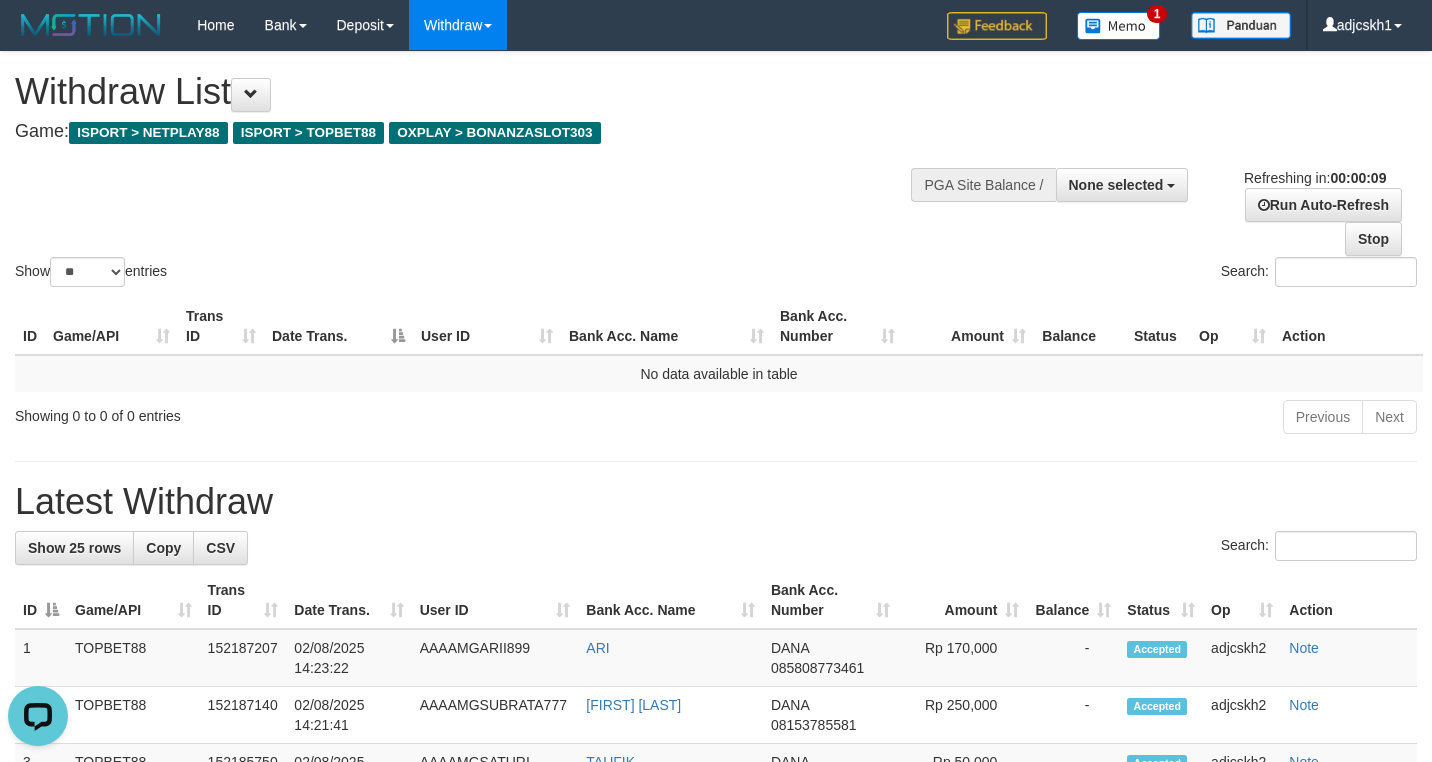scroll, scrollTop: 0, scrollLeft: 0, axis: both 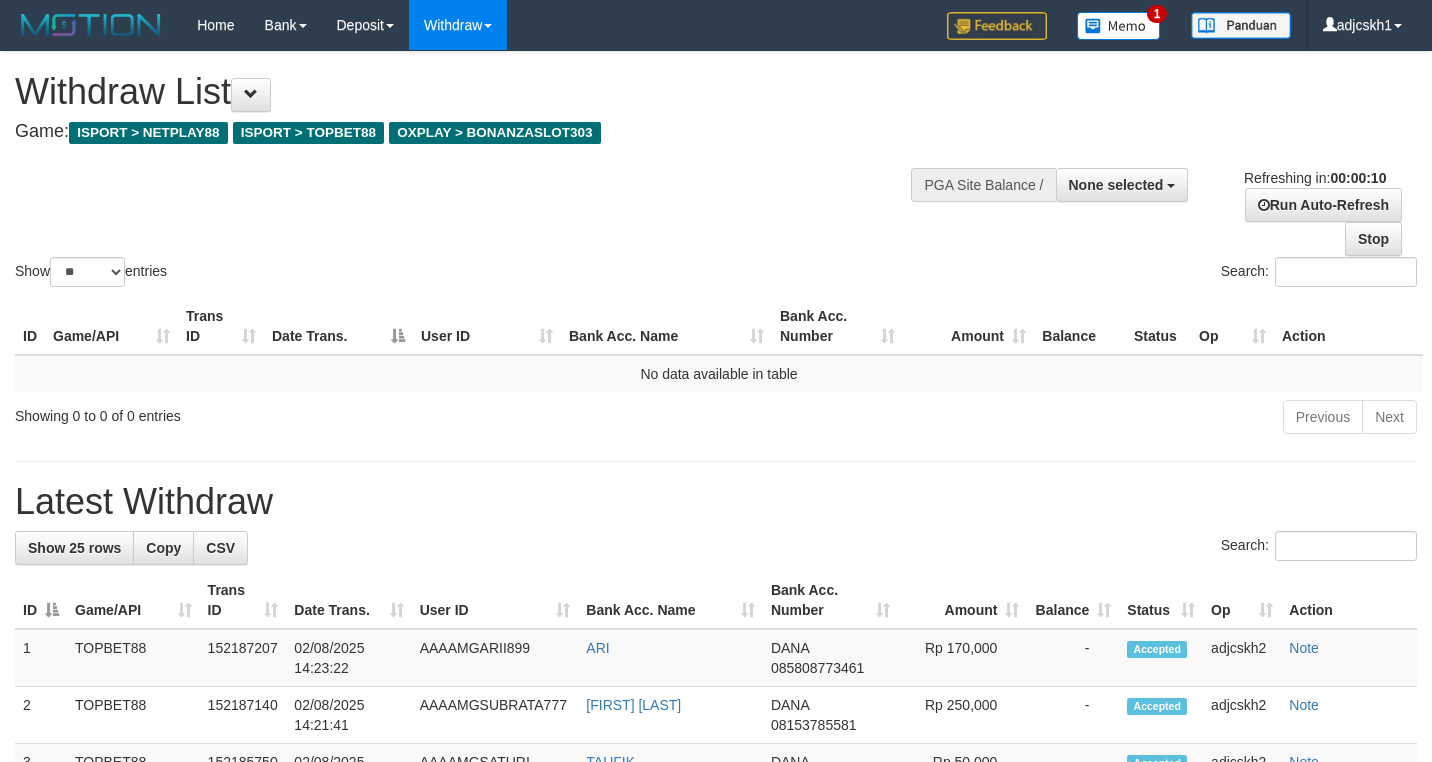 select 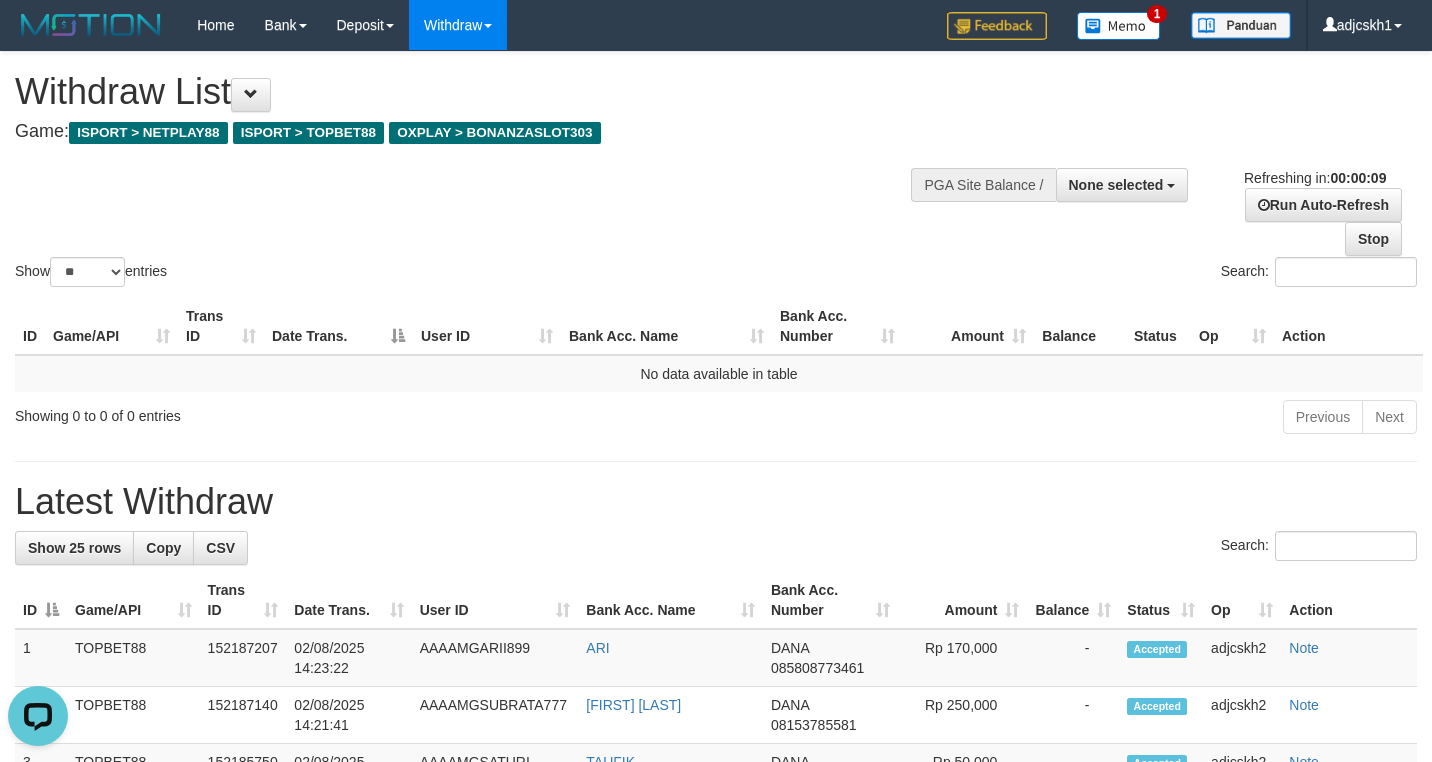 scroll, scrollTop: 0, scrollLeft: 0, axis: both 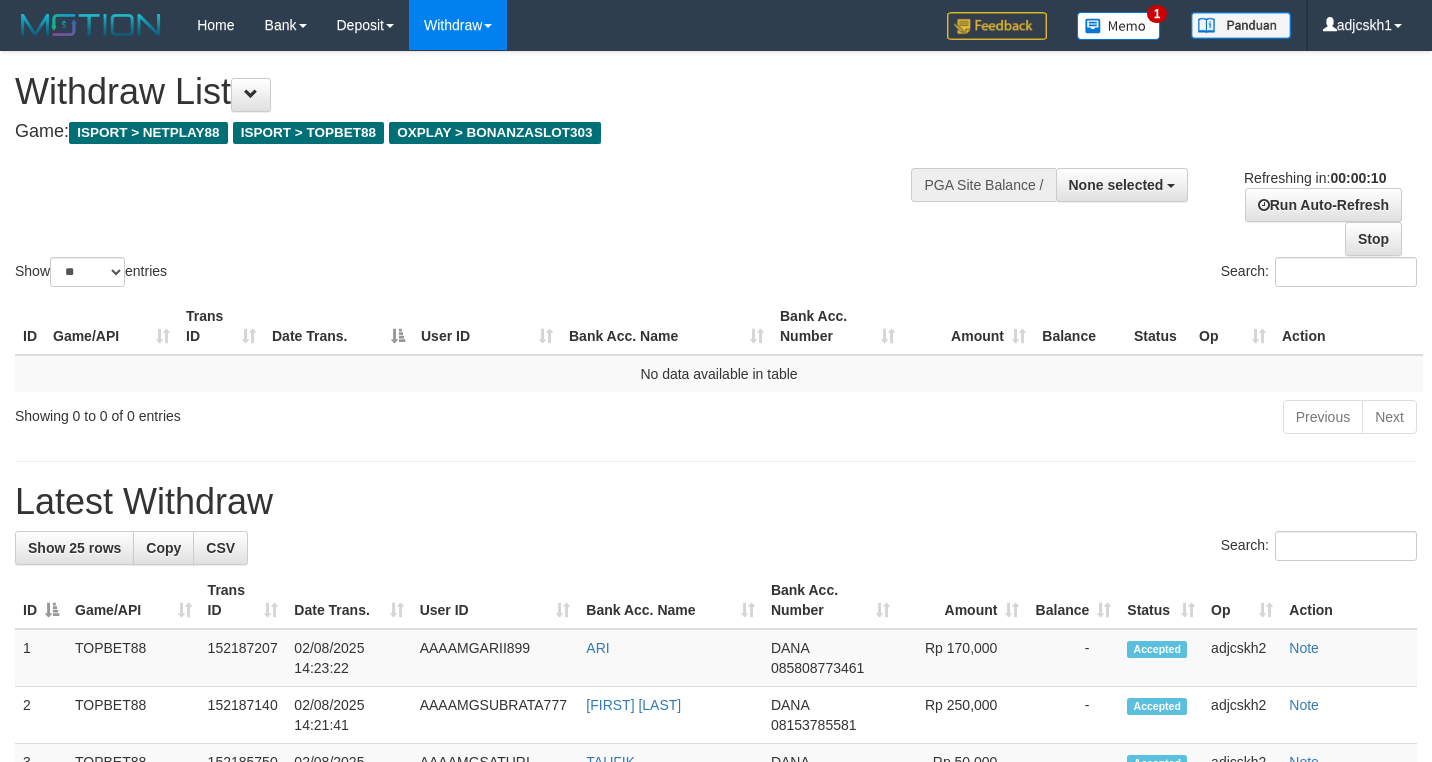 select 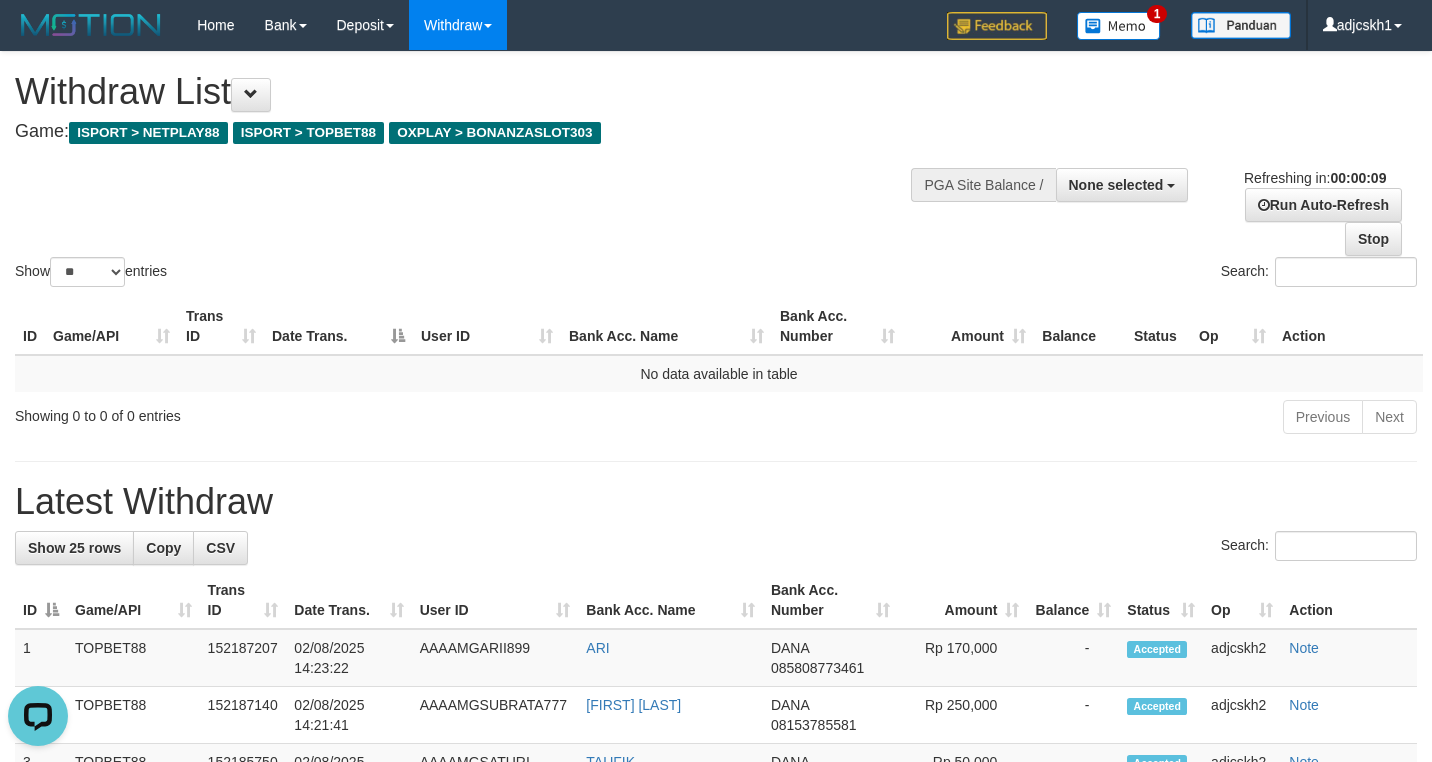 scroll, scrollTop: 0, scrollLeft: 0, axis: both 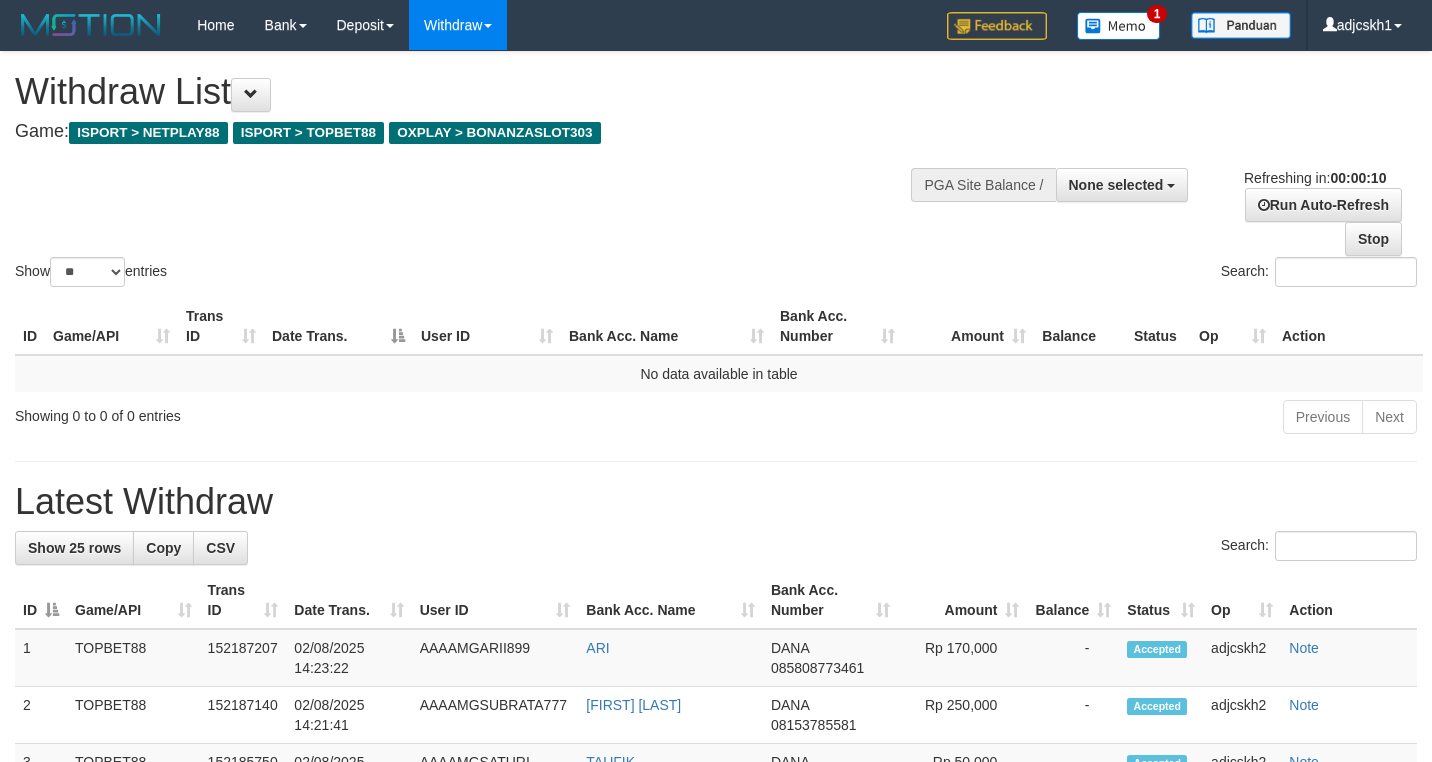 select 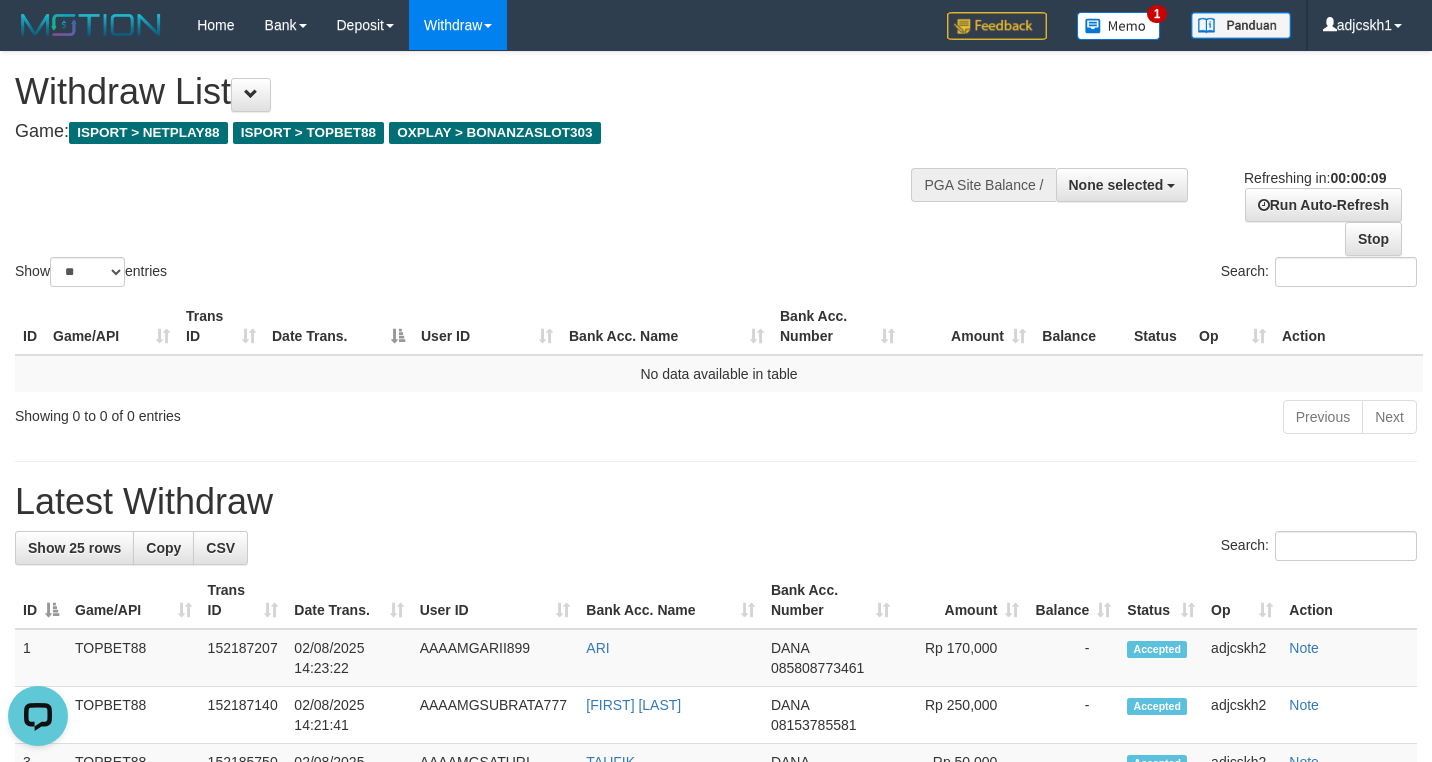 scroll, scrollTop: 0, scrollLeft: 0, axis: both 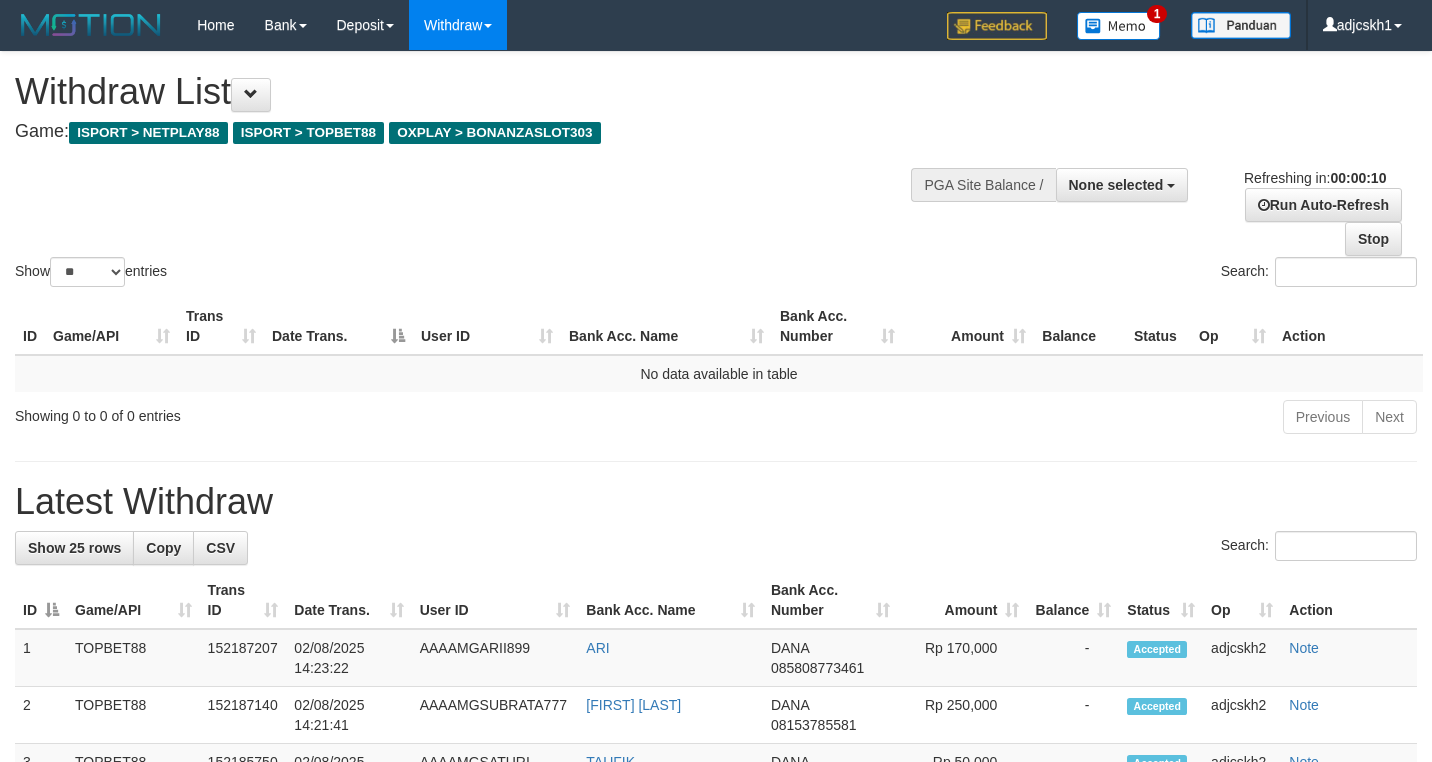 select 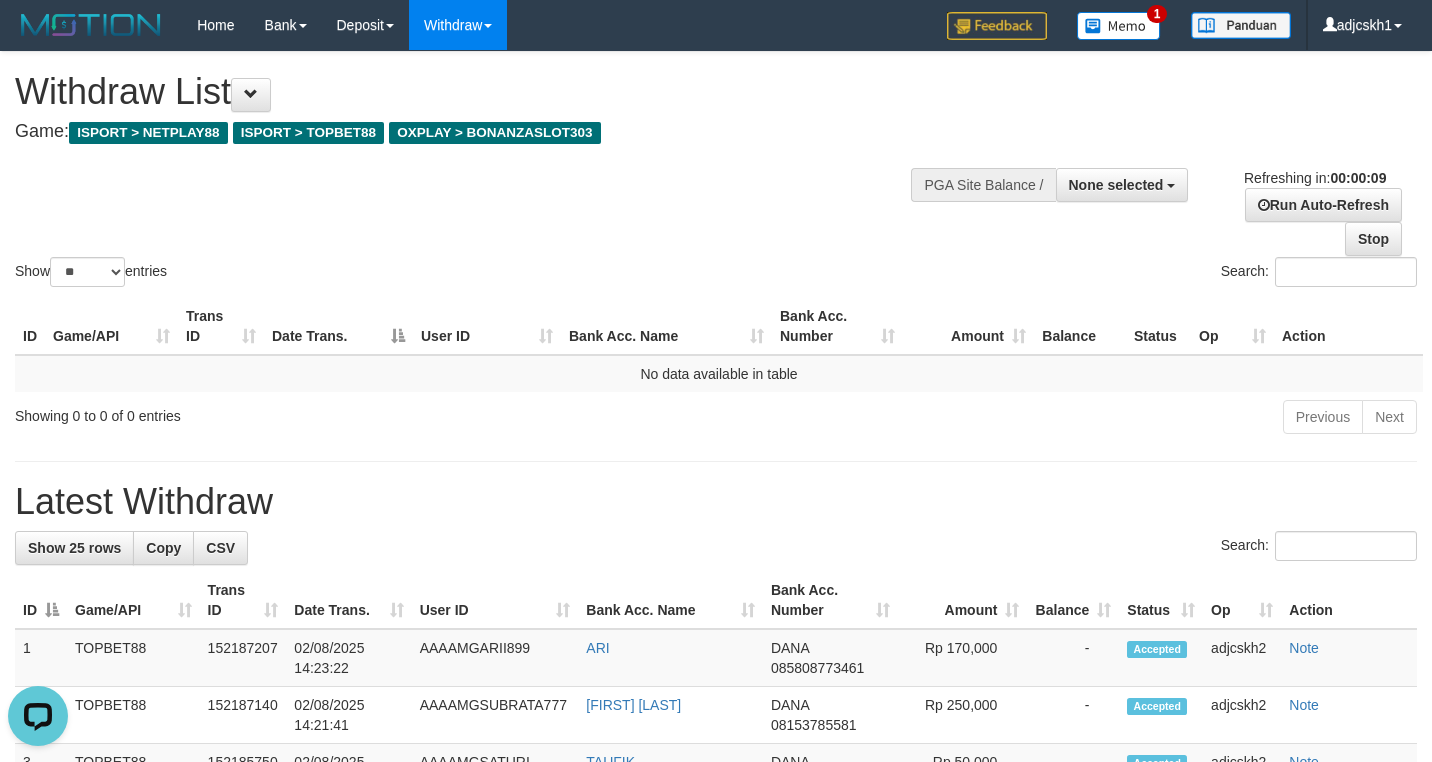 scroll, scrollTop: 0, scrollLeft: 0, axis: both 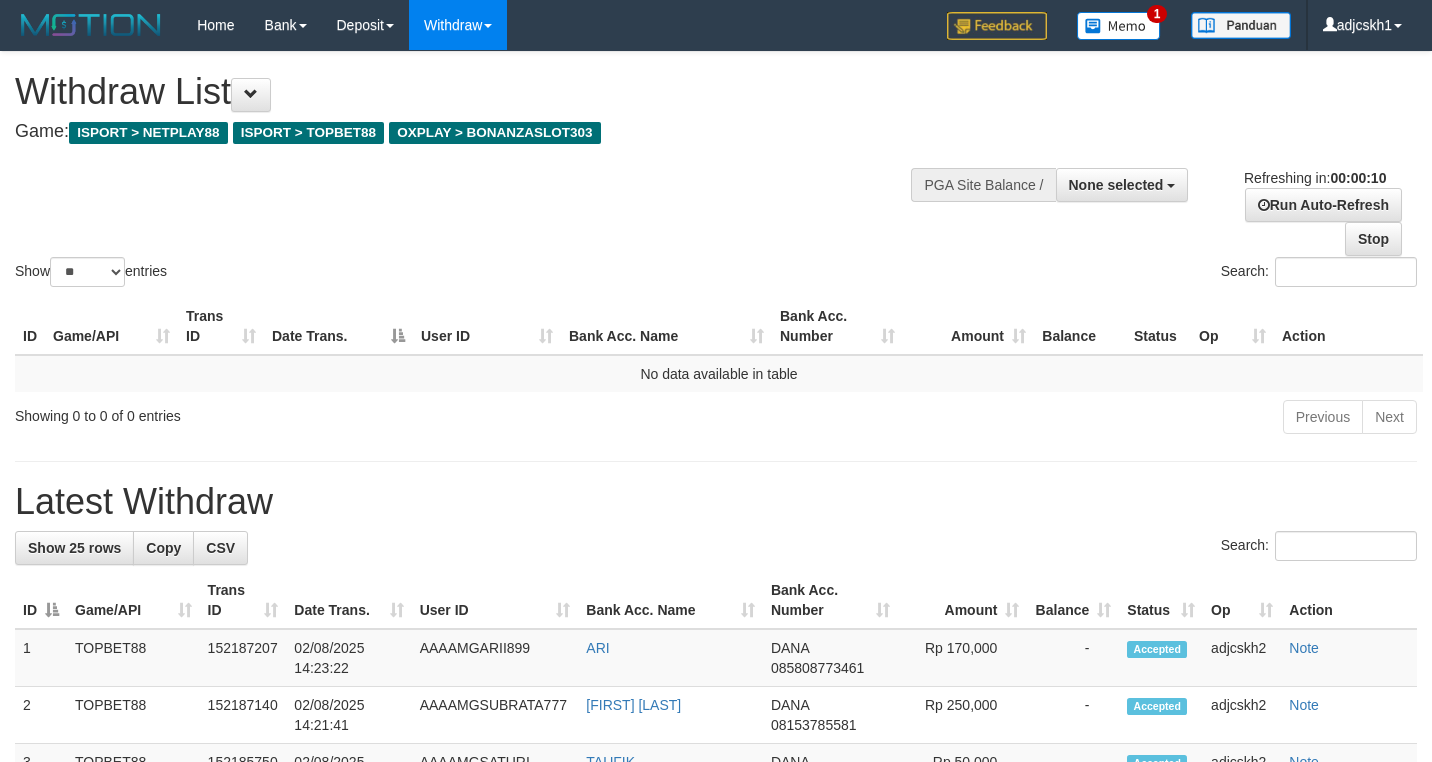 select 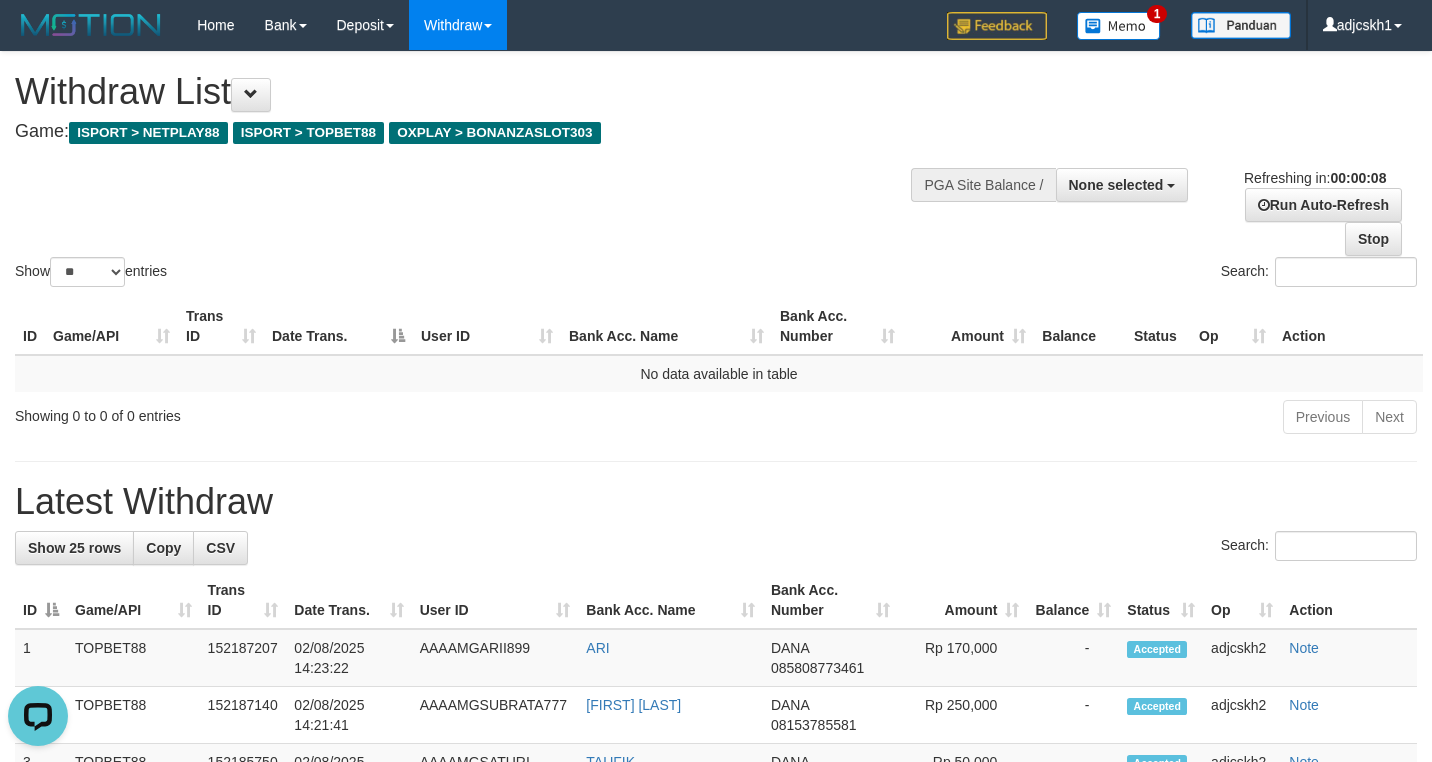 scroll, scrollTop: 0, scrollLeft: 0, axis: both 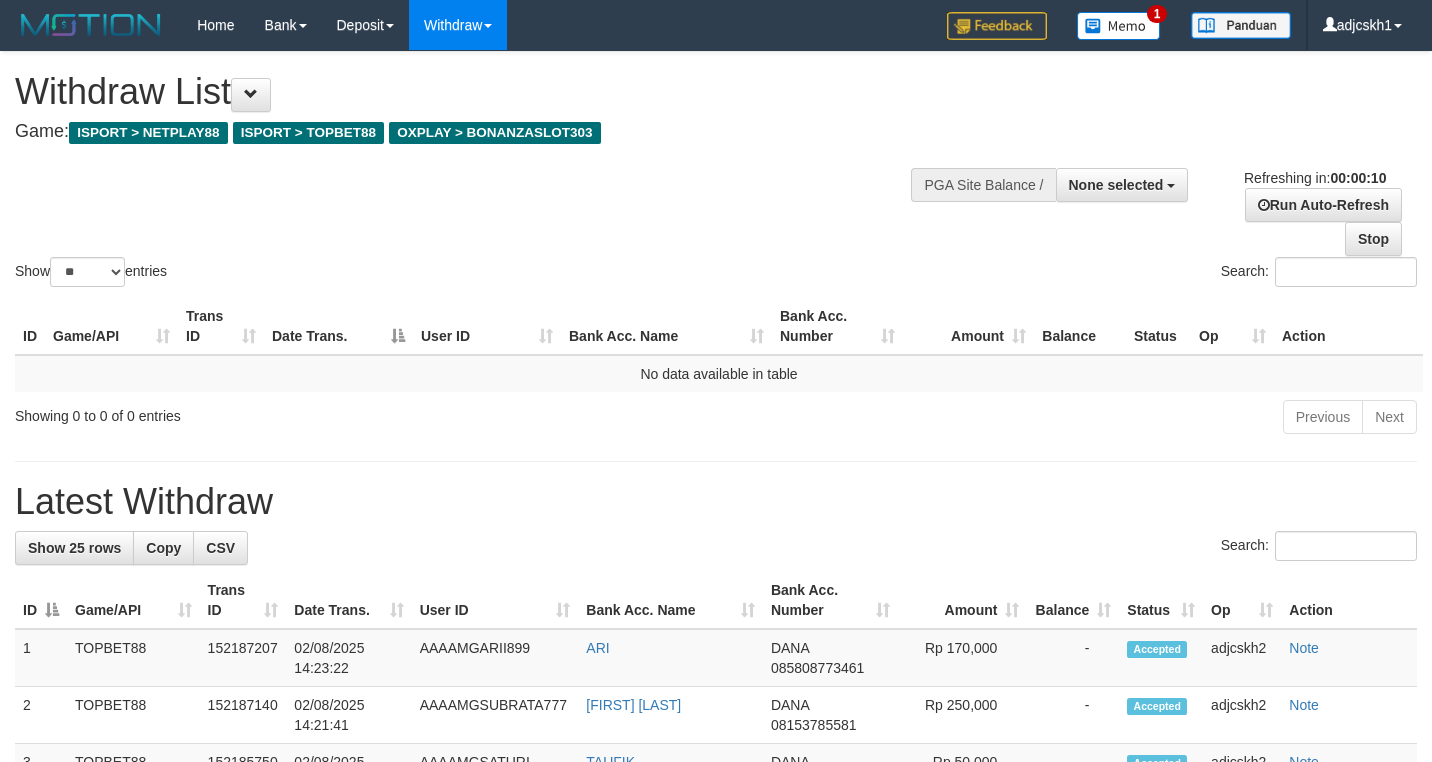 select 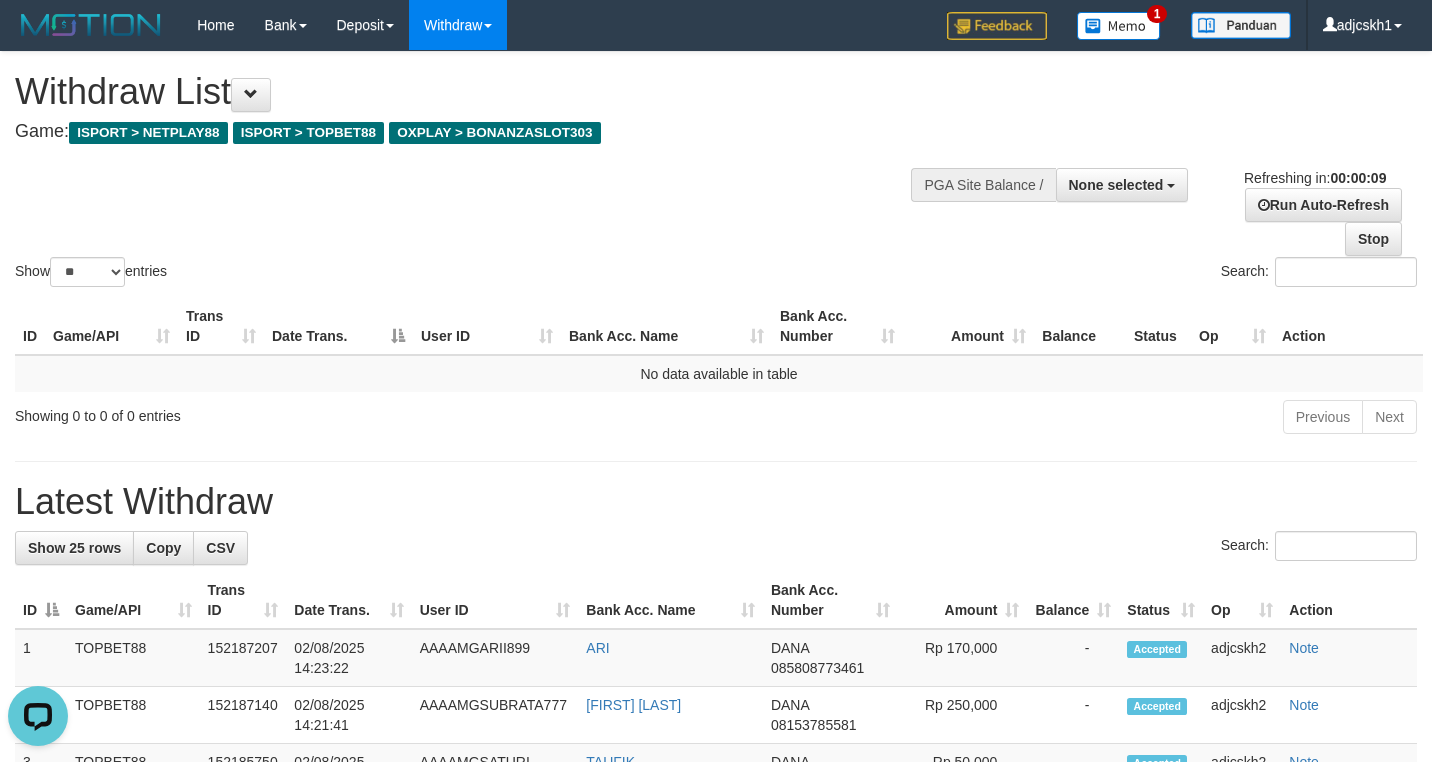 scroll, scrollTop: 0, scrollLeft: 0, axis: both 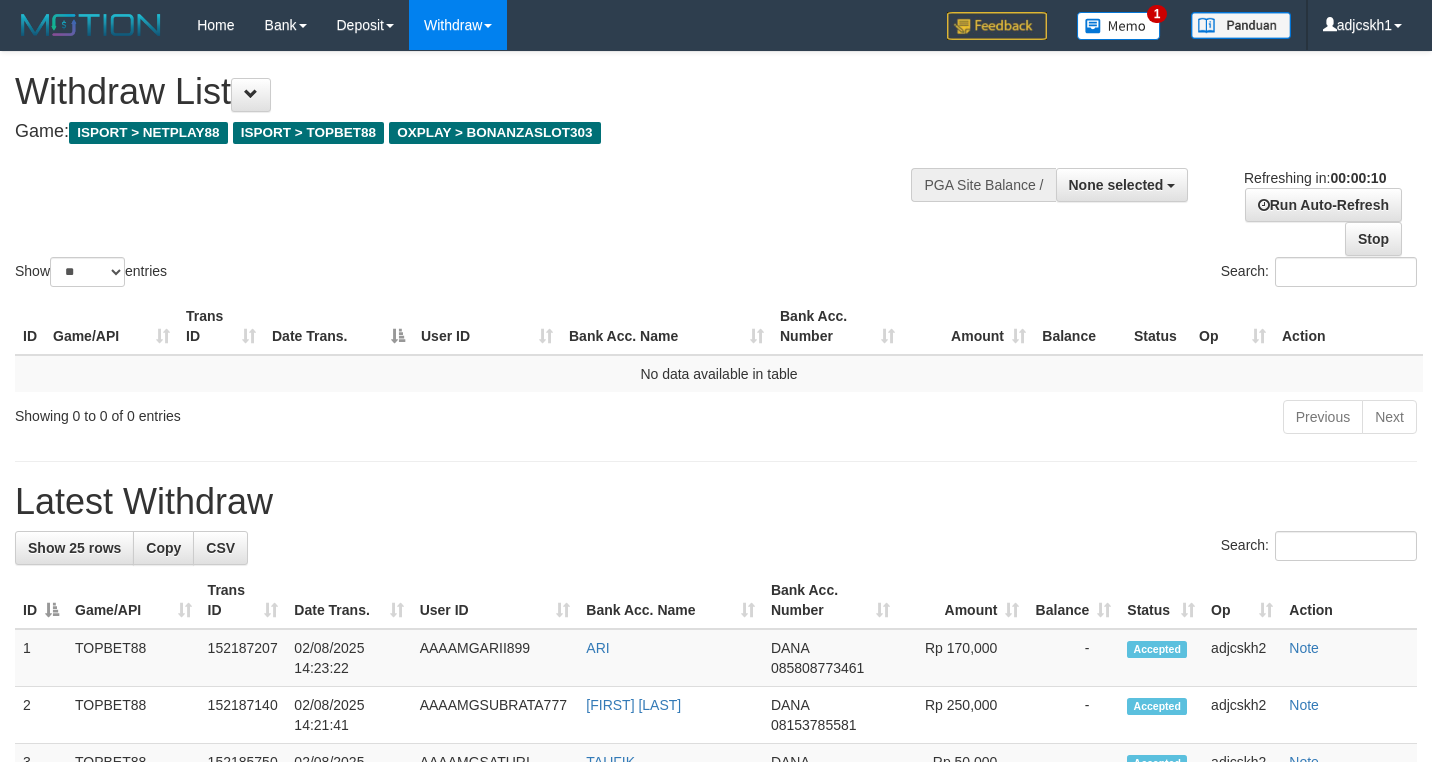 select 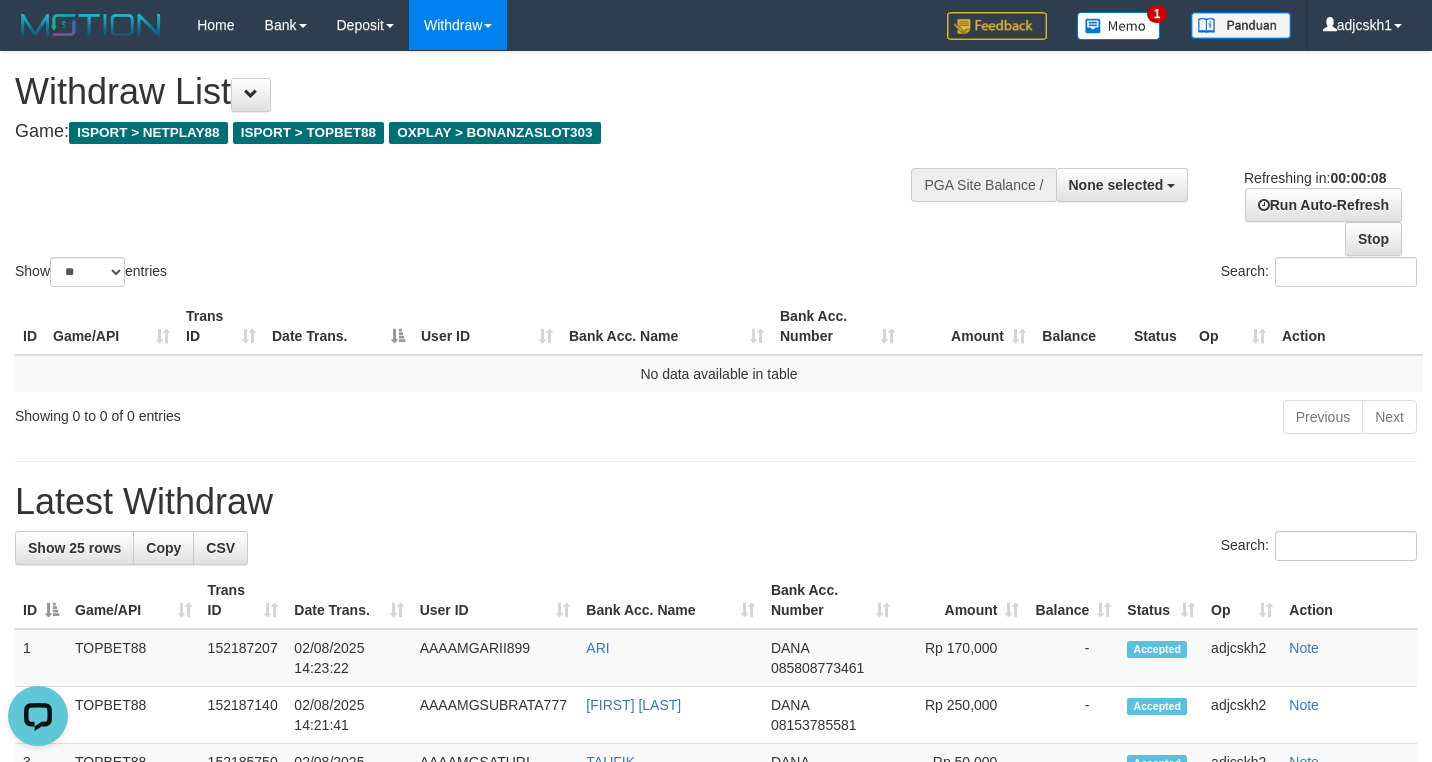 scroll, scrollTop: 0, scrollLeft: 0, axis: both 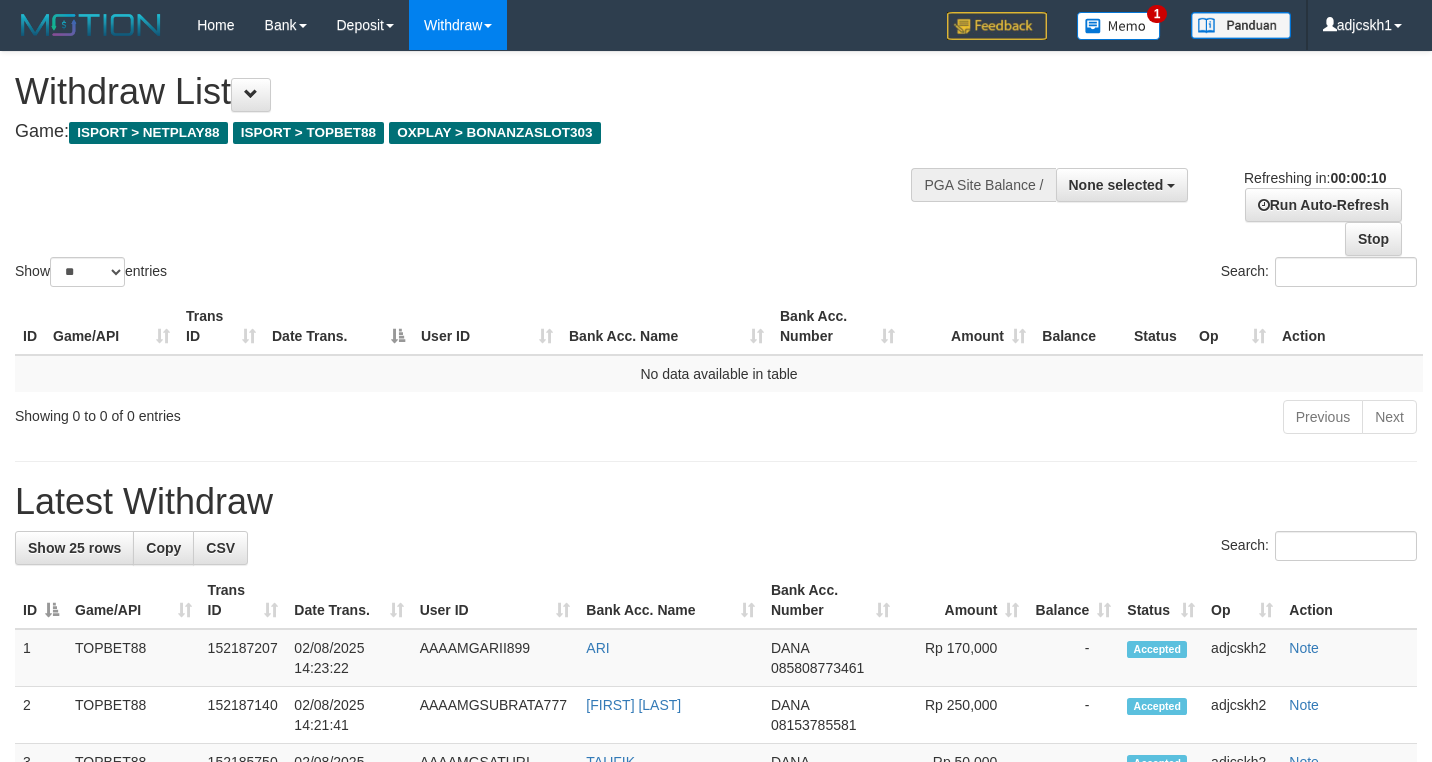 select 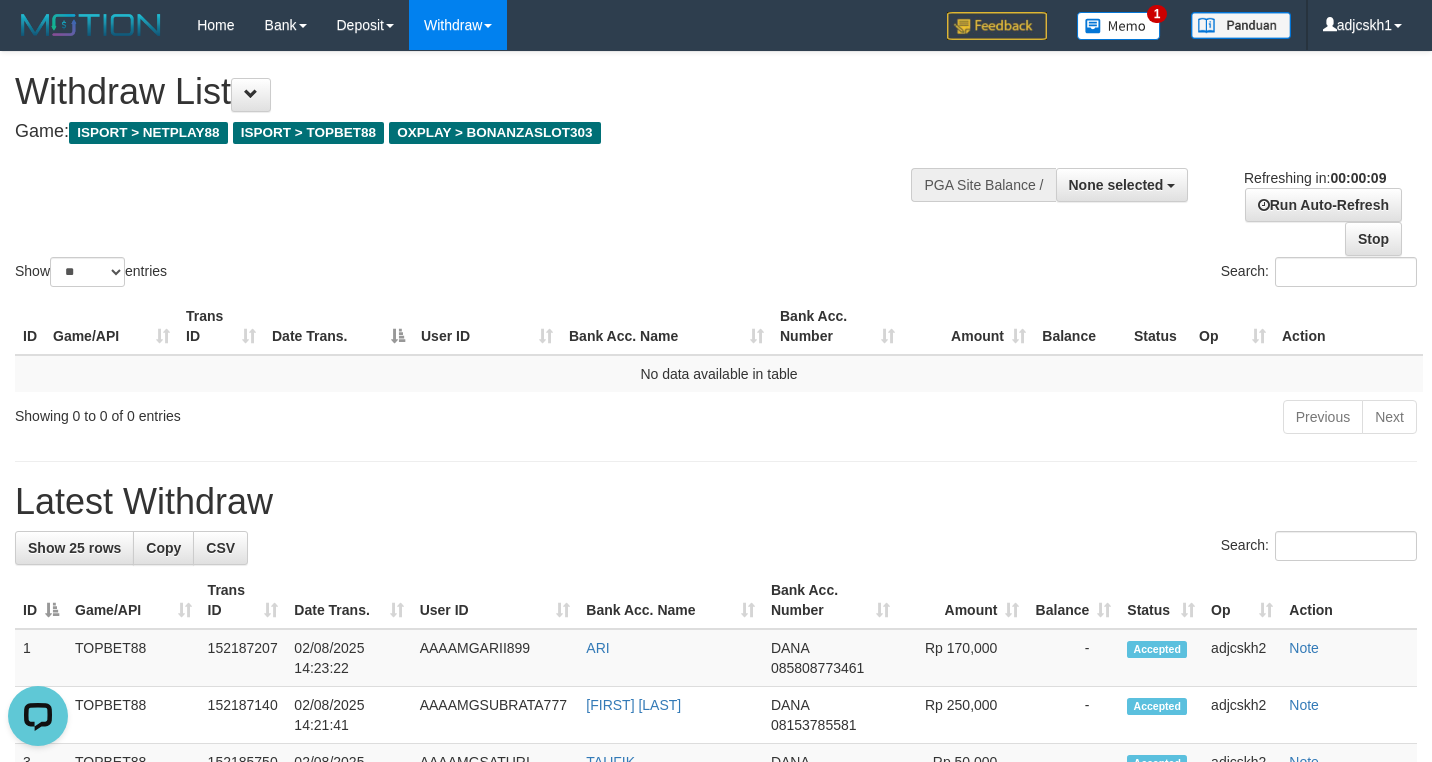 scroll, scrollTop: 0, scrollLeft: 0, axis: both 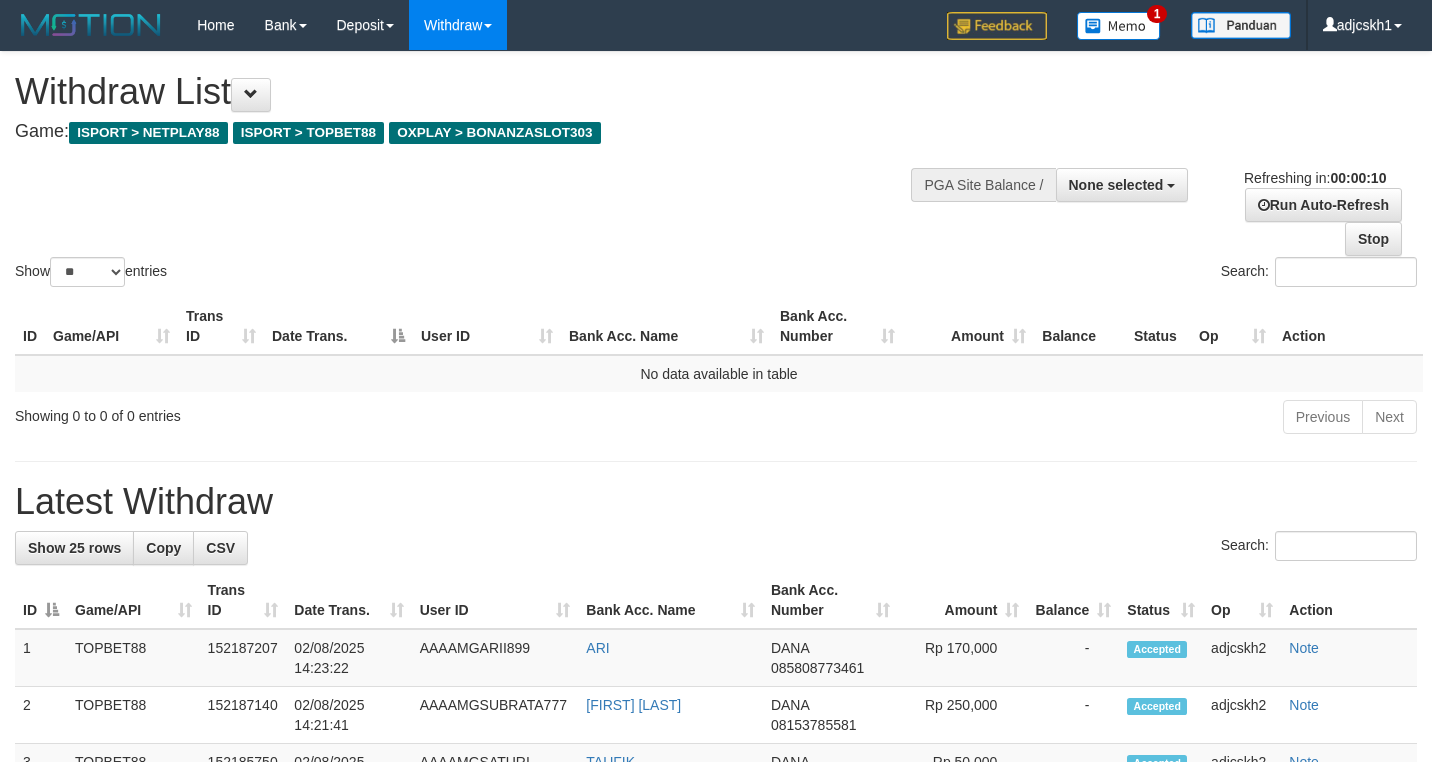 select 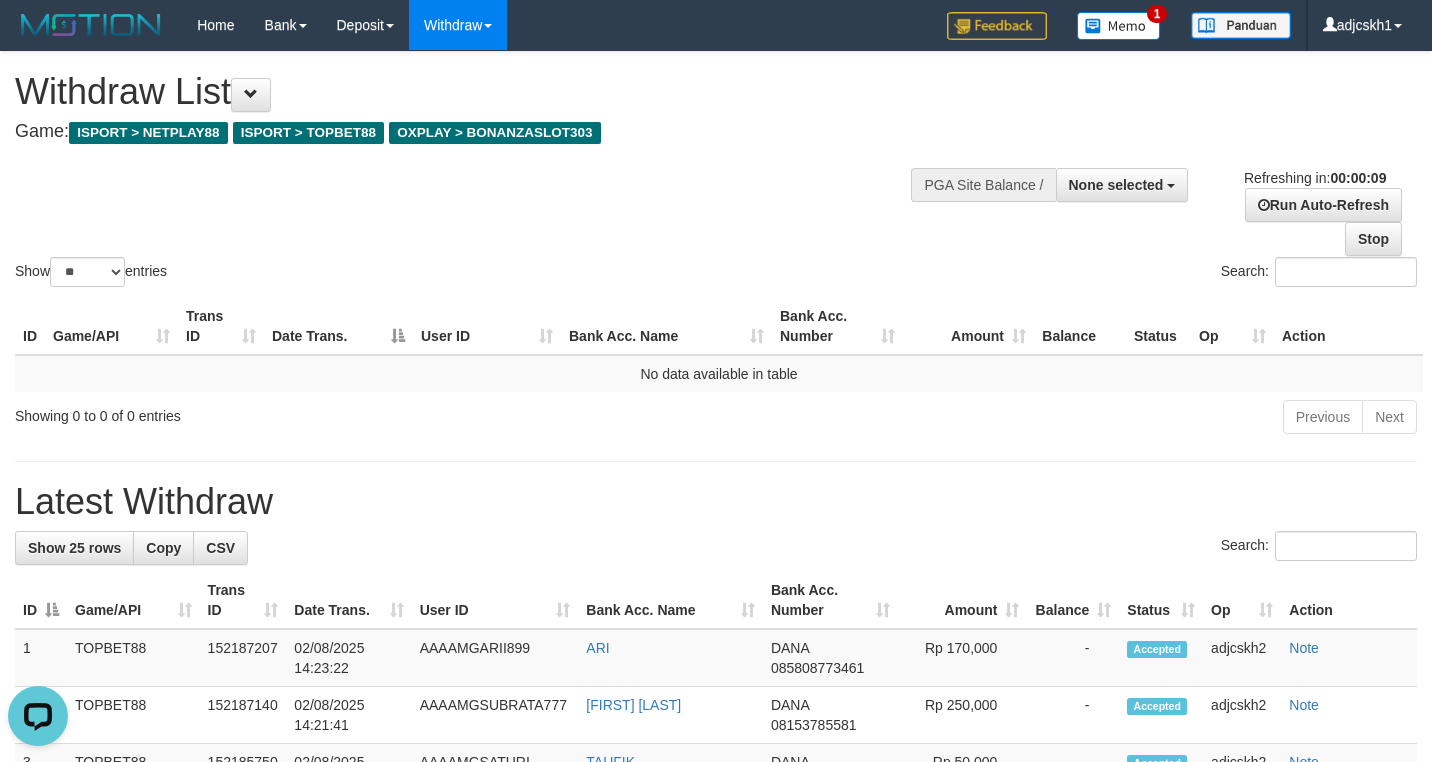 scroll, scrollTop: 0, scrollLeft: 0, axis: both 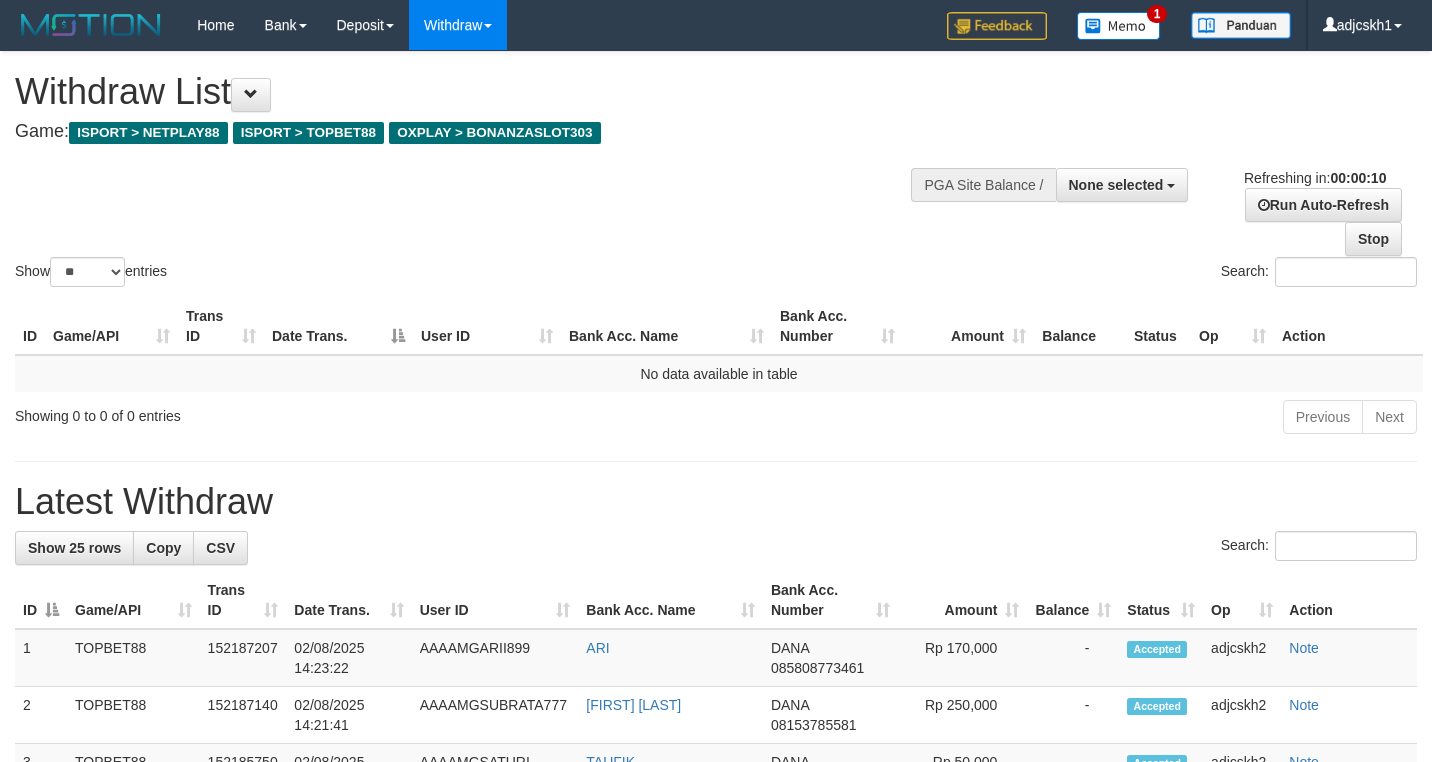 select 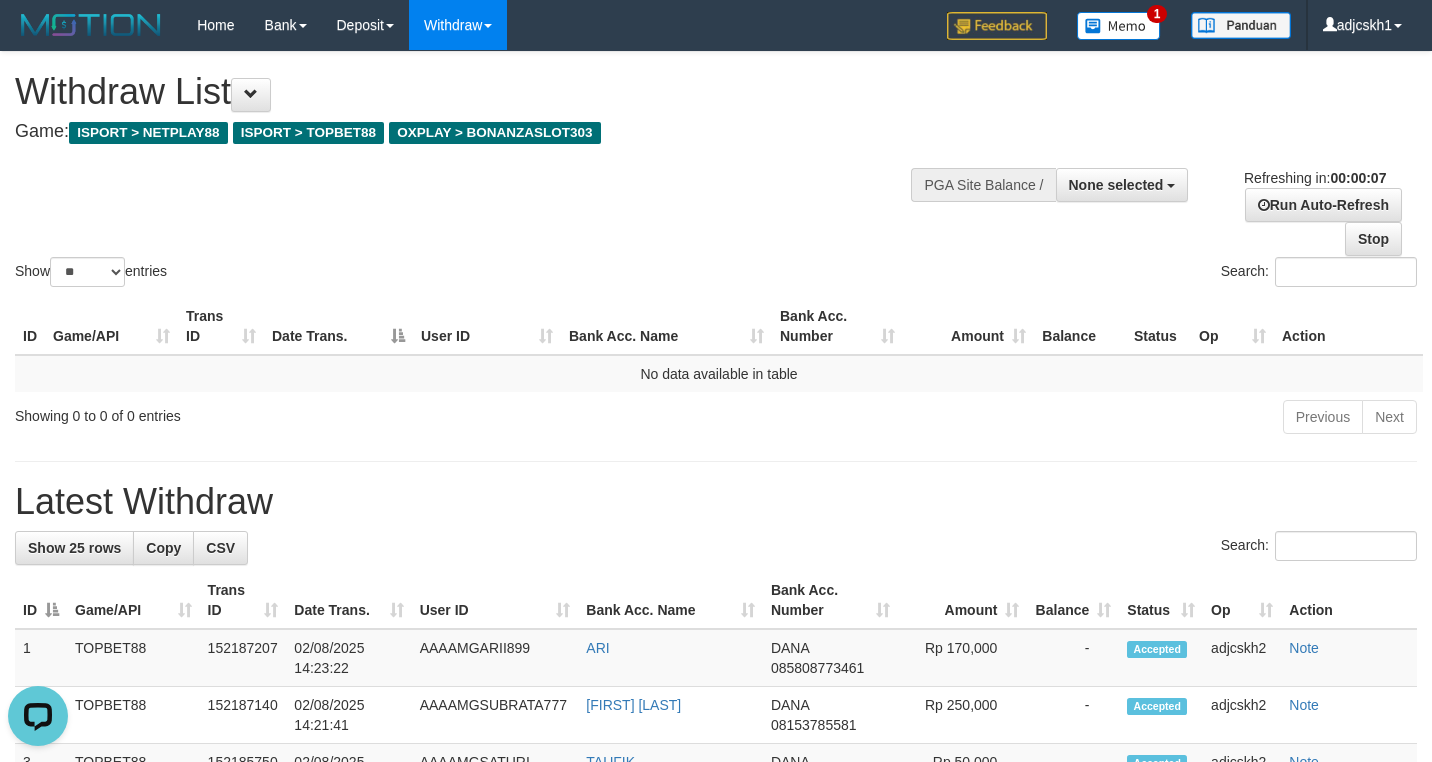 scroll, scrollTop: 0, scrollLeft: 0, axis: both 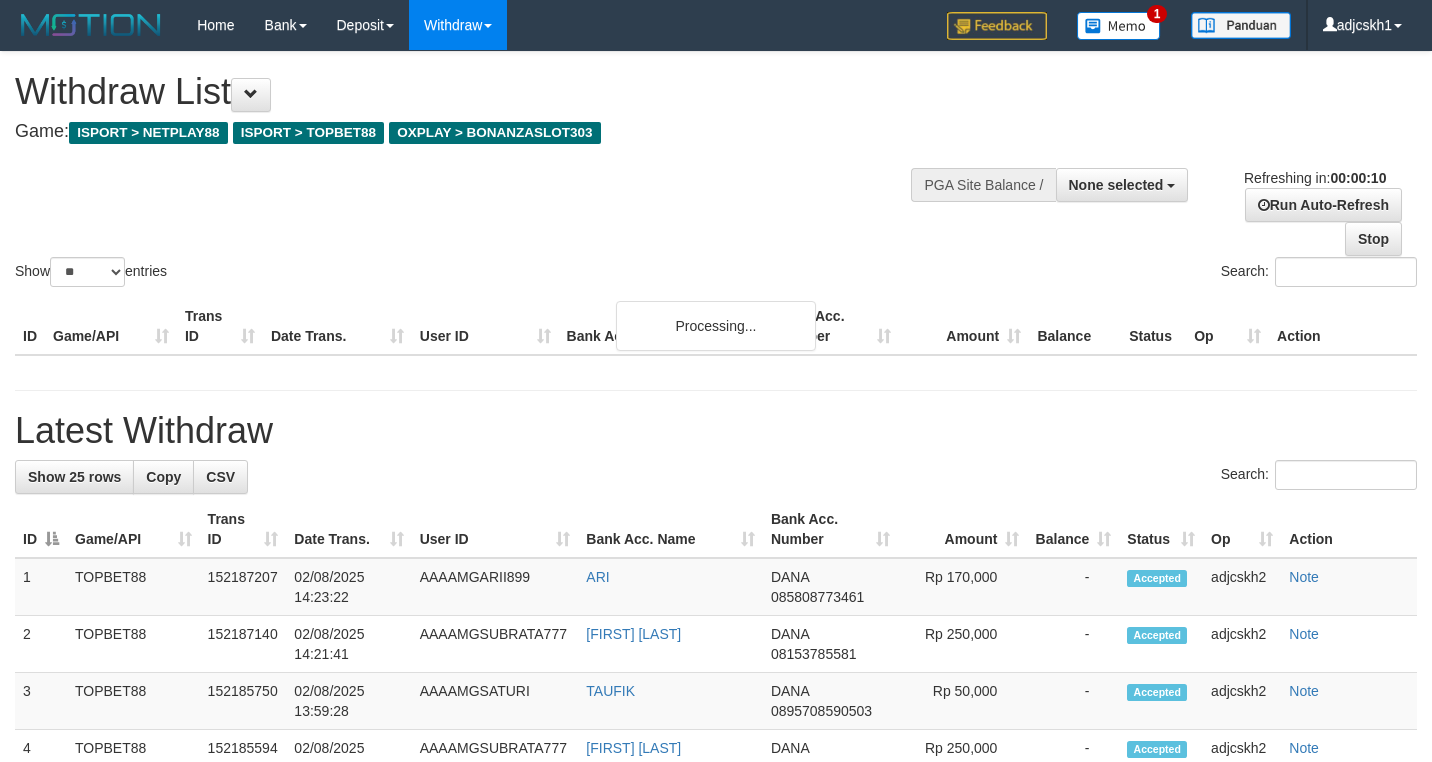 select 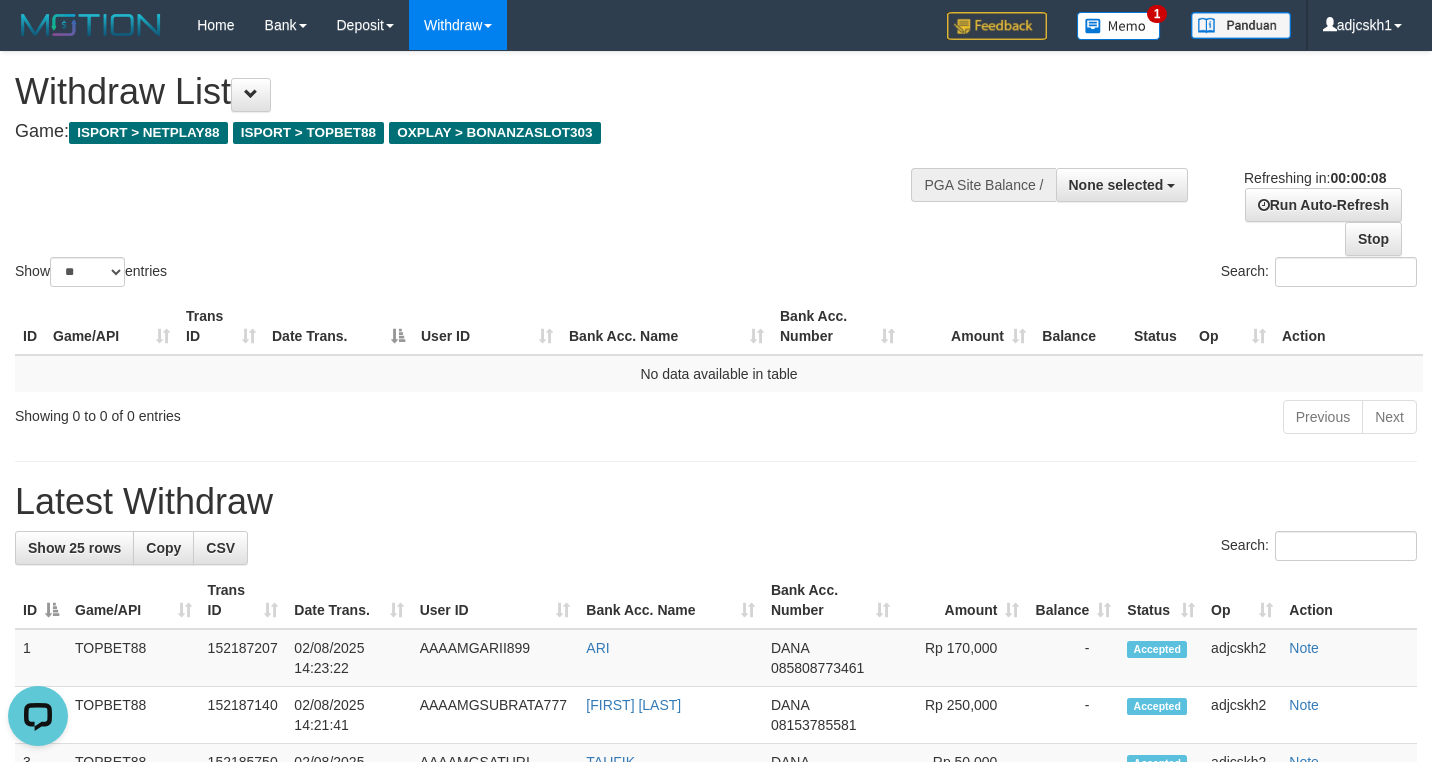 scroll, scrollTop: 0, scrollLeft: 0, axis: both 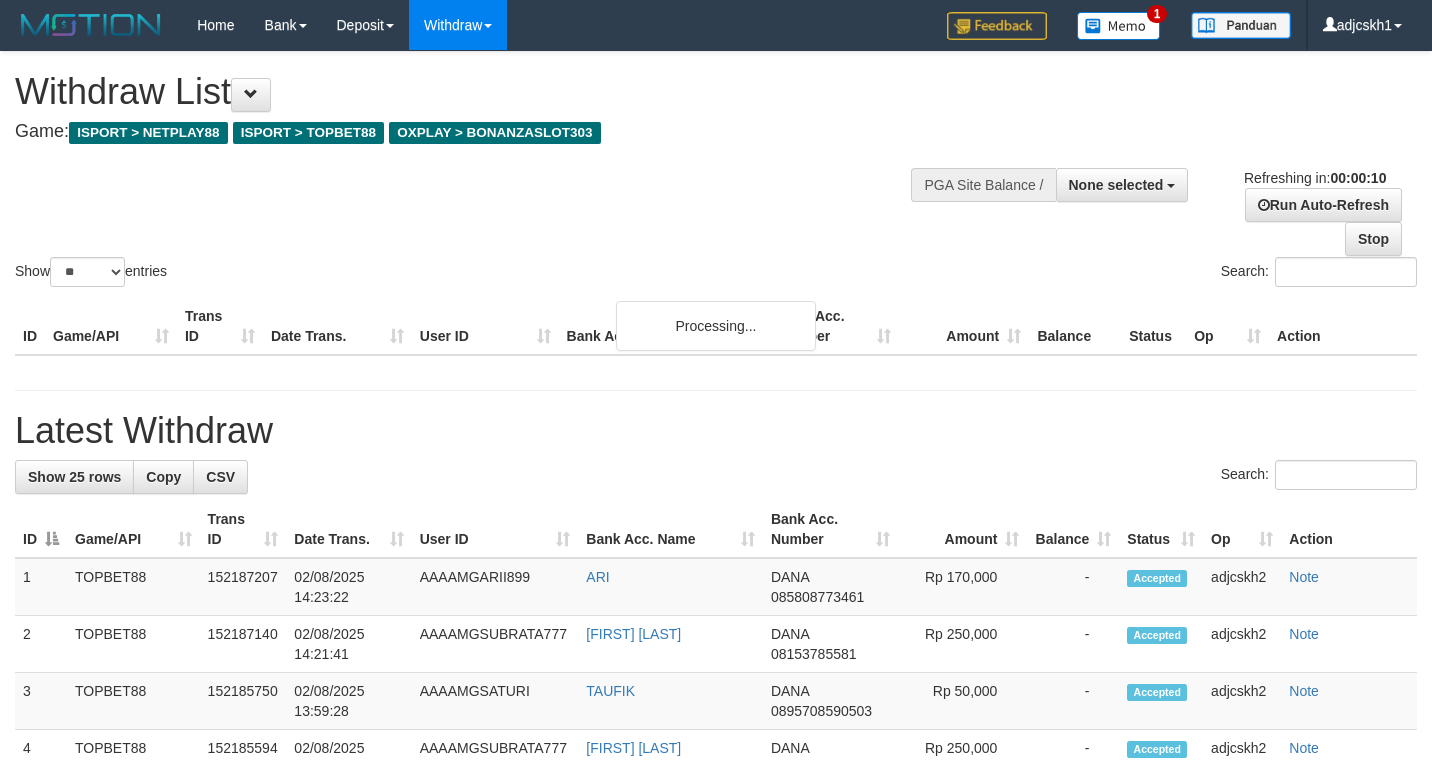 select 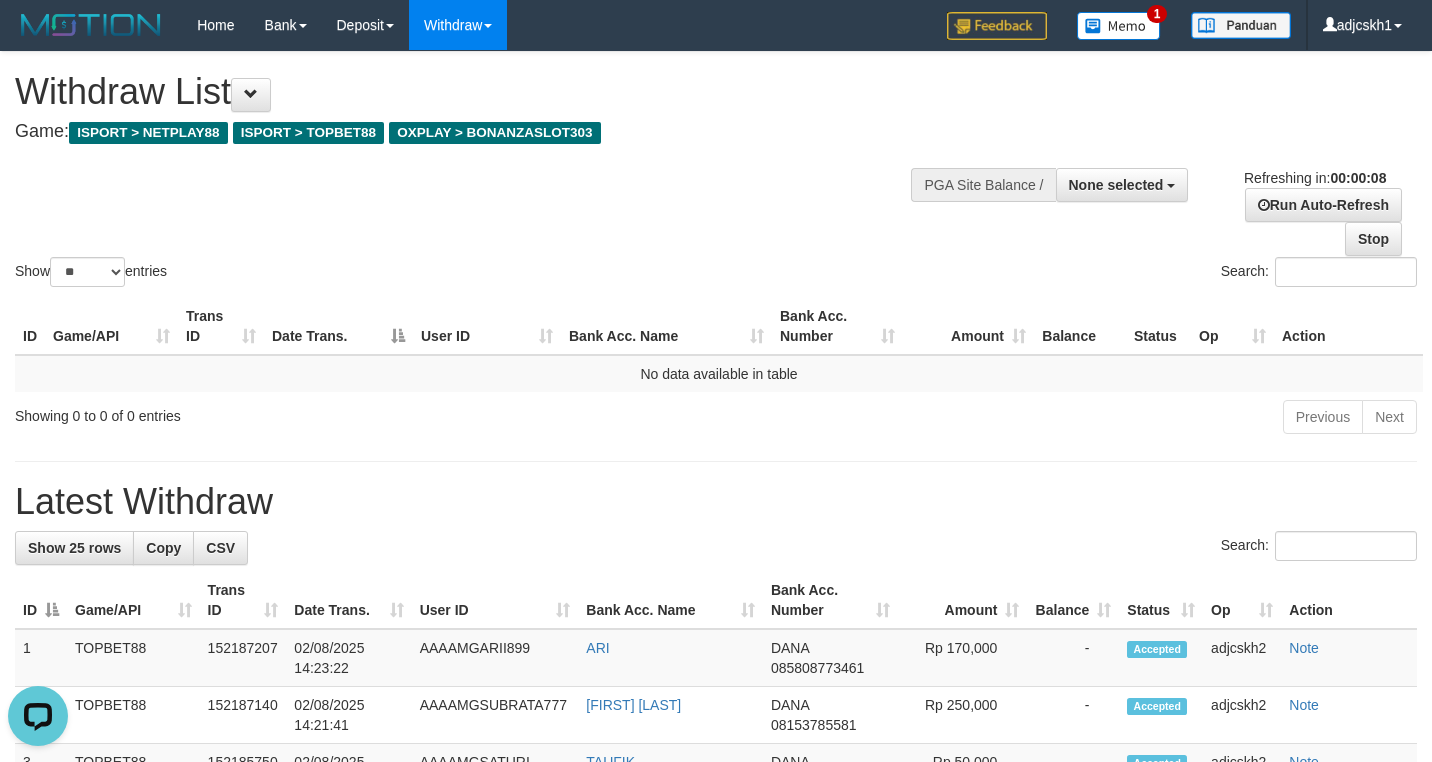 scroll, scrollTop: 0, scrollLeft: 0, axis: both 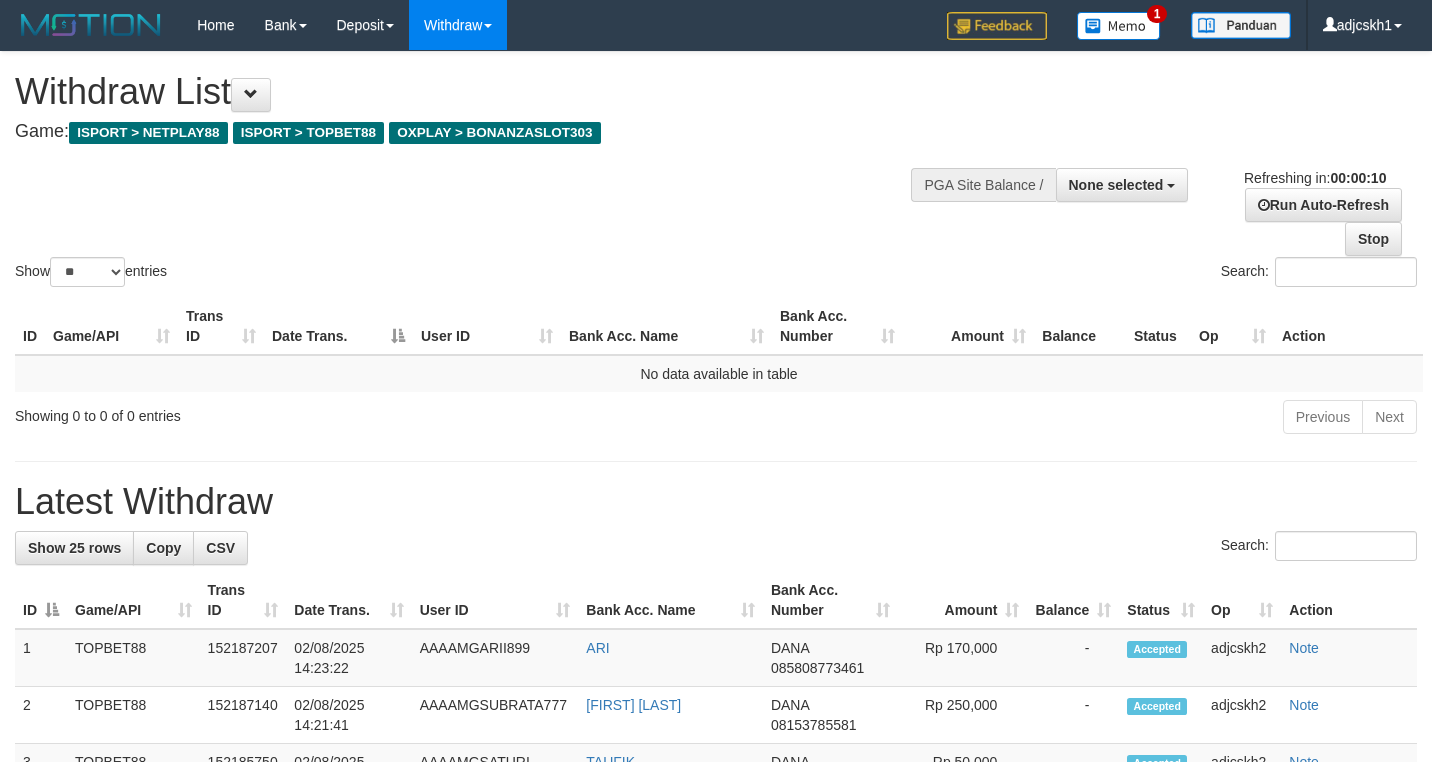 select 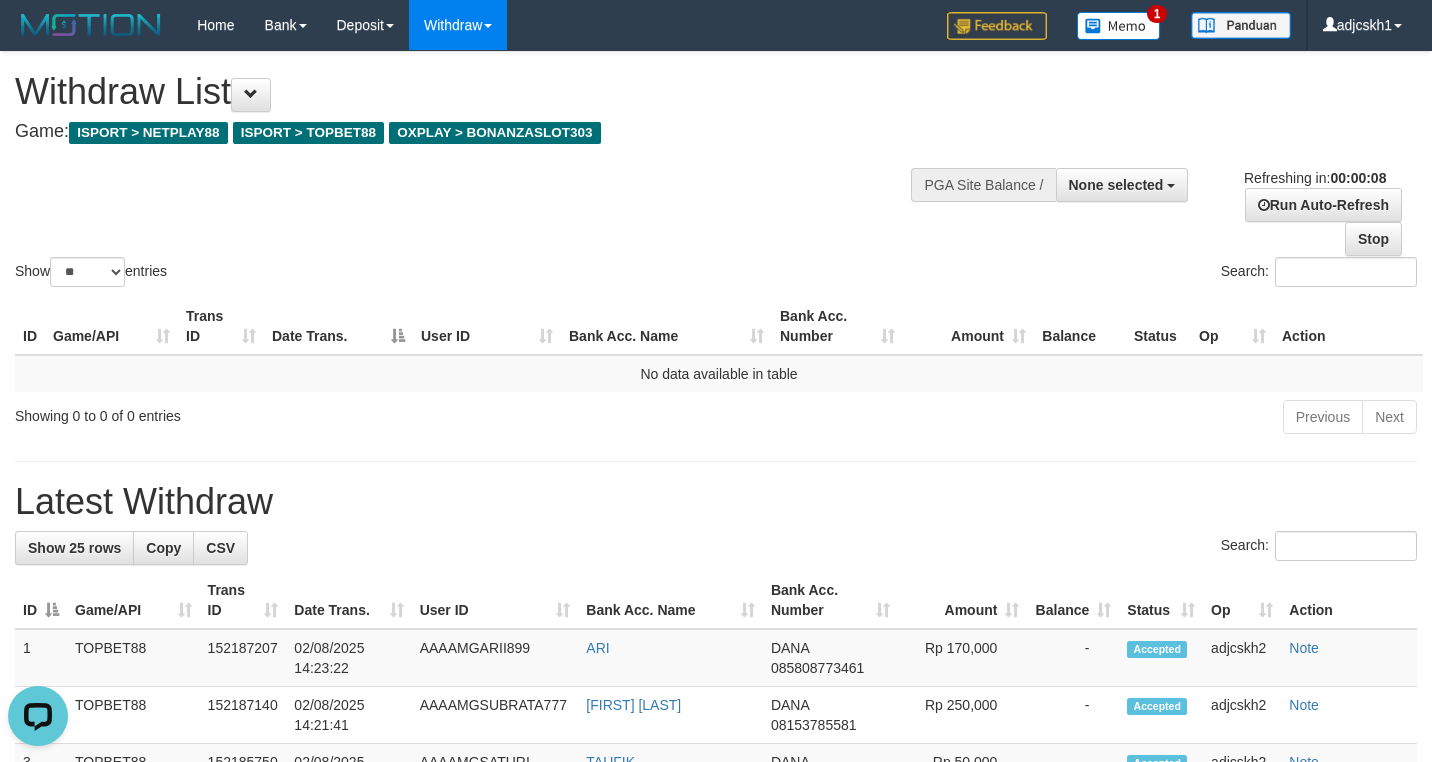 scroll, scrollTop: 0, scrollLeft: 0, axis: both 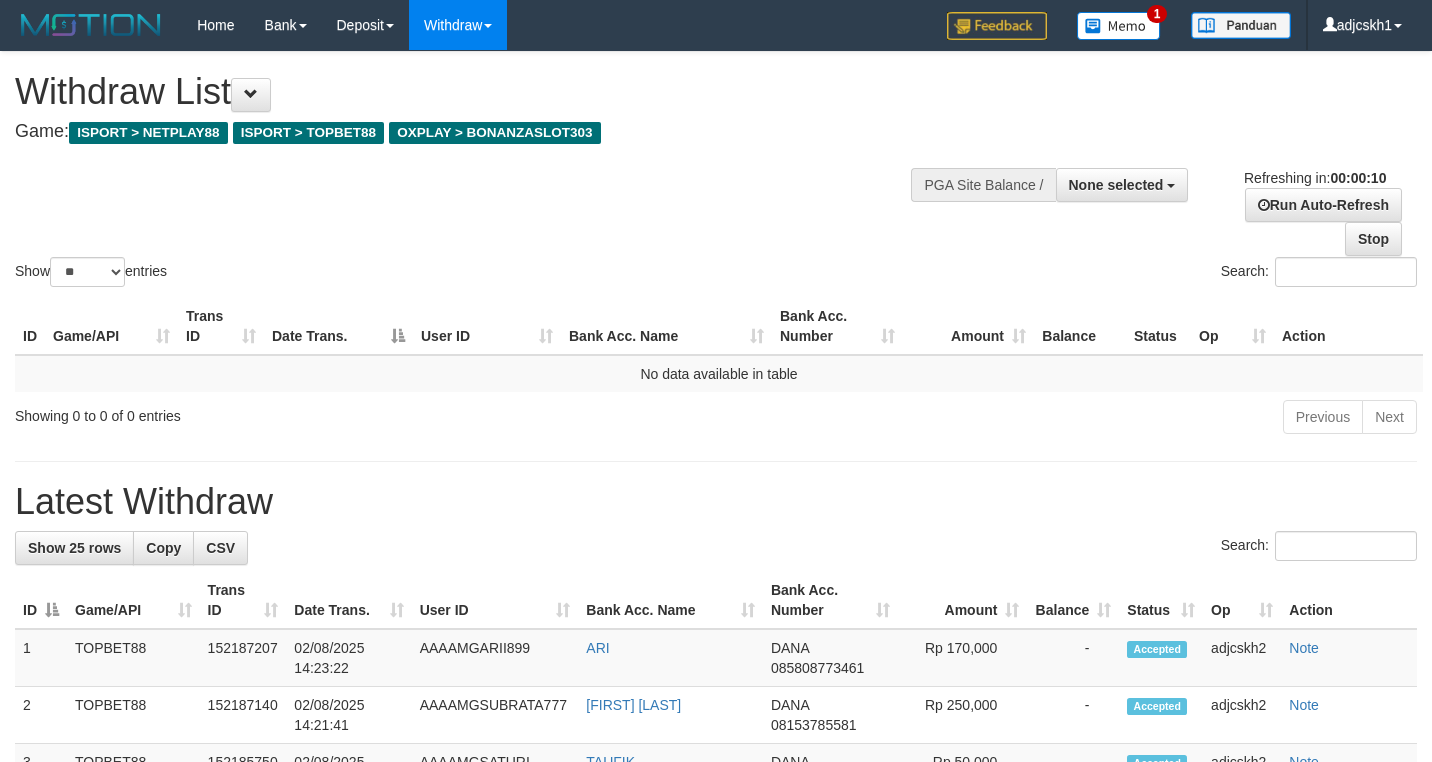 select 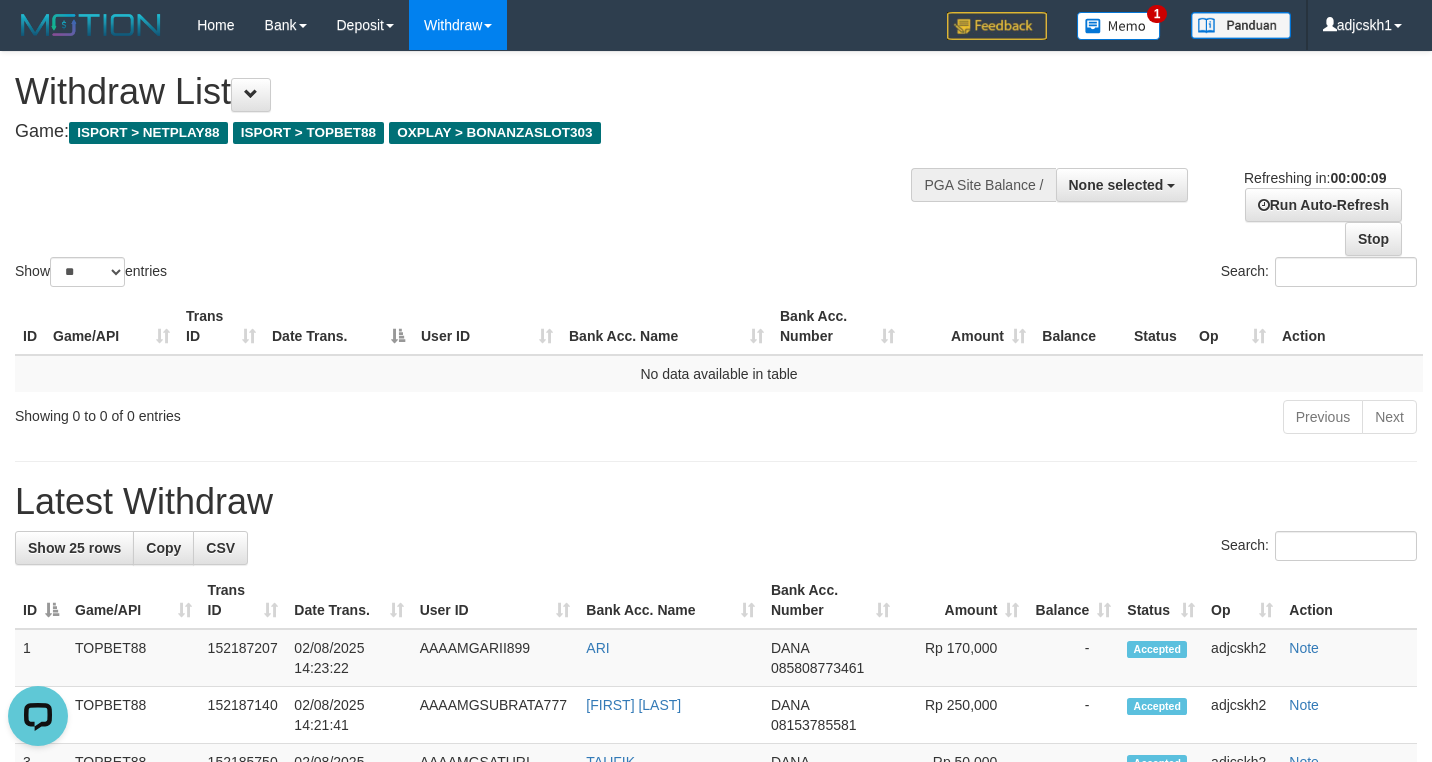 scroll, scrollTop: 0, scrollLeft: 0, axis: both 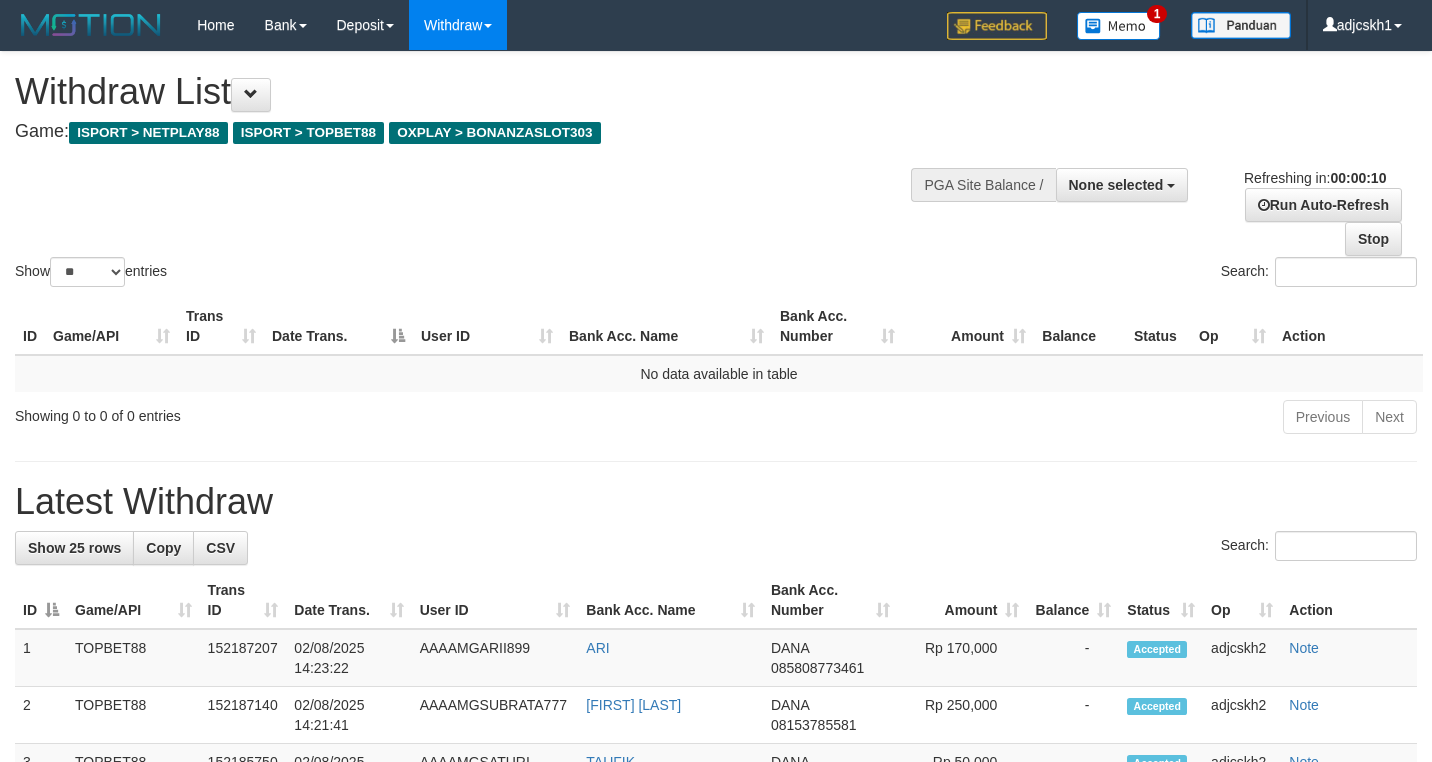 select 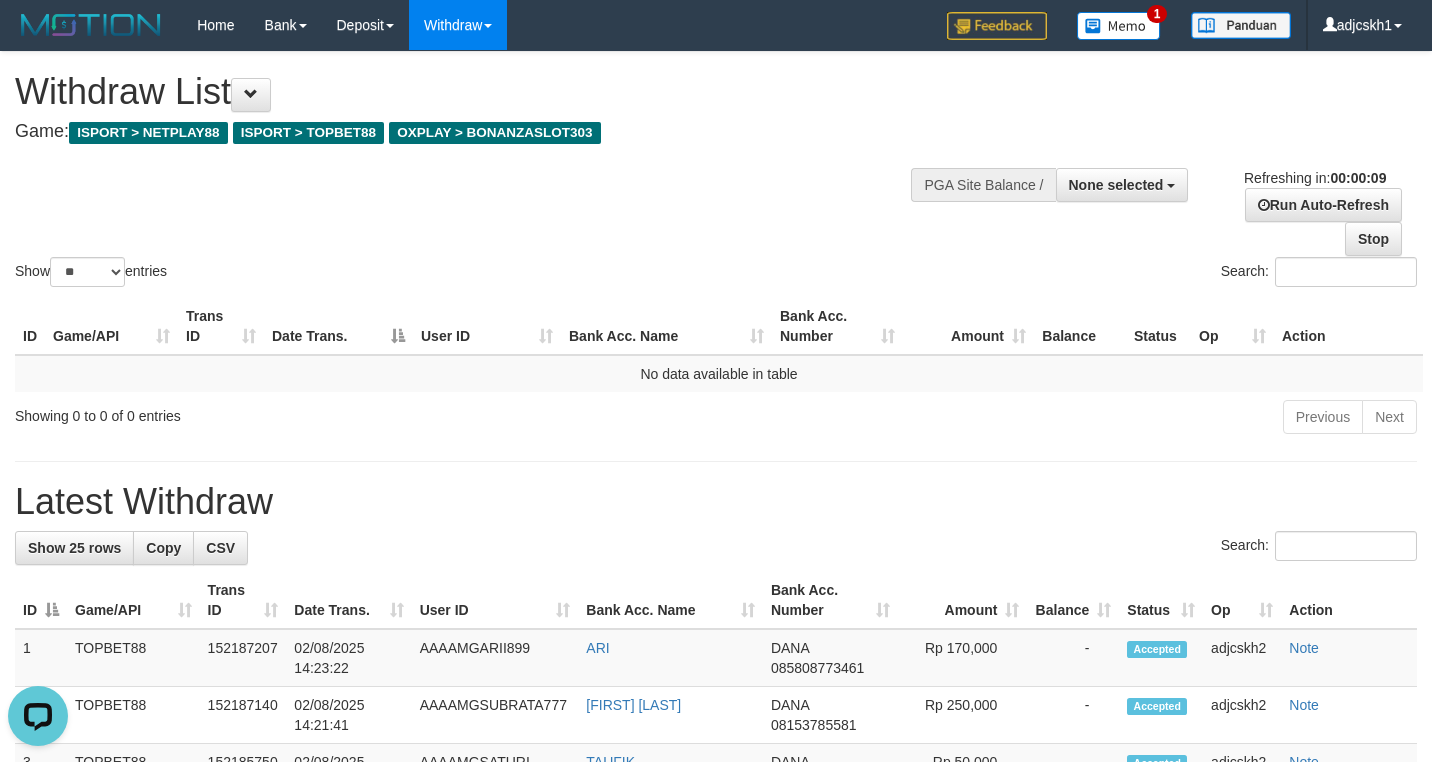 scroll, scrollTop: 0, scrollLeft: 0, axis: both 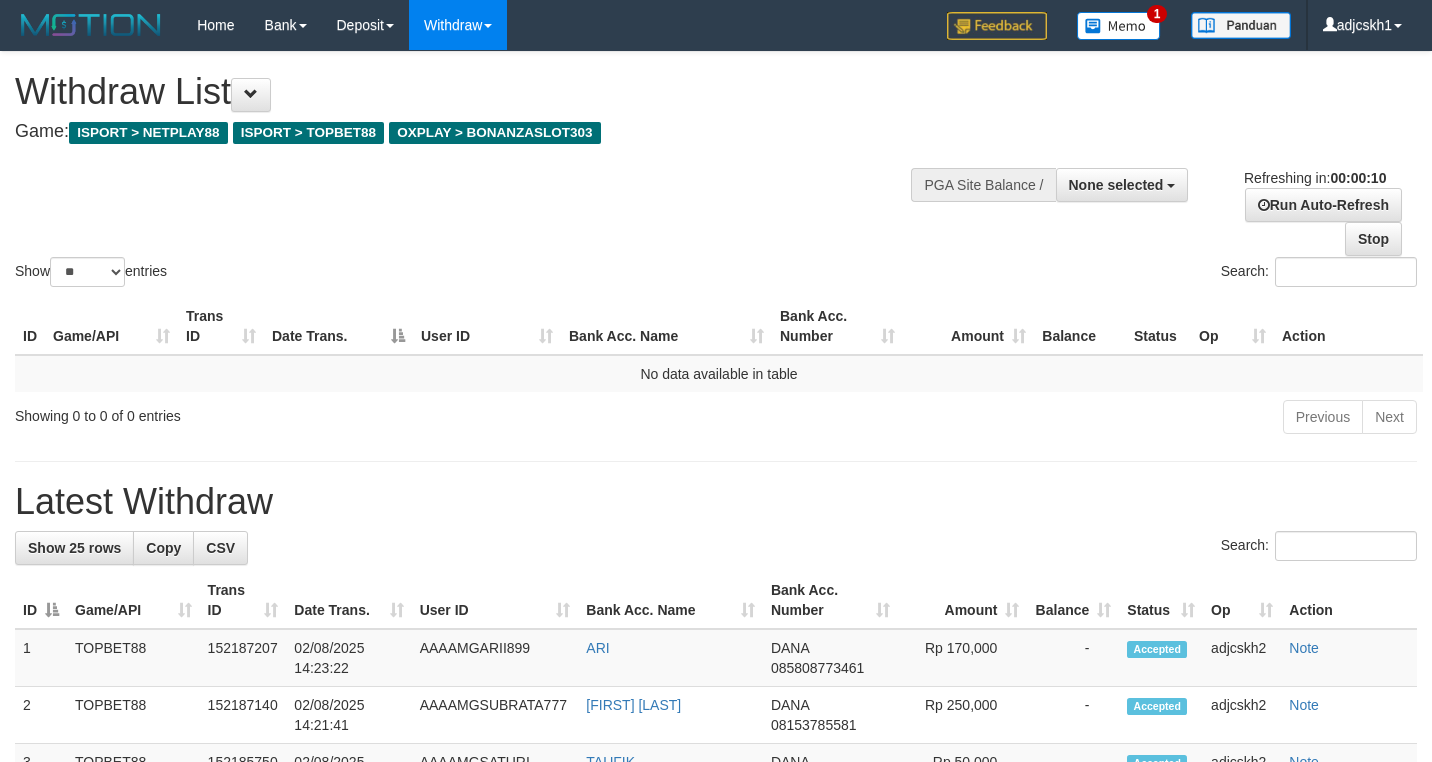 select 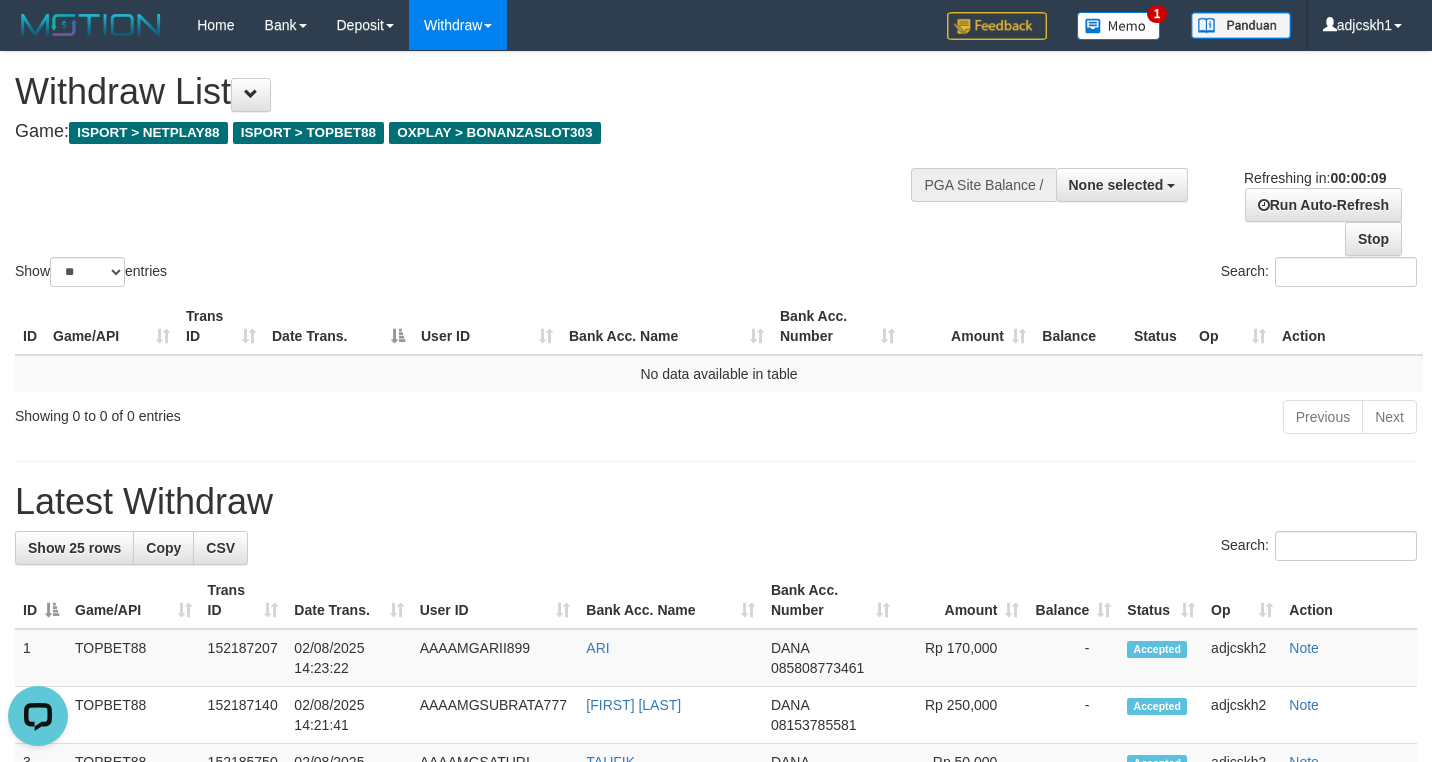 scroll, scrollTop: 0, scrollLeft: 0, axis: both 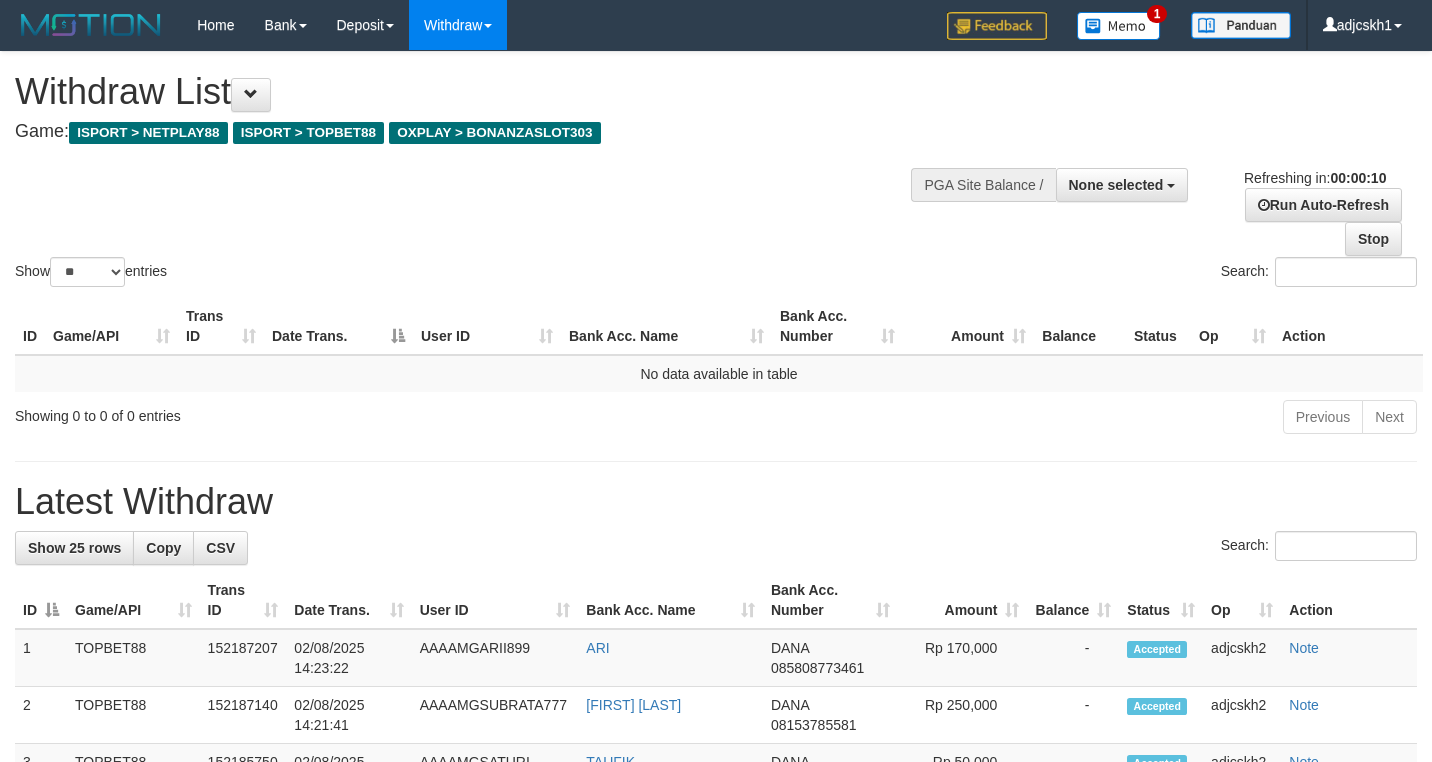 select 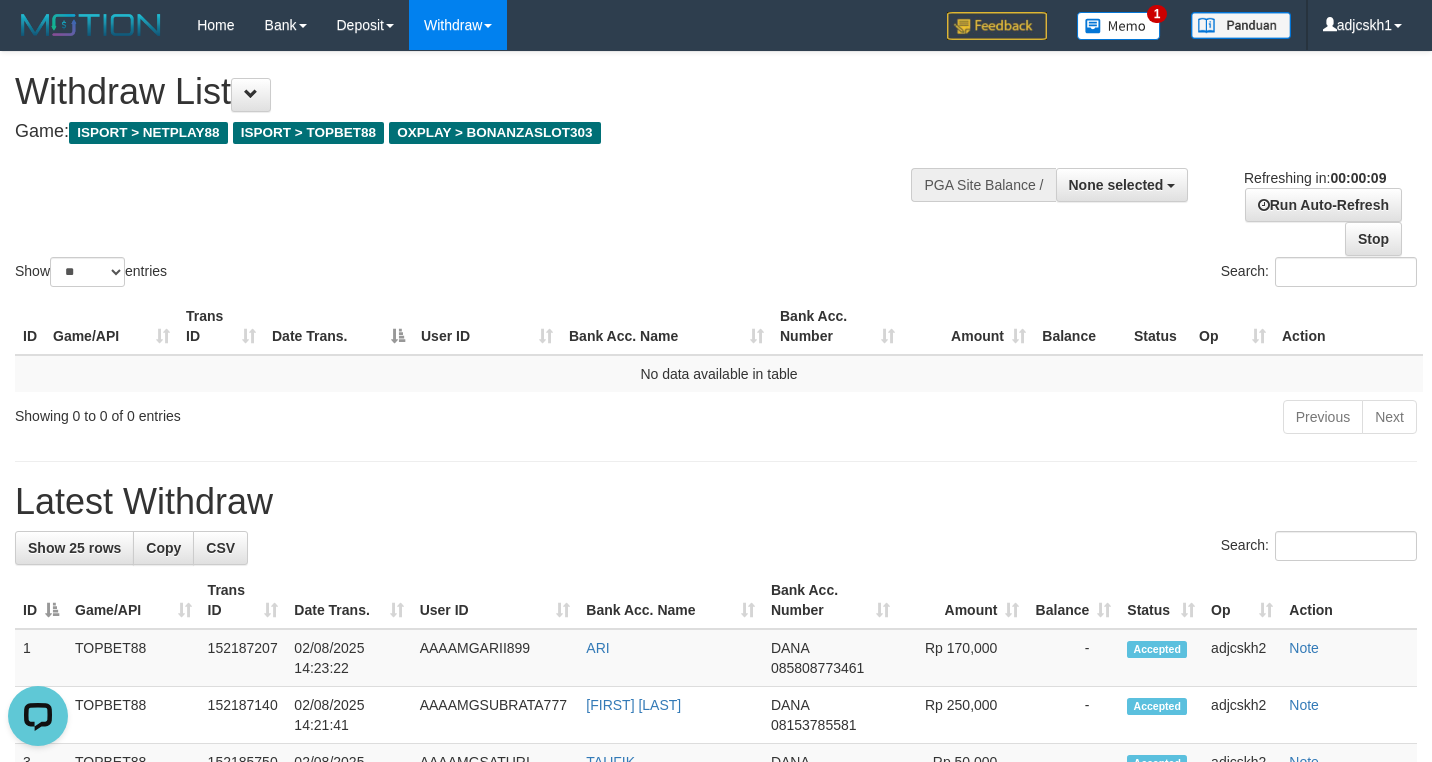 scroll, scrollTop: 0, scrollLeft: 0, axis: both 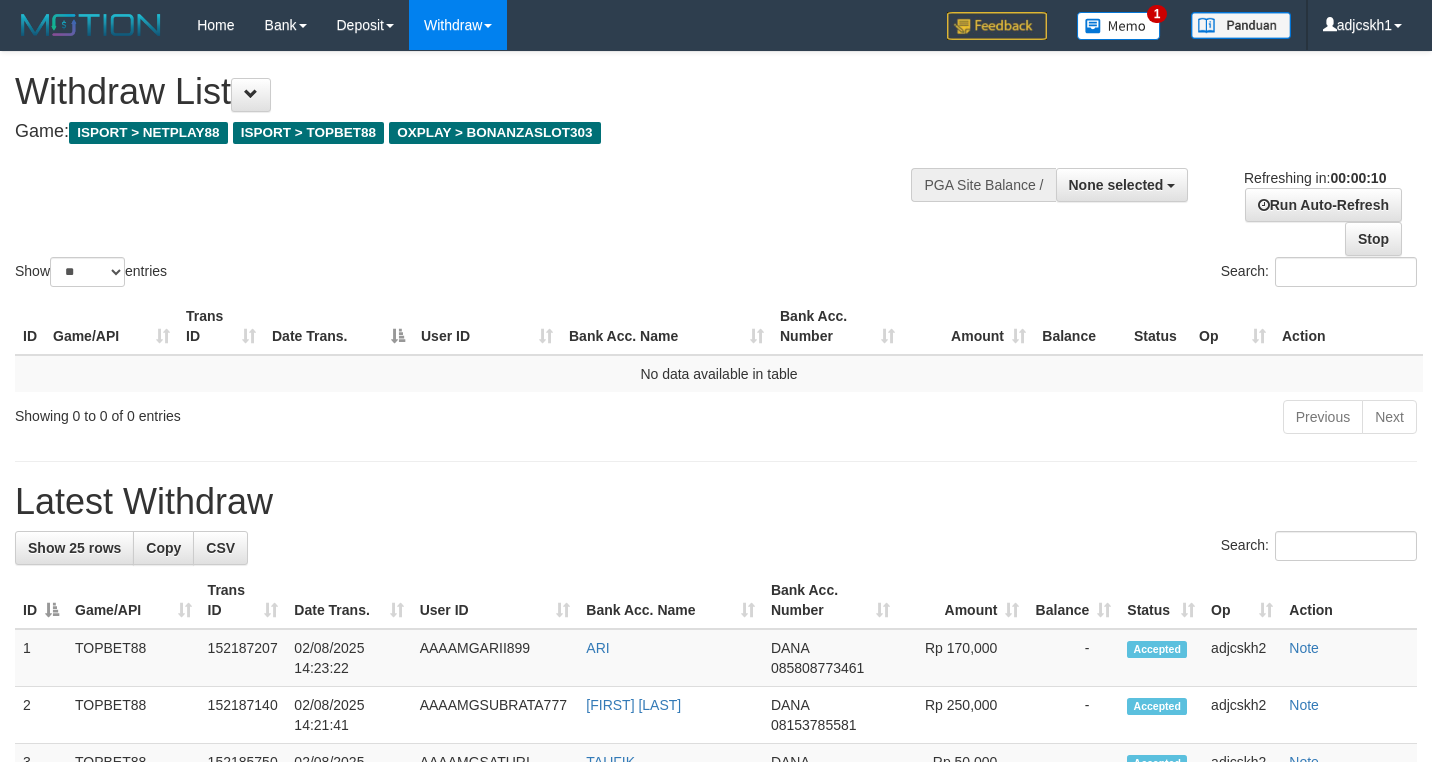 select 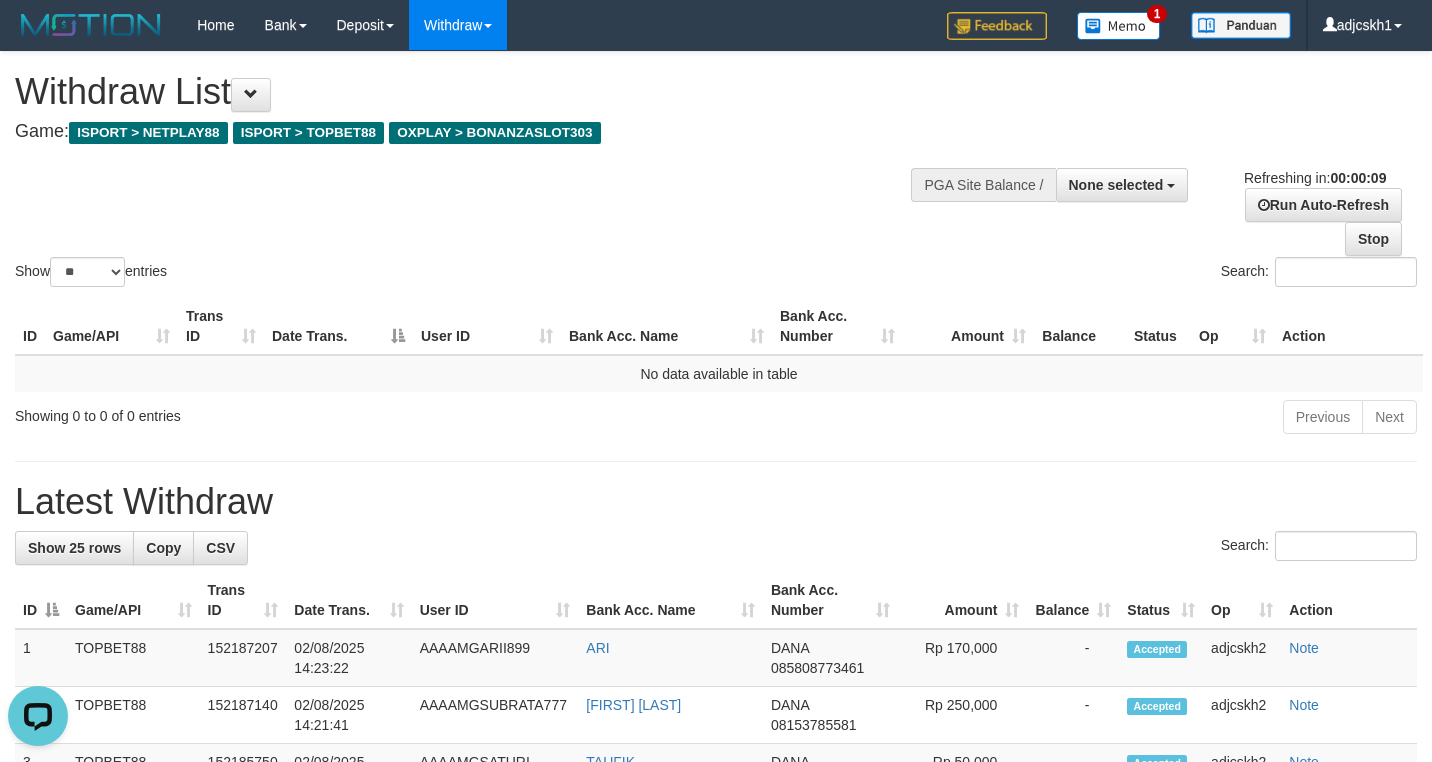 scroll, scrollTop: 0, scrollLeft: 0, axis: both 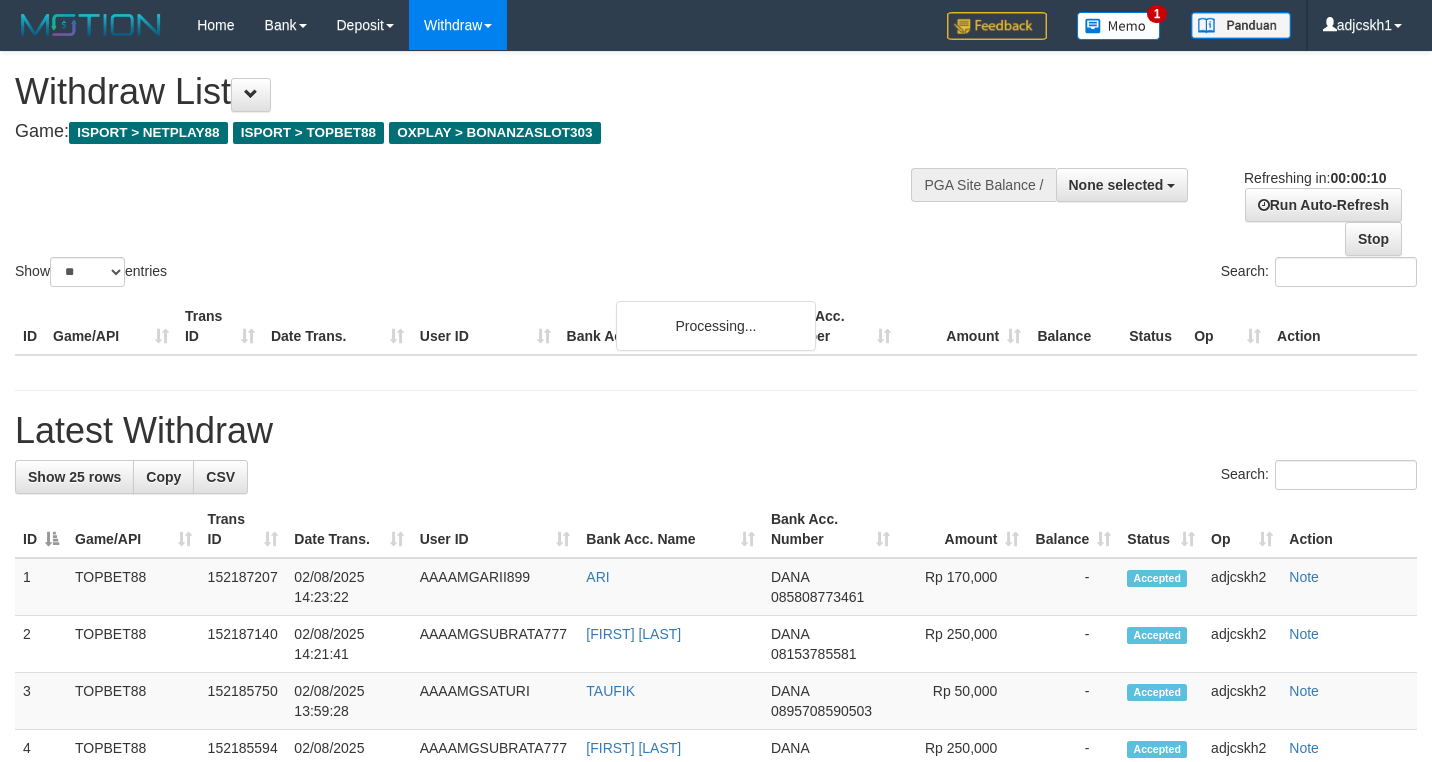 select 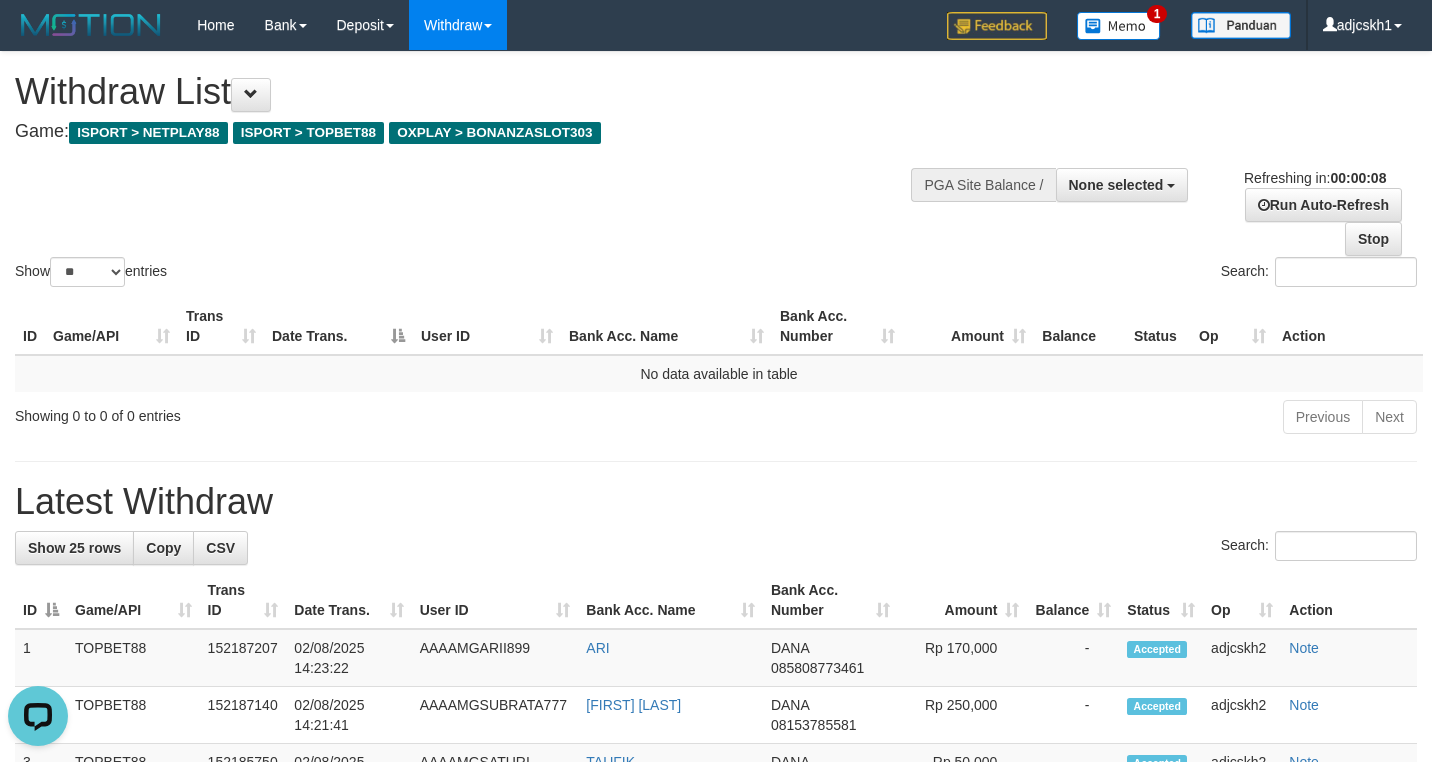 scroll, scrollTop: 0, scrollLeft: 0, axis: both 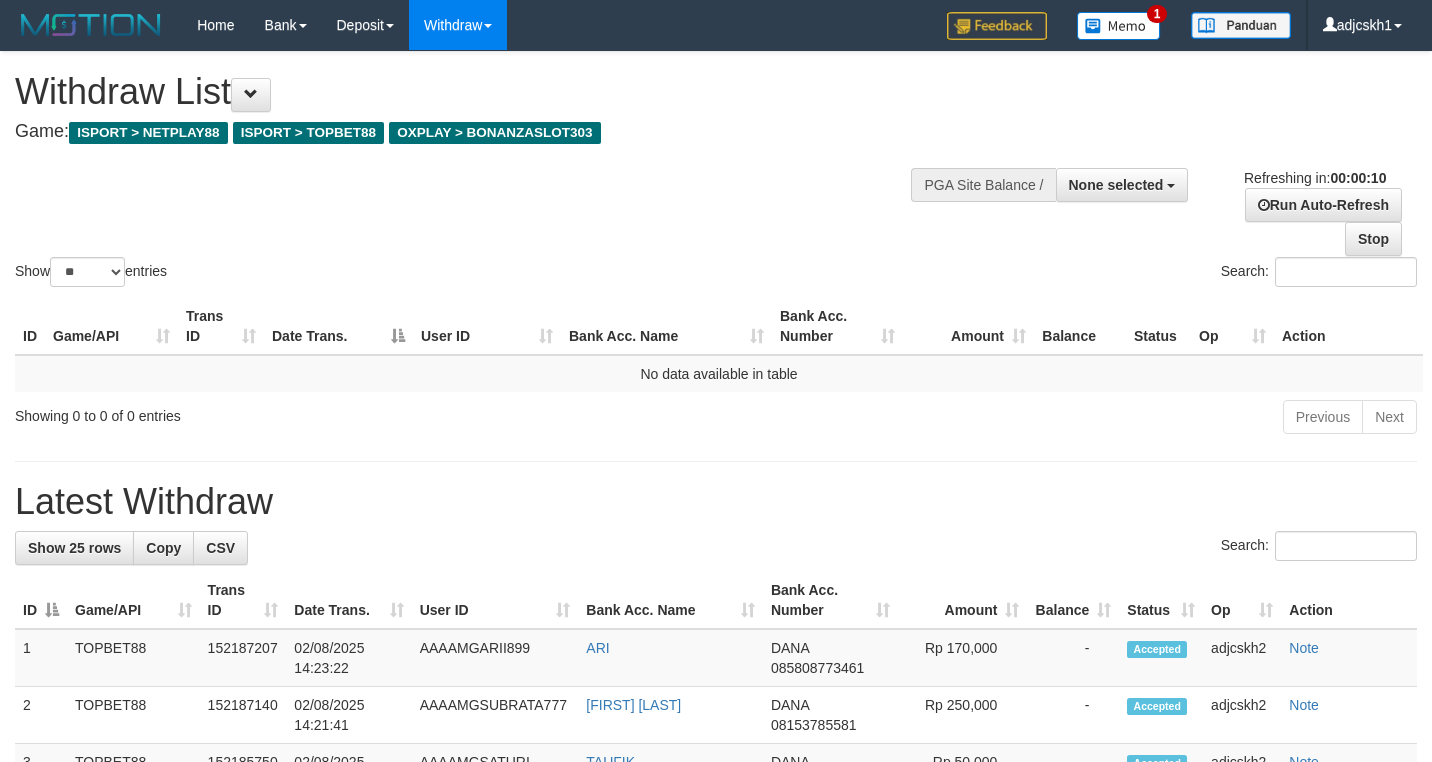 select 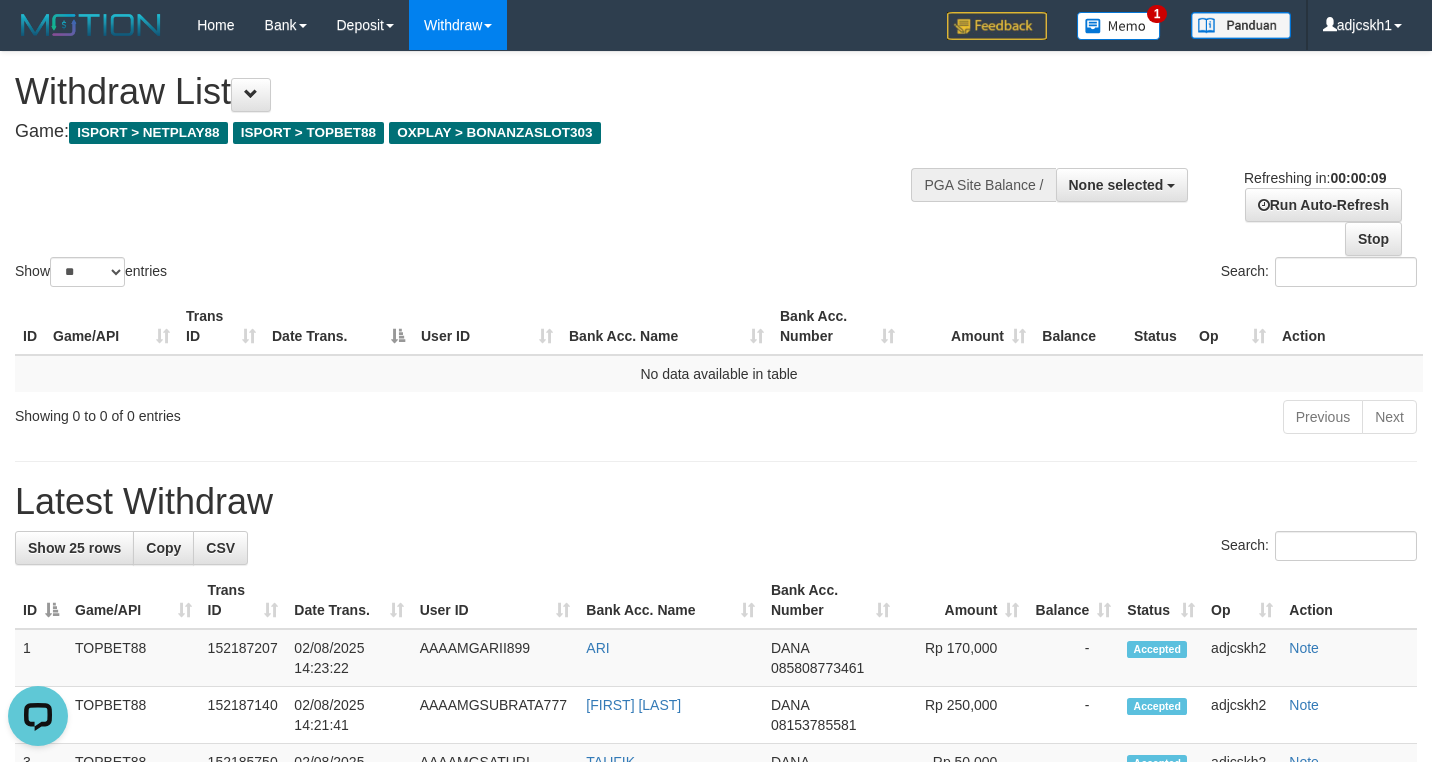 scroll, scrollTop: 0, scrollLeft: 0, axis: both 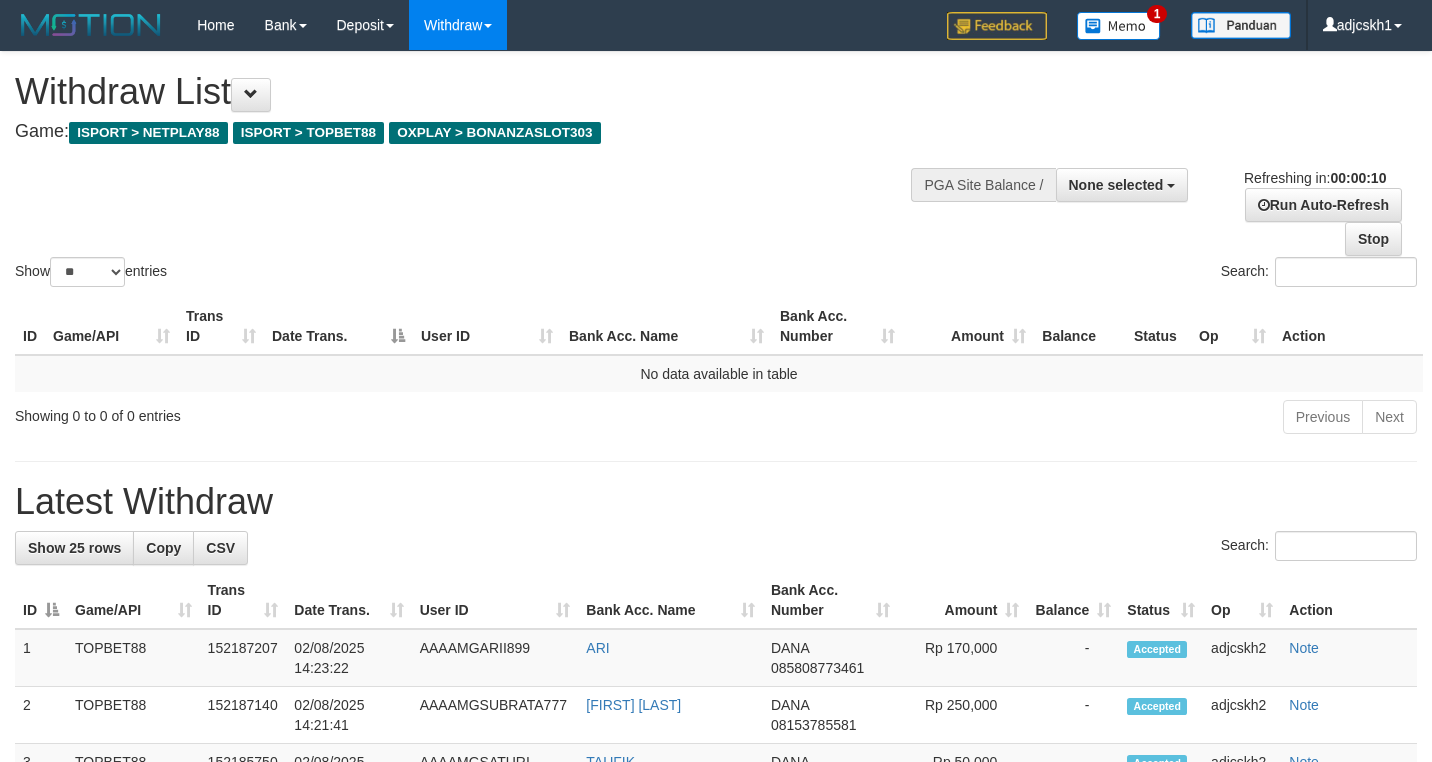 select 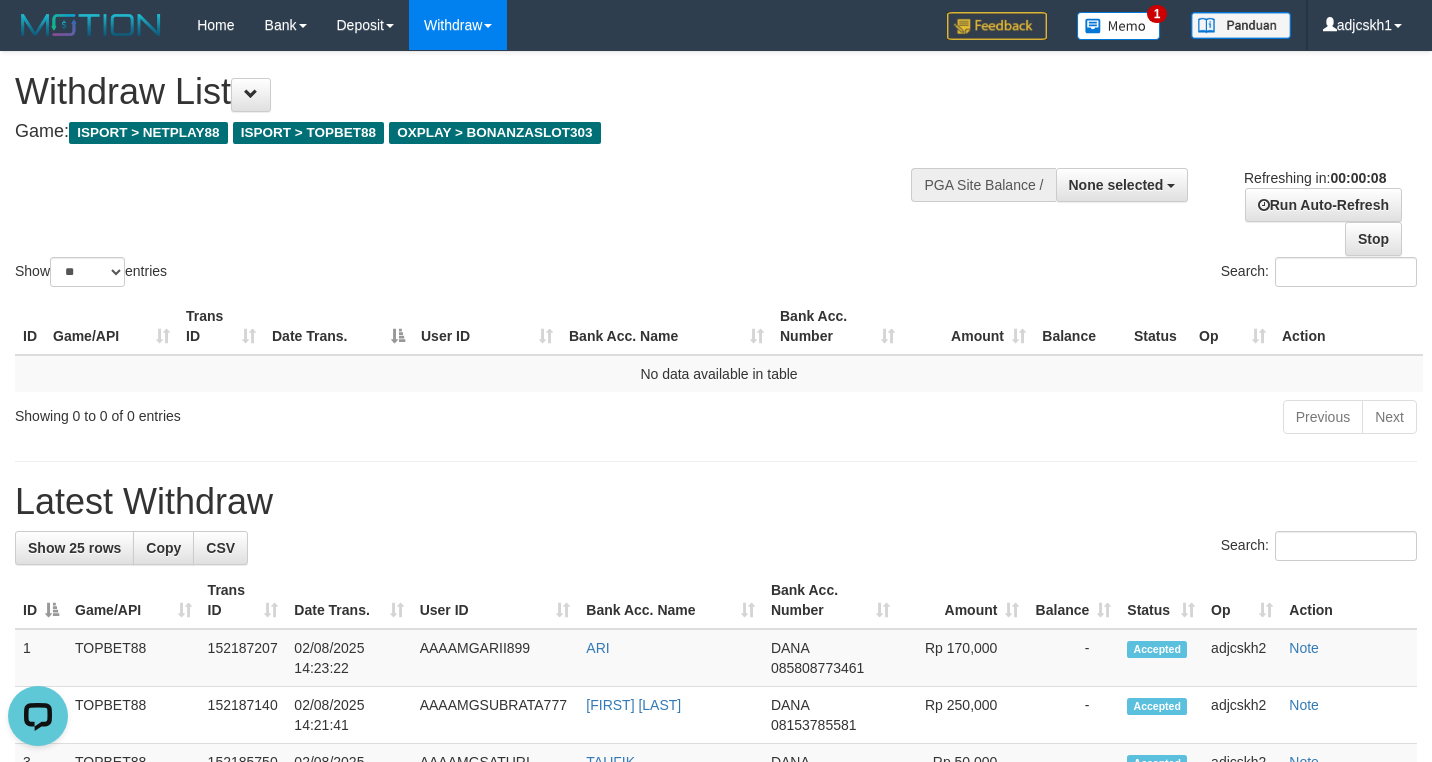 scroll, scrollTop: 0, scrollLeft: 0, axis: both 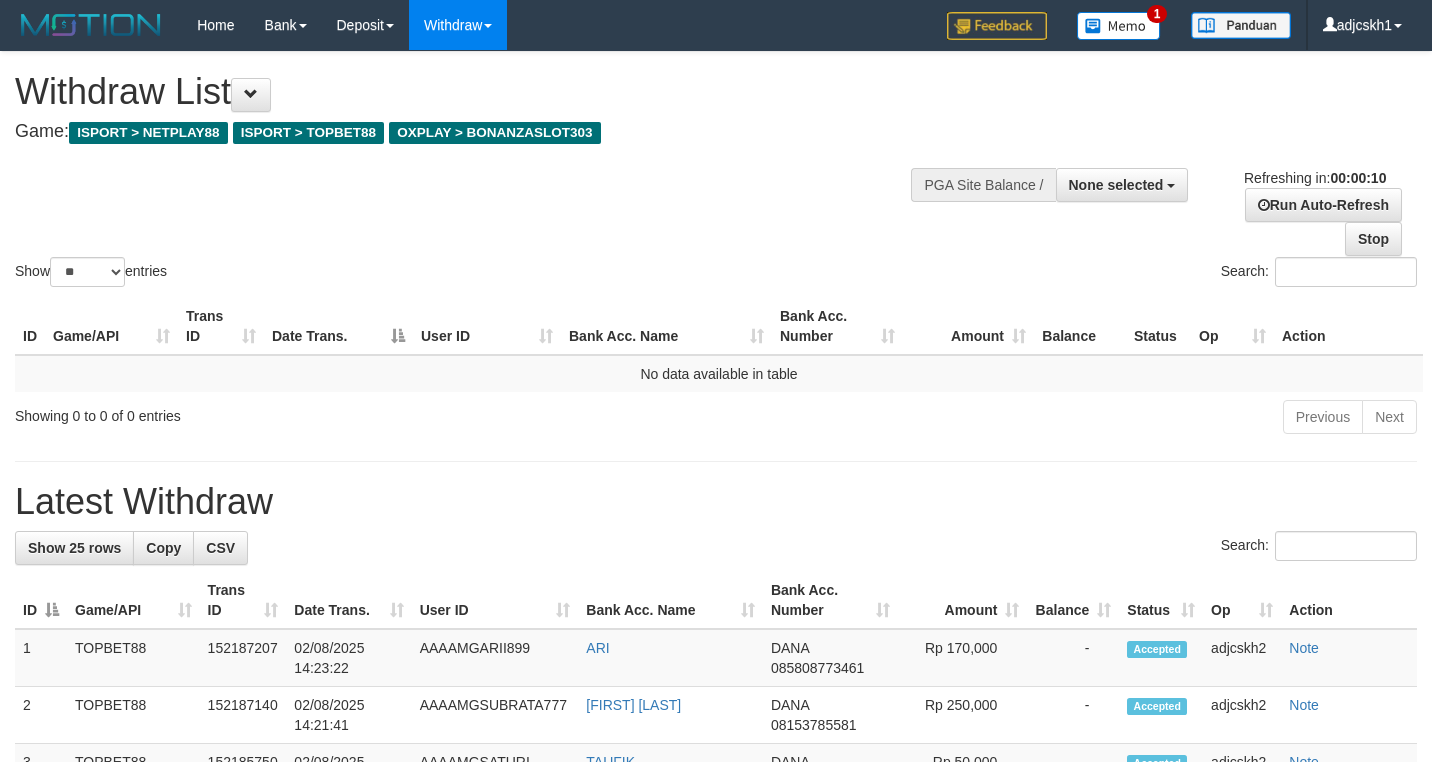 select 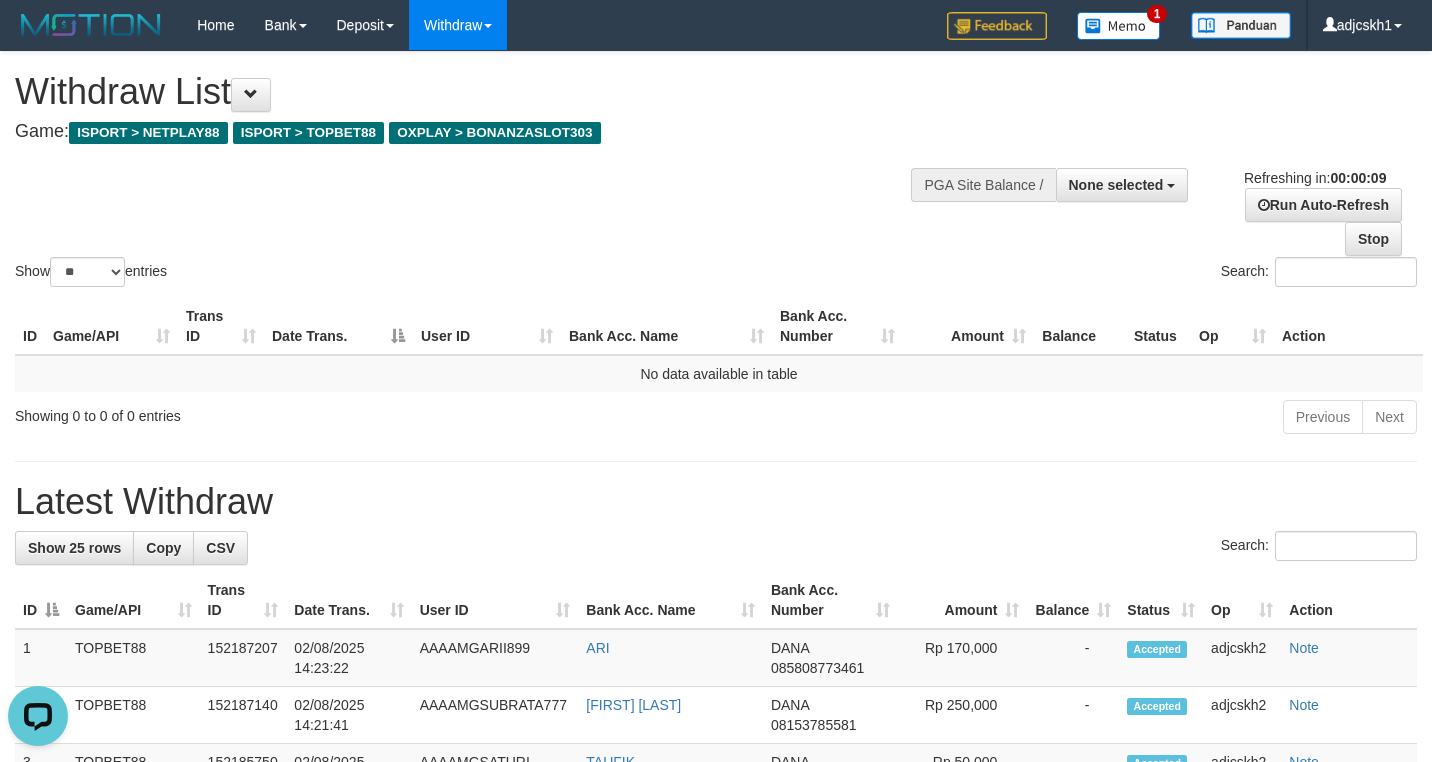 scroll, scrollTop: 0, scrollLeft: 0, axis: both 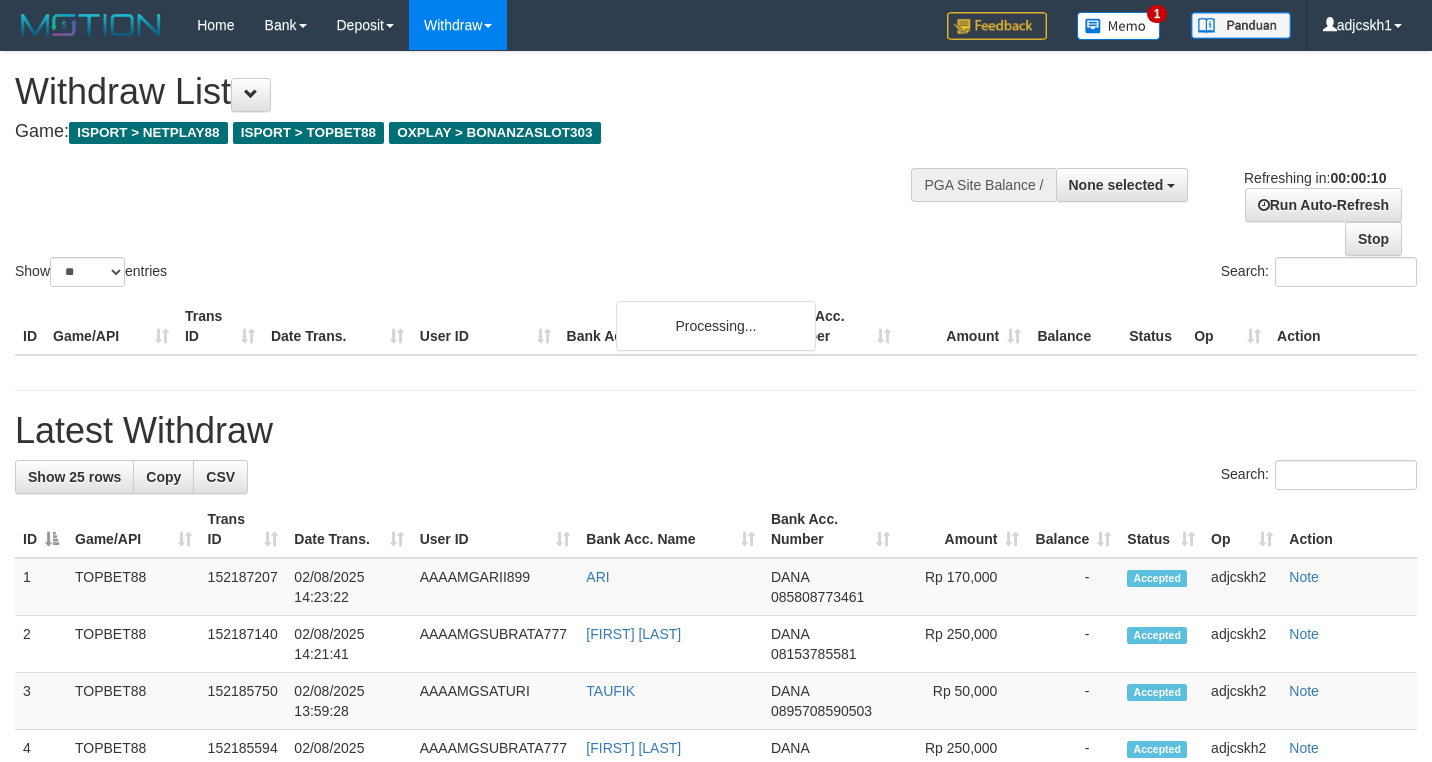 select 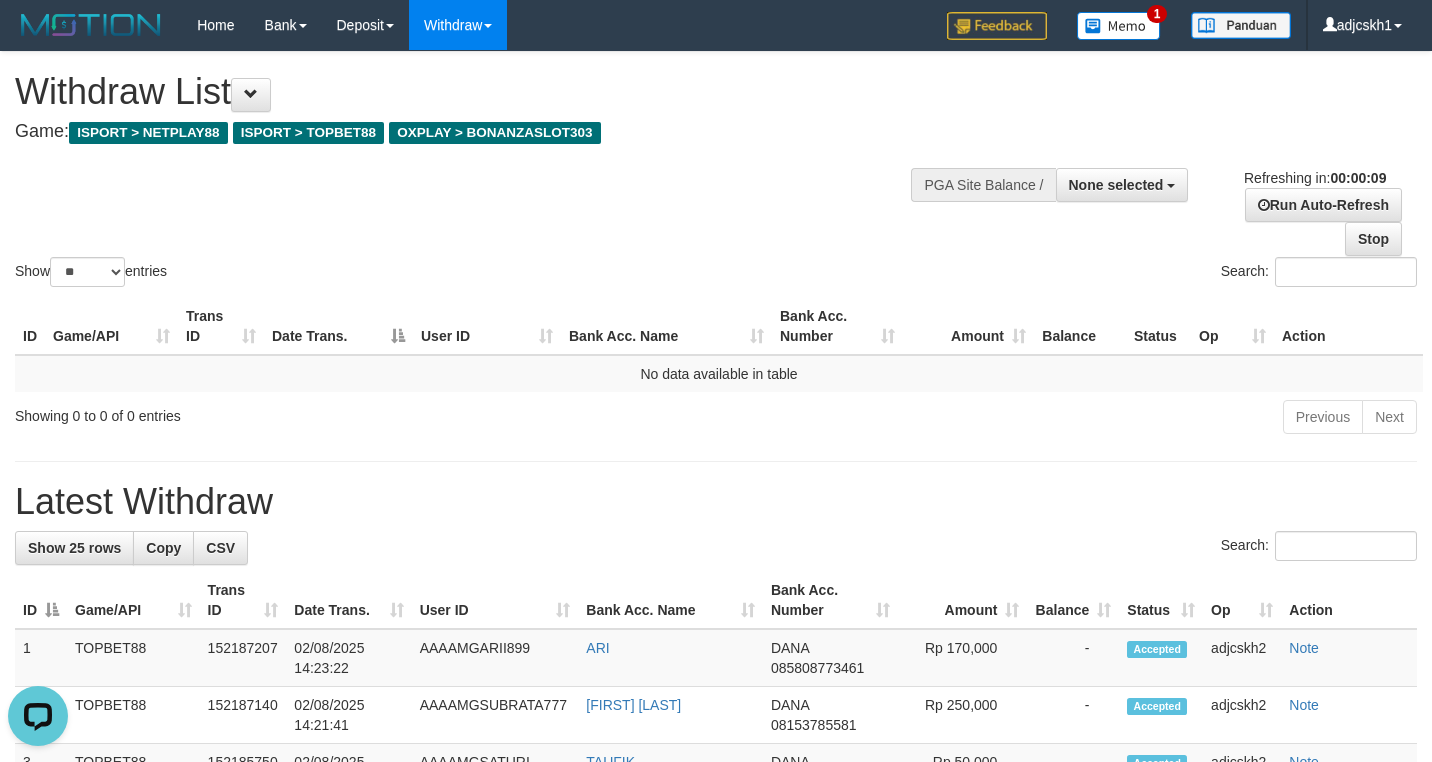 scroll, scrollTop: 0, scrollLeft: 0, axis: both 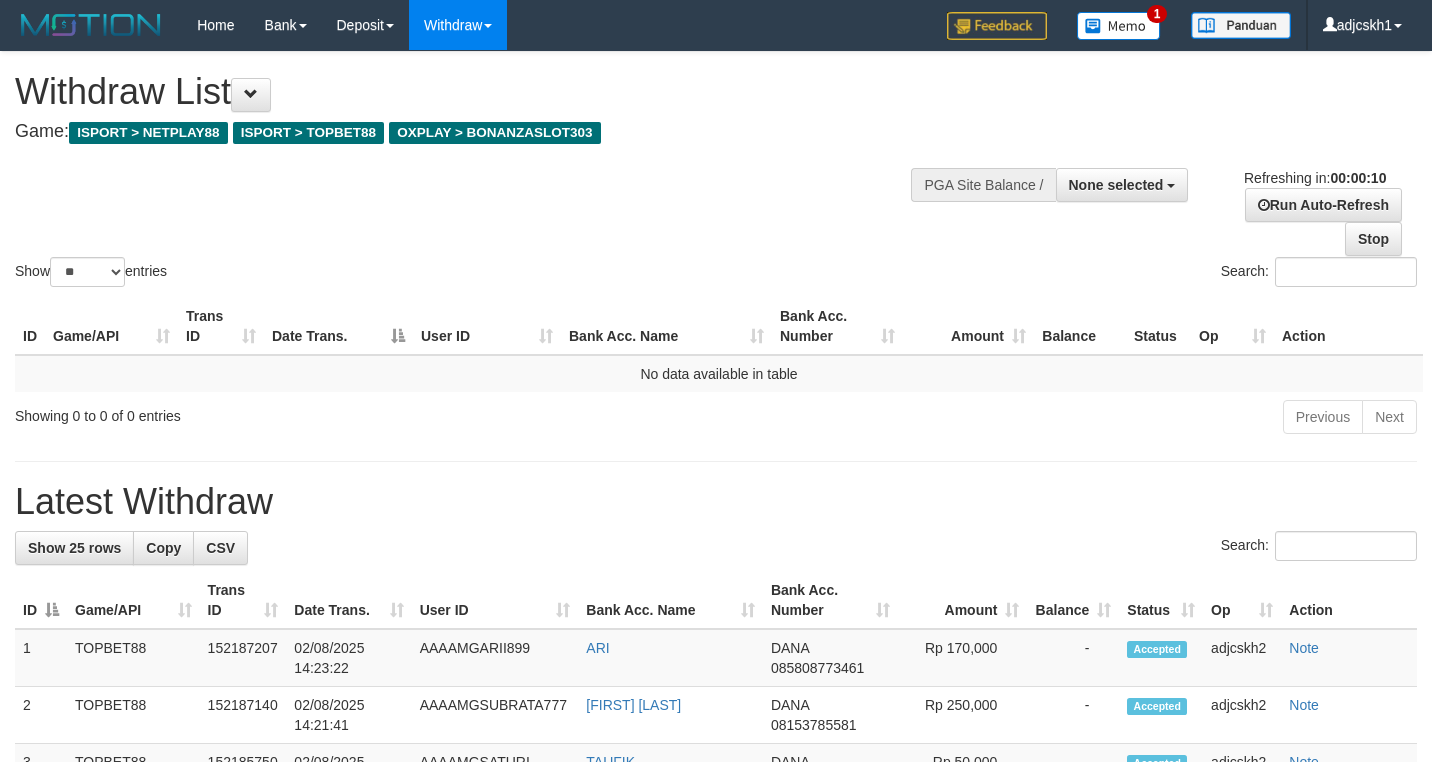 select 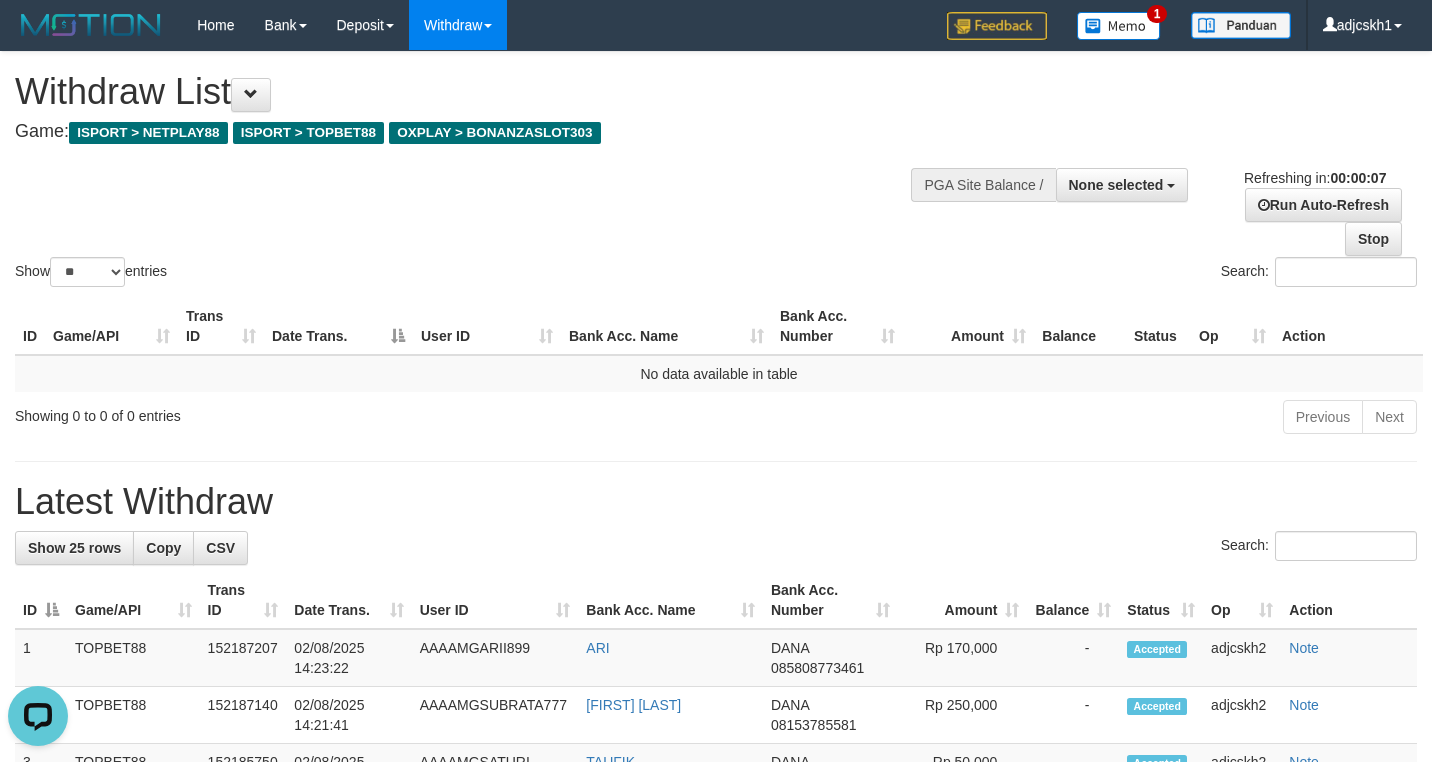 scroll, scrollTop: 0, scrollLeft: 0, axis: both 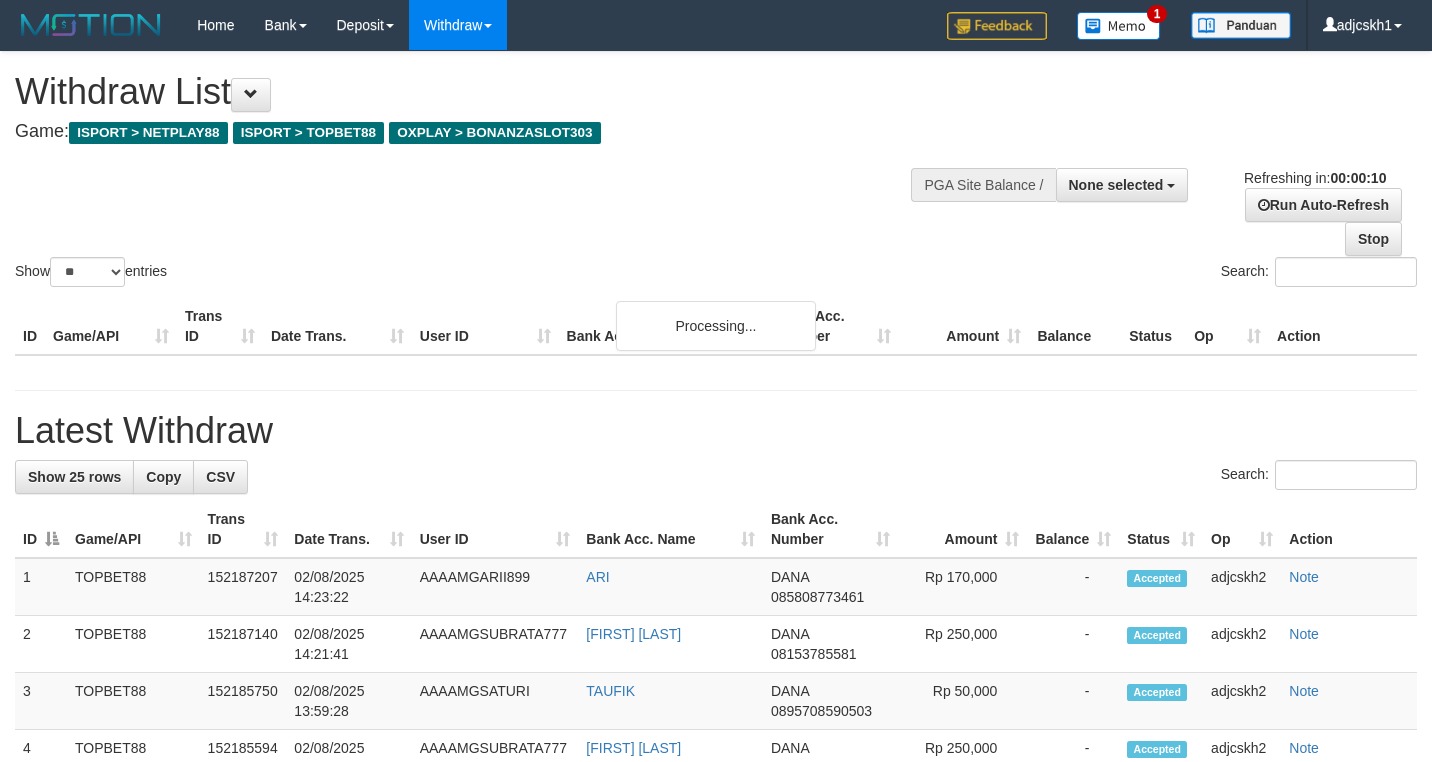 select 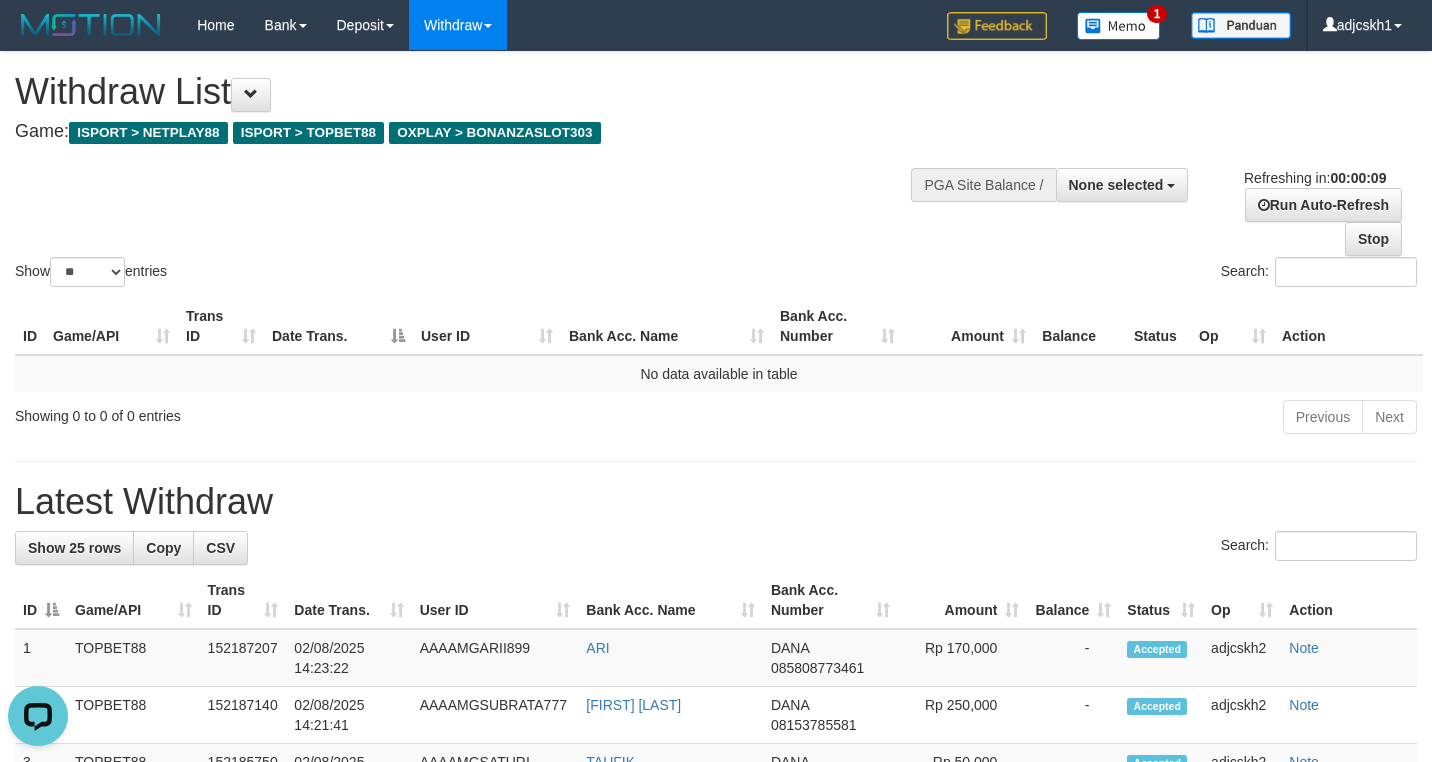 scroll, scrollTop: 0, scrollLeft: 0, axis: both 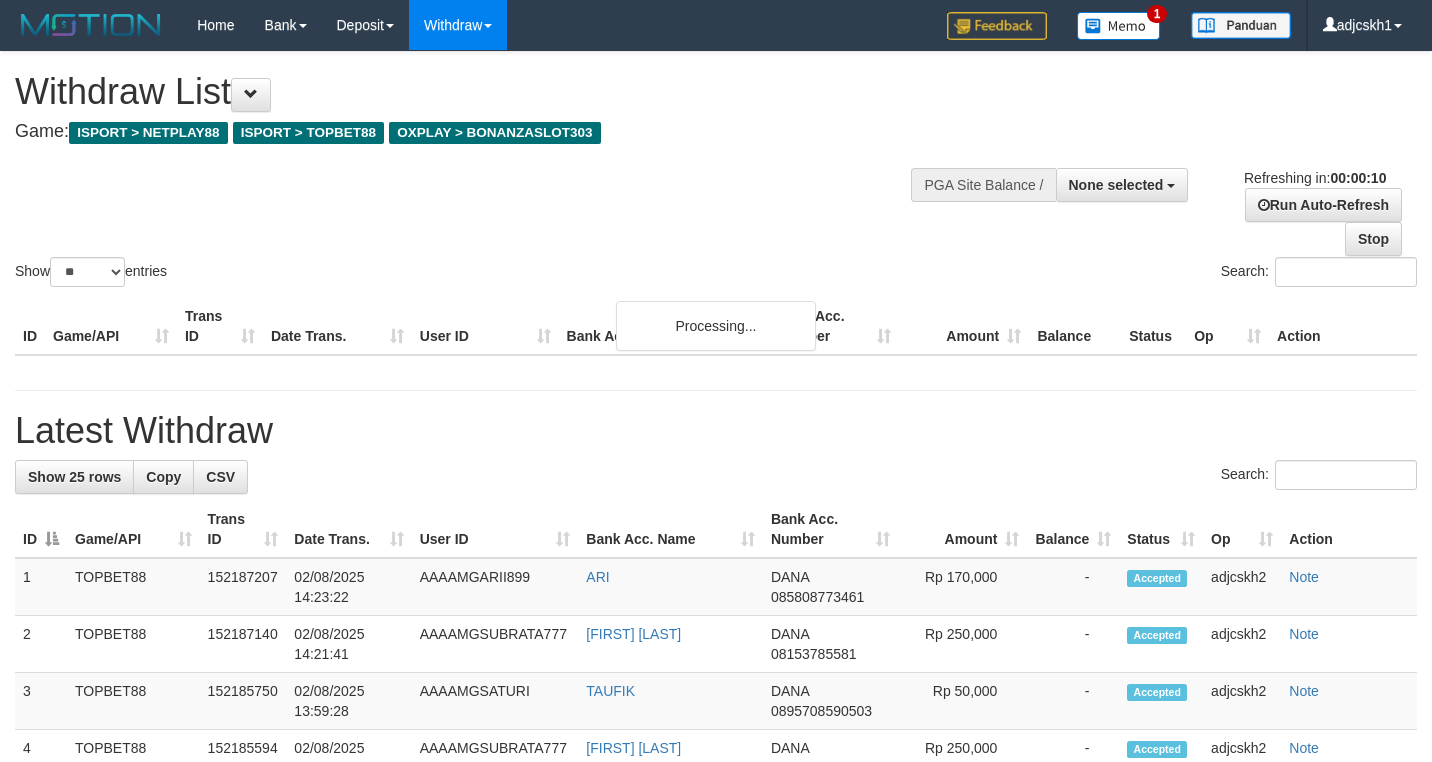 select 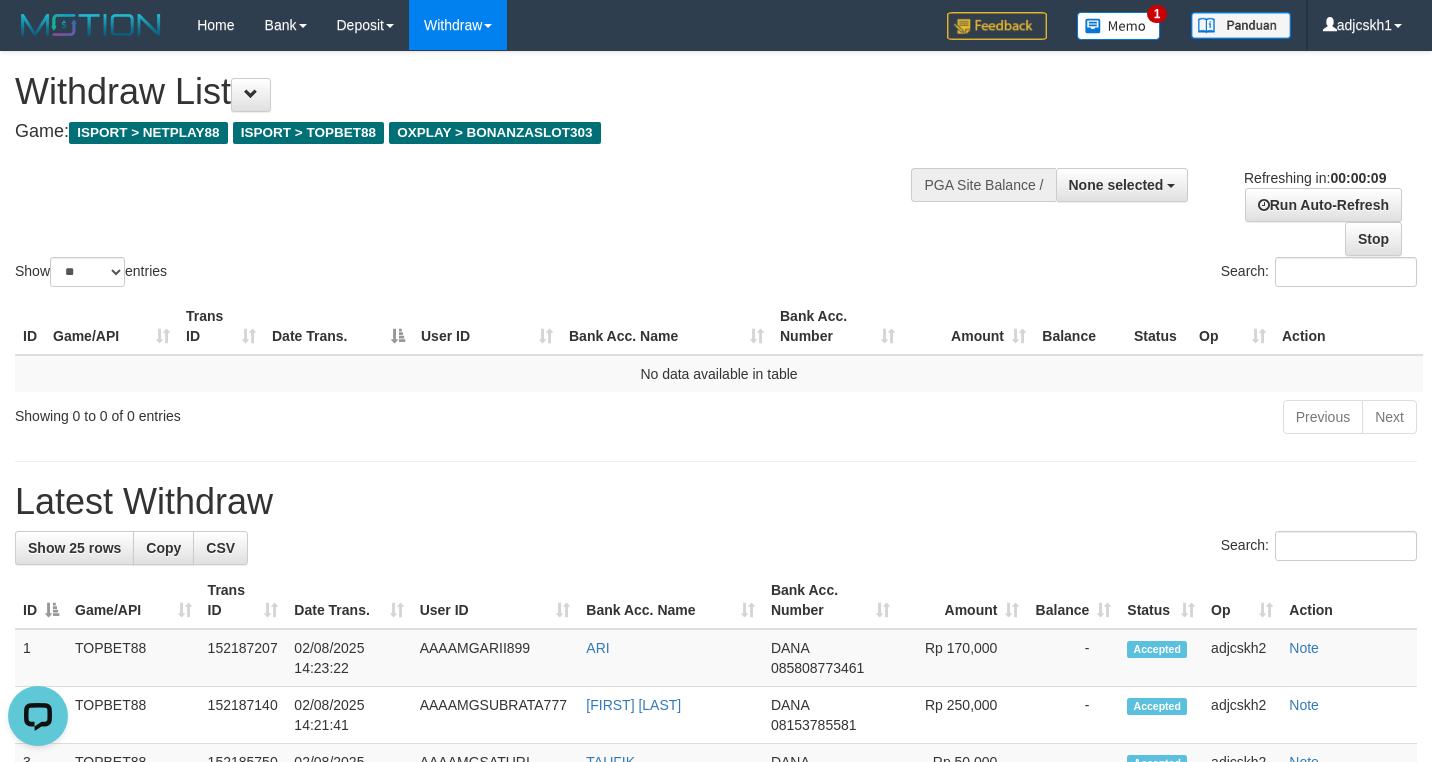 scroll, scrollTop: 0, scrollLeft: 0, axis: both 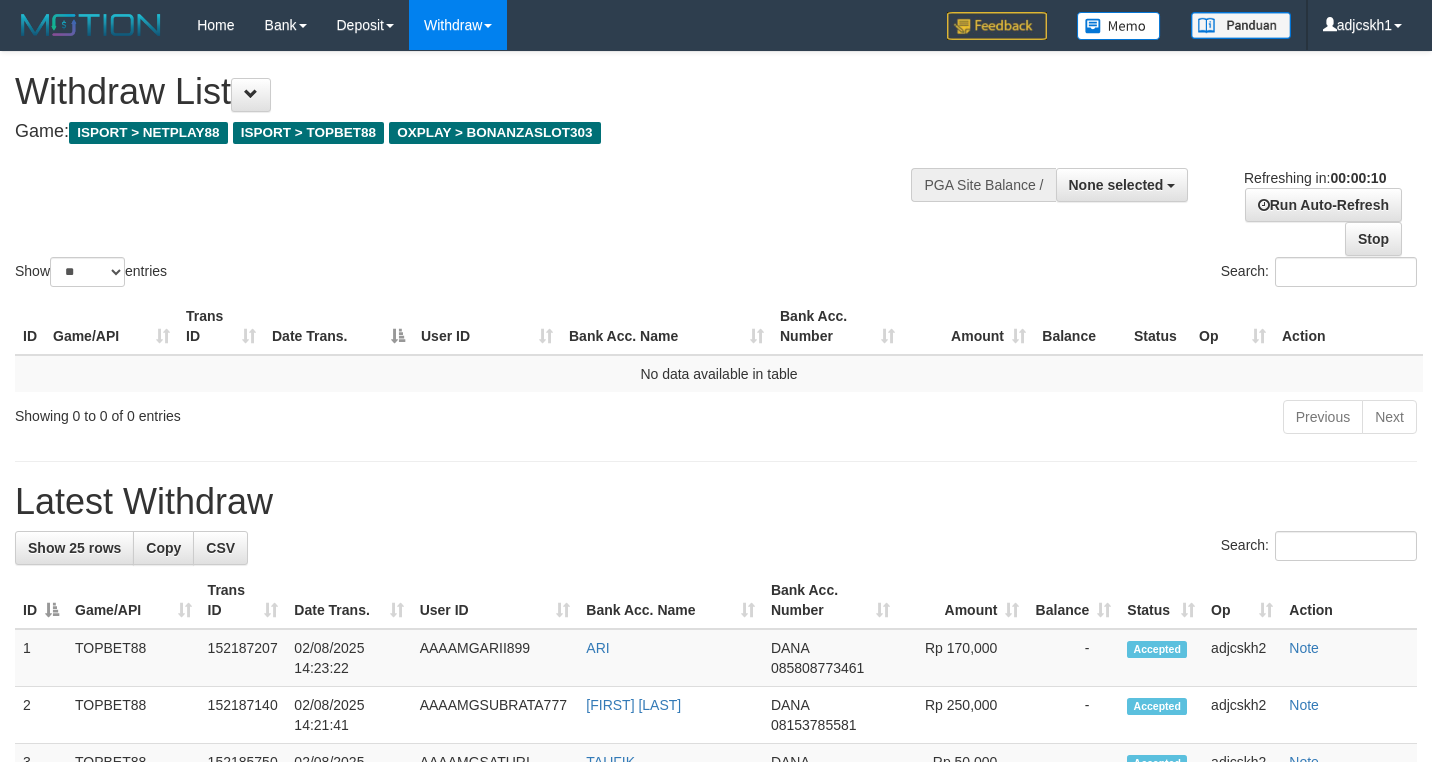 select 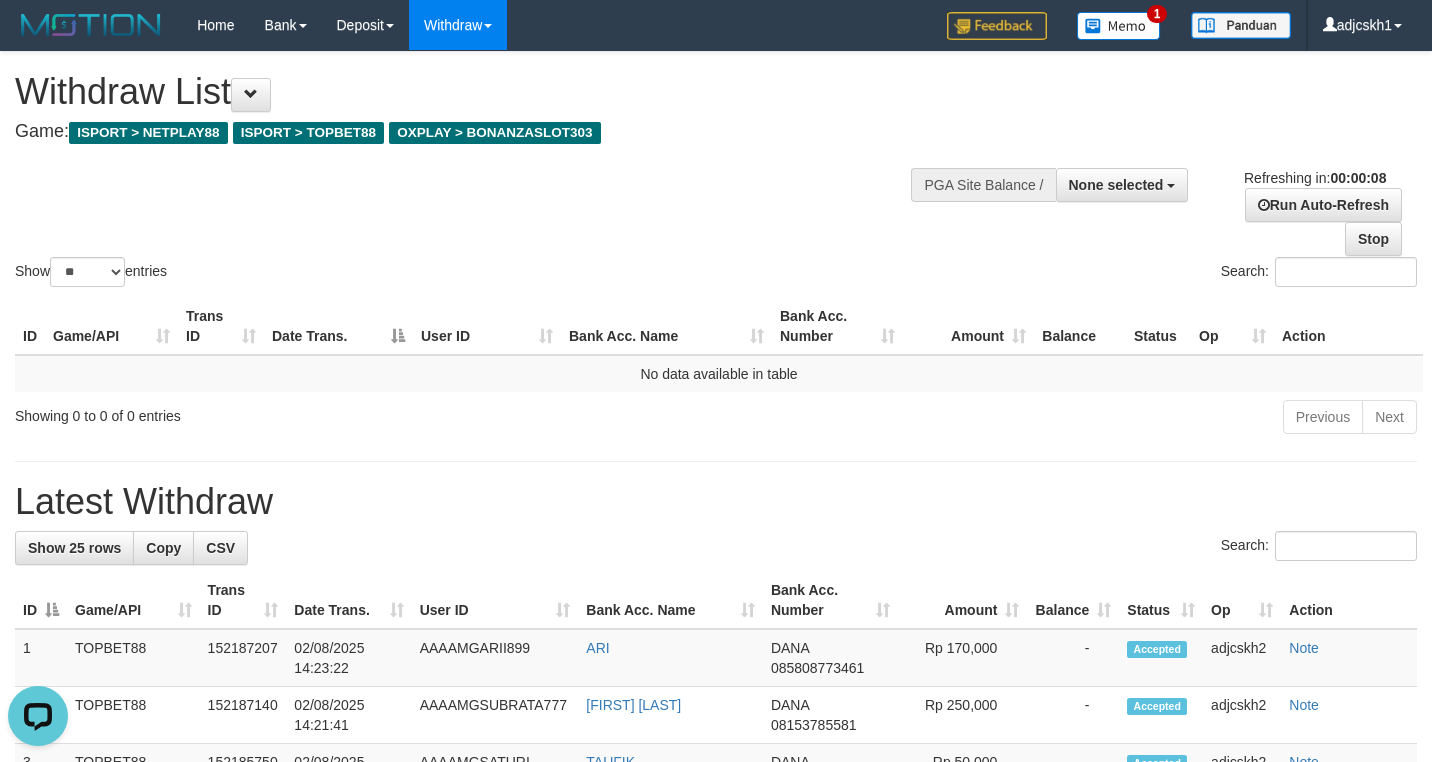 scroll, scrollTop: 0, scrollLeft: 0, axis: both 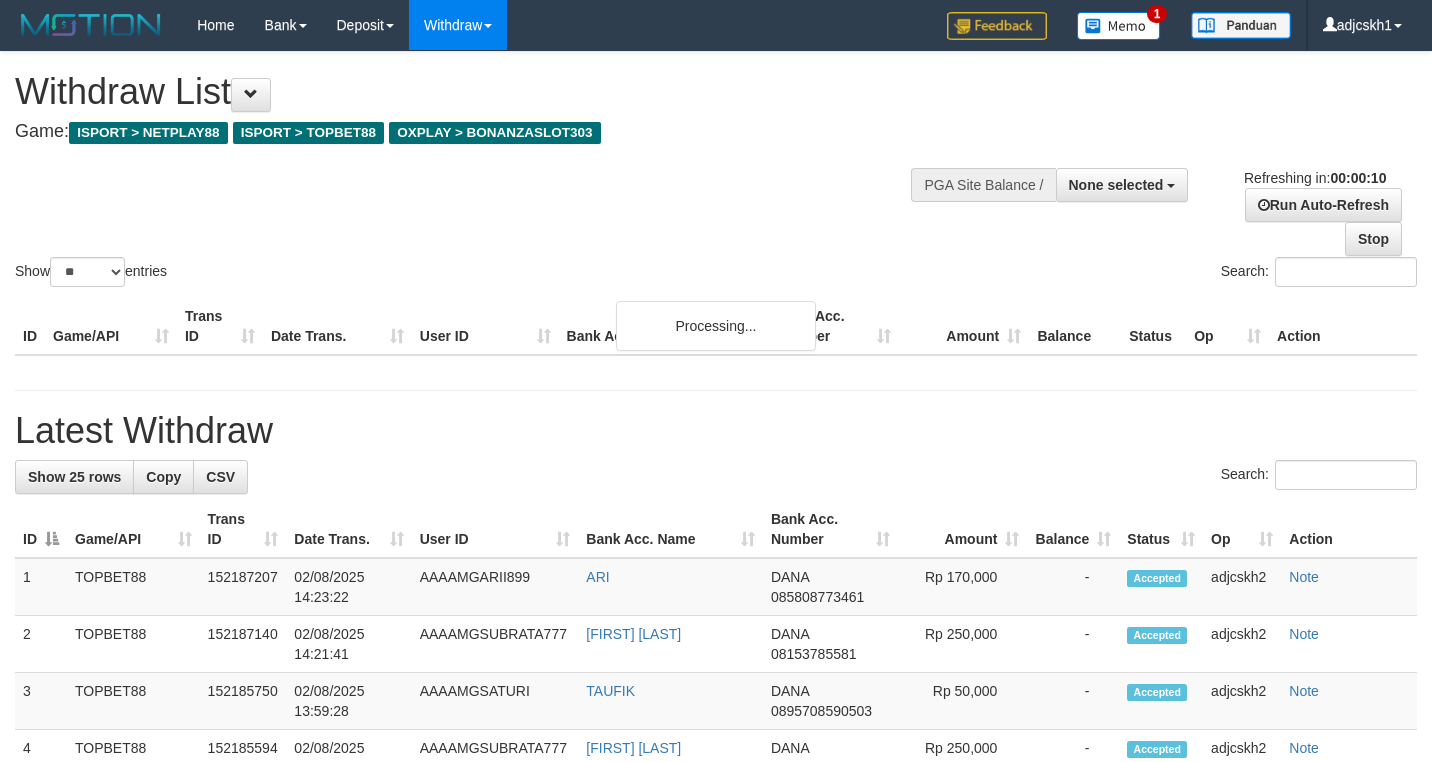 select 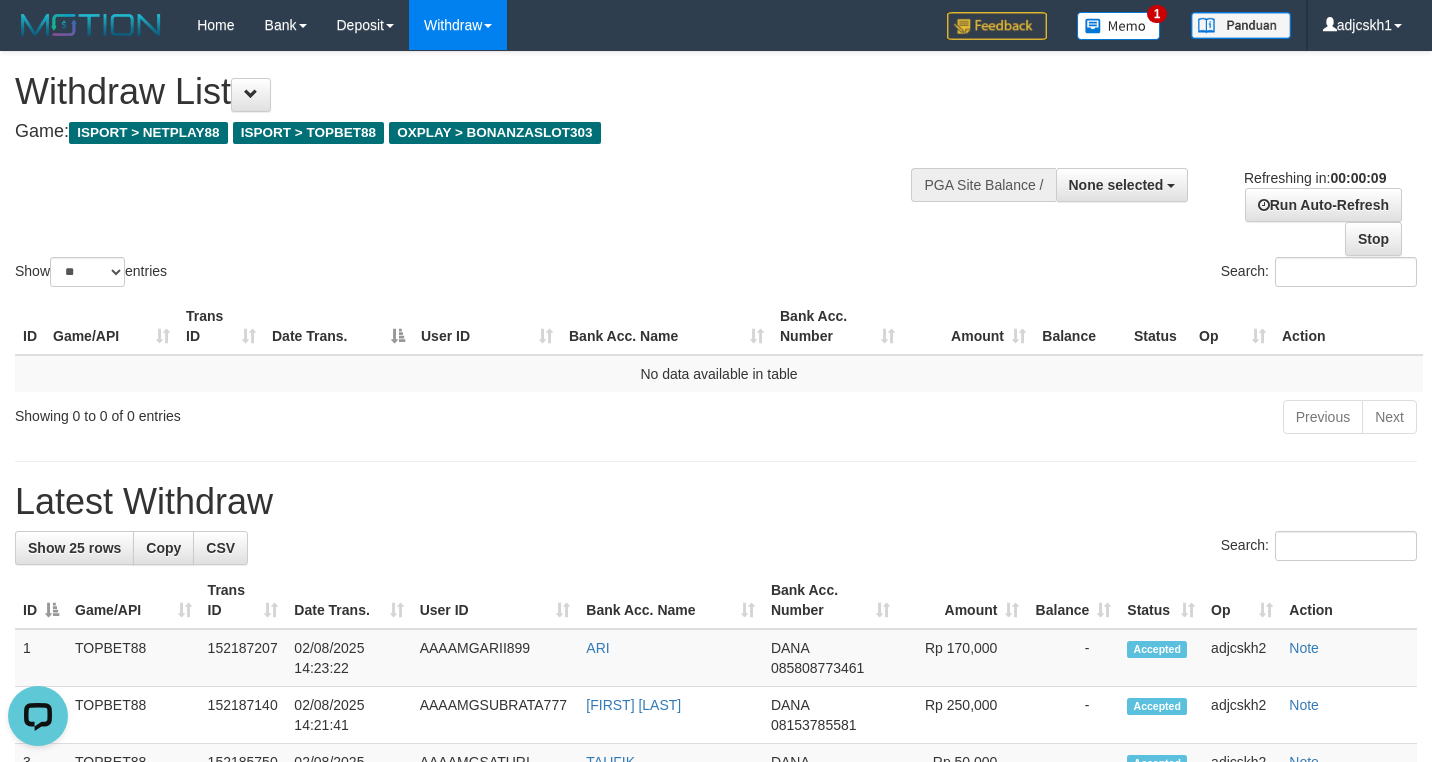 scroll, scrollTop: 0, scrollLeft: 0, axis: both 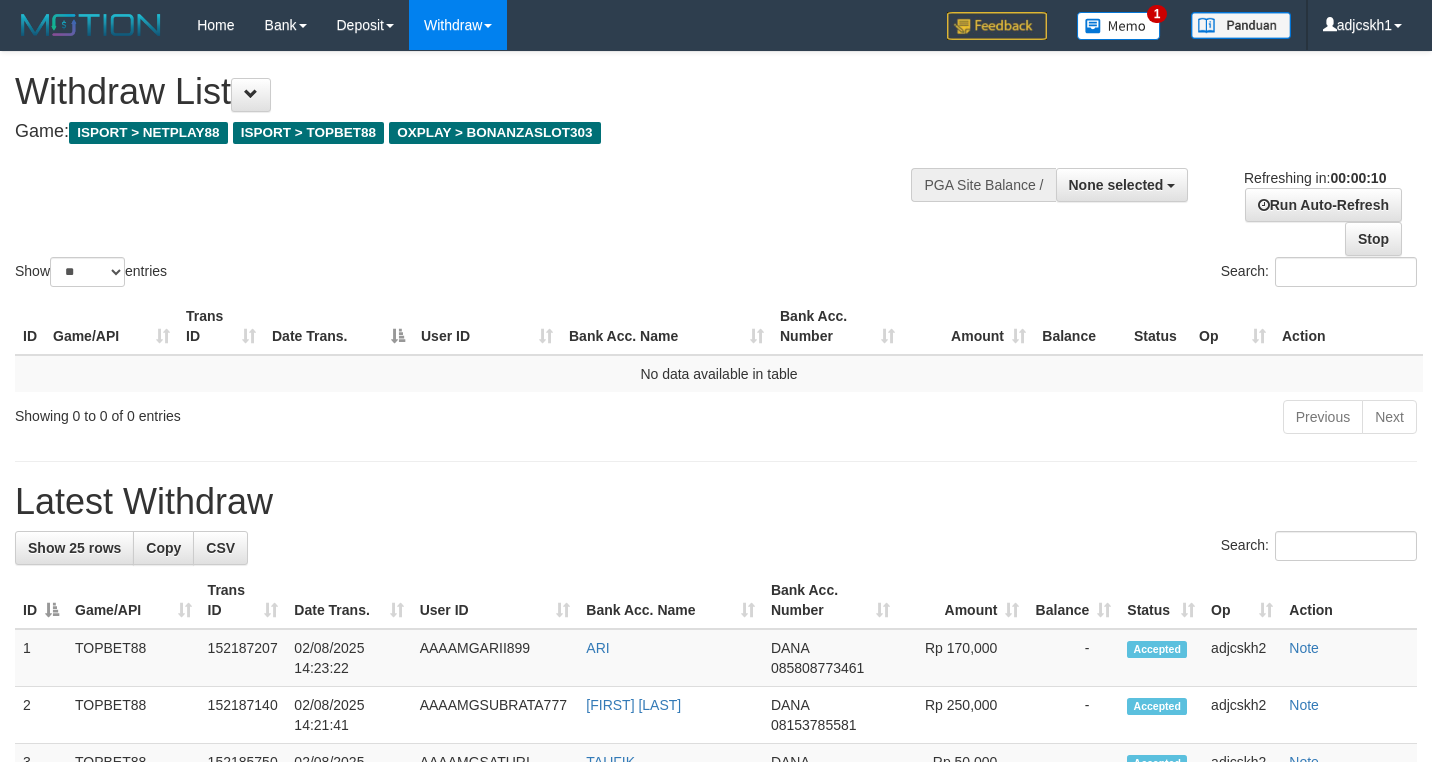 select 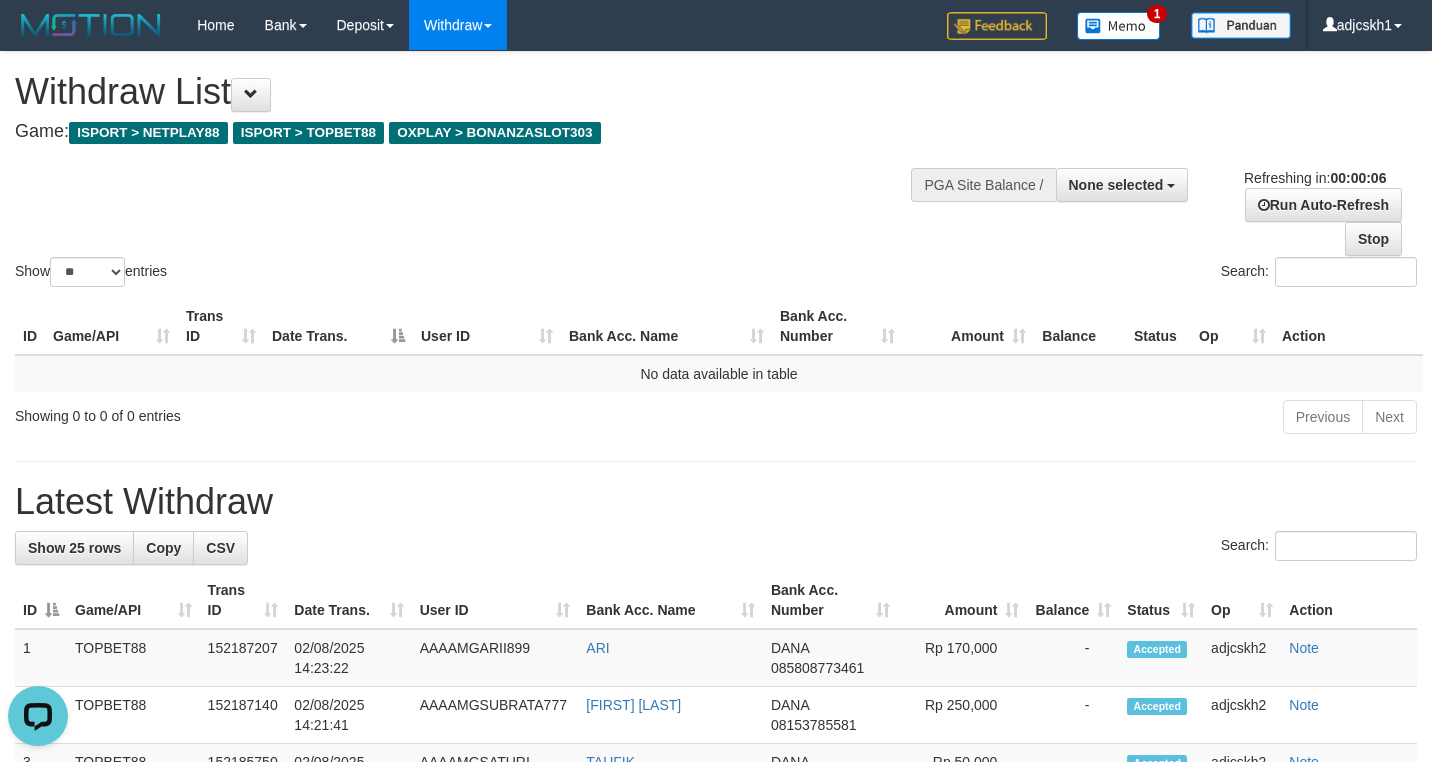 scroll, scrollTop: 0, scrollLeft: 0, axis: both 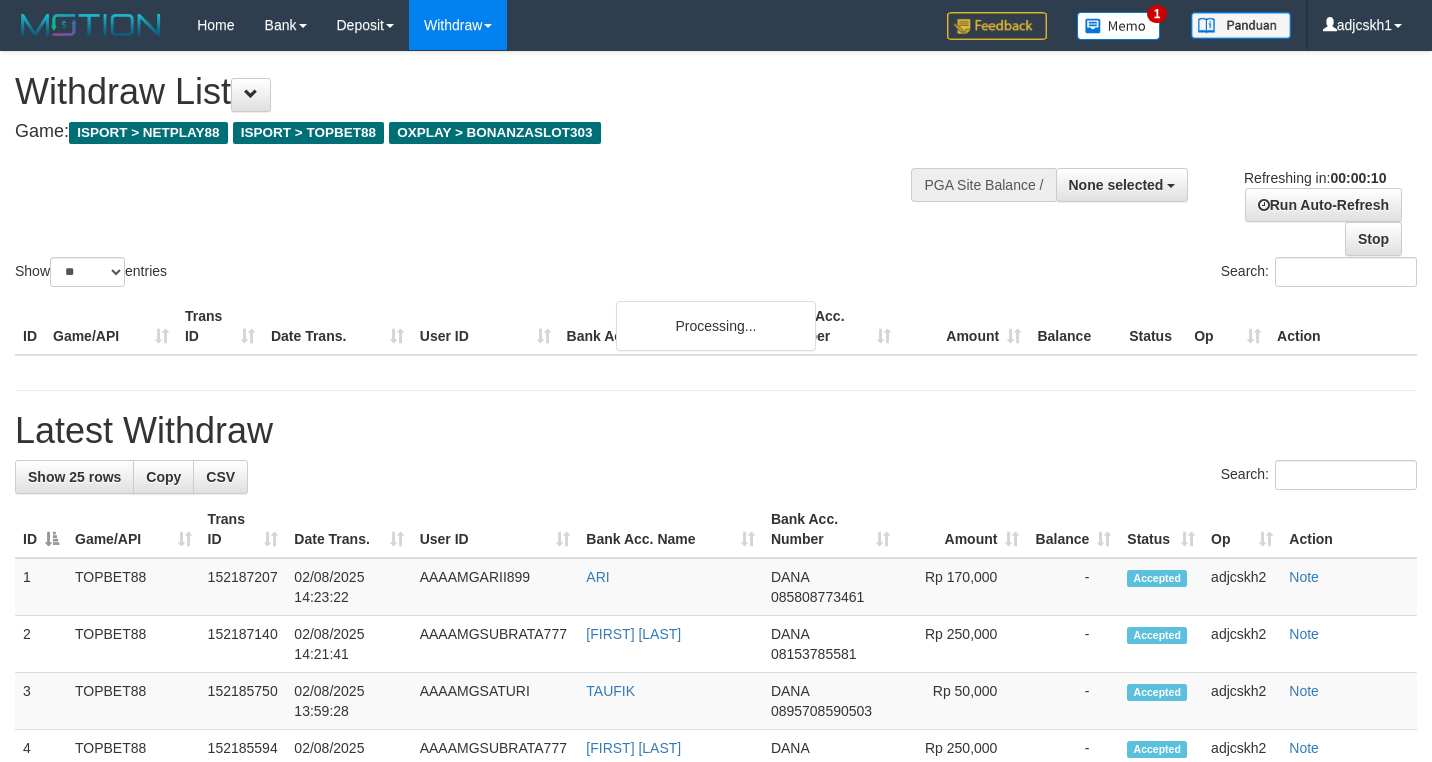 select 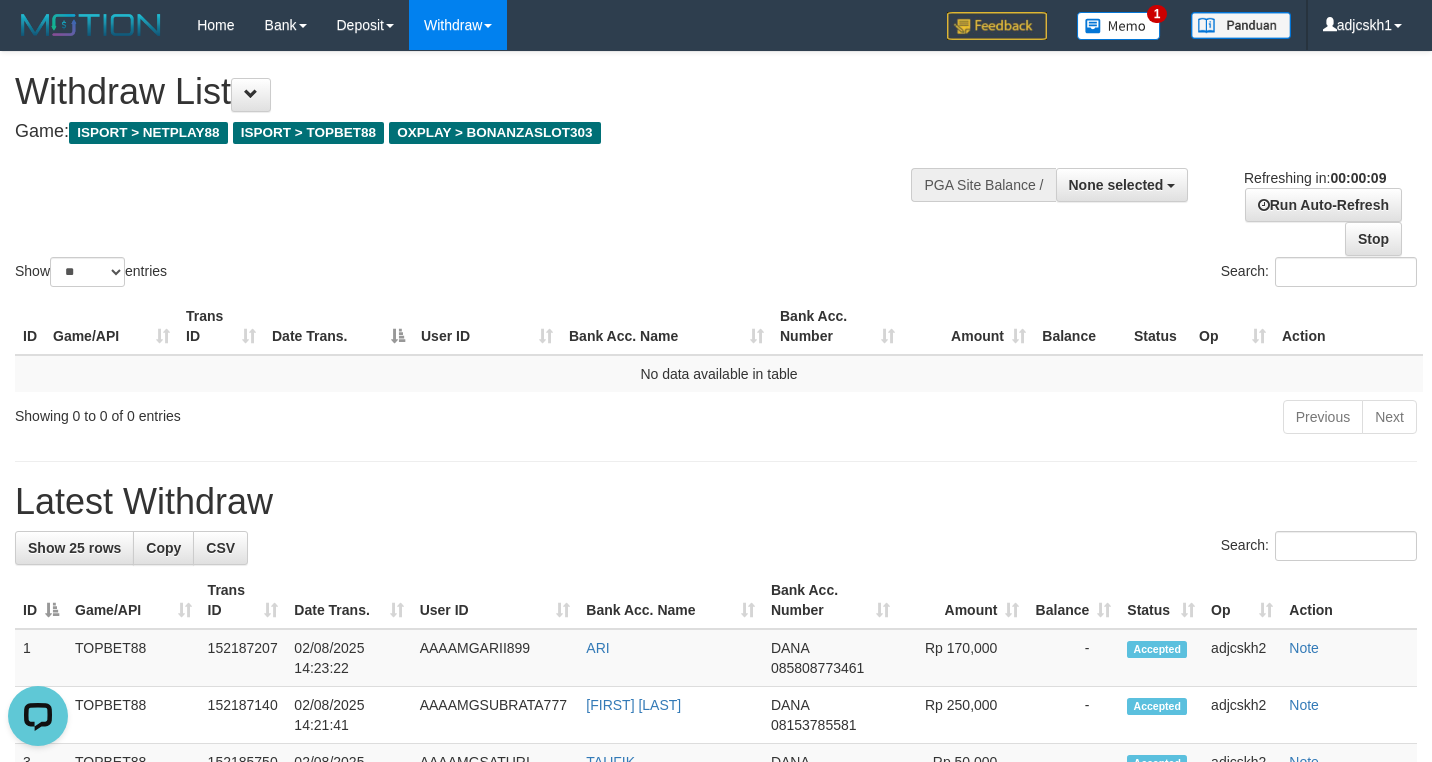 scroll, scrollTop: 0, scrollLeft: 0, axis: both 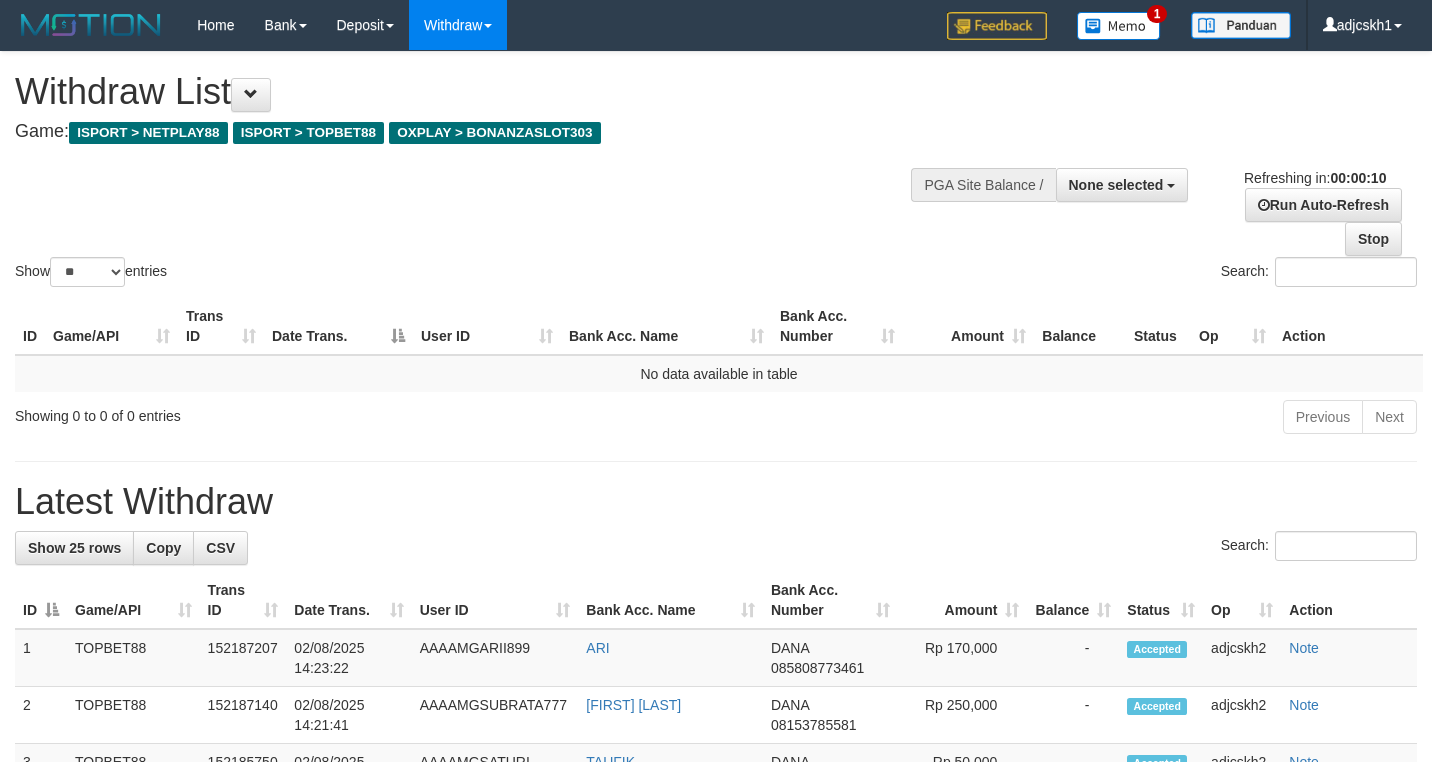 select 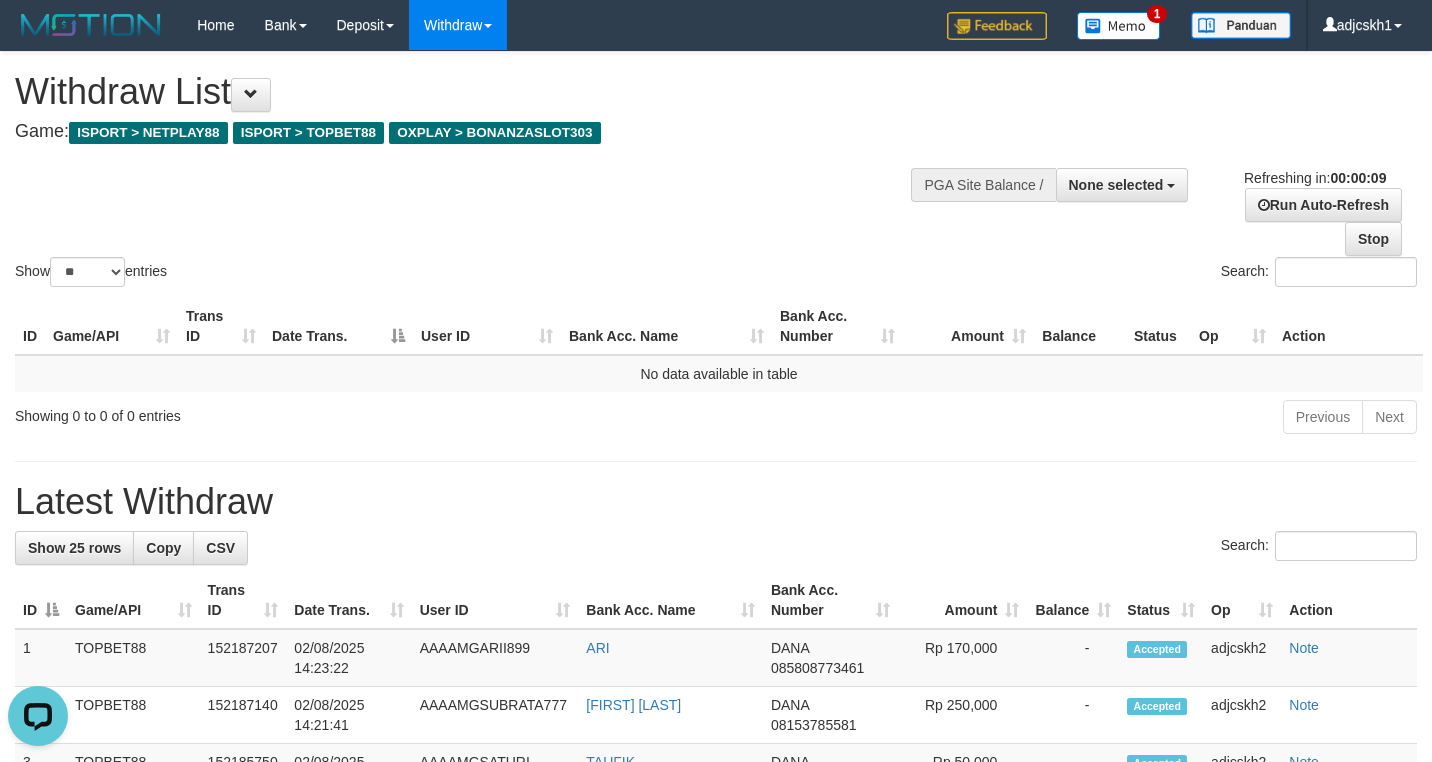scroll, scrollTop: 0, scrollLeft: 0, axis: both 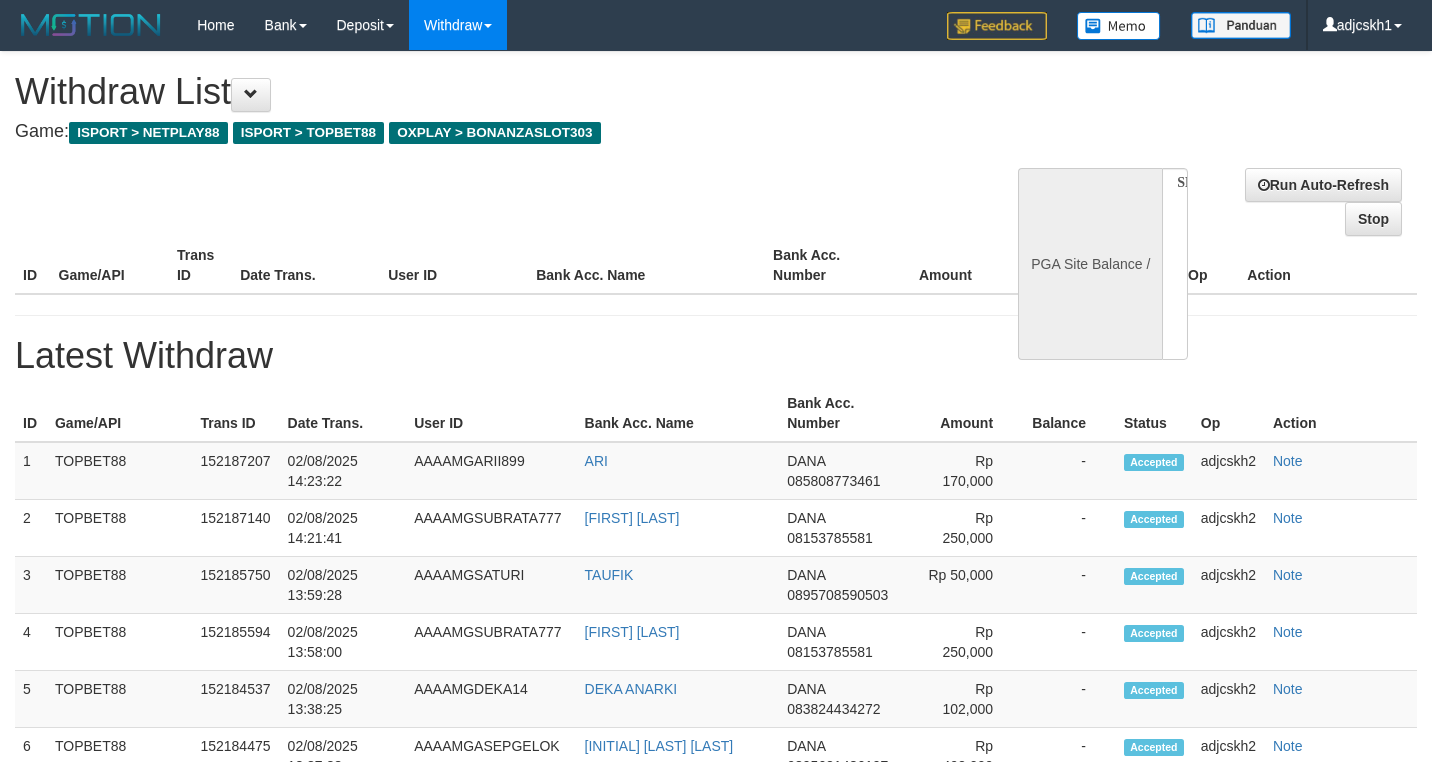 select 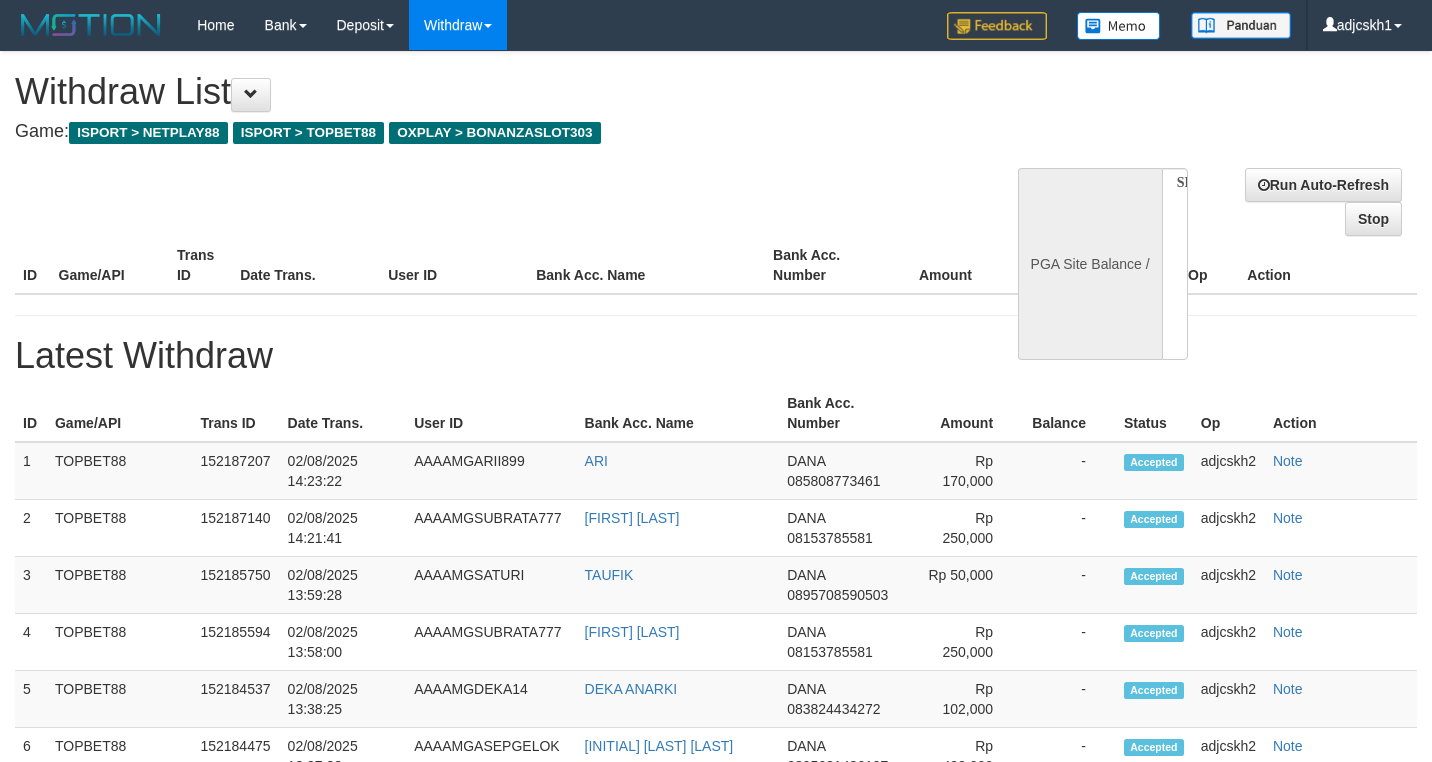 scroll, scrollTop: 0, scrollLeft: 0, axis: both 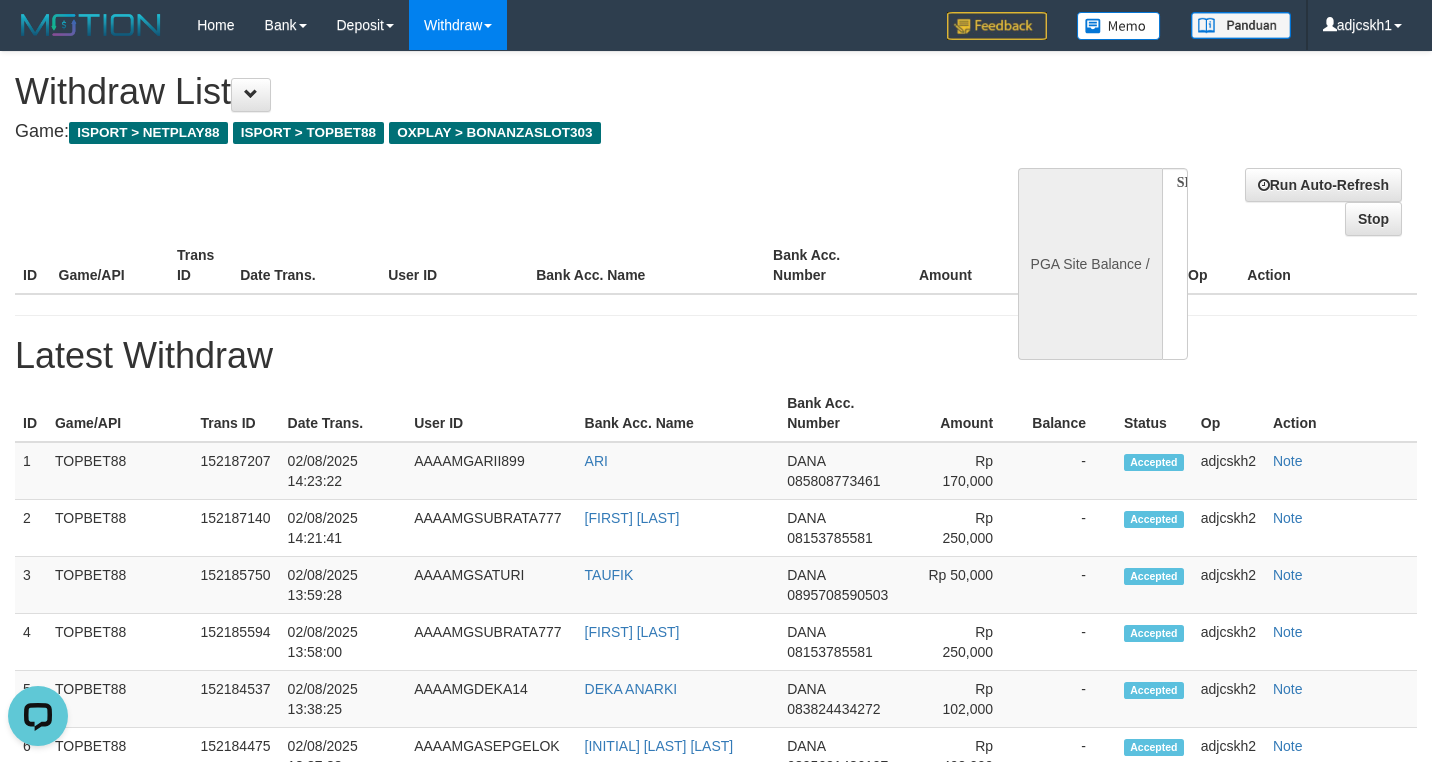 select on "**" 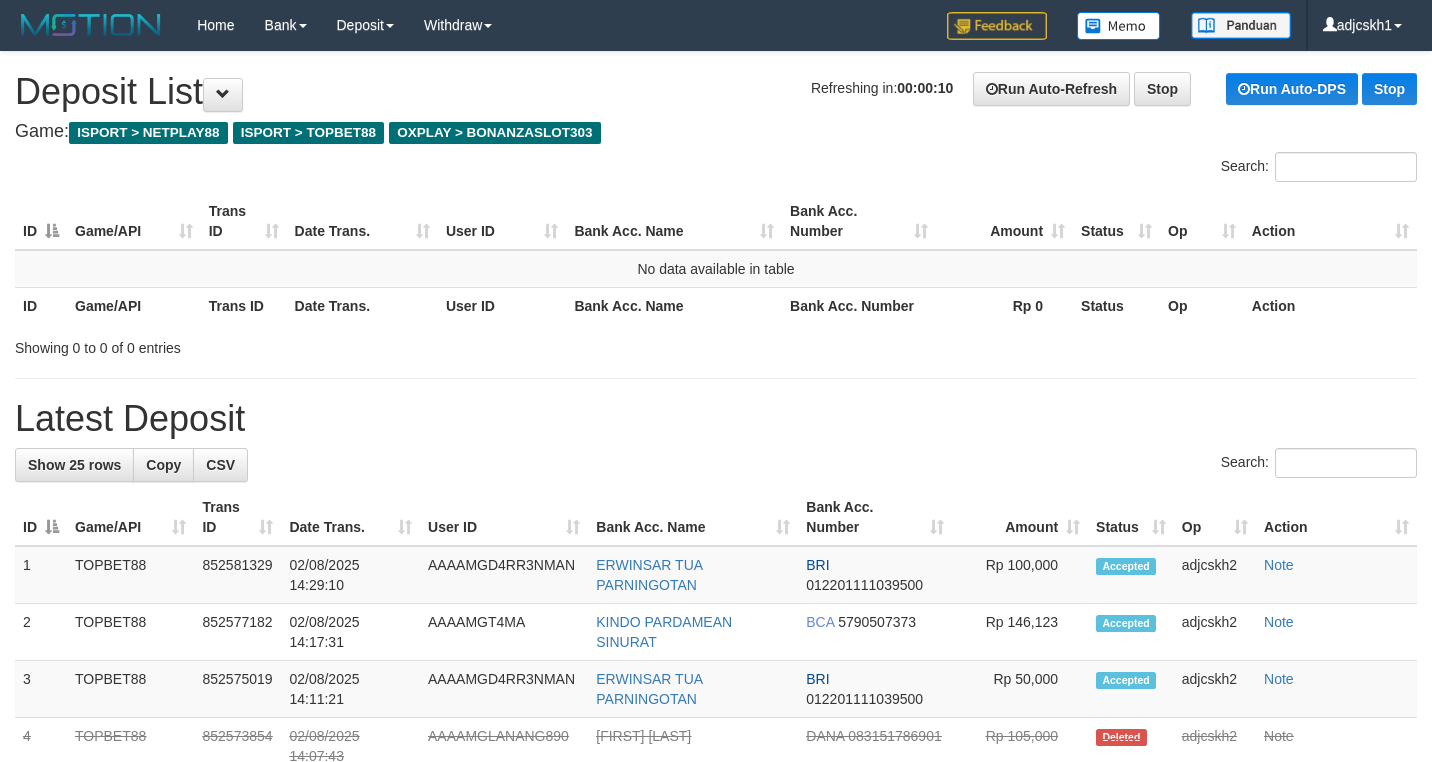 scroll, scrollTop: 0, scrollLeft: 0, axis: both 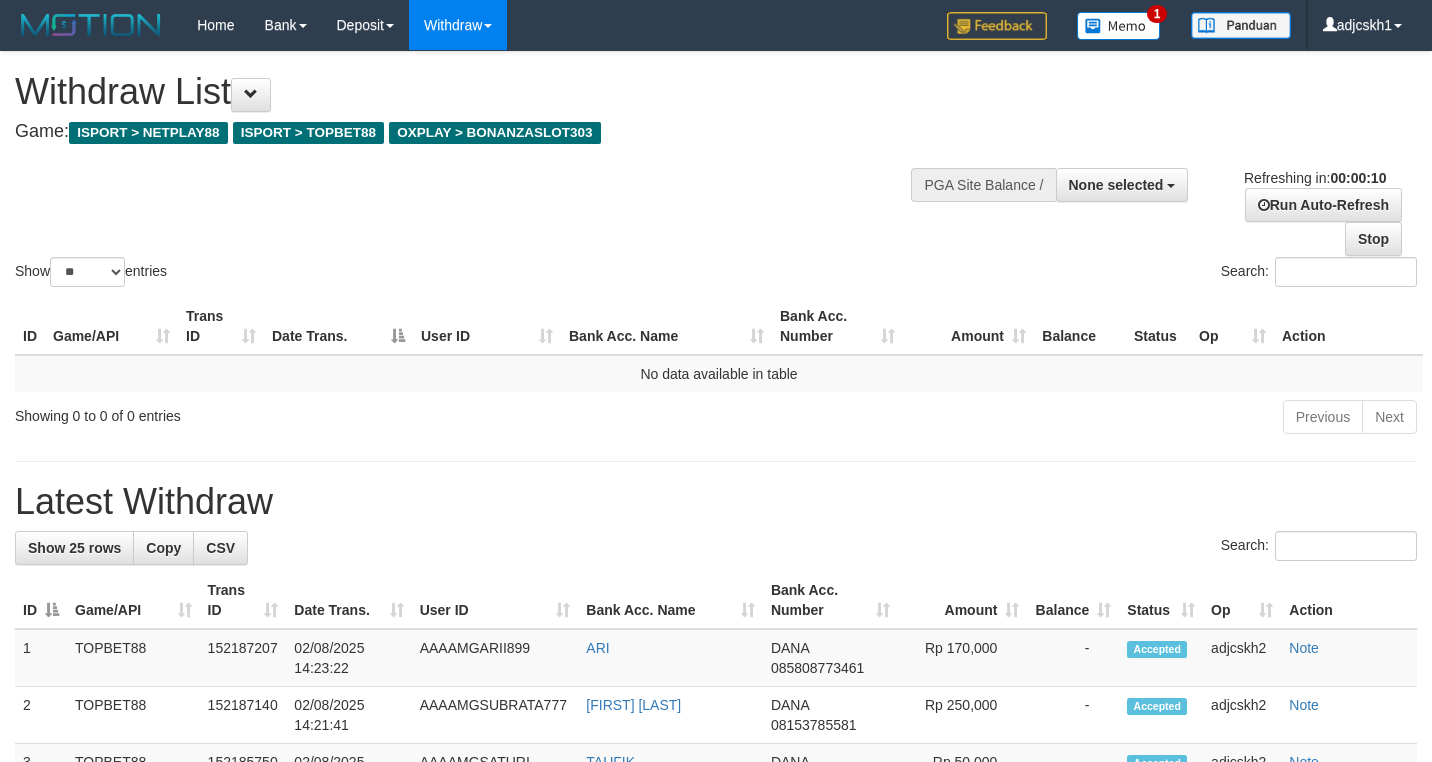 select 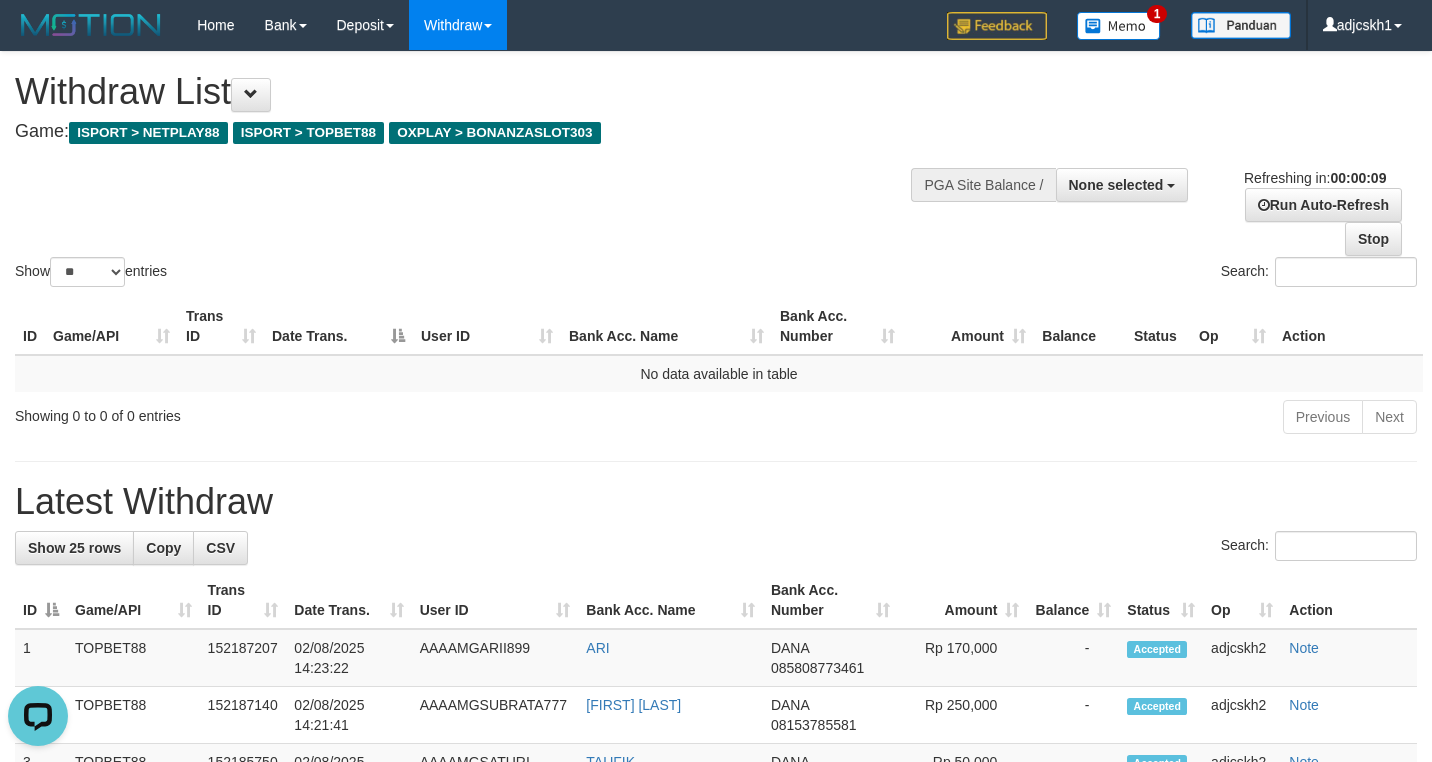 scroll, scrollTop: 0, scrollLeft: 0, axis: both 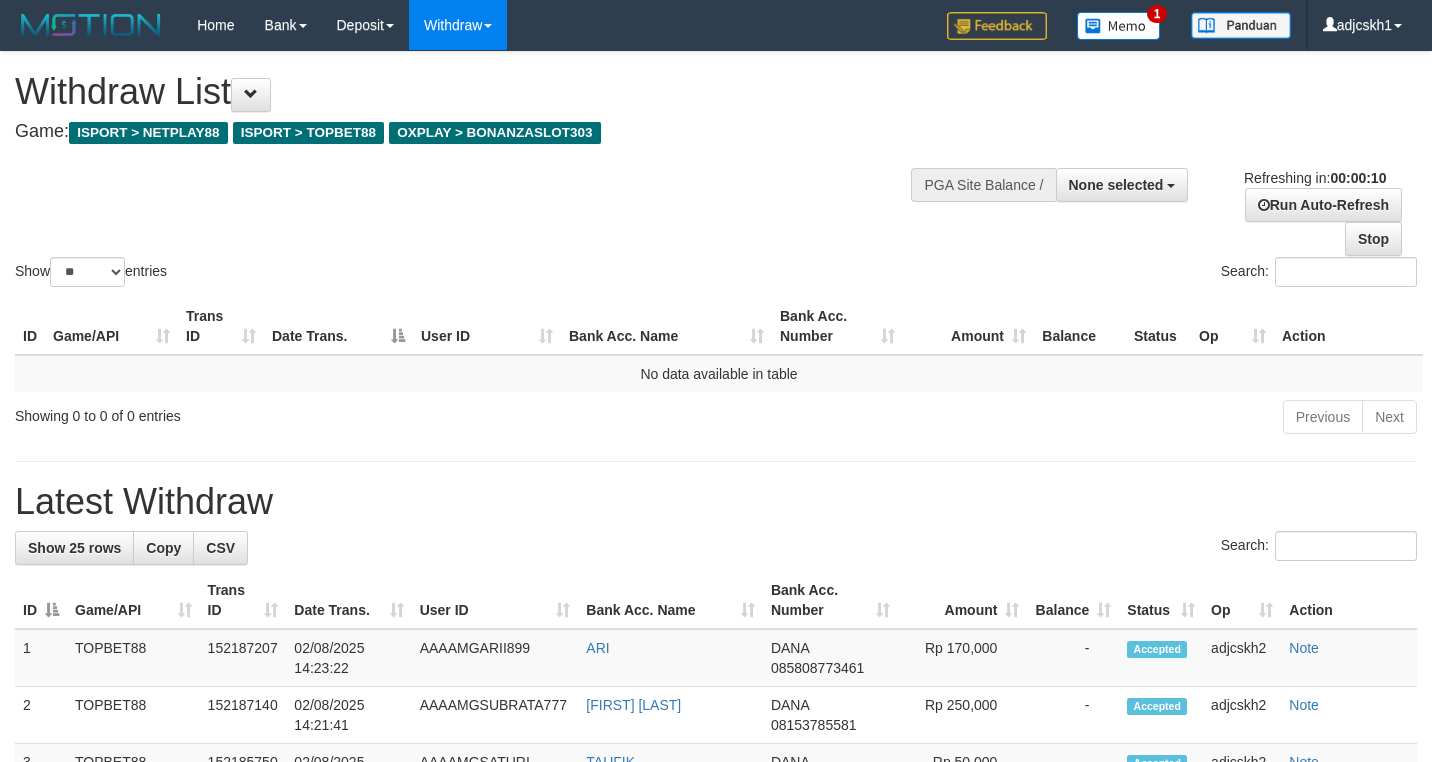 select 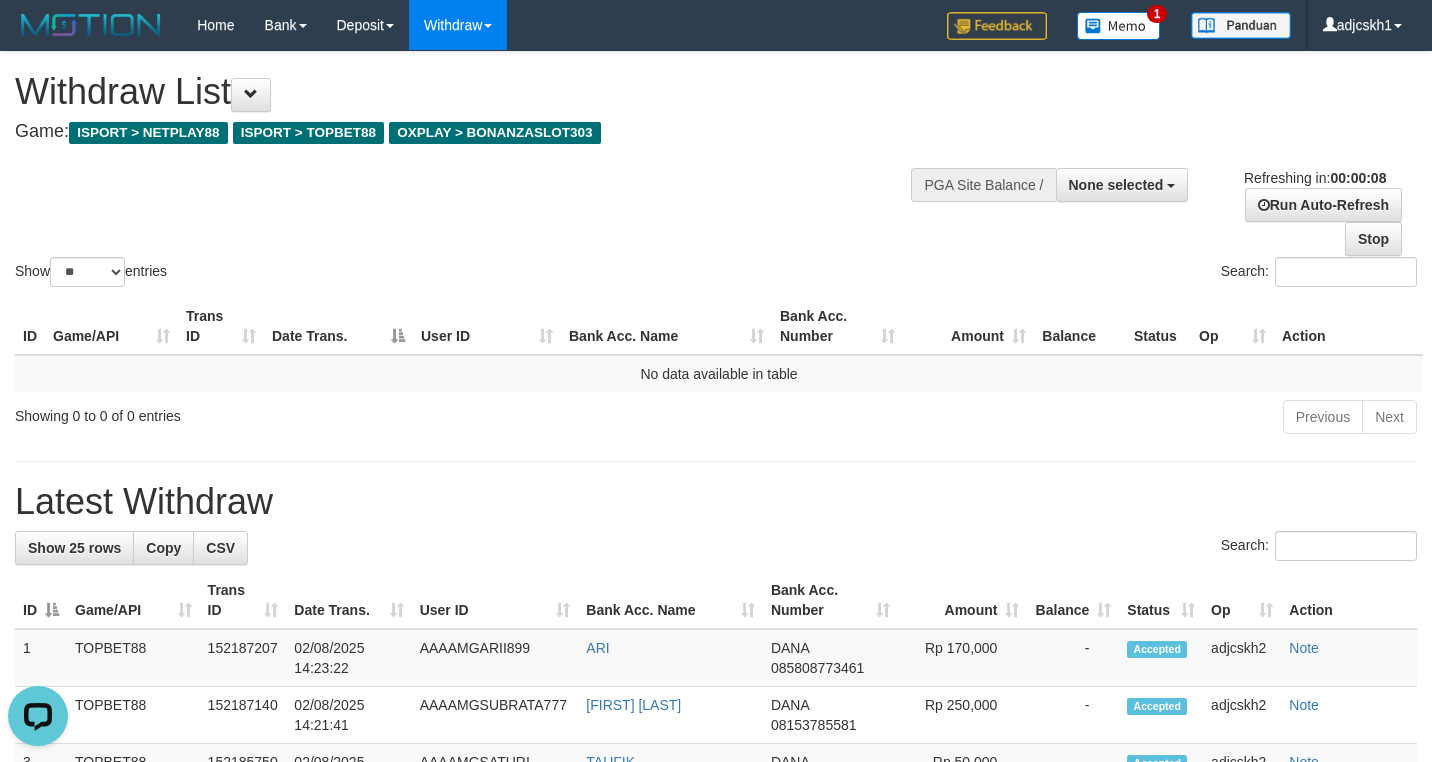 scroll, scrollTop: 0, scrollLeft: 0, axis: both 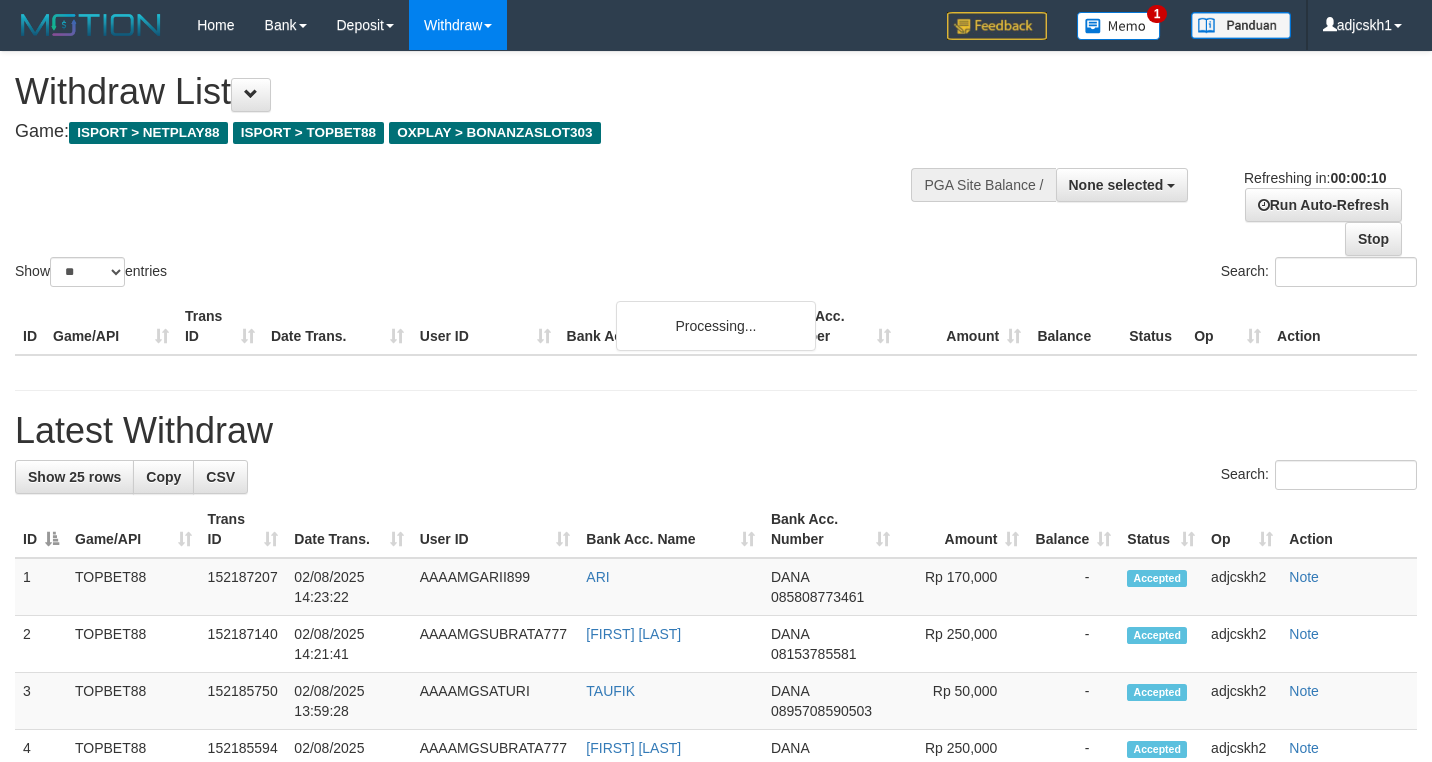 select 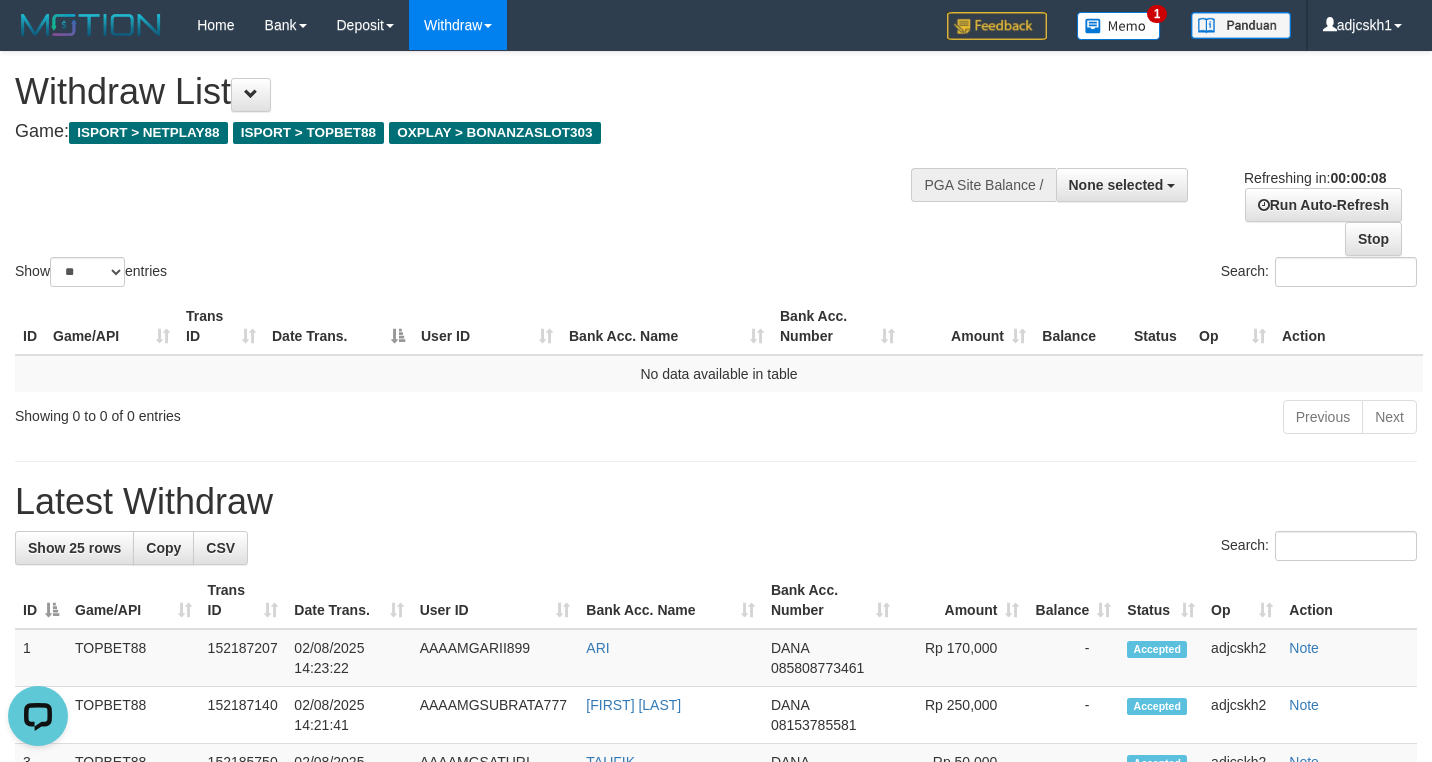 scroll, scrollTop: 0, scrollLeft: 0, axis: both 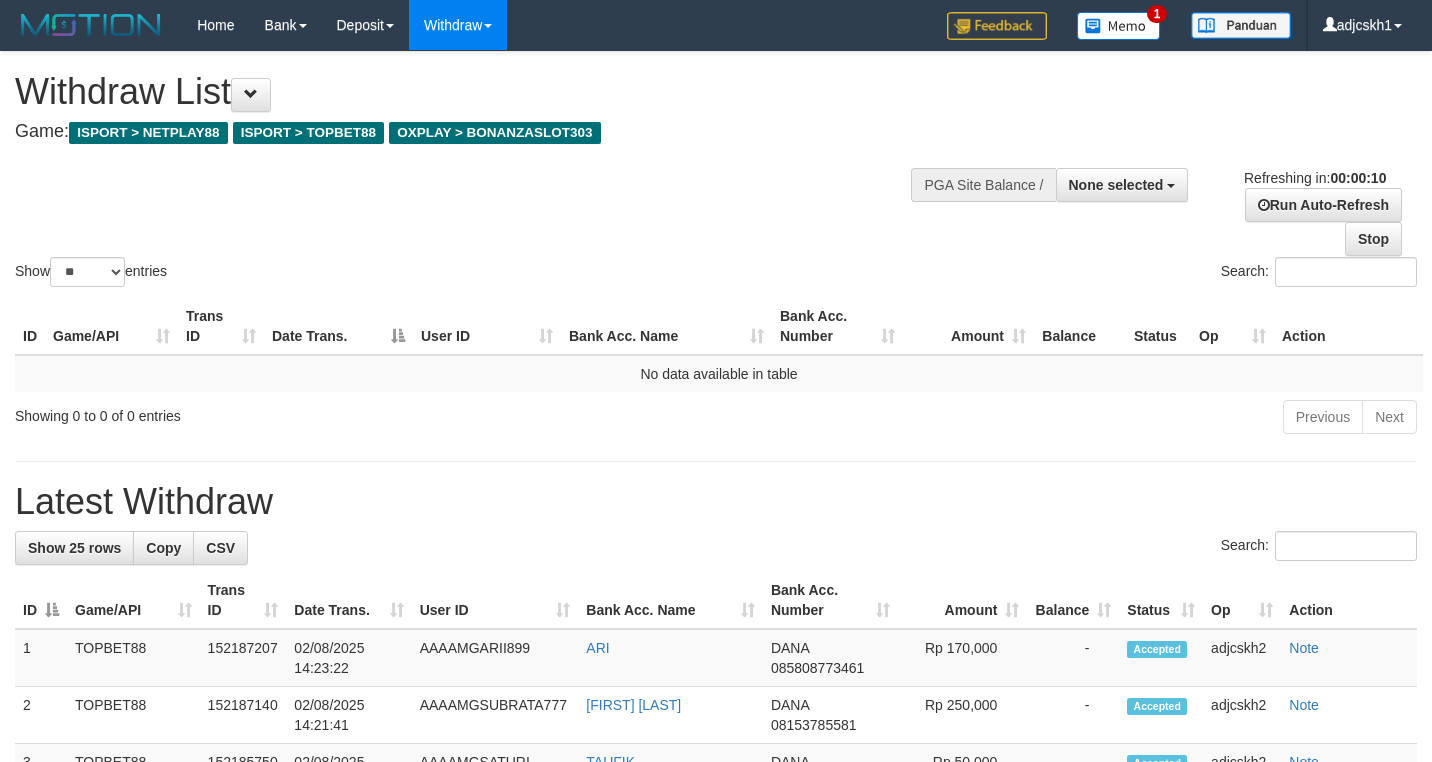 select 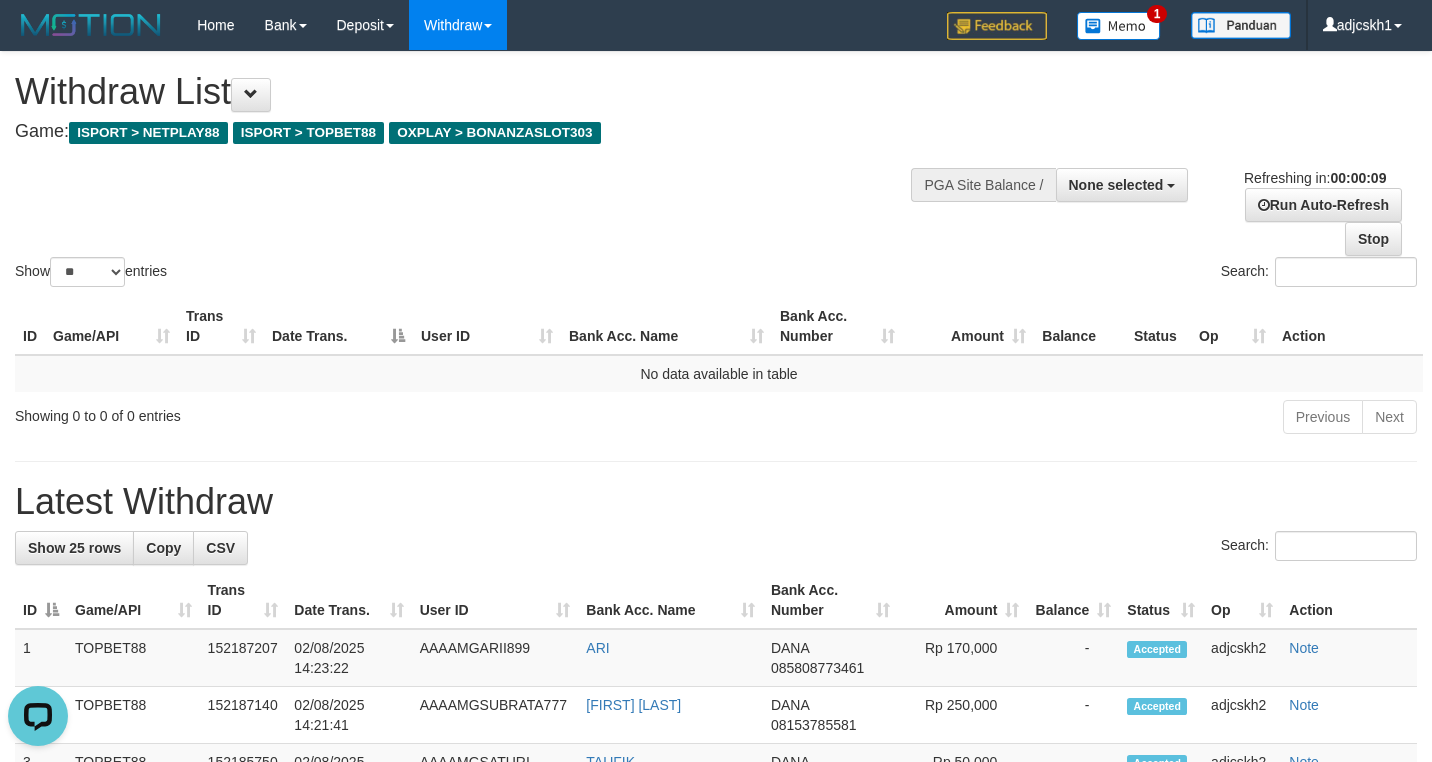 scroll, scrollTop: 0, scrollLeft: 0, axis: both 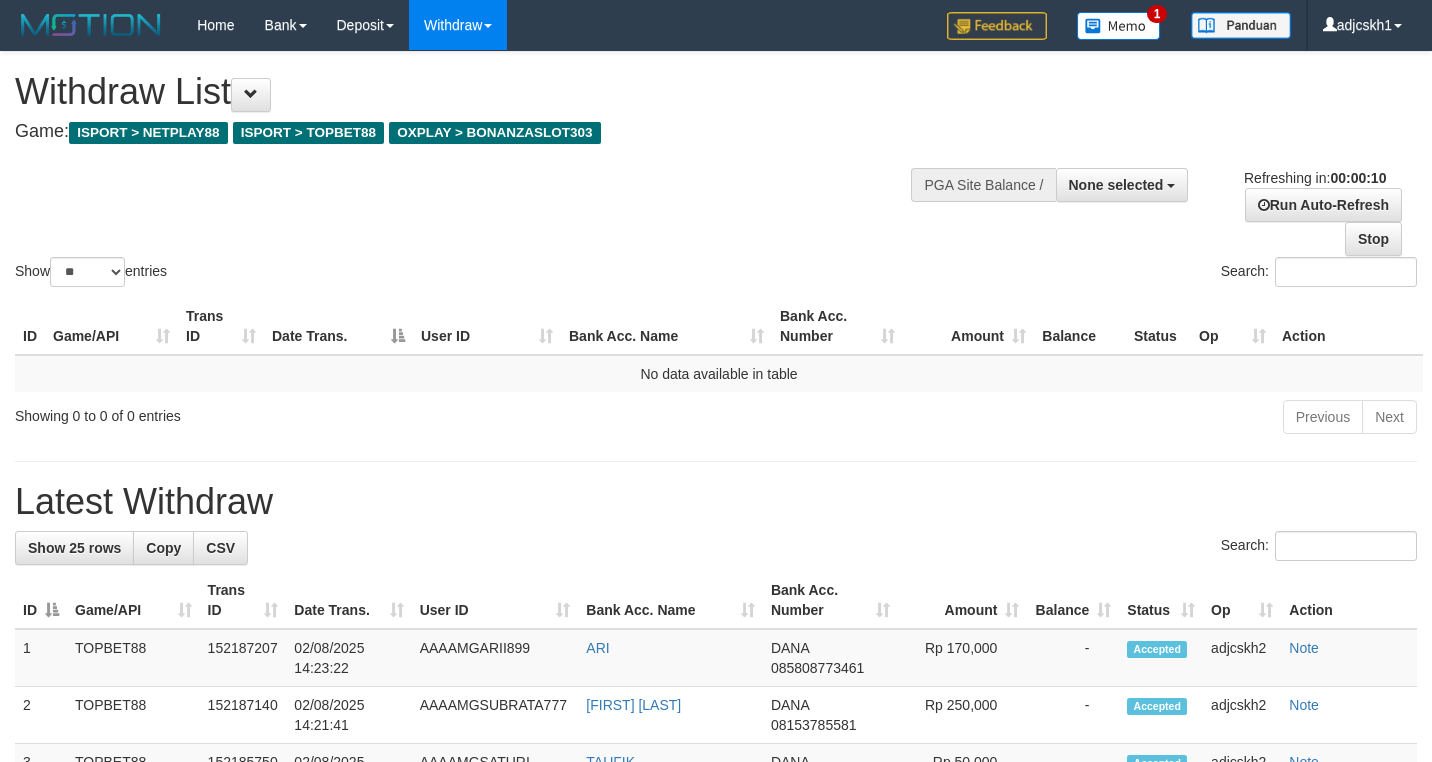 select 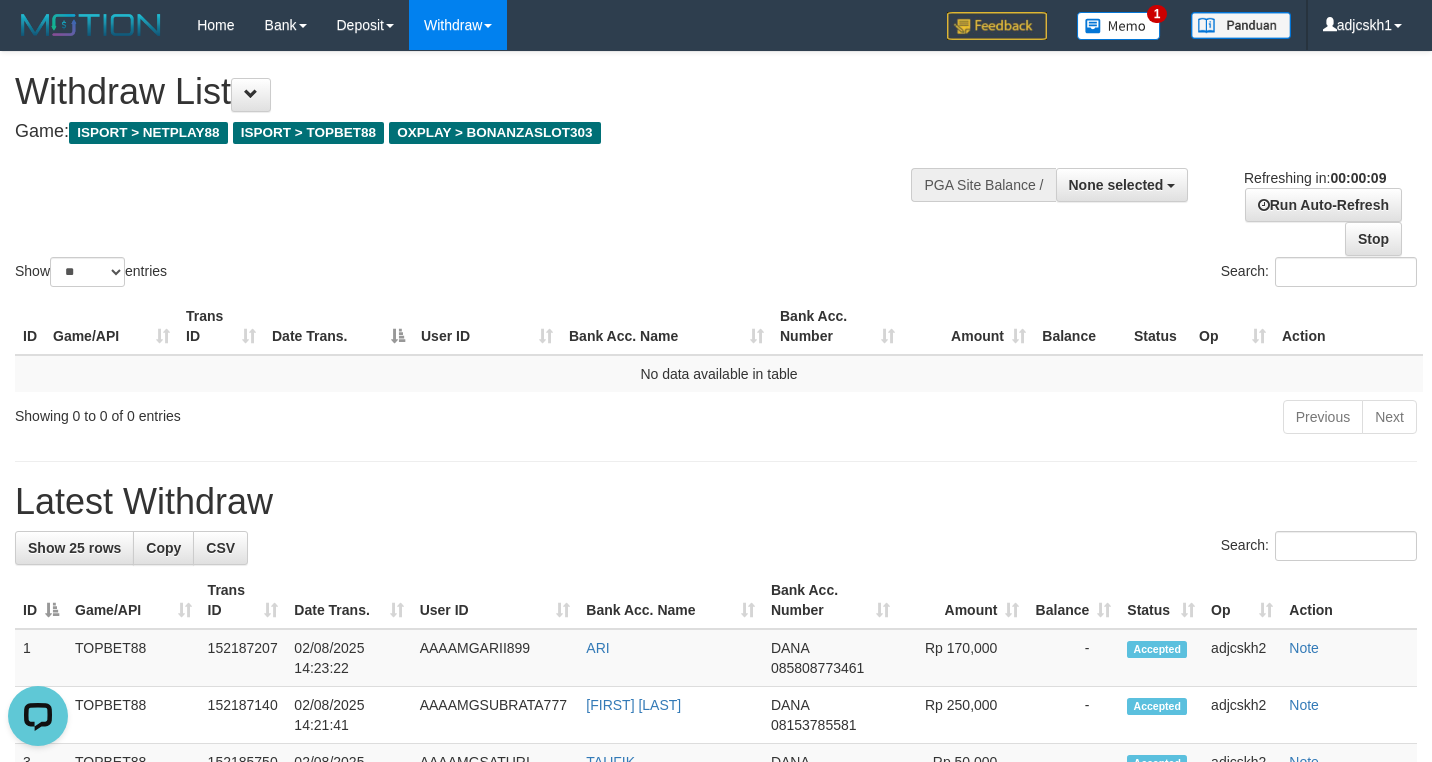 scroll, scrollTop: 0, scrollLeft: 0, axis: both 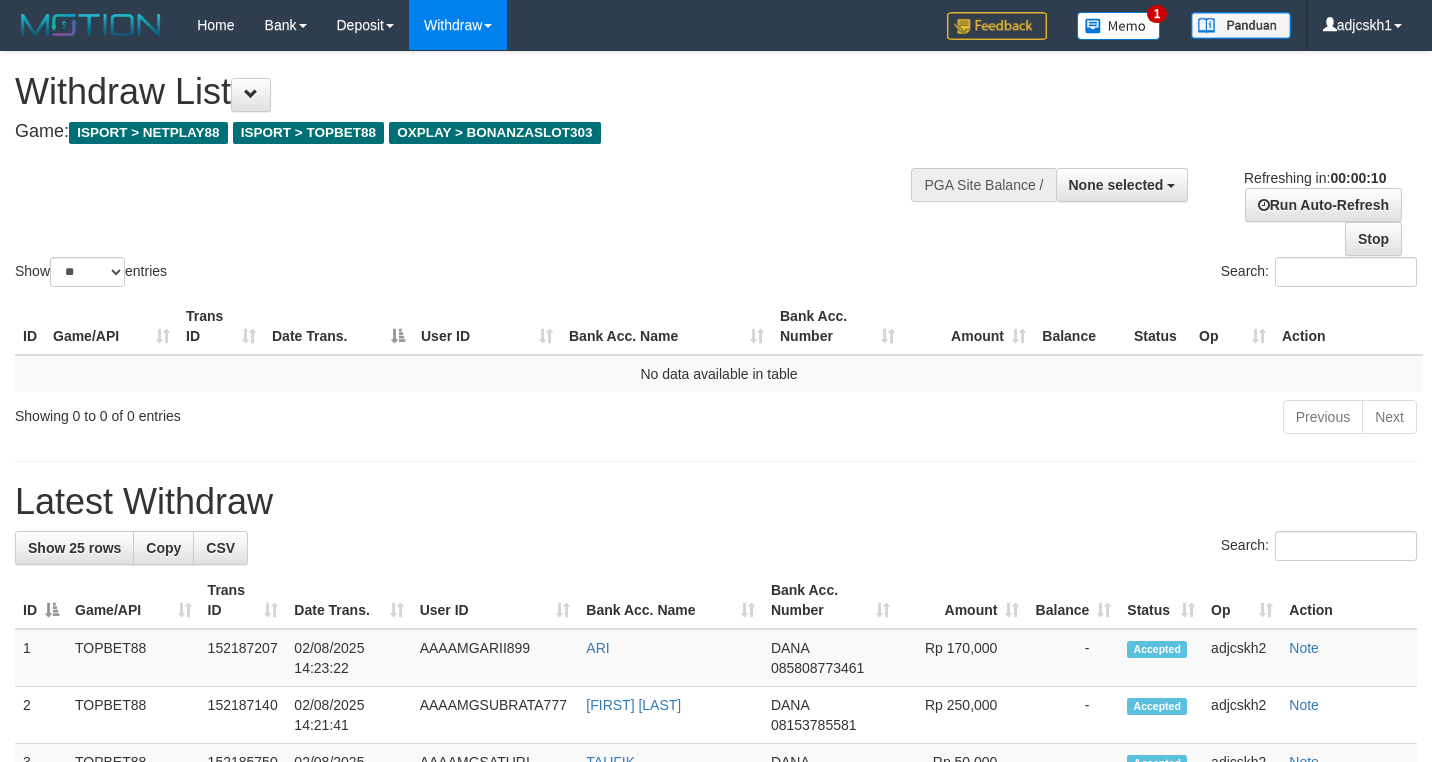 select 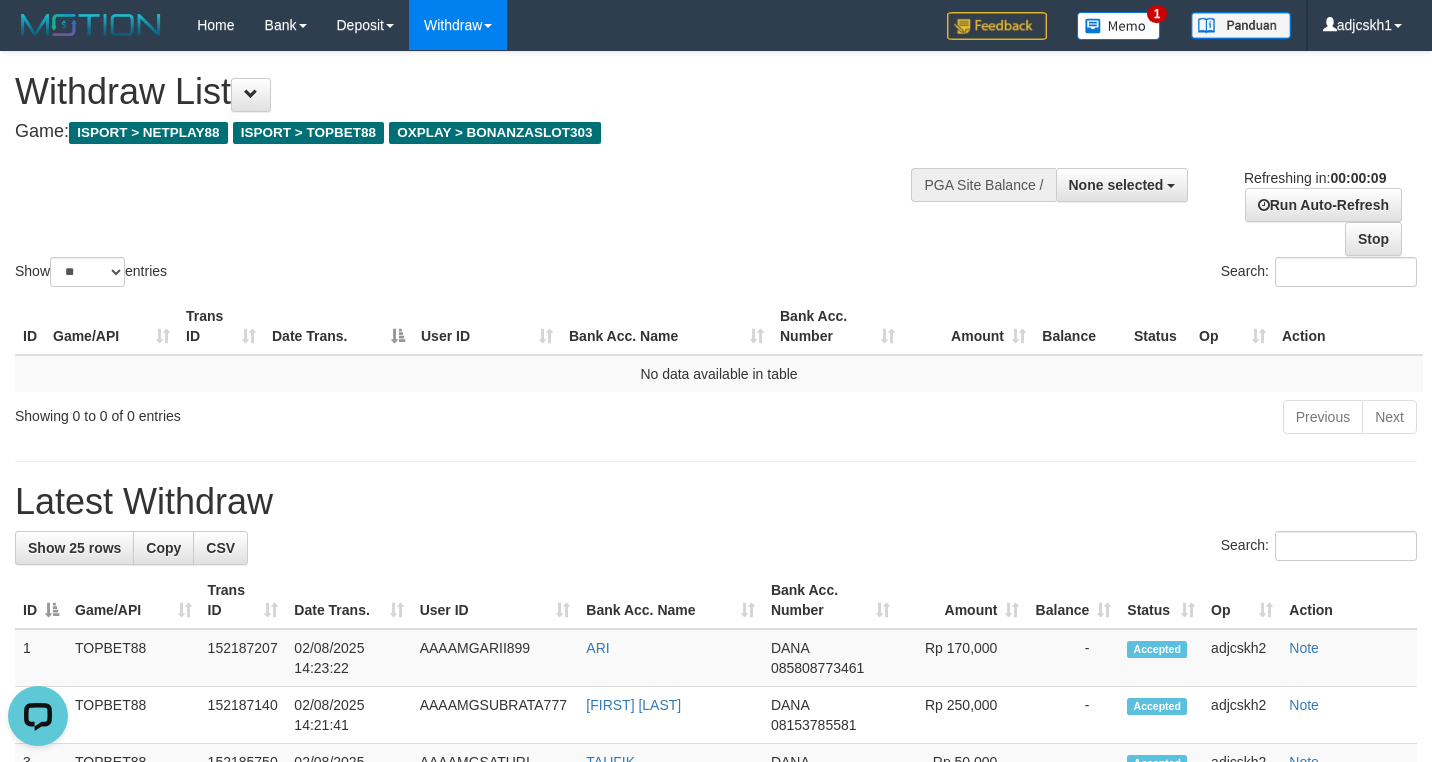 scroll, scrollTop: 0, scrollLeft: 0, axis: both 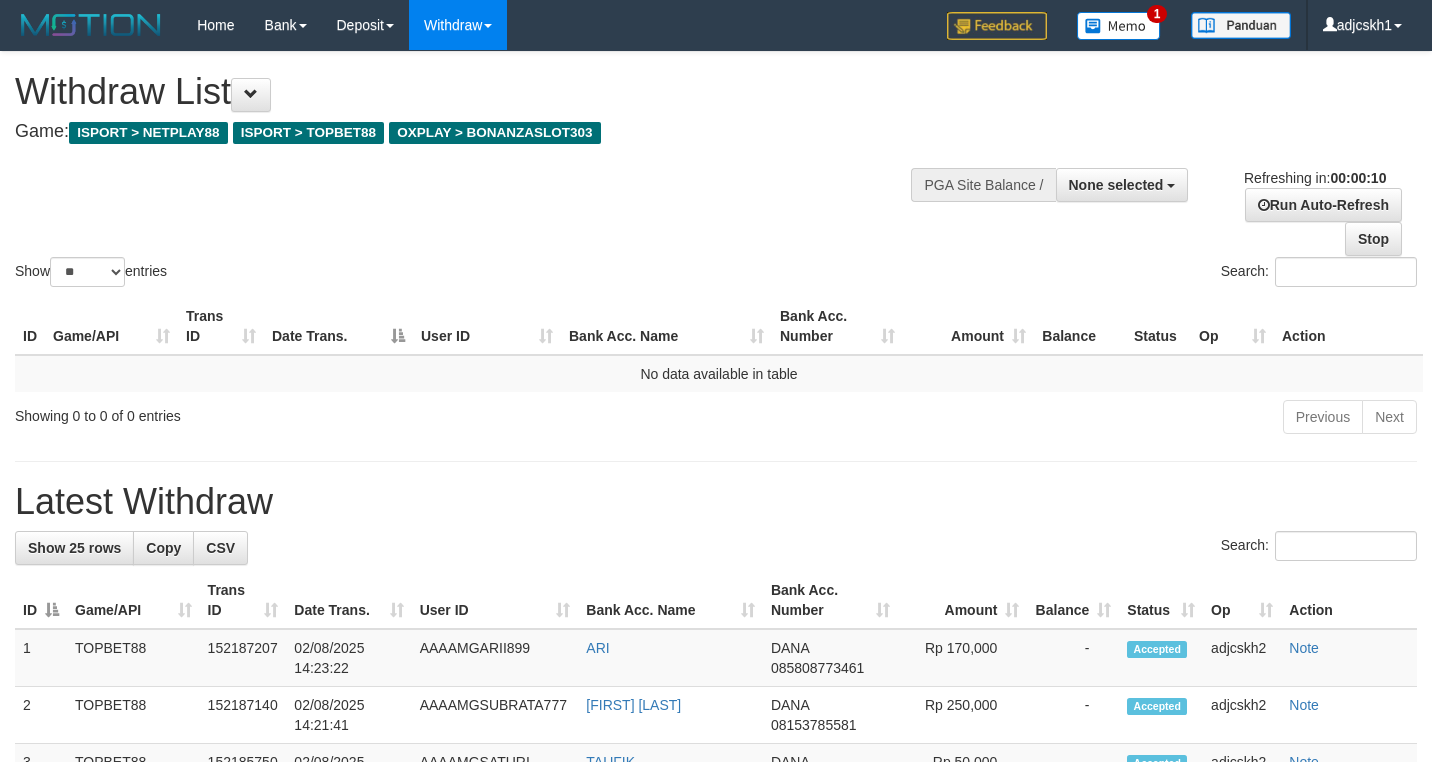 select 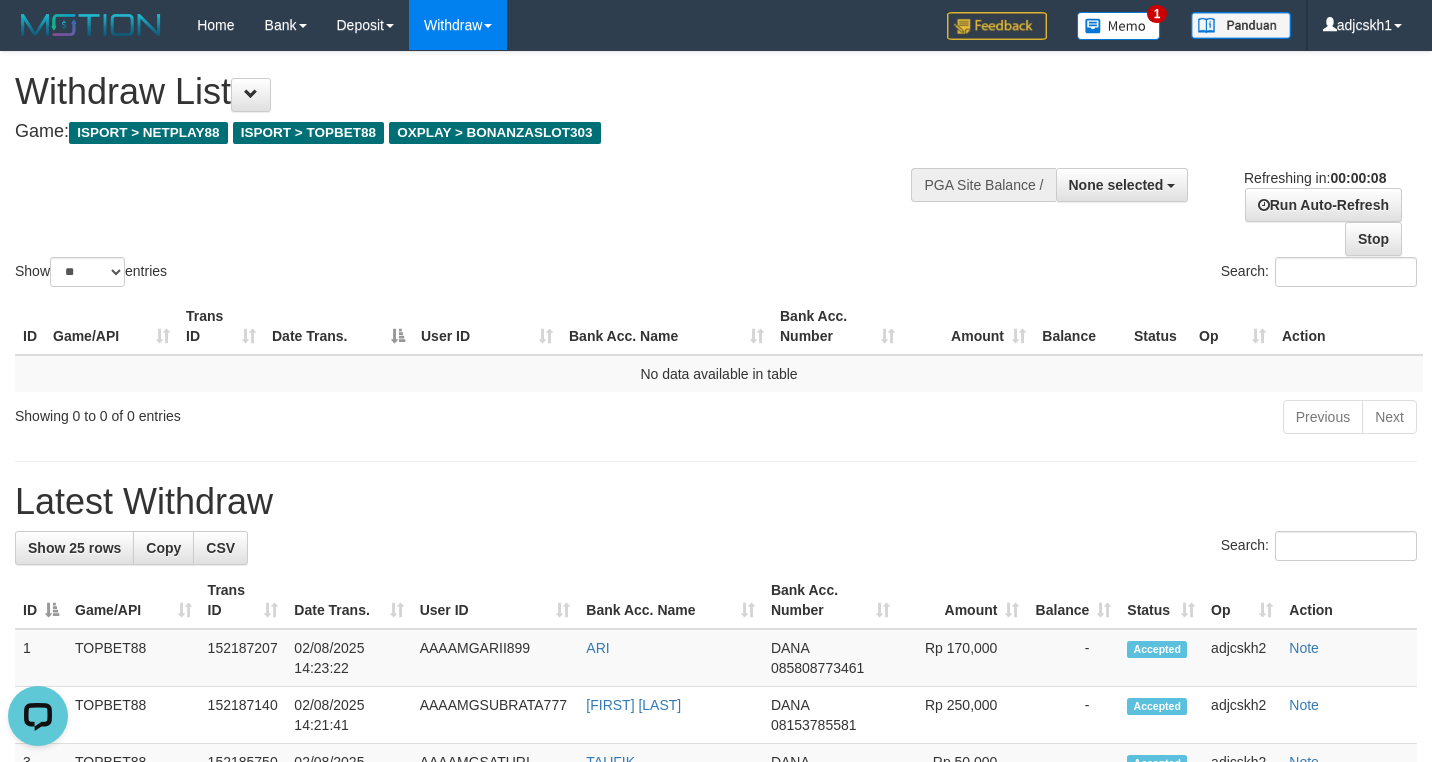 scroll, scrollTop: 0, scrollLeft: 0, axis: both 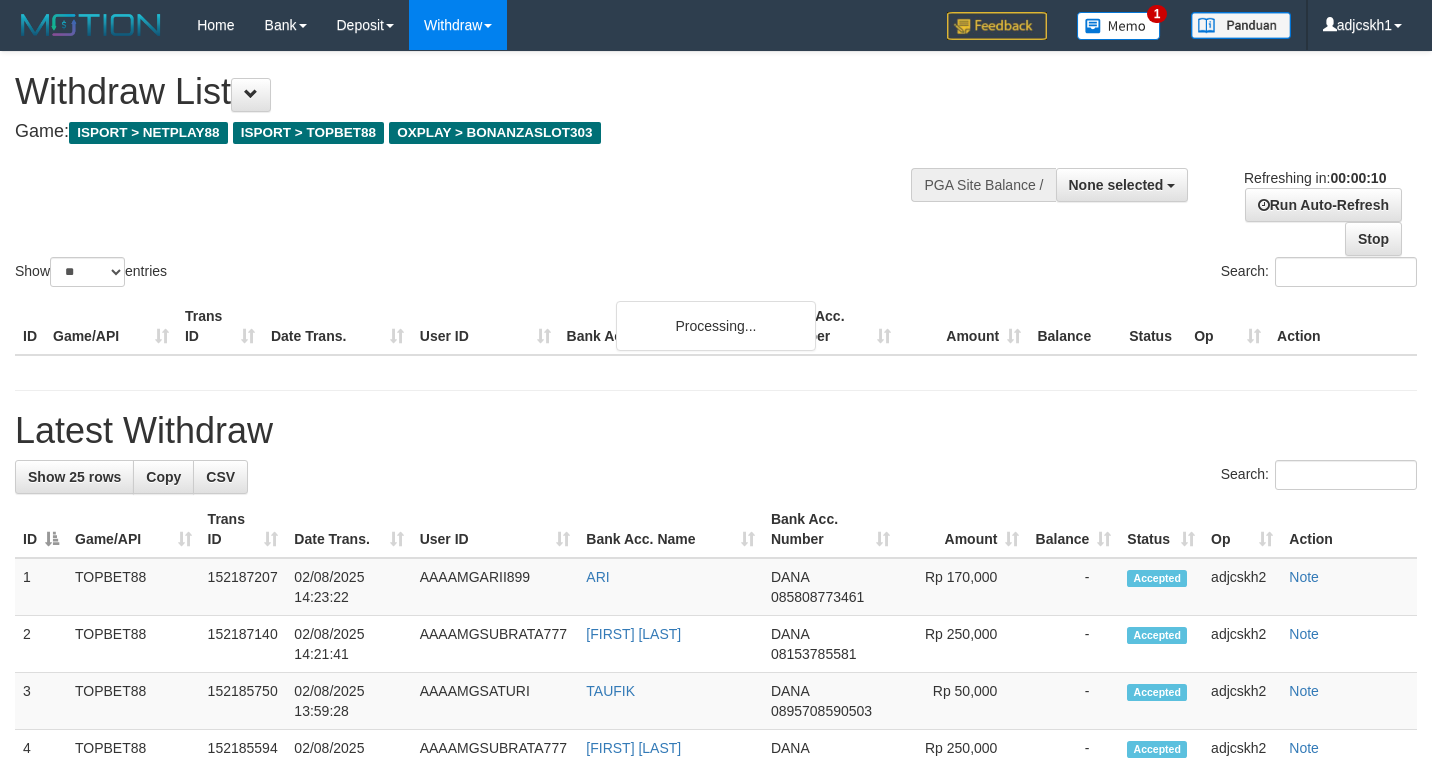 select 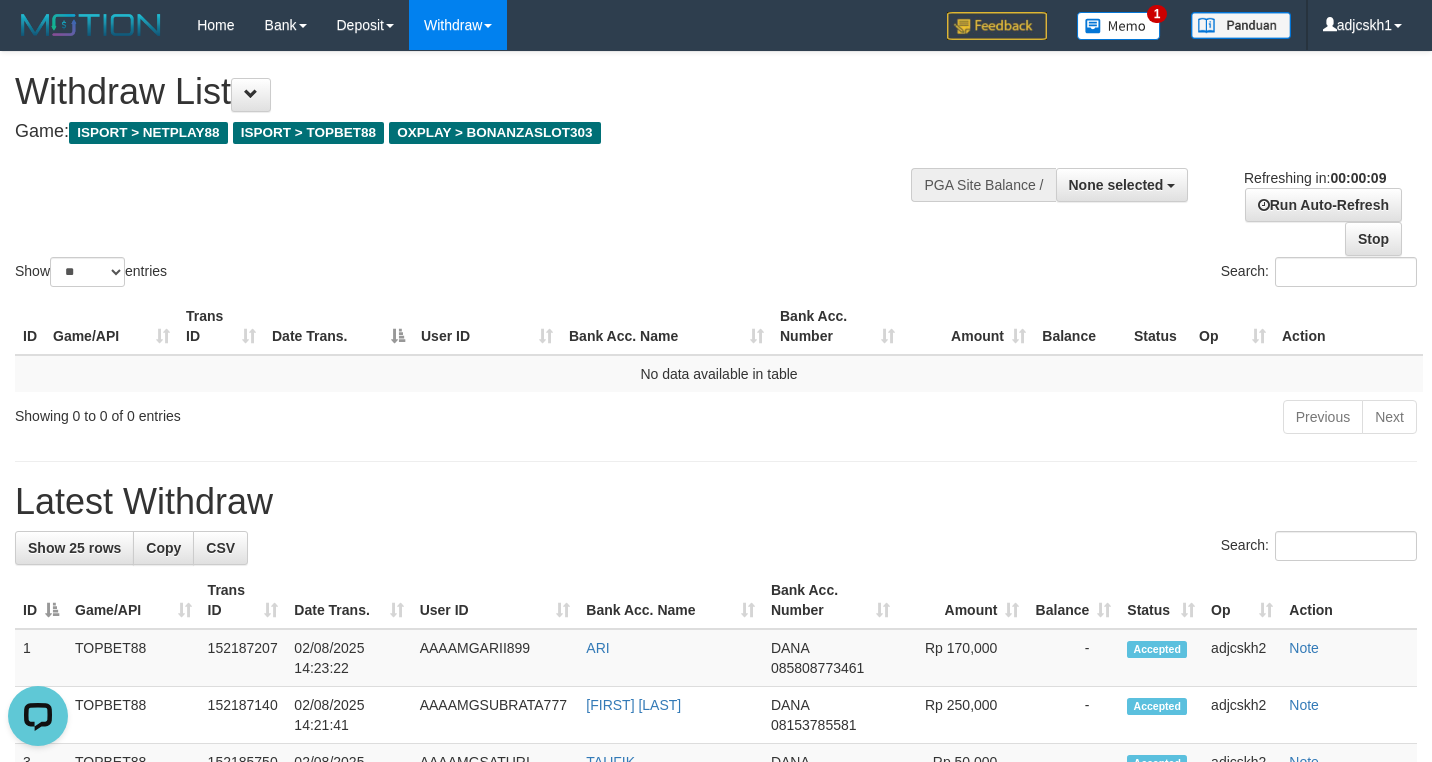 scroll, scrollTop: 0, scrollLeft: 0, axis: both 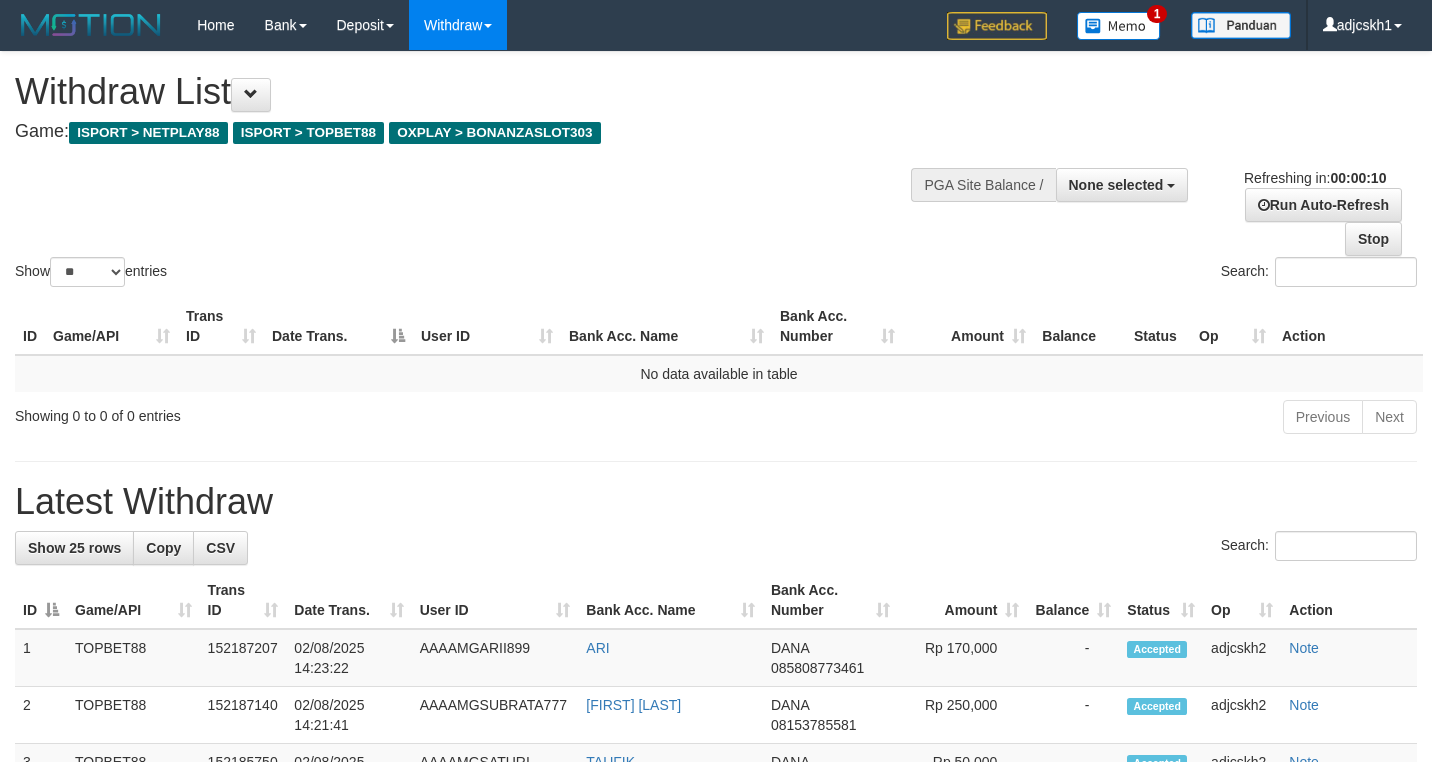 select 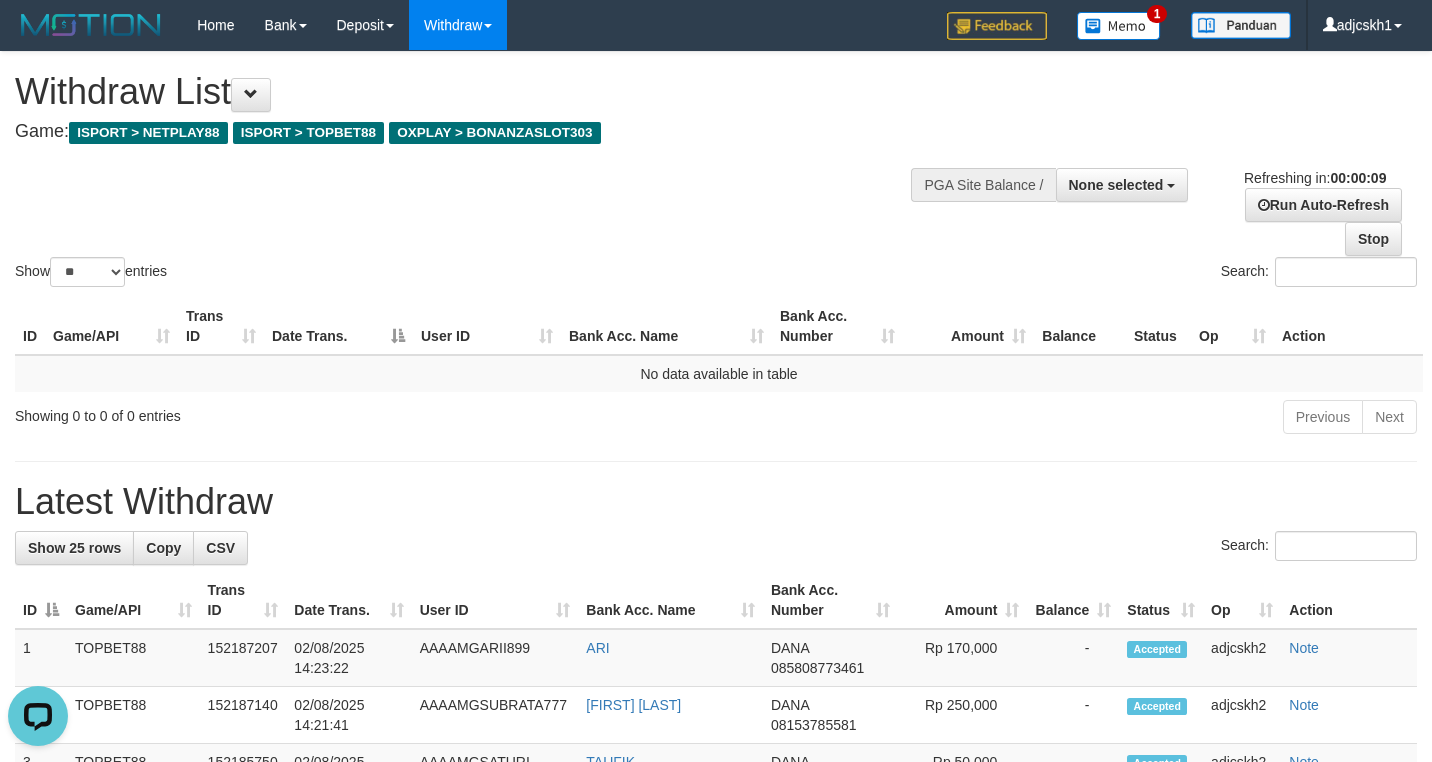scroll, scrollTop: 0, scrollLeft: 0, axis: both 